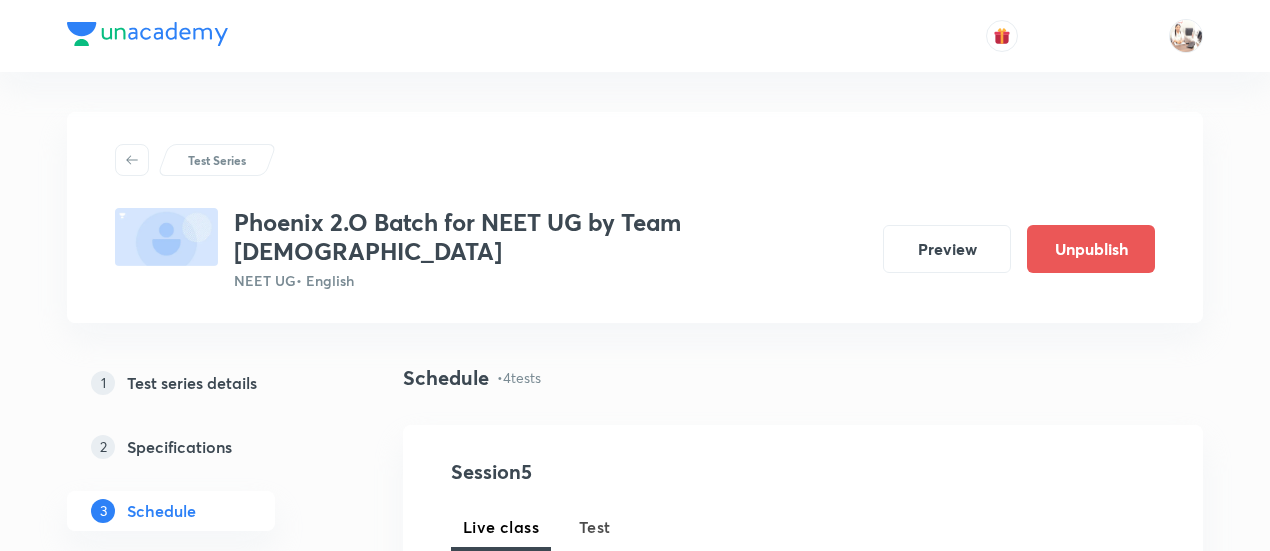 scroll, scrollTop: 1200, scrollLeft: 0, axis: vertical 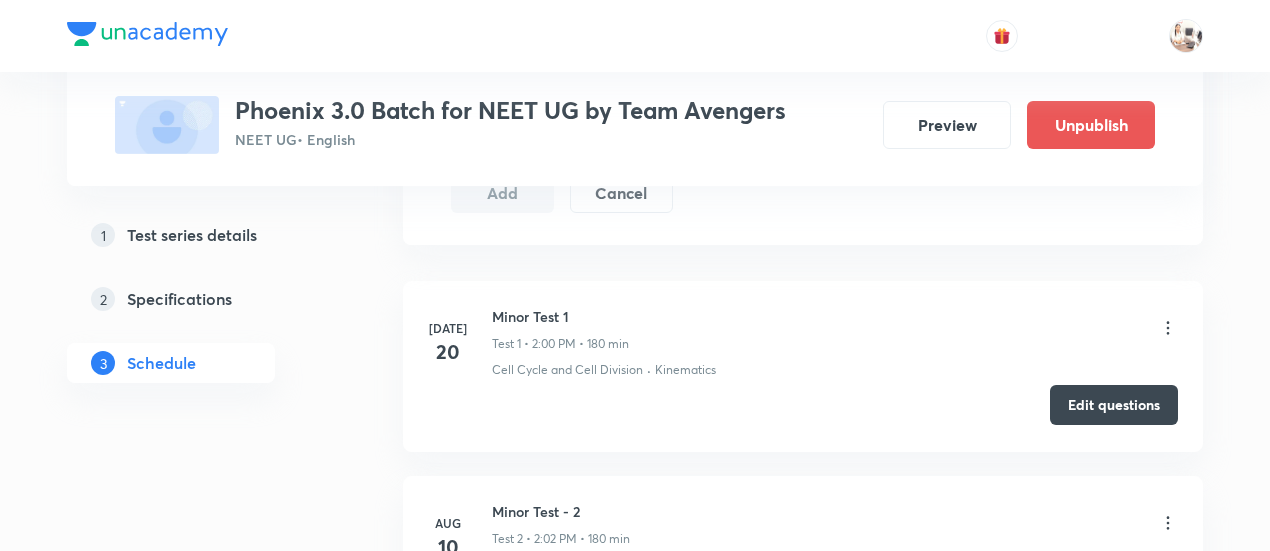 click on "Edit questions" at bounding box center (1114, 405) 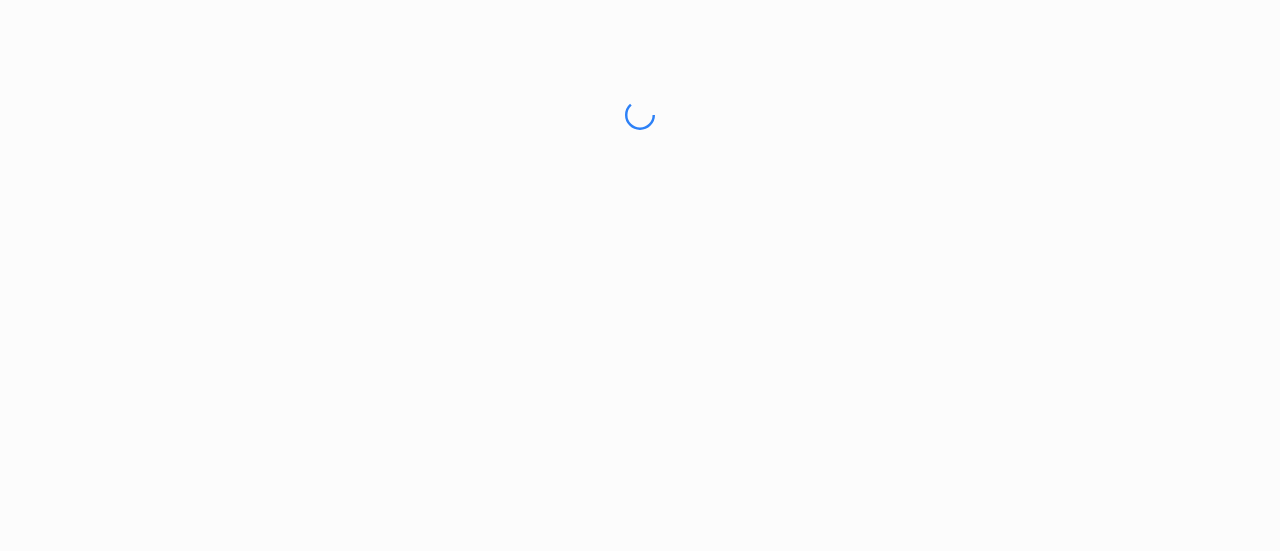 scroll, scrollTop: 0, scrollLeft: 0, axis: both 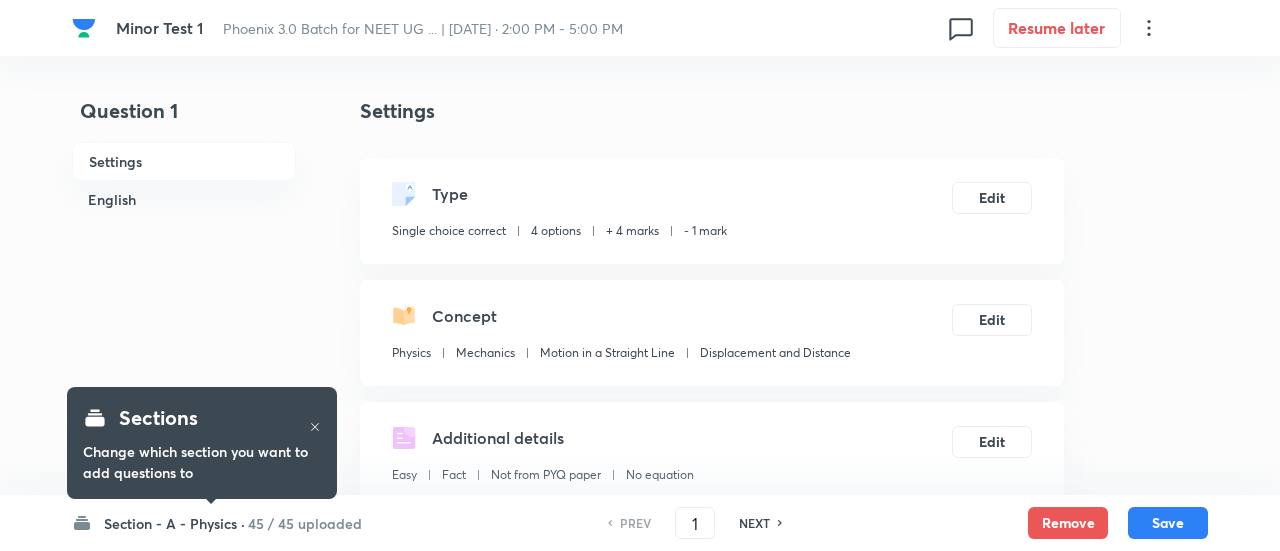 checkbox on "true" 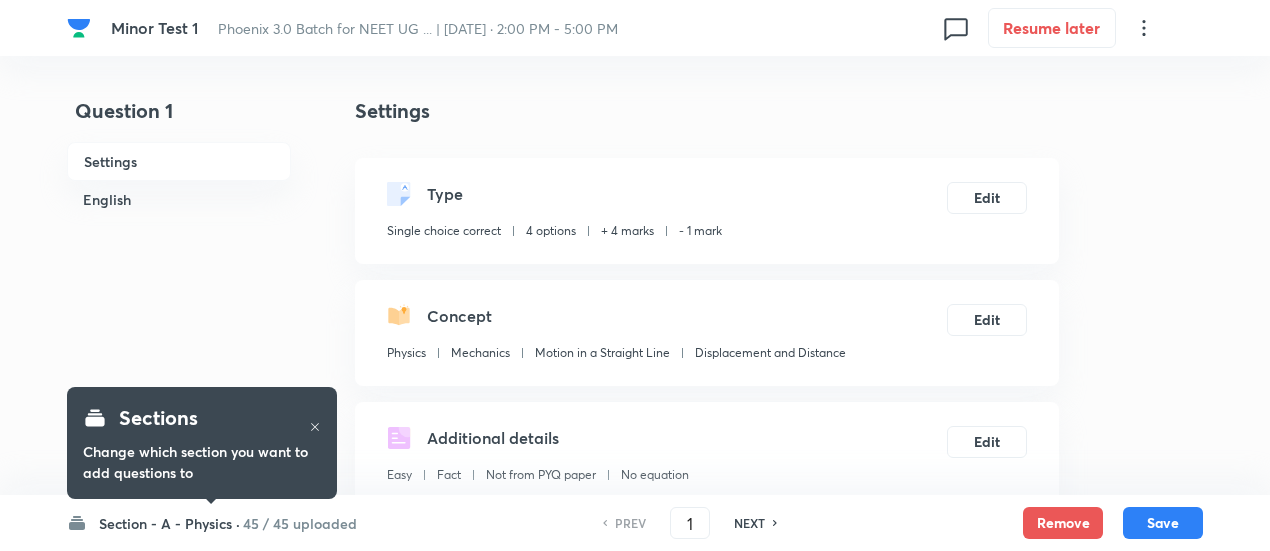 click on "45 / 45 uploaded" at bounding box center (300, 523) 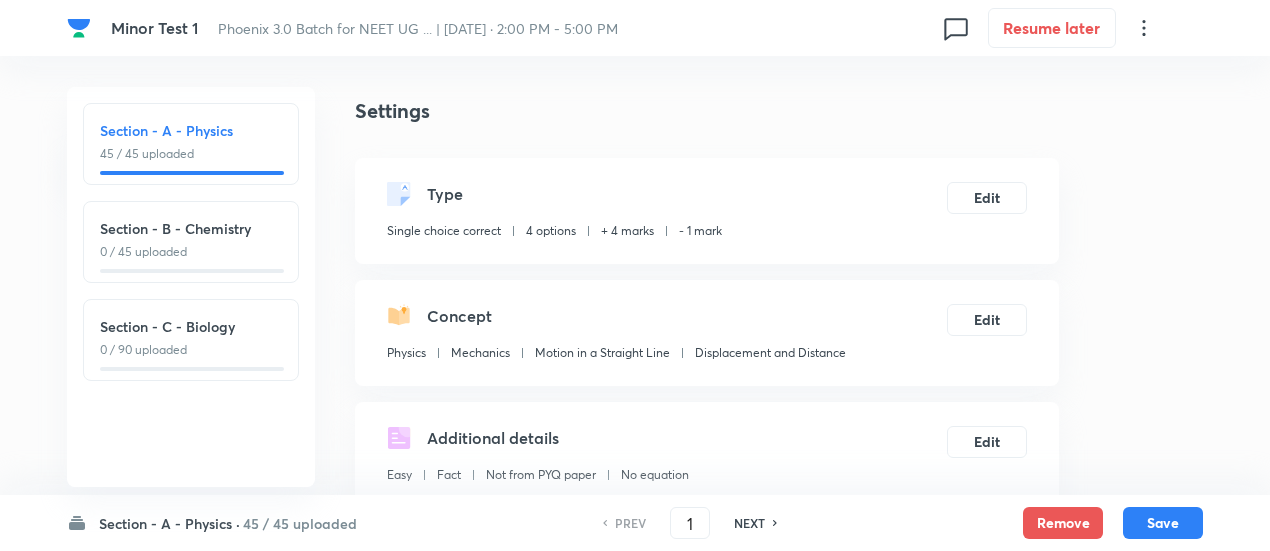 click on "0 / 90 uploaded" at bounding box center [191, 350] 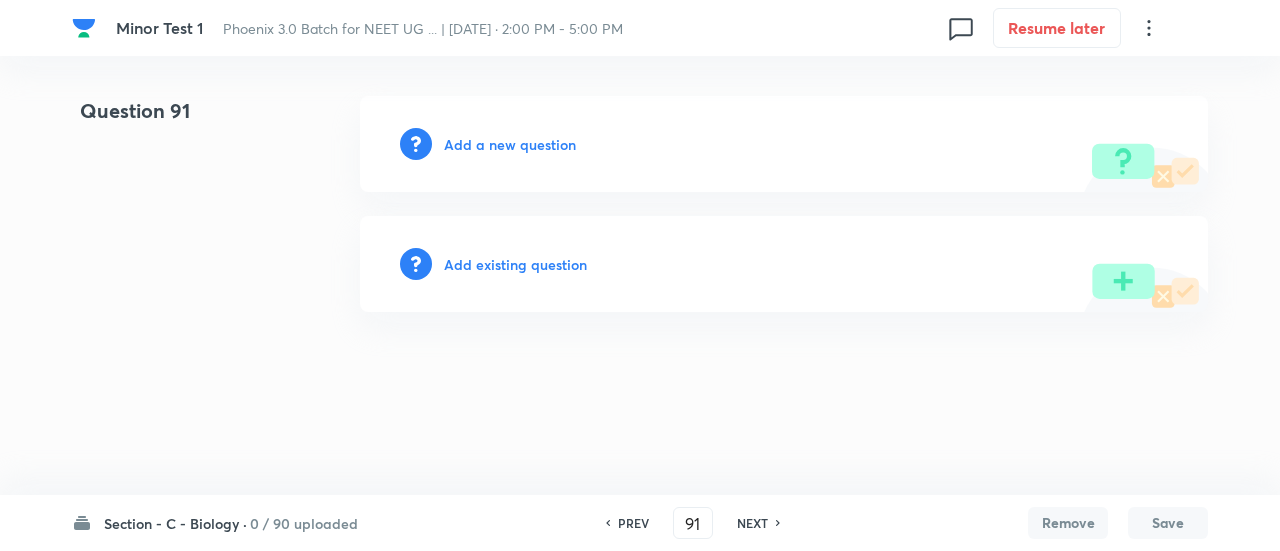 click on "0 / 90 uploaded" at bounding box center [304, 523] 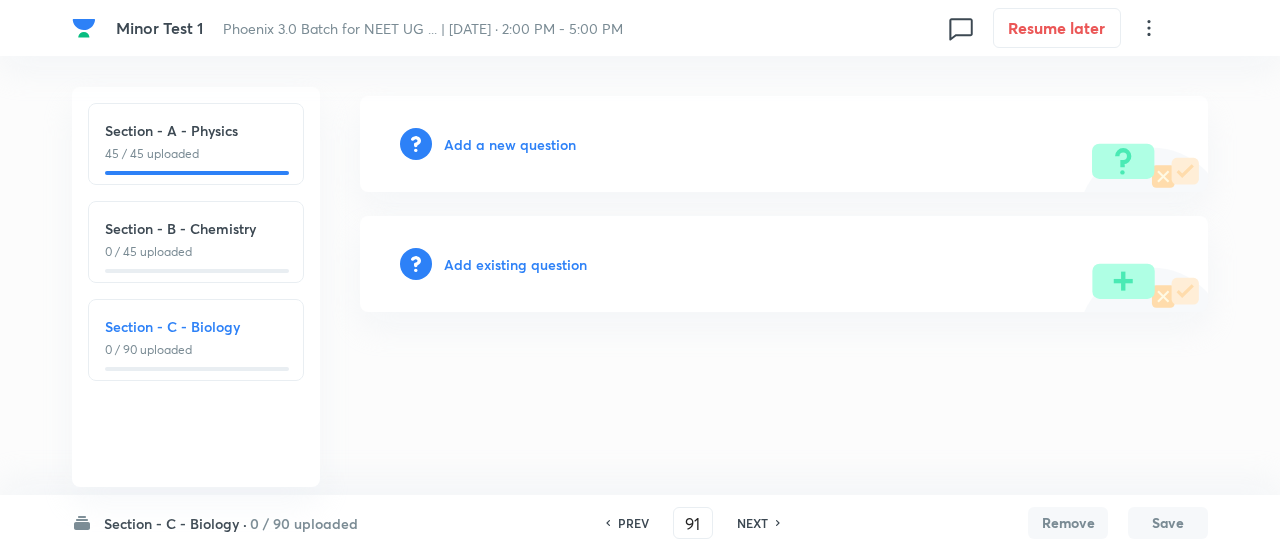 click on "Section - C - Biology" at bounding box center (196, 326) 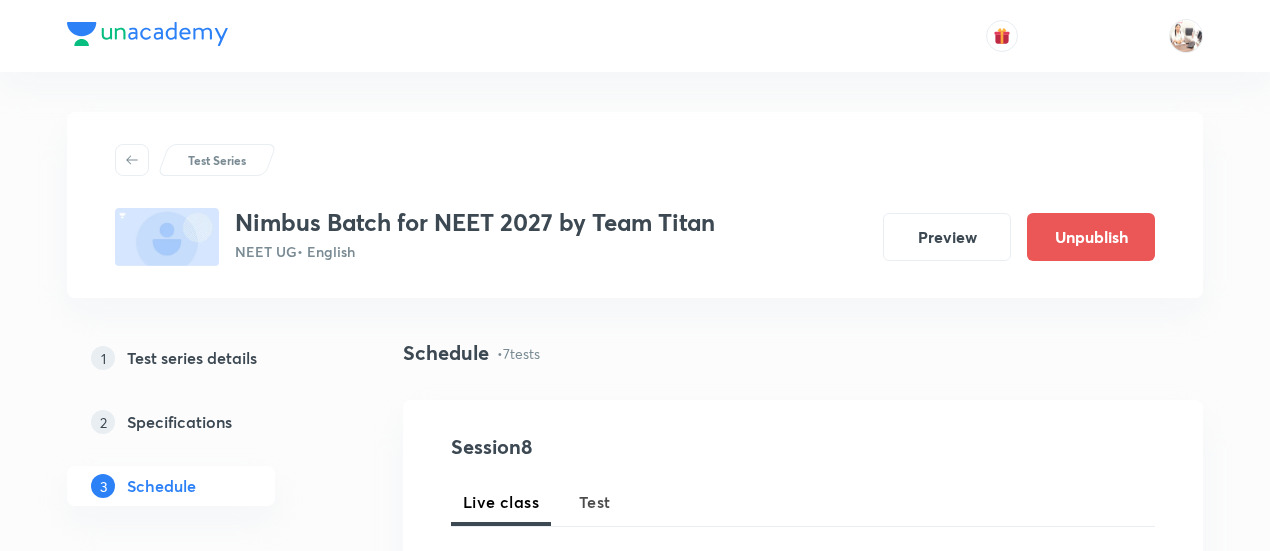 scroll, scrollTop: 0, scrollLeft: 0, axis: both 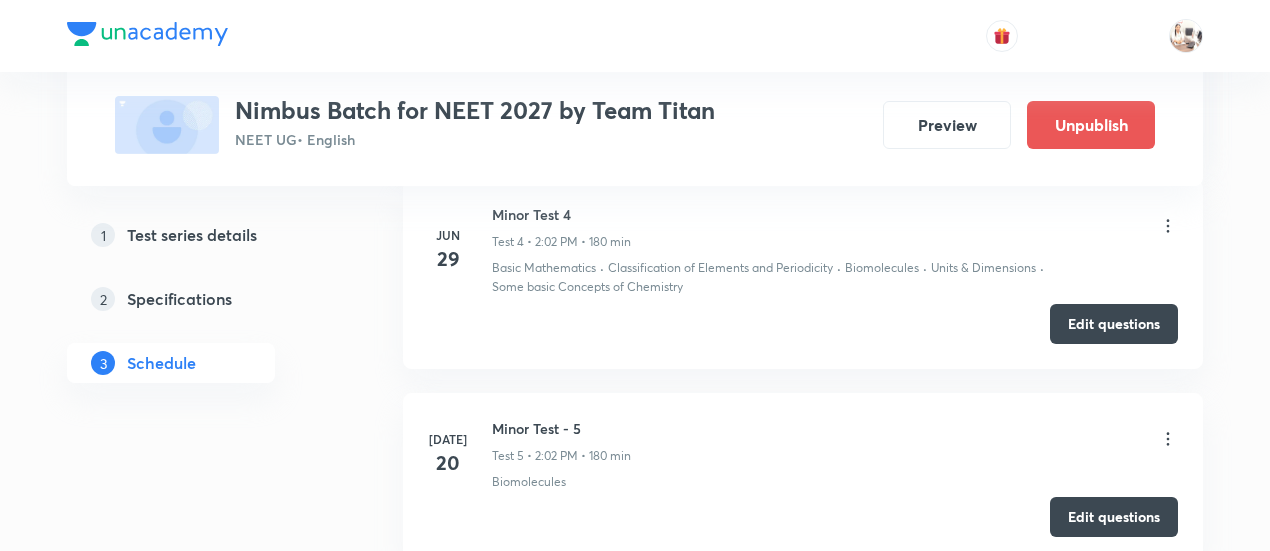 click on "Edit questions" at bounding box center [1114, 517] 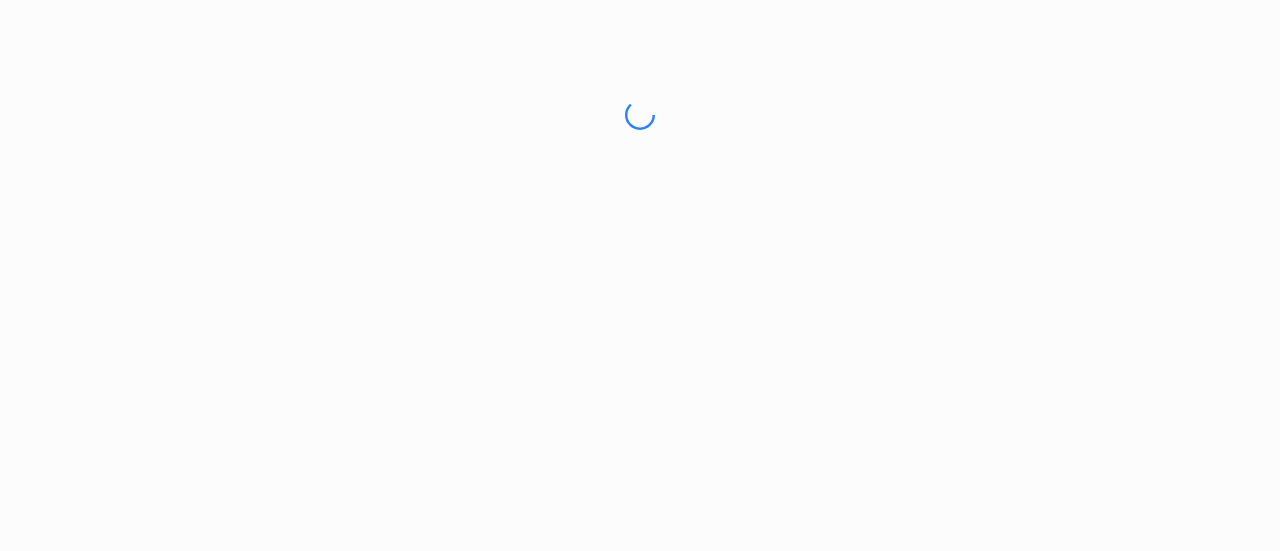 scroll, scrollTop: 0, scrollLeft: 0, axis: both 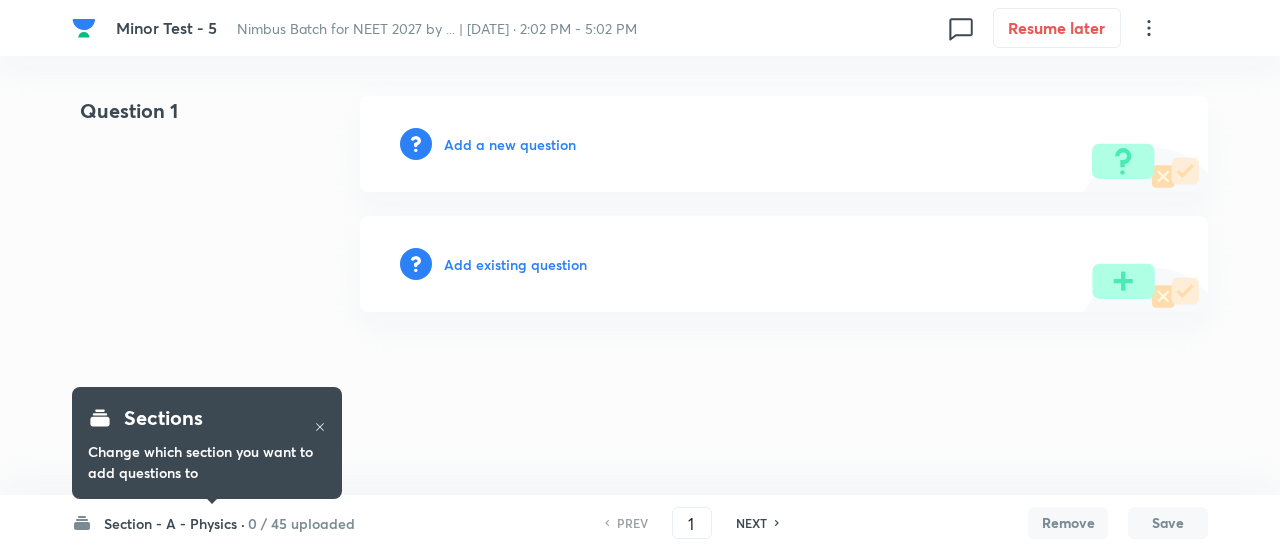 click on "0 / 45 uploaded" at bounding box center (301, 523) 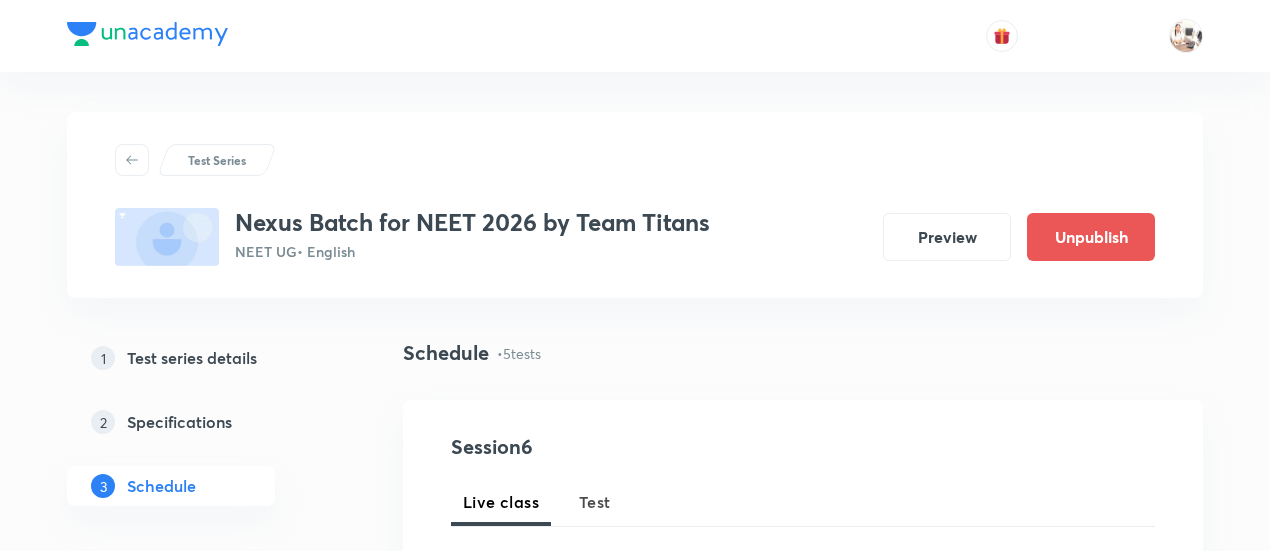 scroll, scrollTop: 0, scrollLeft: 0, axis: both 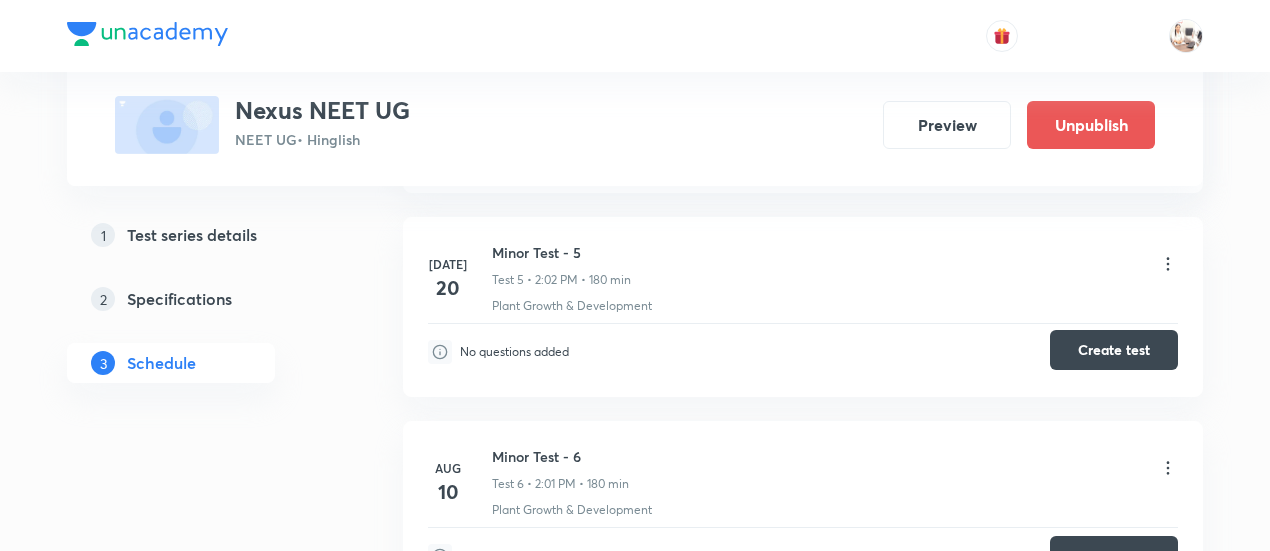 click on "Create test" at bounding box center [1114, 350] 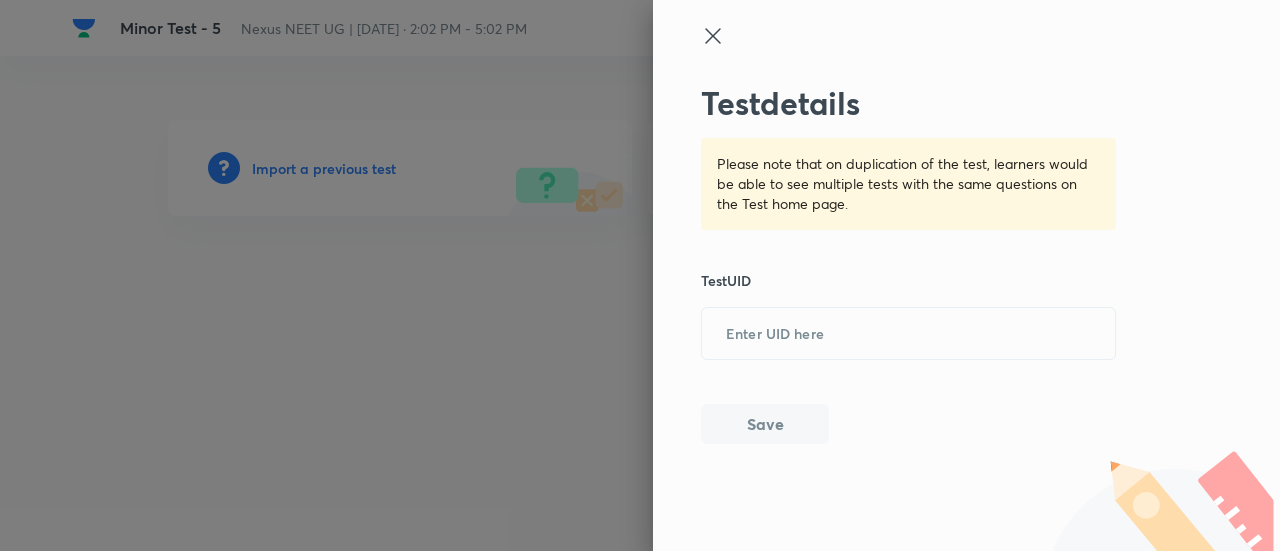 scroll, scrollTop: 0, scrollLeft: 0, axis: both 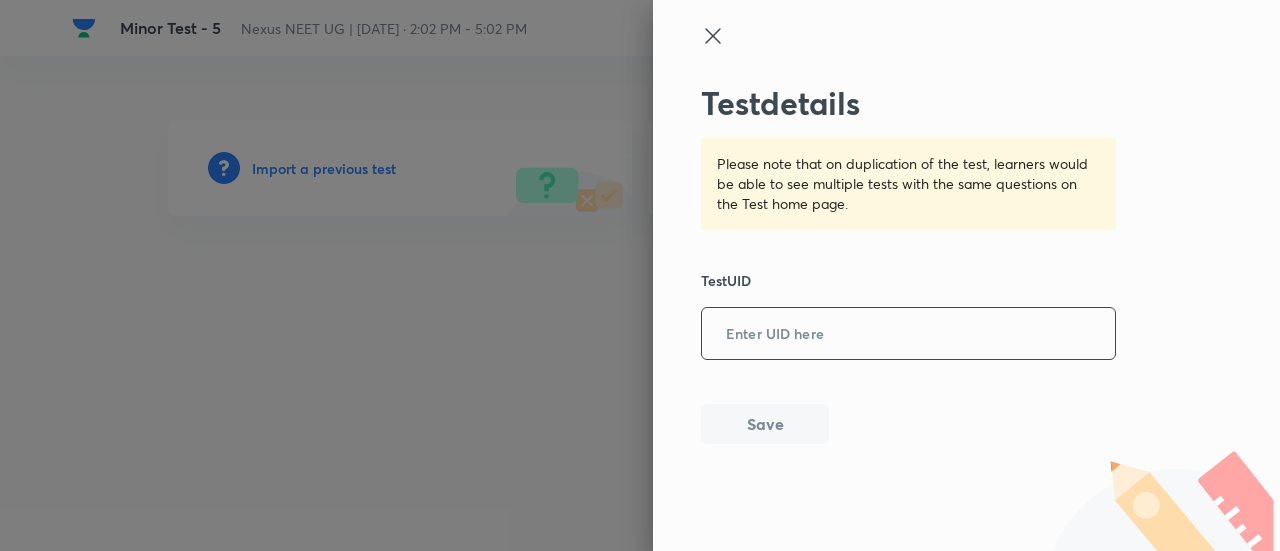 click at bounding box center [908, 334] 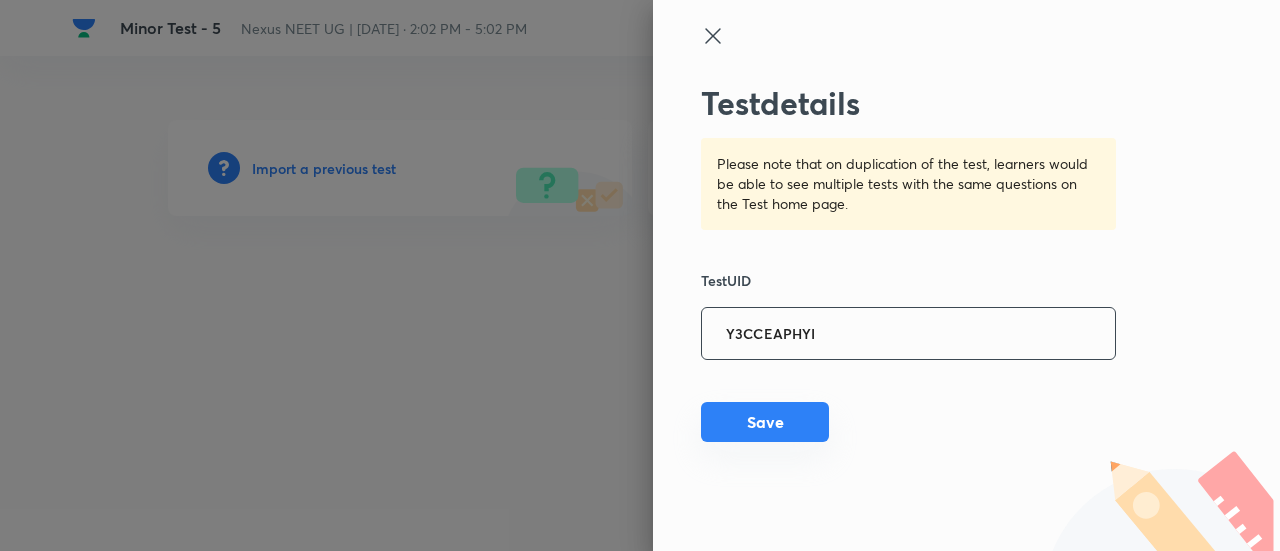 type on "Y3CCEAPHYI" 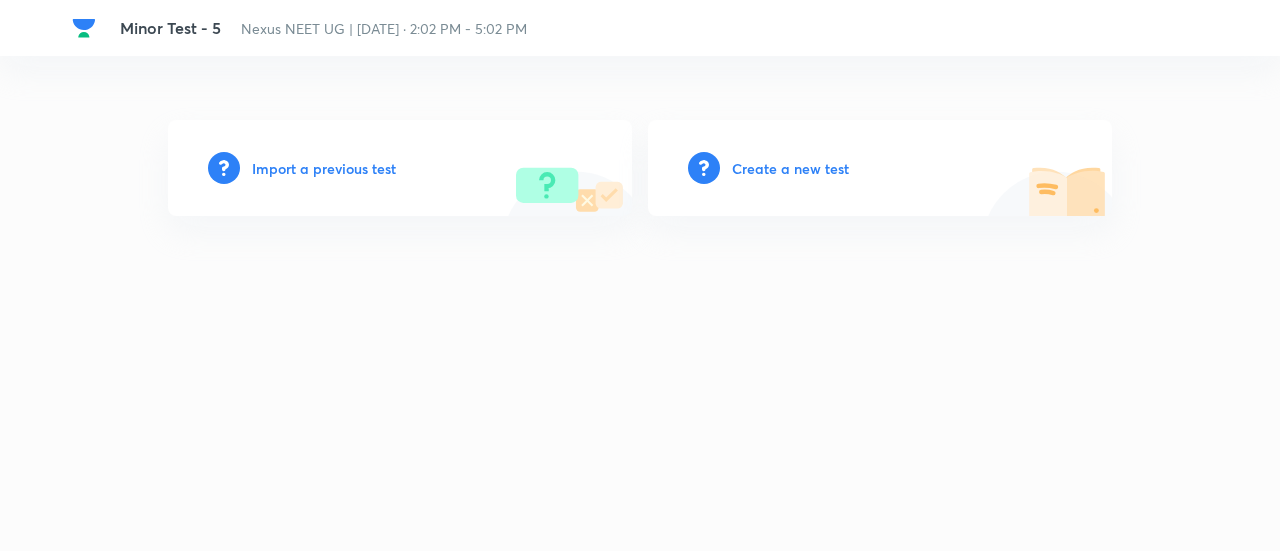 scroll, scrollTop: 0, scrollLeft: 0, axis: both 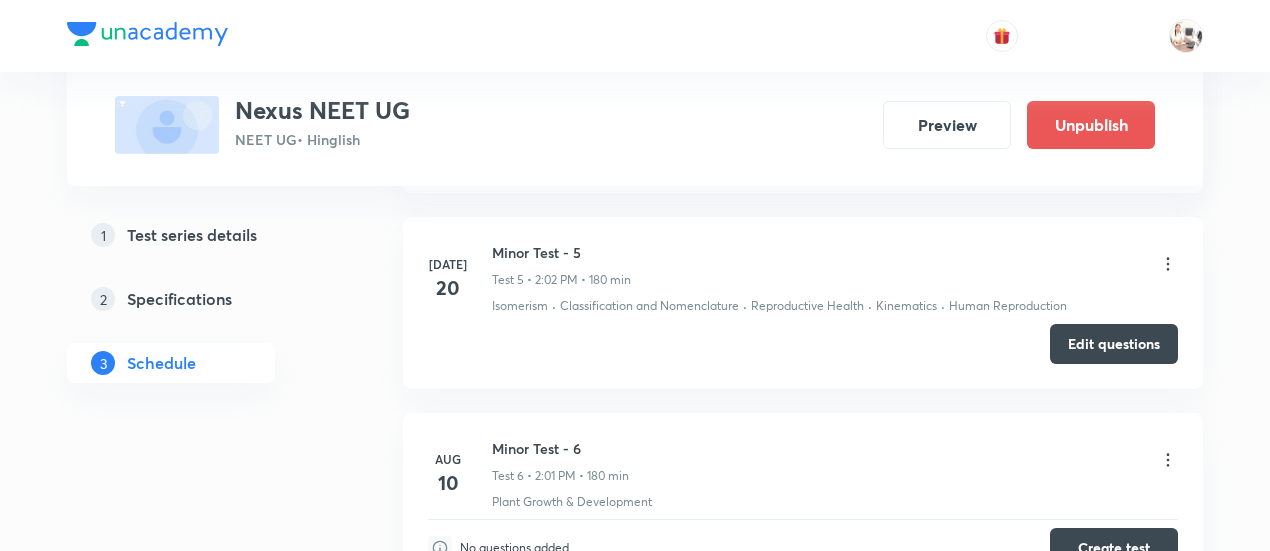 click 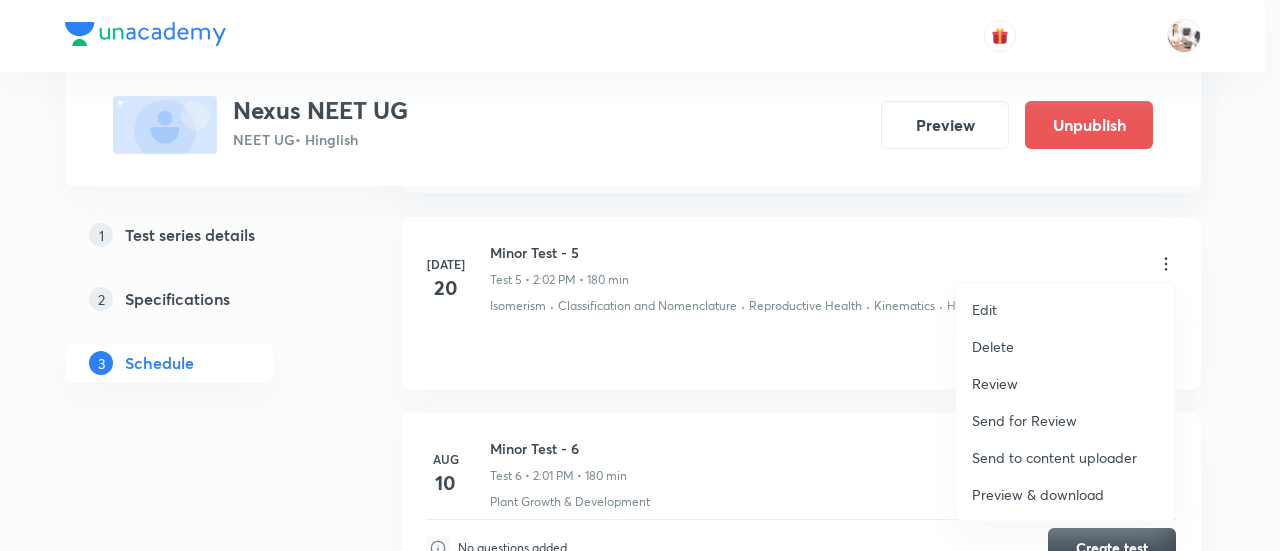 click at bounding box center (640, 275) 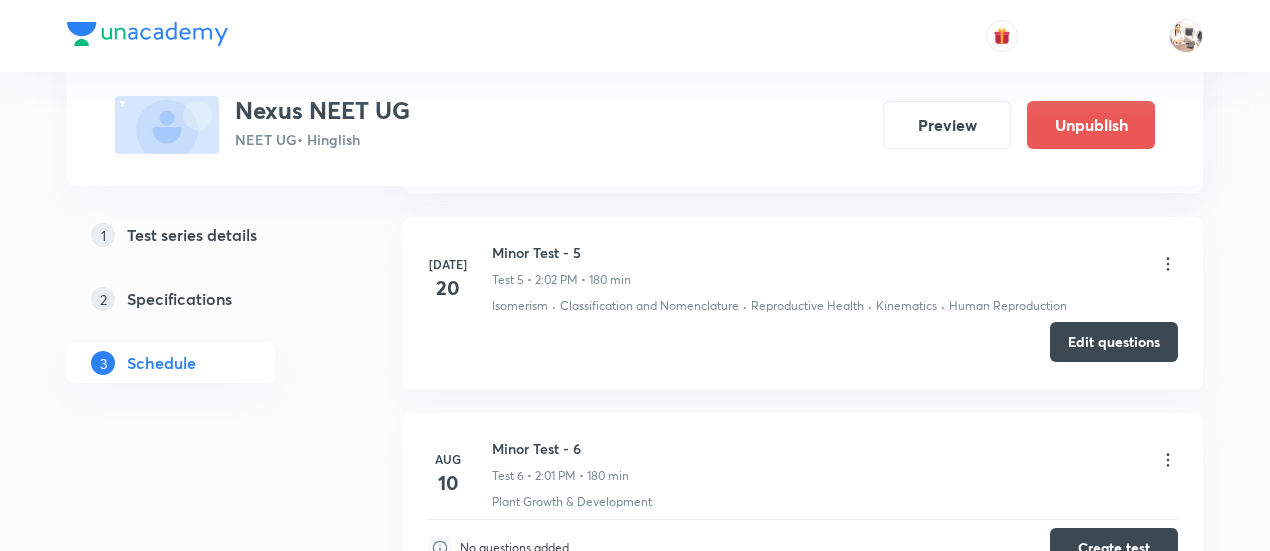click on "Edit questions" at bounding box center [1114, 342] 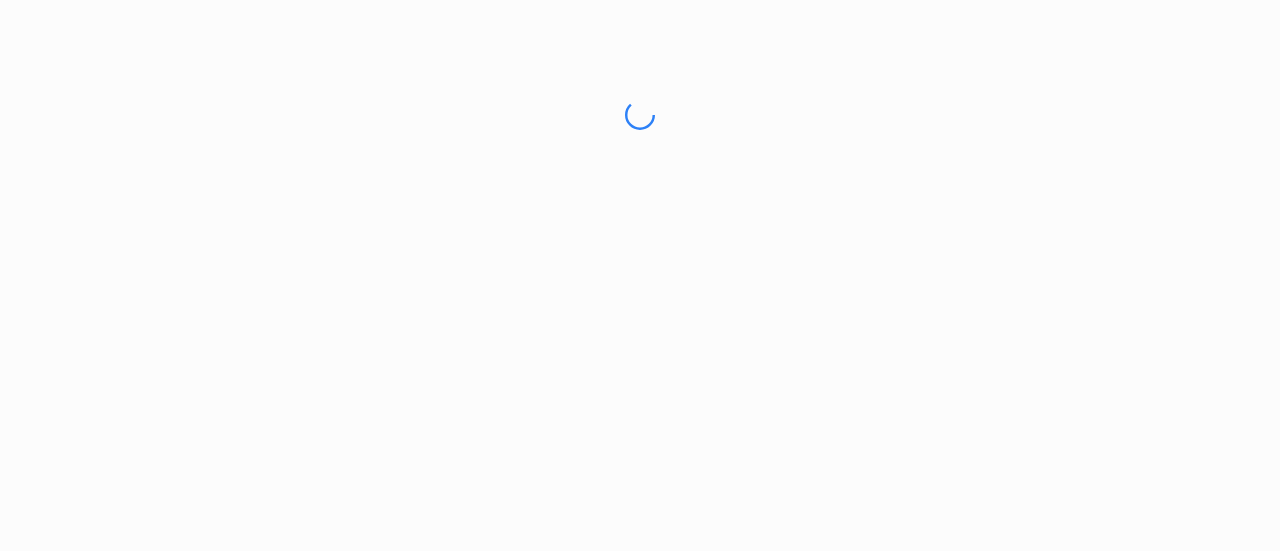 scroll, scrollTop: 0, scrollLeft: 0, axis: both 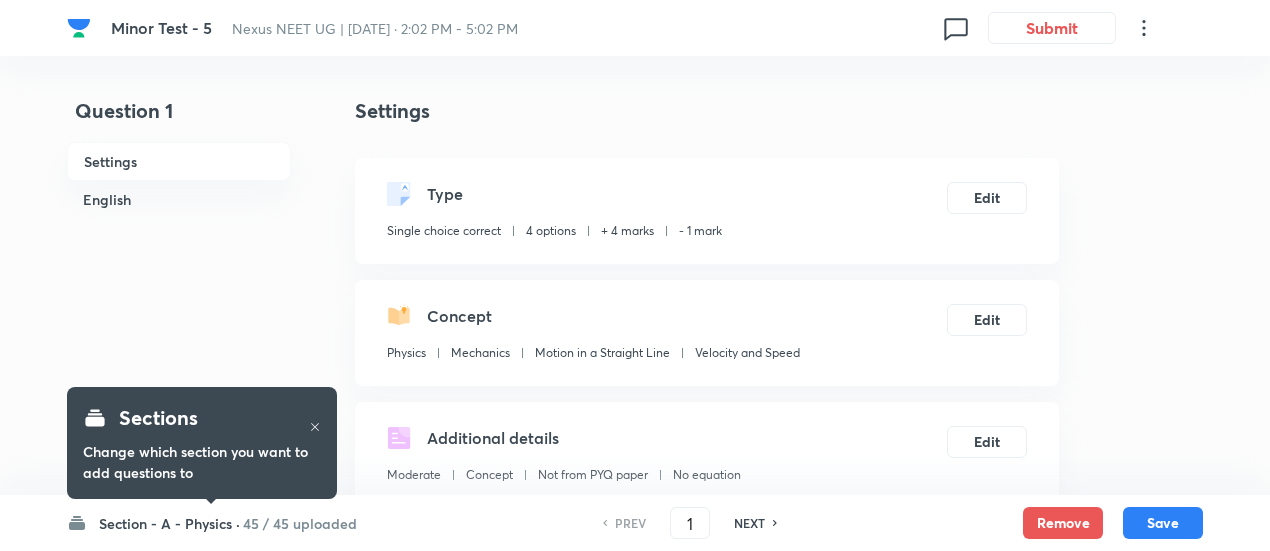 click on "45 / 45 uploaded" at bounding box center [300, 523] 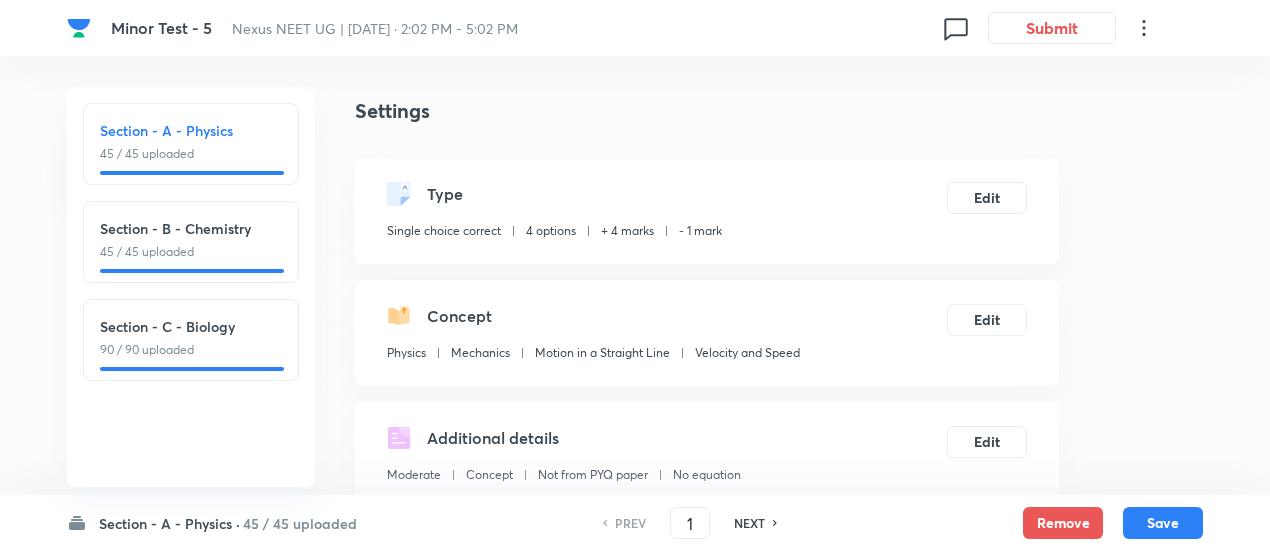 click on "90 / 90 uploaded" at bounding box center (191, 350) 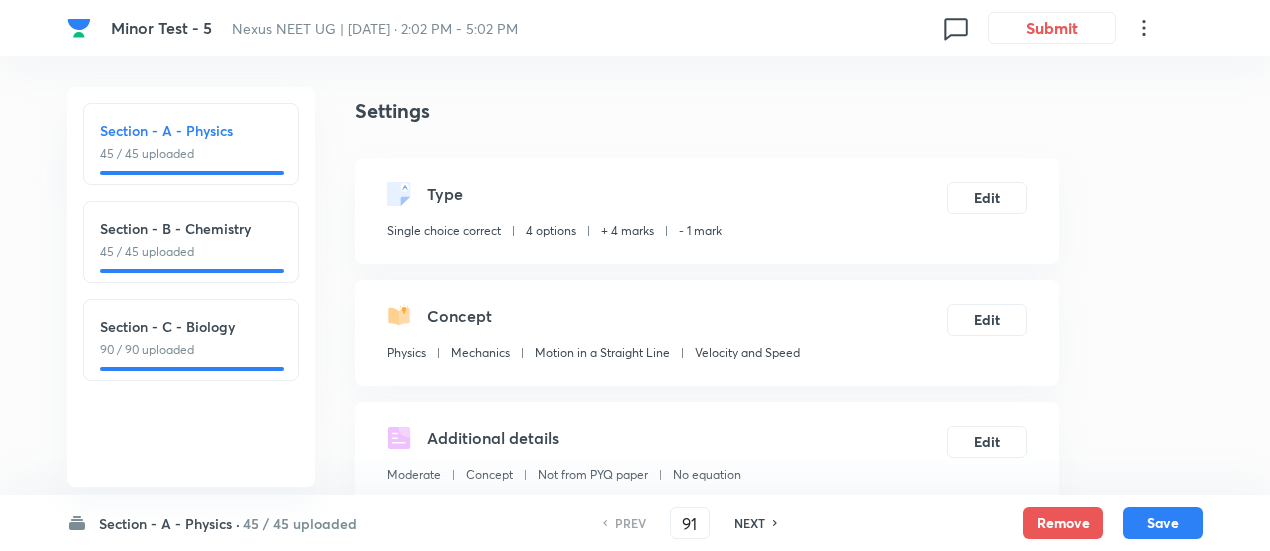 checkbox on "false" 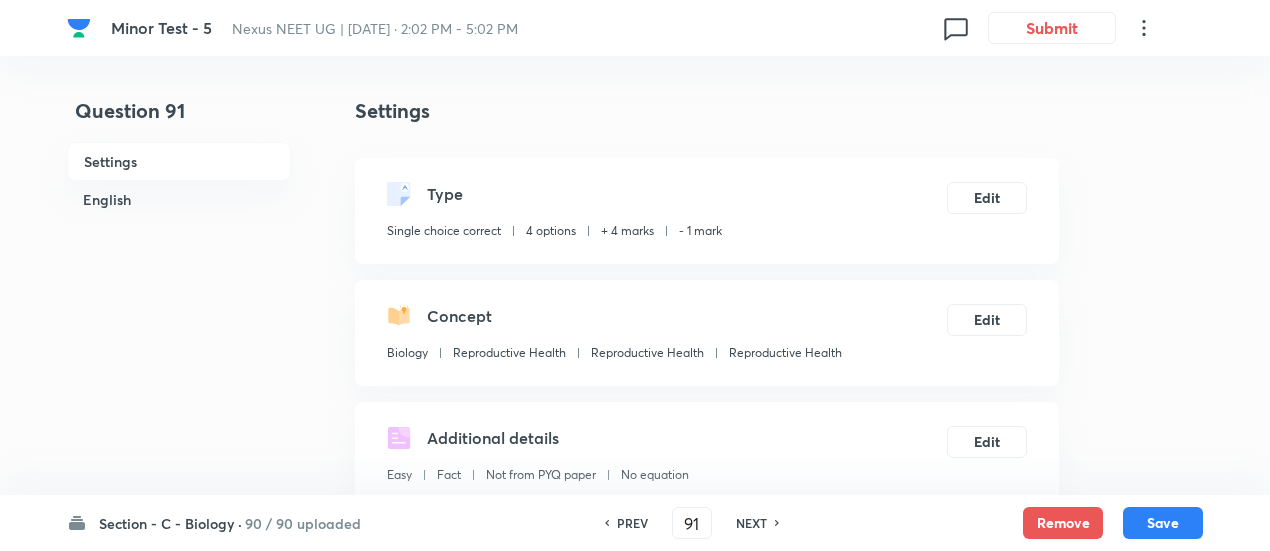 checkbox on "true" 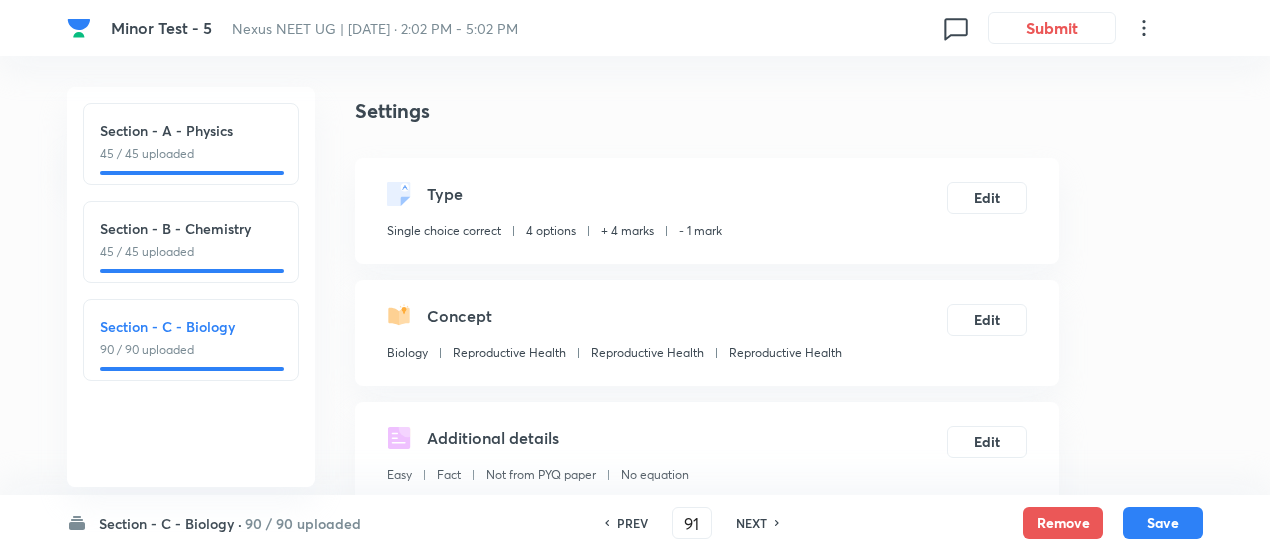 click at bounding box center [192, 173] 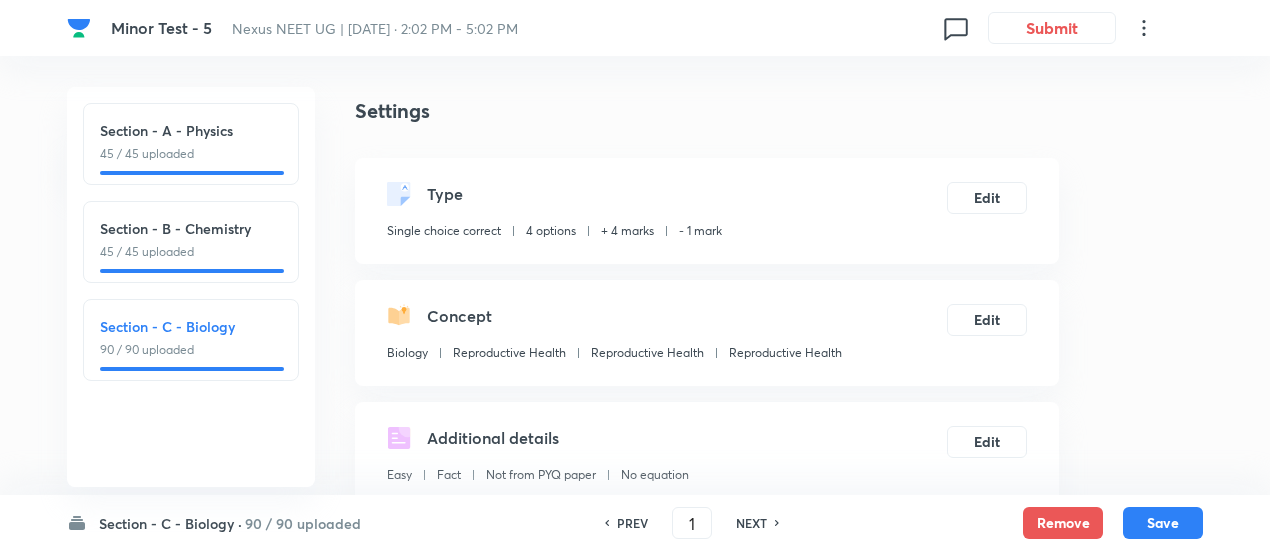 checkbox on "false" 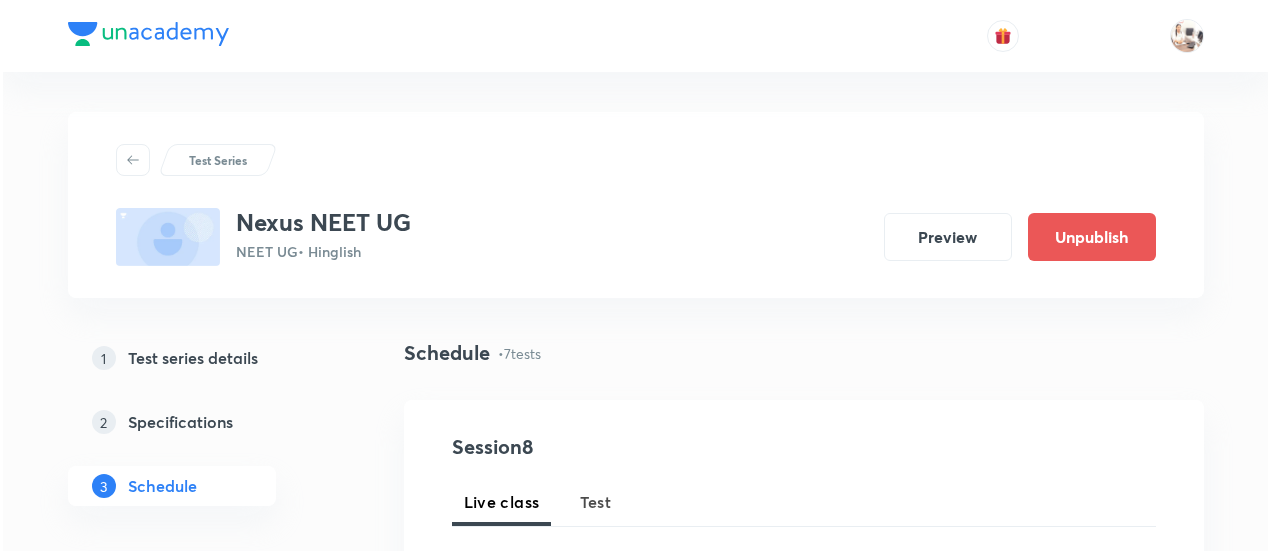scroll, scrollTop: 1500, scrollLeft: 0, axis: vertical 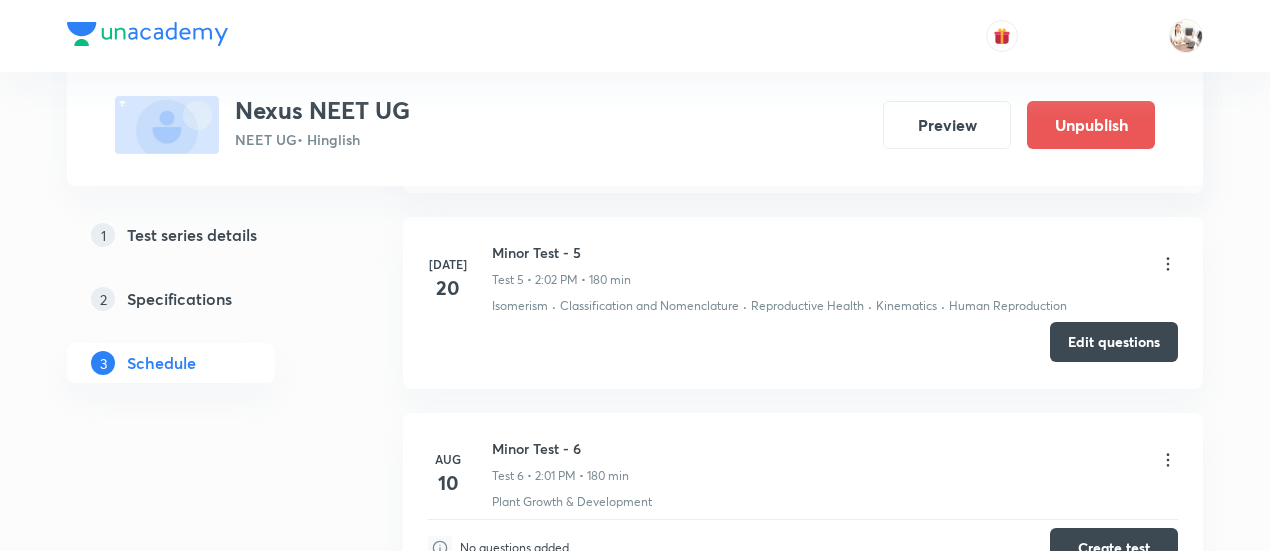 click on "Edit questions" at bounding box center (1114, 342) 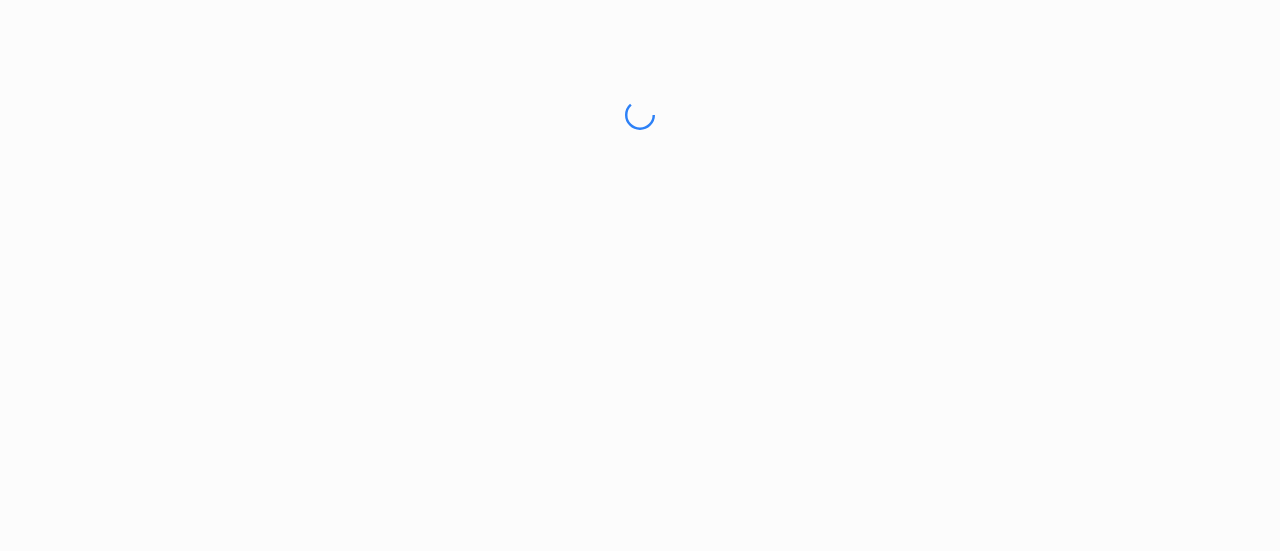 scroll, scrollTop: 0, scrollLeft: 0, axis: both 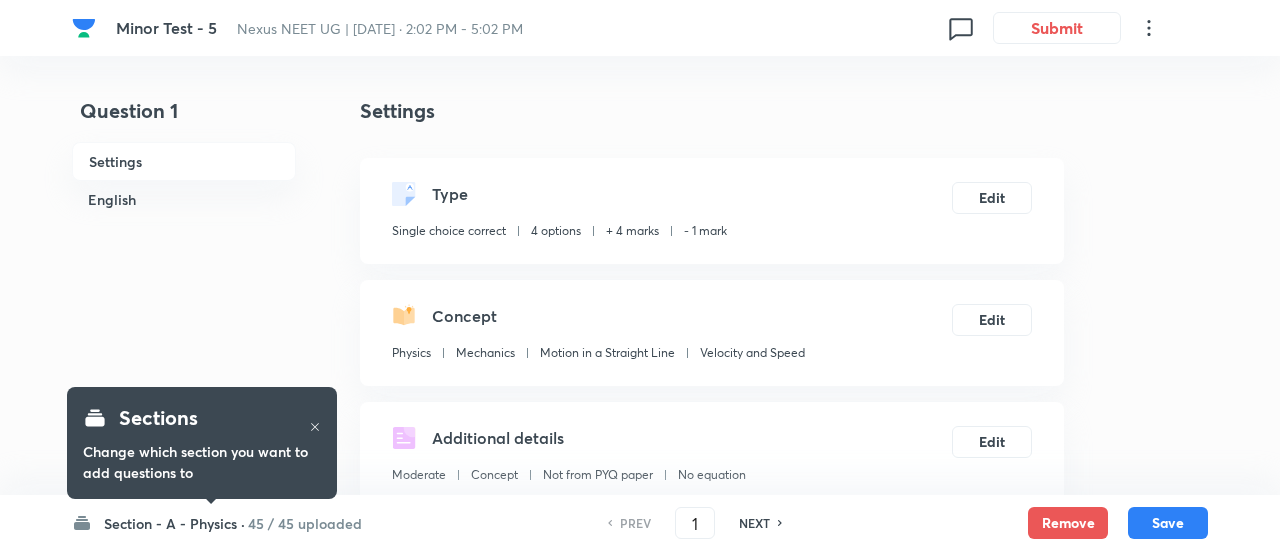 checkbox on "true" 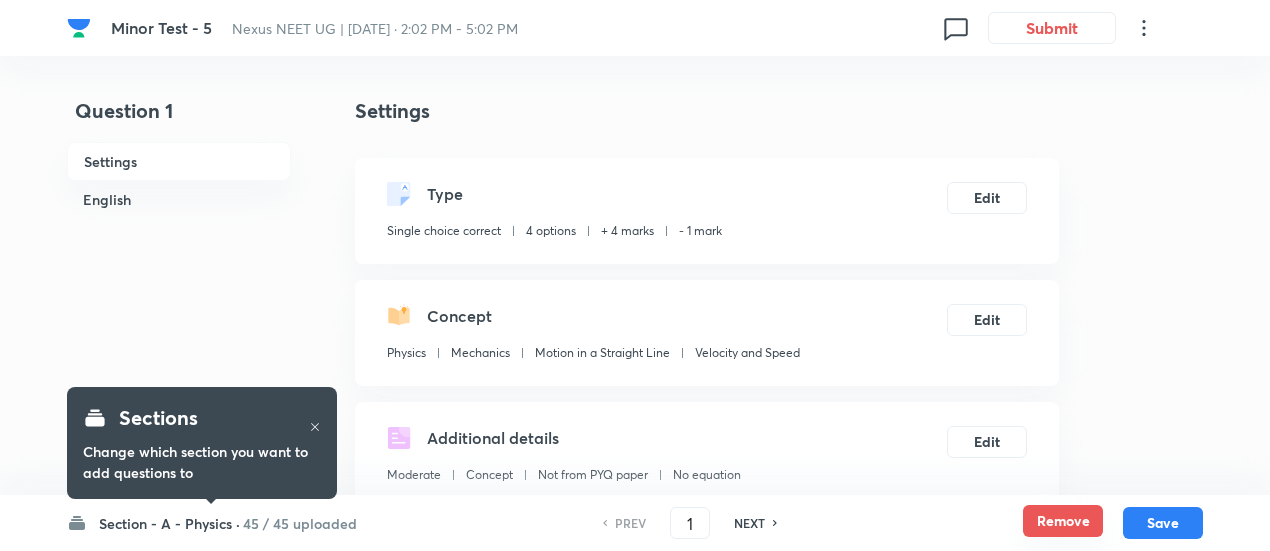 click on "Remove" at bounding box center (1063, 521) 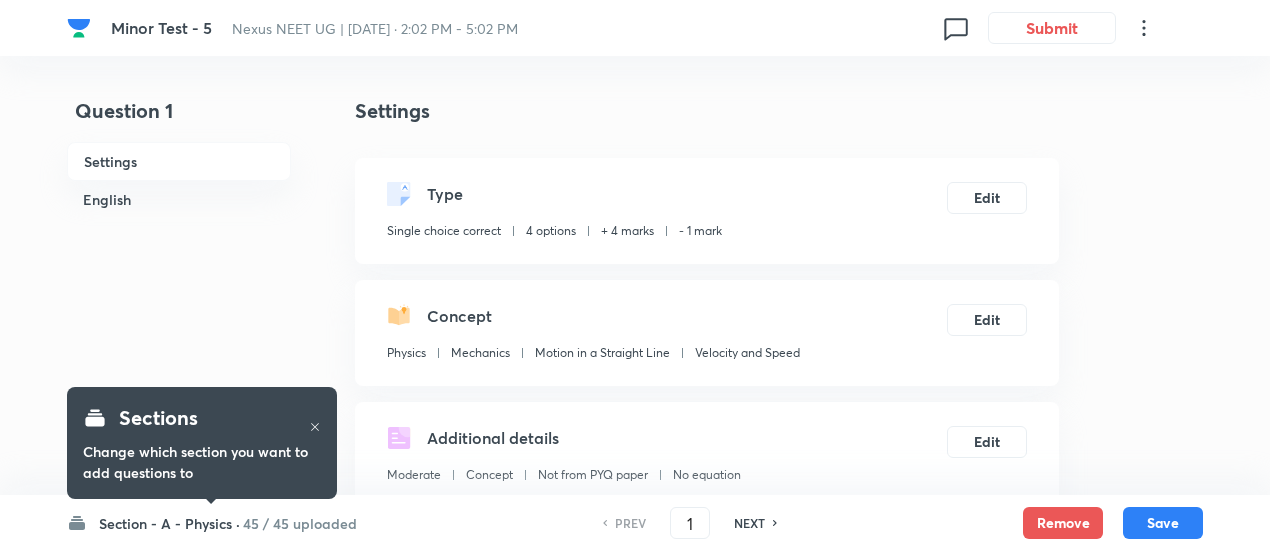 click on "NEXT" at bounding box center [749, 523] 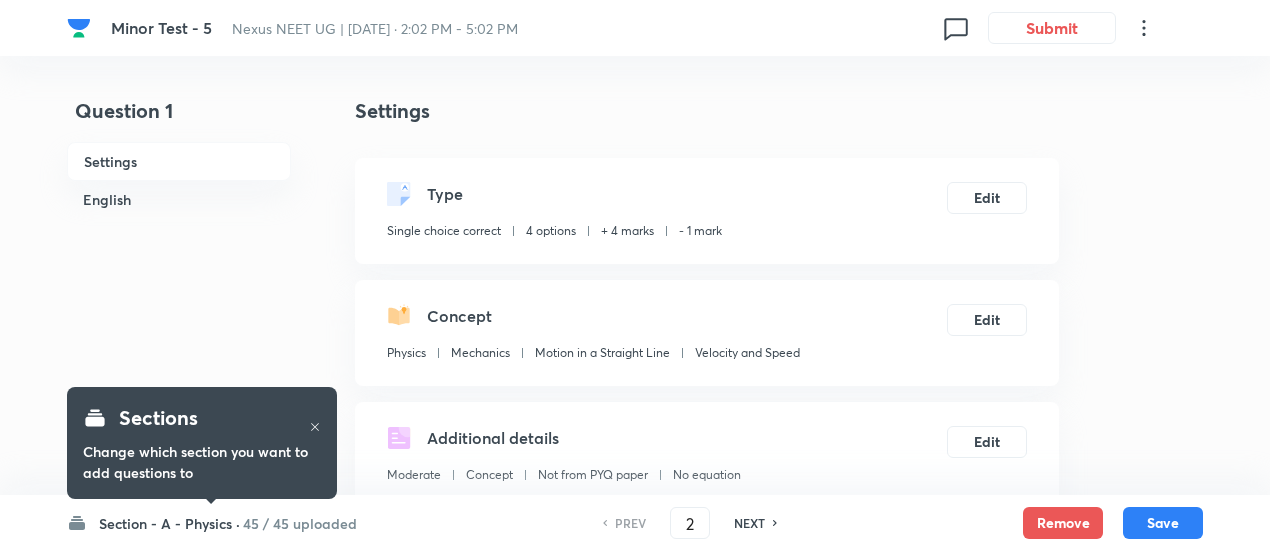 checkbox on "false" 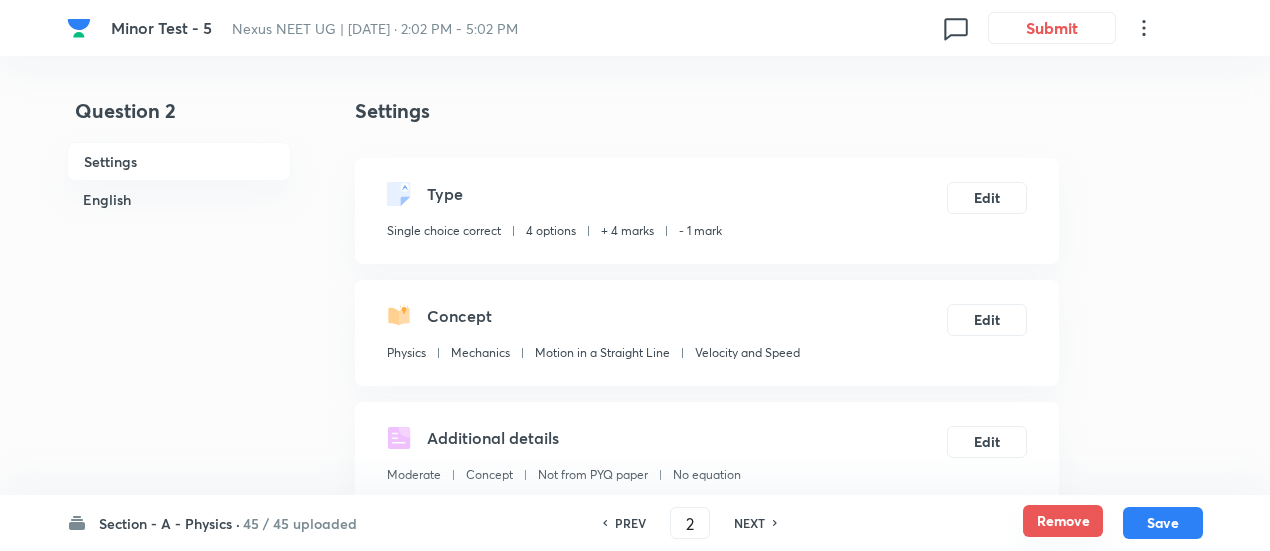 click on "Remove" at bounding box center [1063, 521] 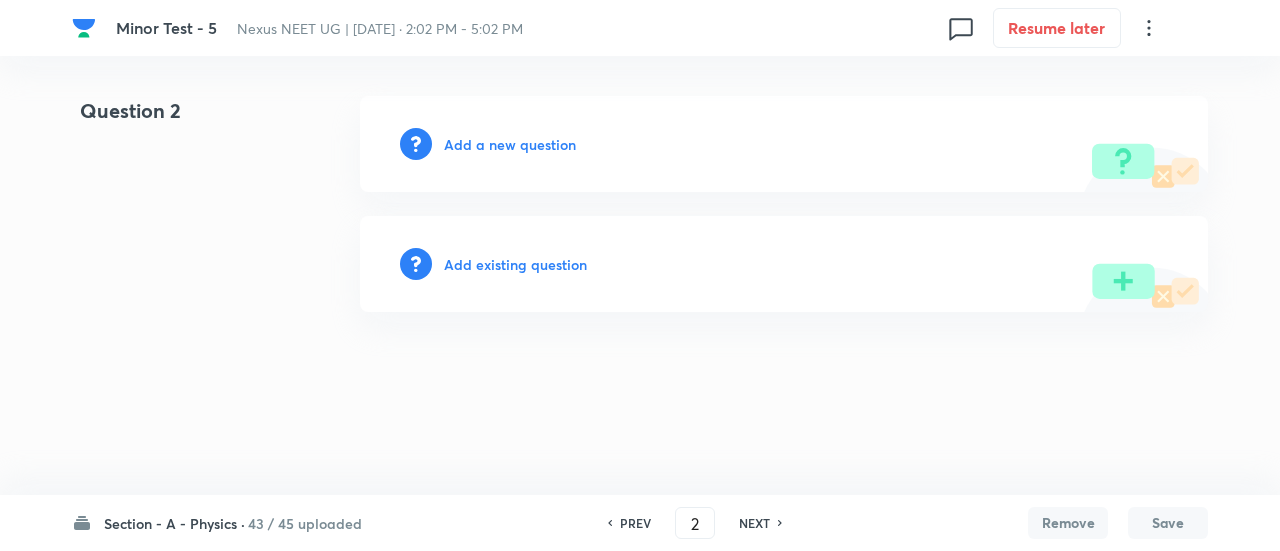 click on "NEXT" at bounding box center [754, 523] 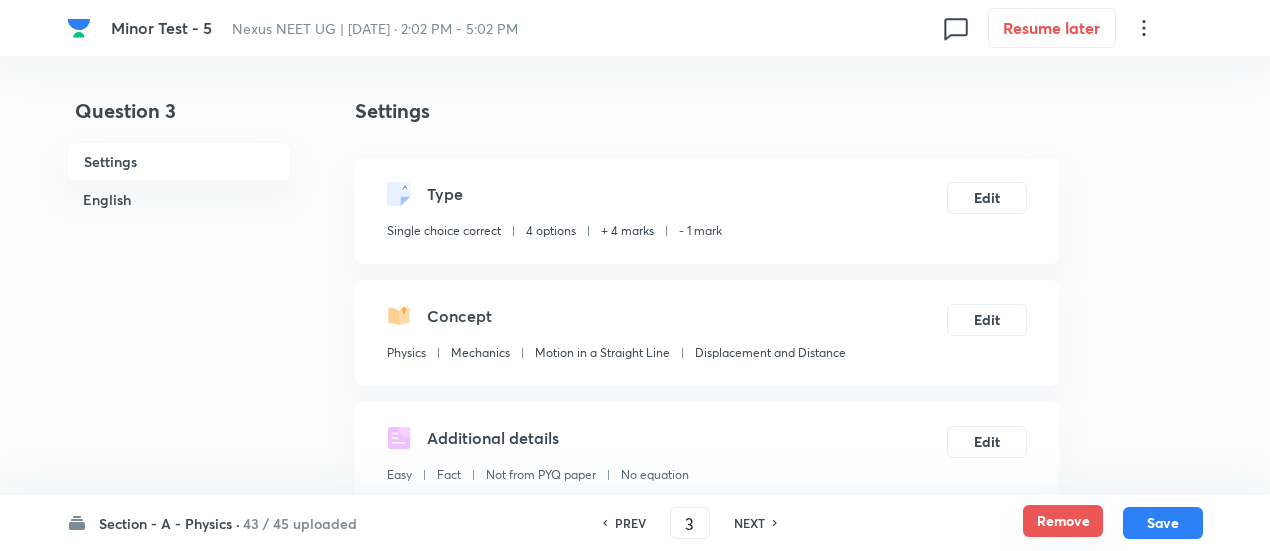 click on "Remove" at bounding box center (1063, 521) 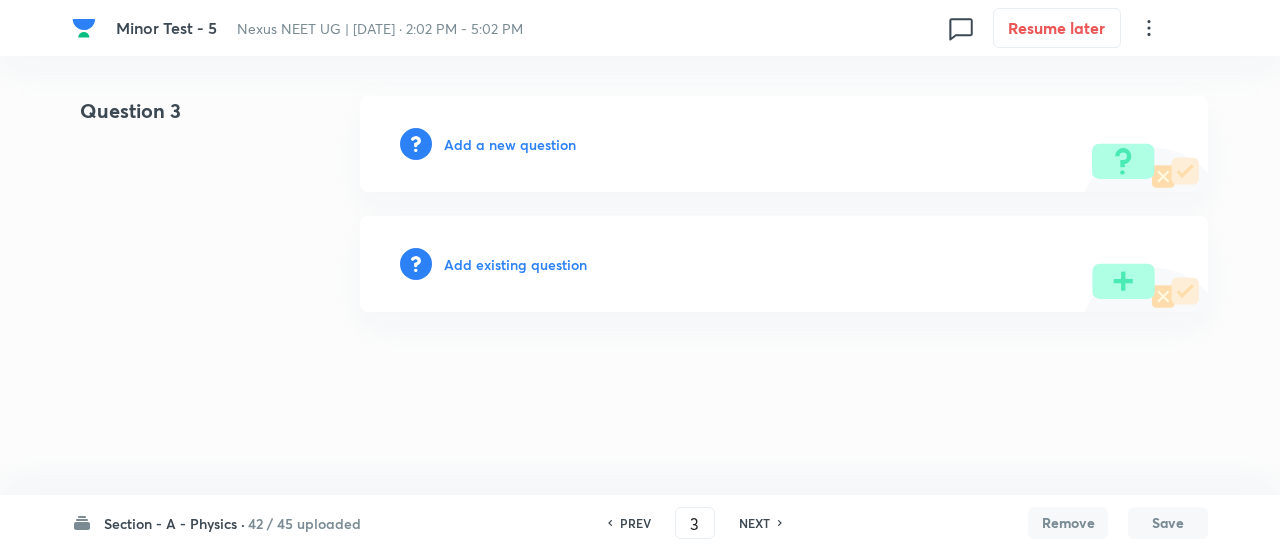 click on "NEXT" at bounding box center [754, 523] 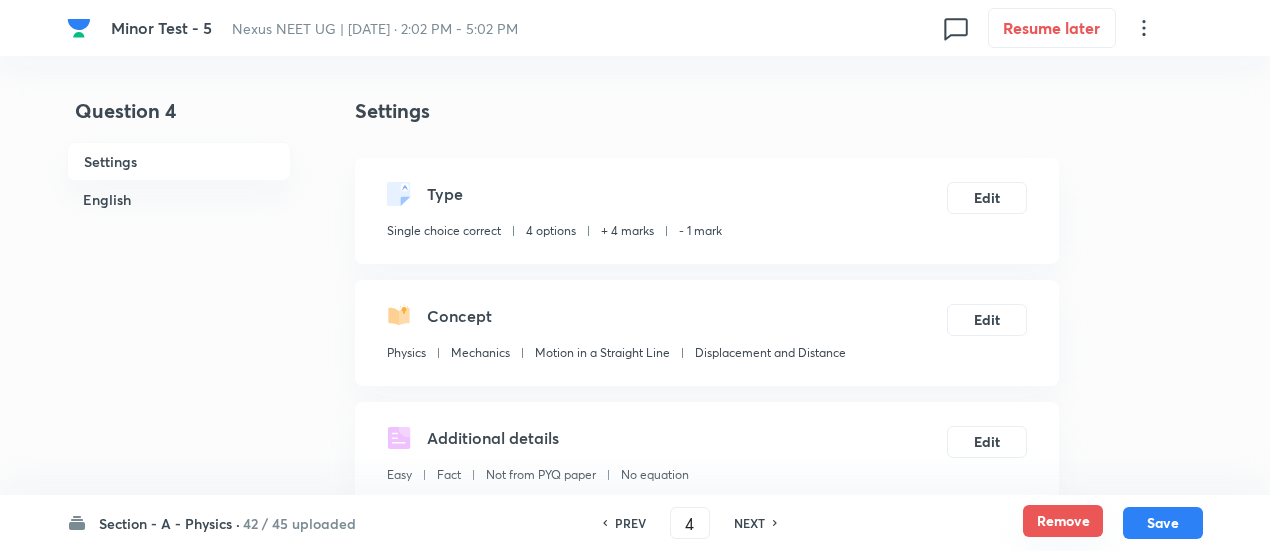 click on "Remove" at bounding box center (1063, 521) 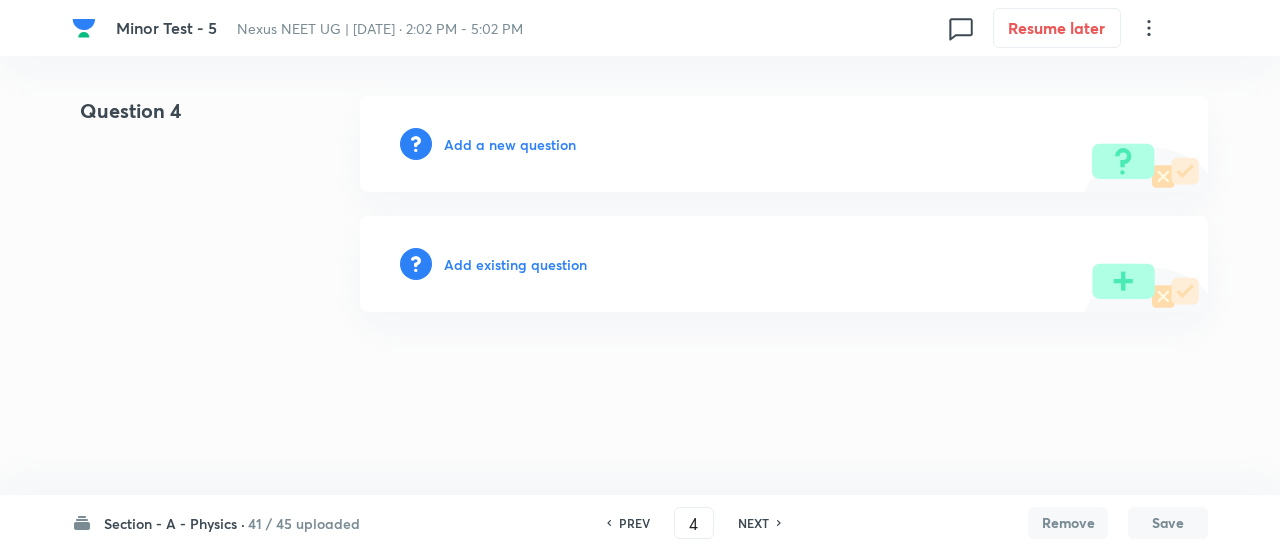 click on "NEXT" at bounding box center [753, 523] 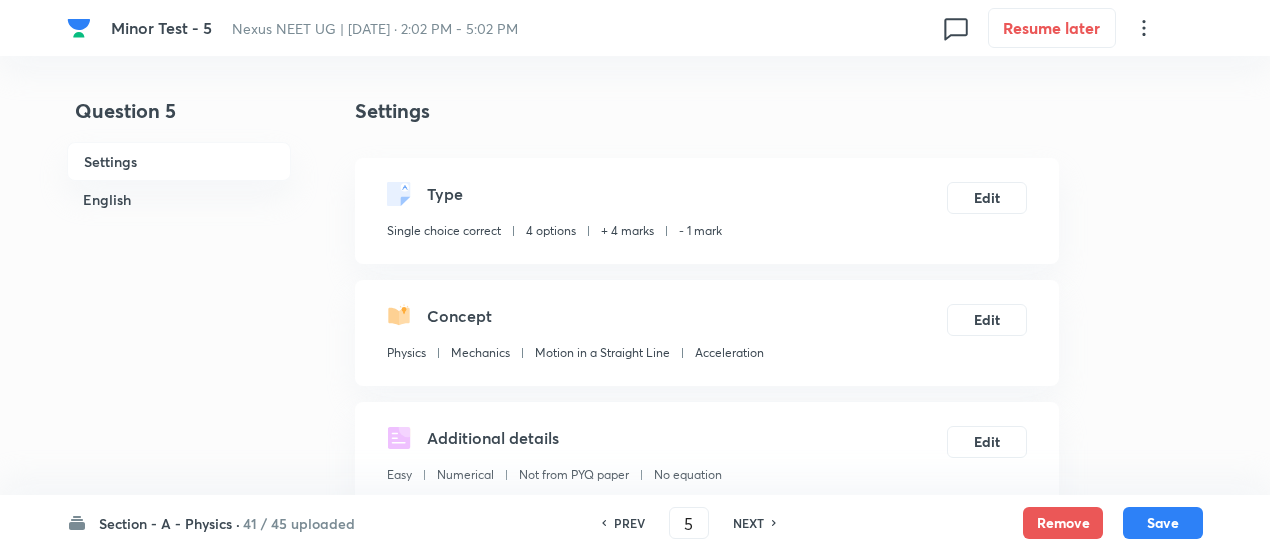 checkbox on "true" 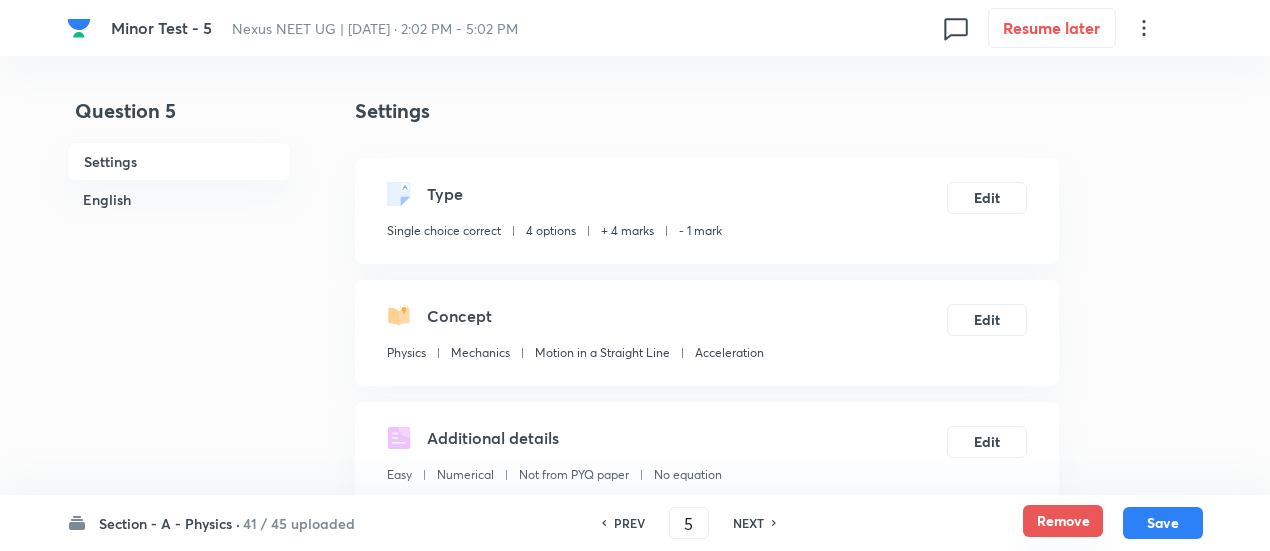 click on "Remove" at bounding box center (1063, 521) 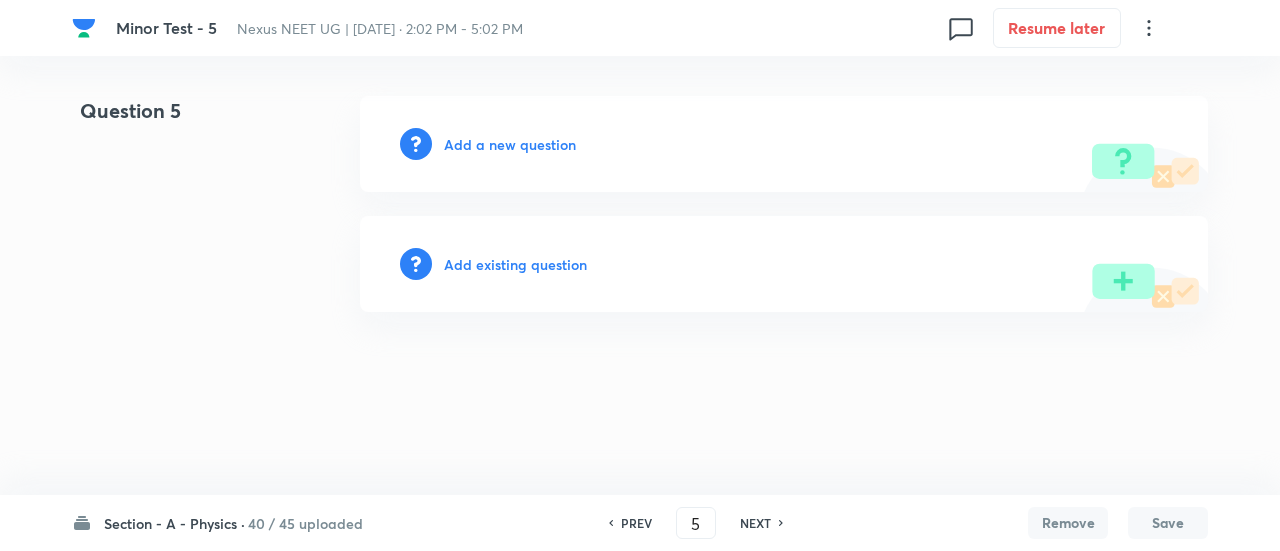 click on "NEXT" at bounding box center [755, 523] 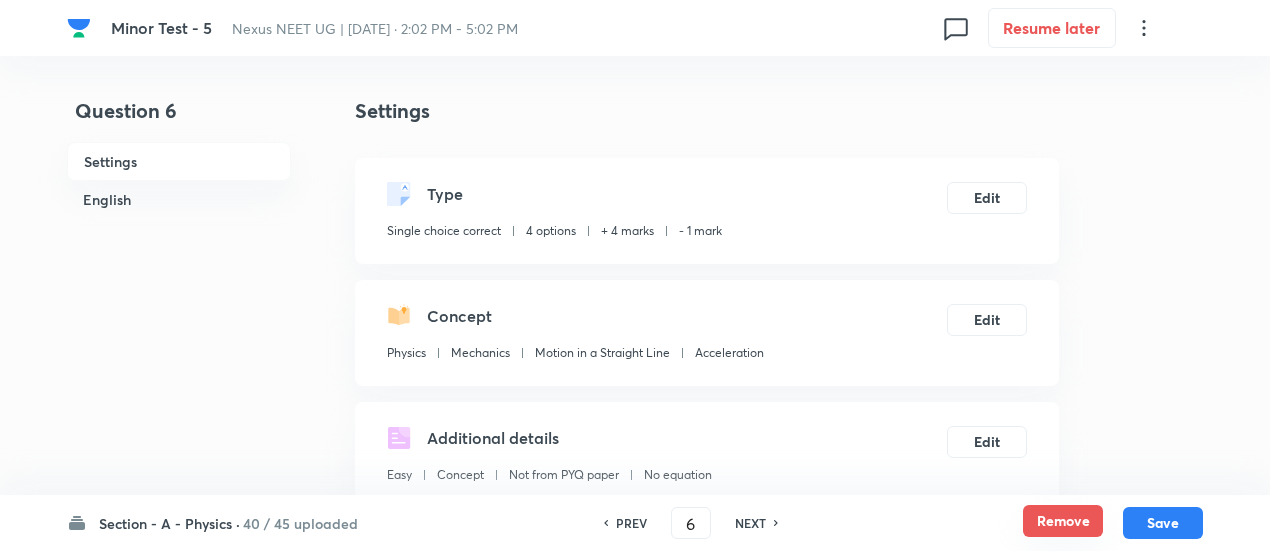 click on "Remove" at bounding box center [1063, 521] 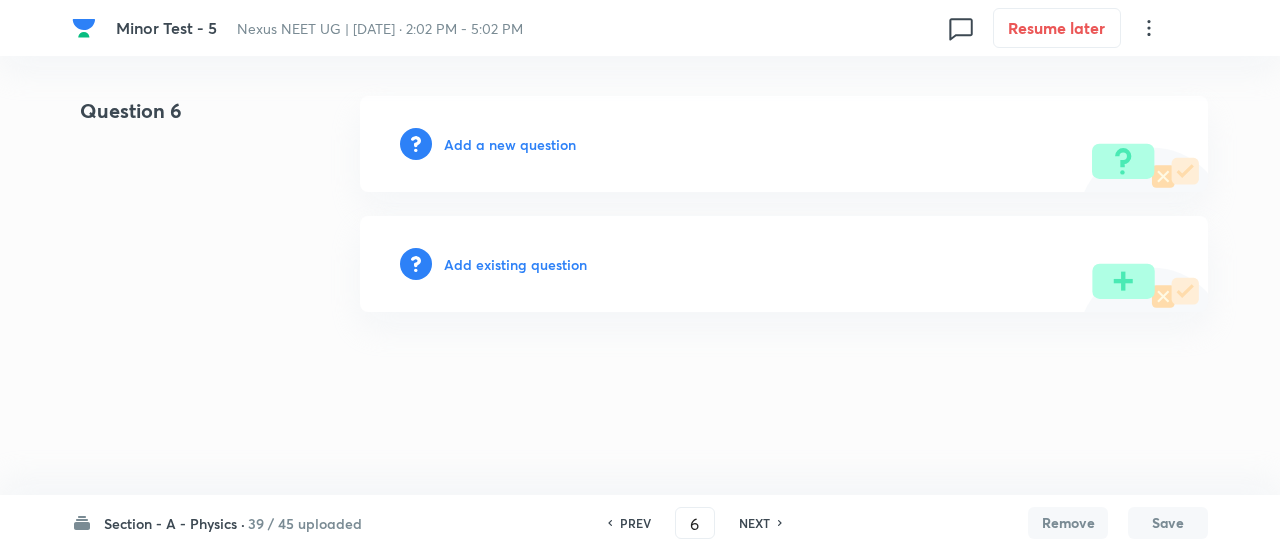 click on "NEXT" at bounding box center (754, 523) 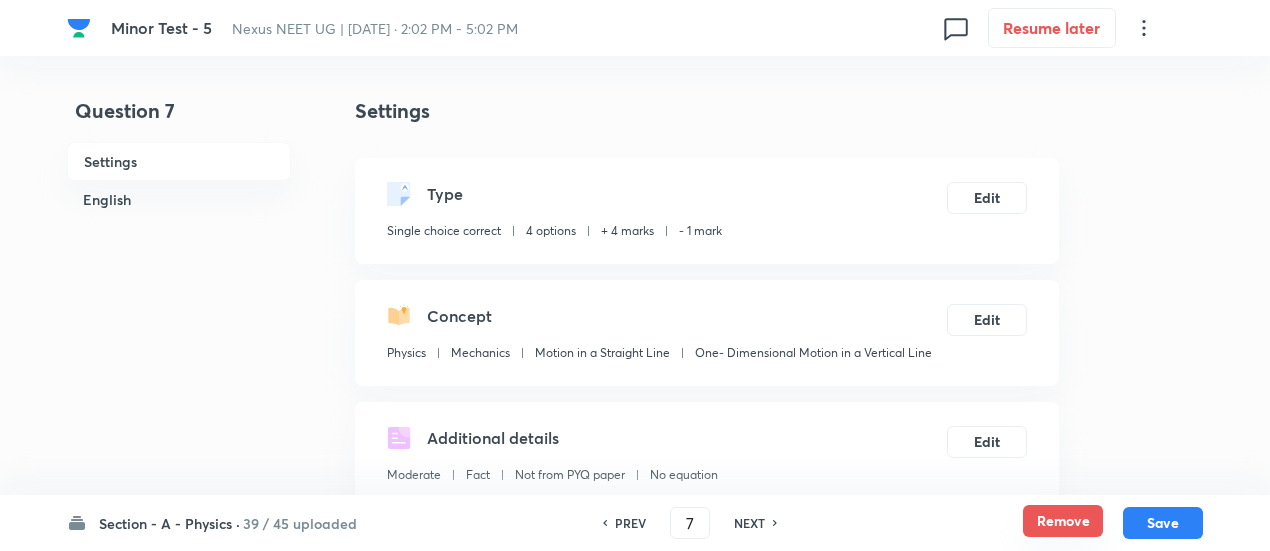 click on "Remove" at bounding box center [1063, 521] 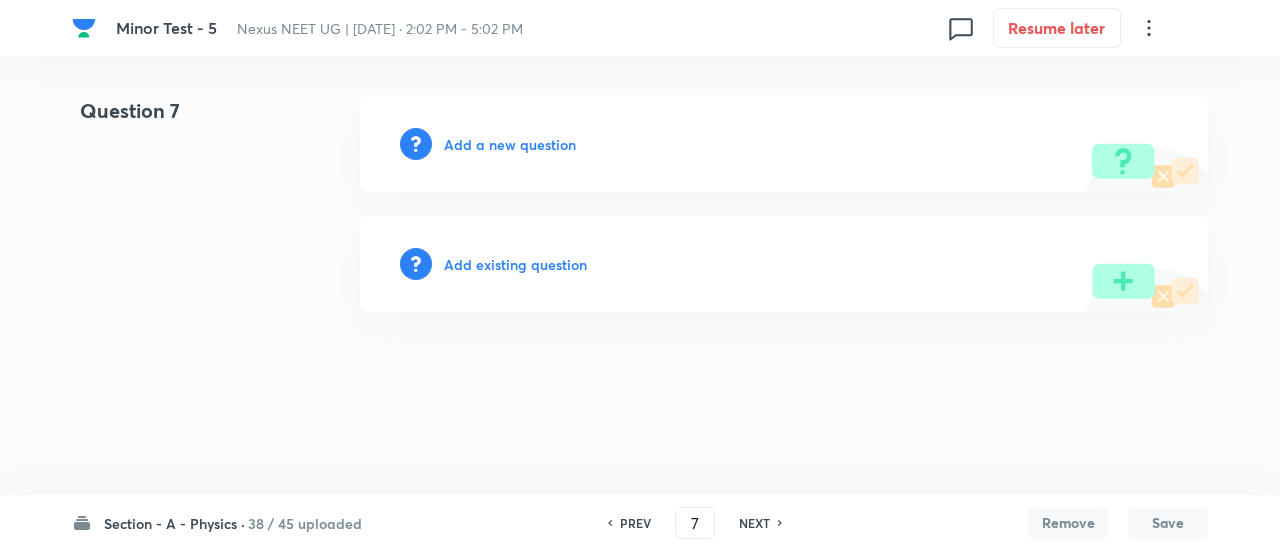 click on "NEXT" at bounding box center [754, 523] 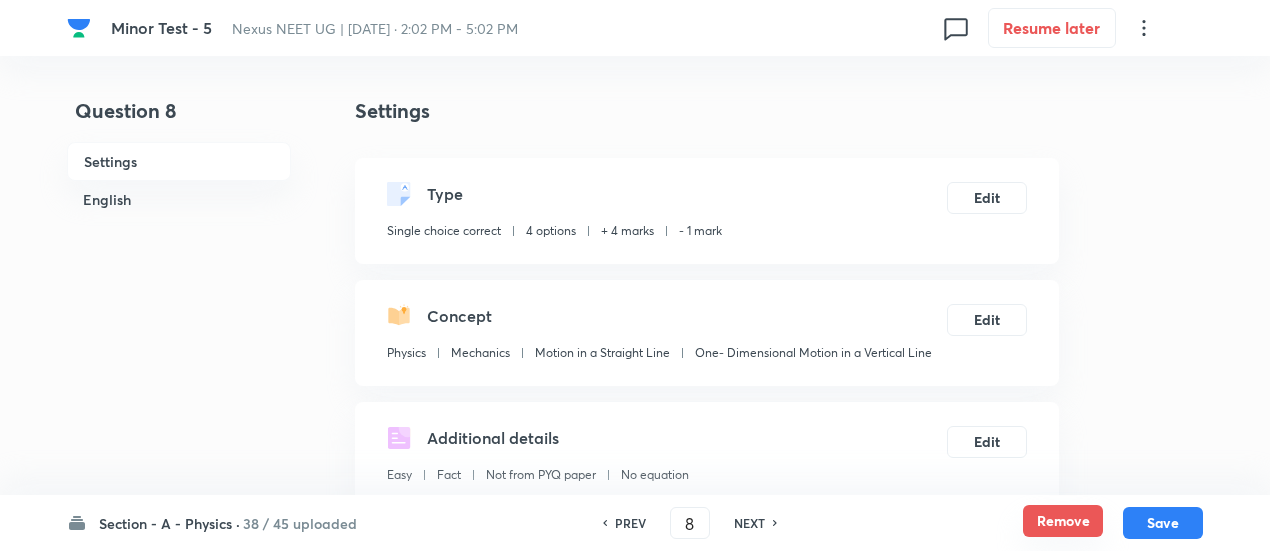 click on "Remove" at bounding box center [1063, 521] 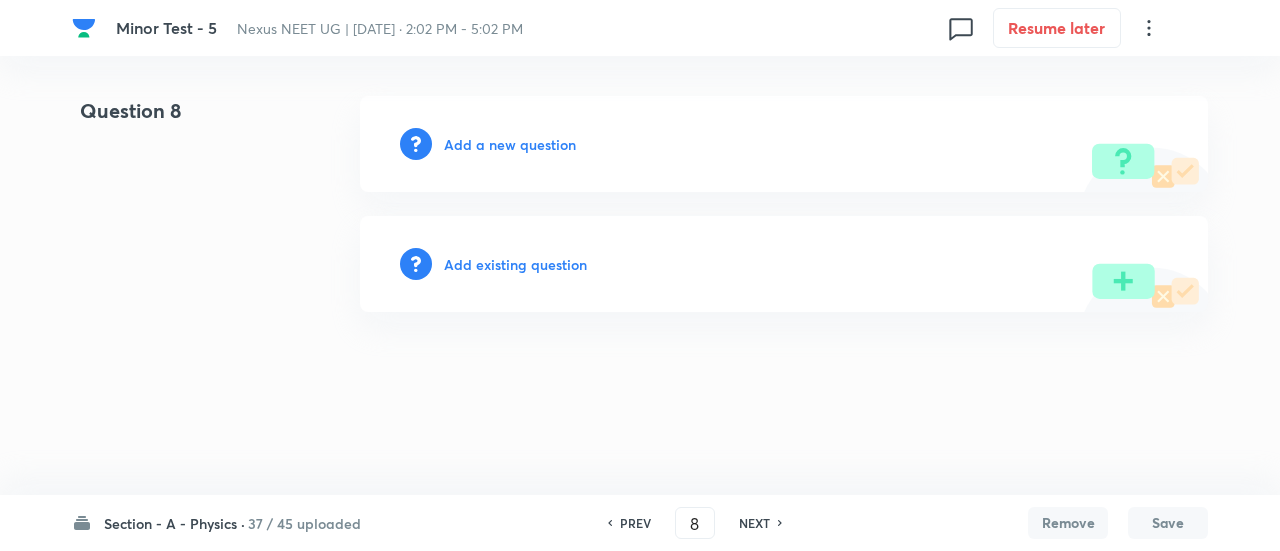 click on "NEXT" at bounding box center [754, 523] 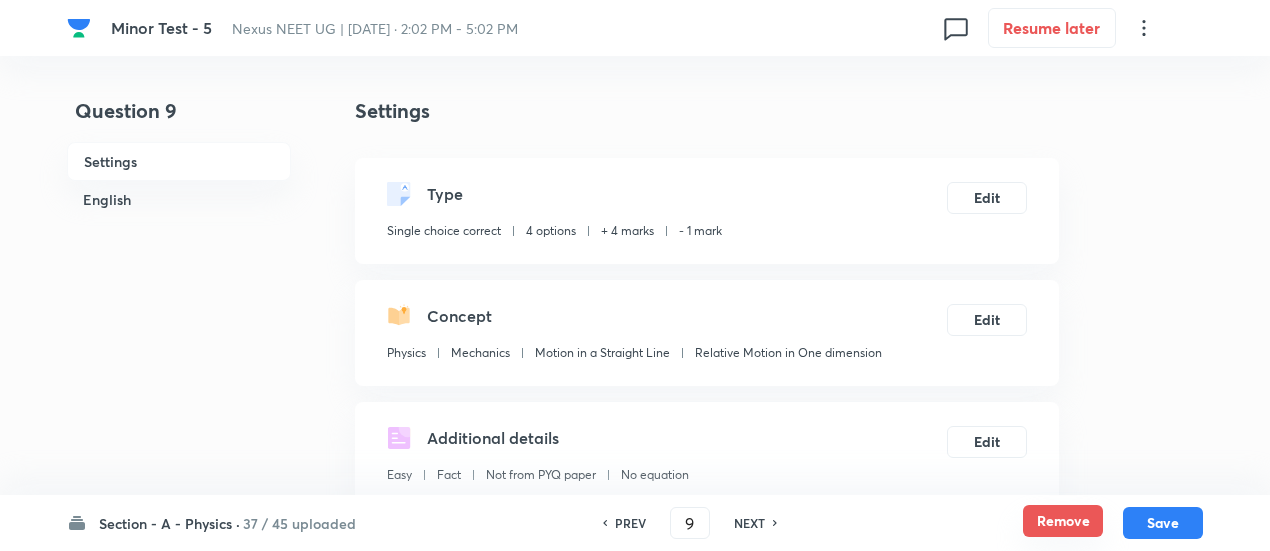click on "Remove" at bounding box center [1063, 521] 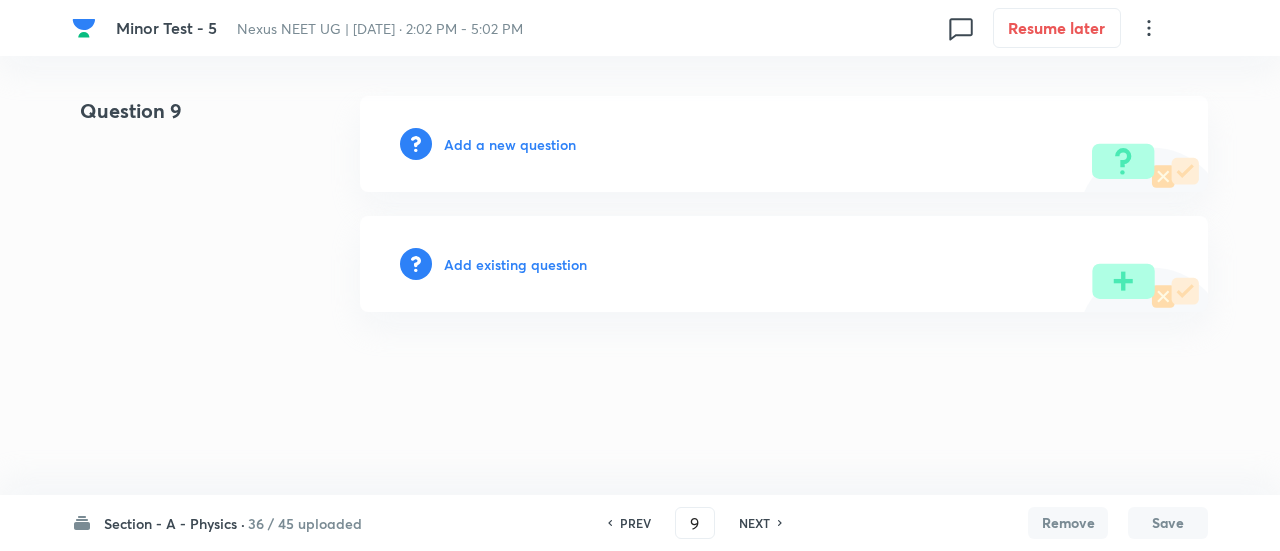 click on "NEXT" at bounding box center (754, 523) 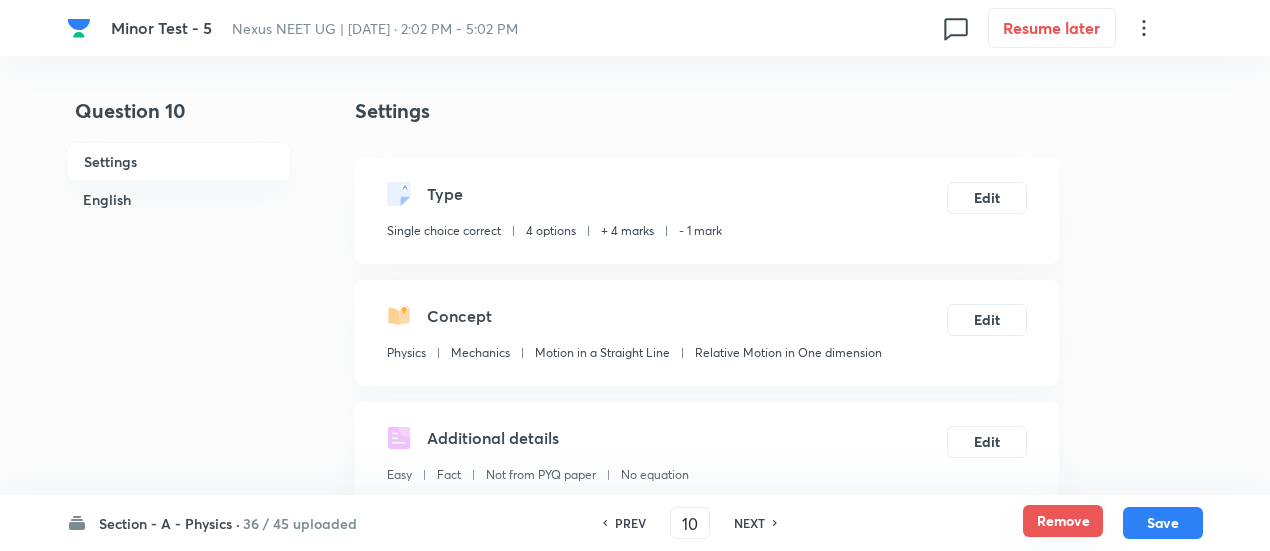 click on "Remove" at bounding box center [1063, 521] 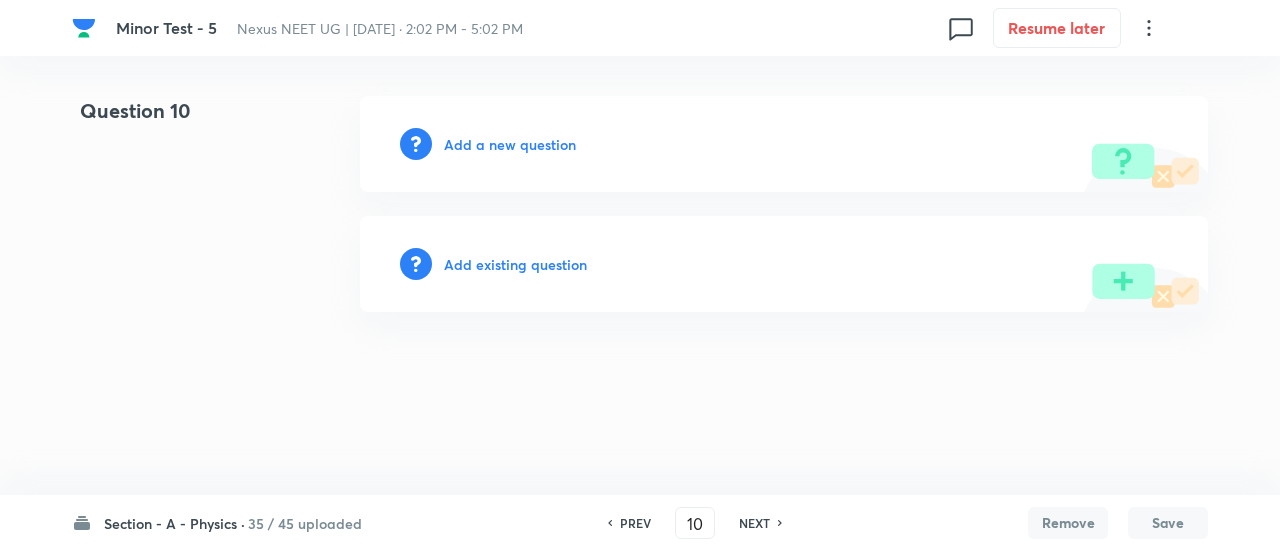 click on "NEXT" at bounding box center (754, 523) 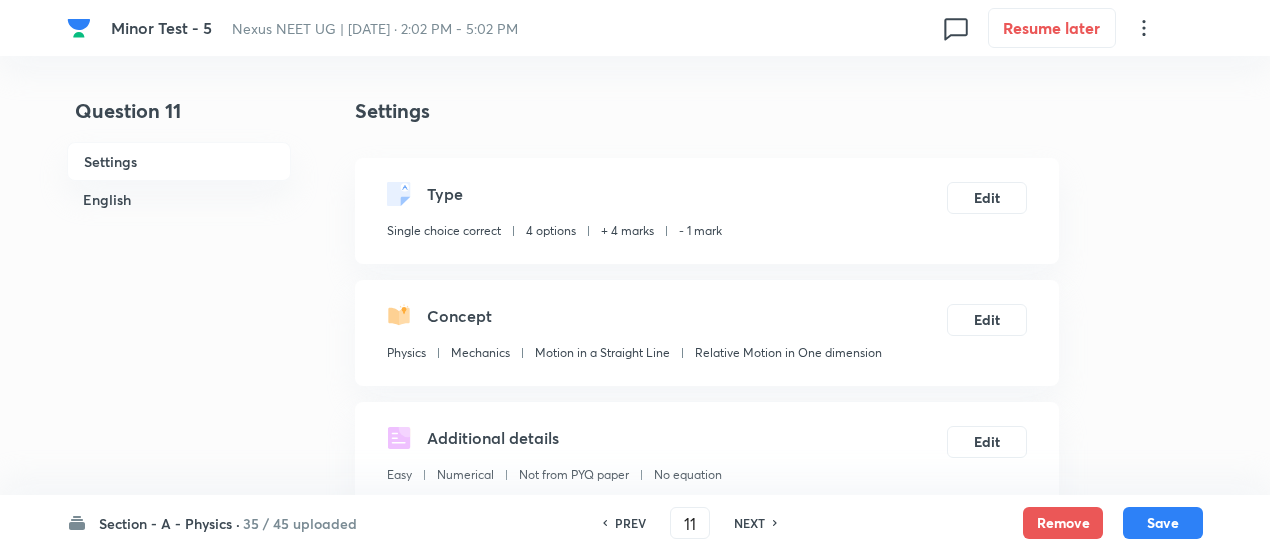 checkbox on "true" 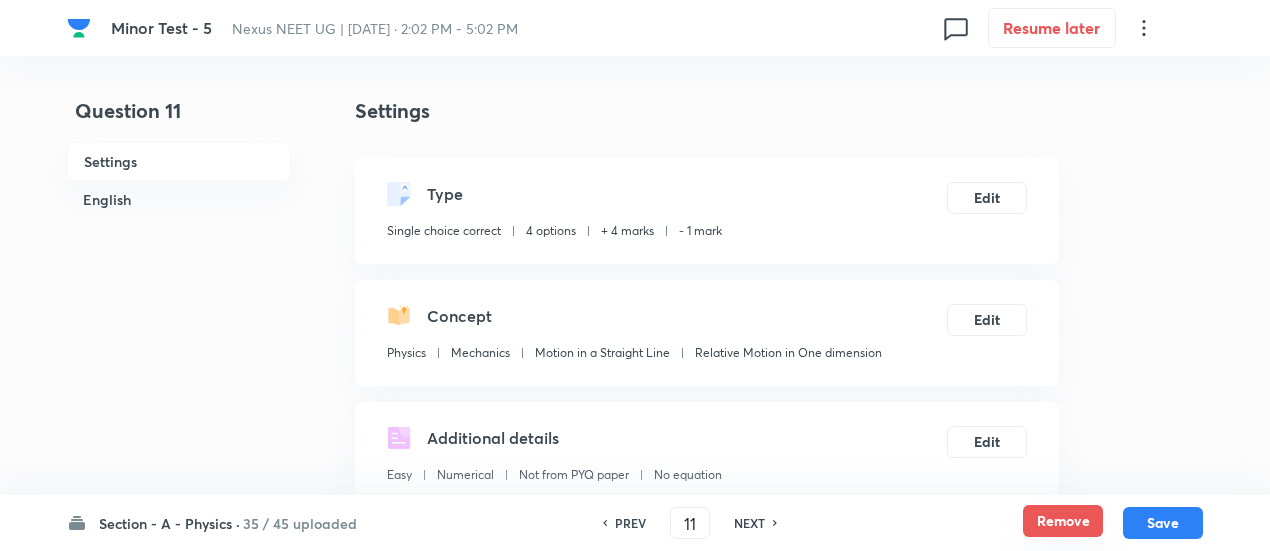 click on "Remove" at bounding box center (1063, 521) 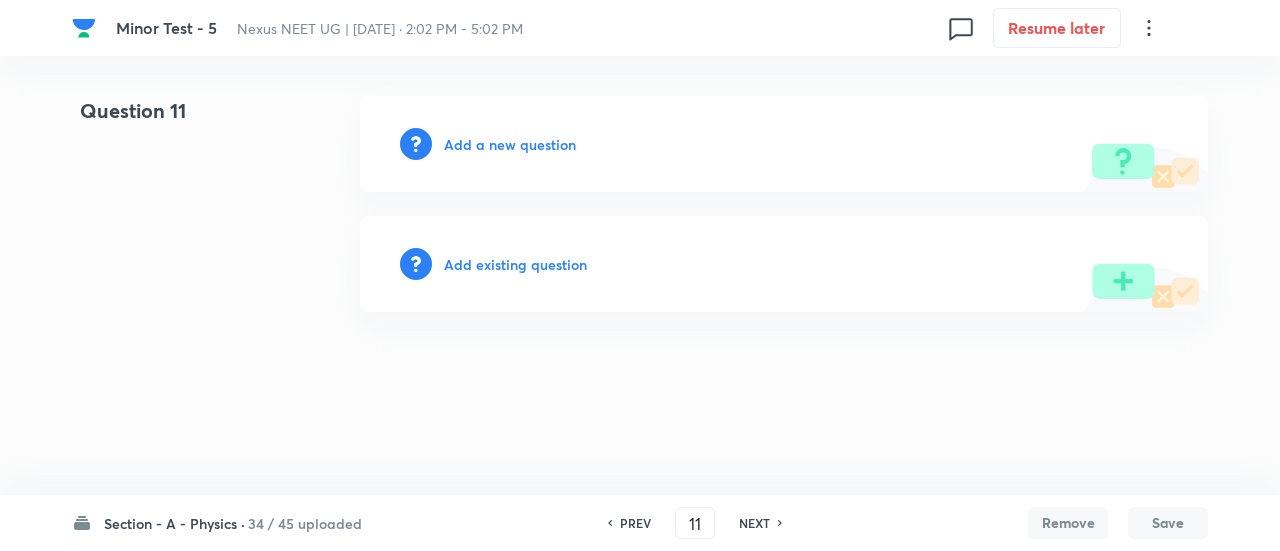 click on "NEXT" at bounding box center [754, 523] 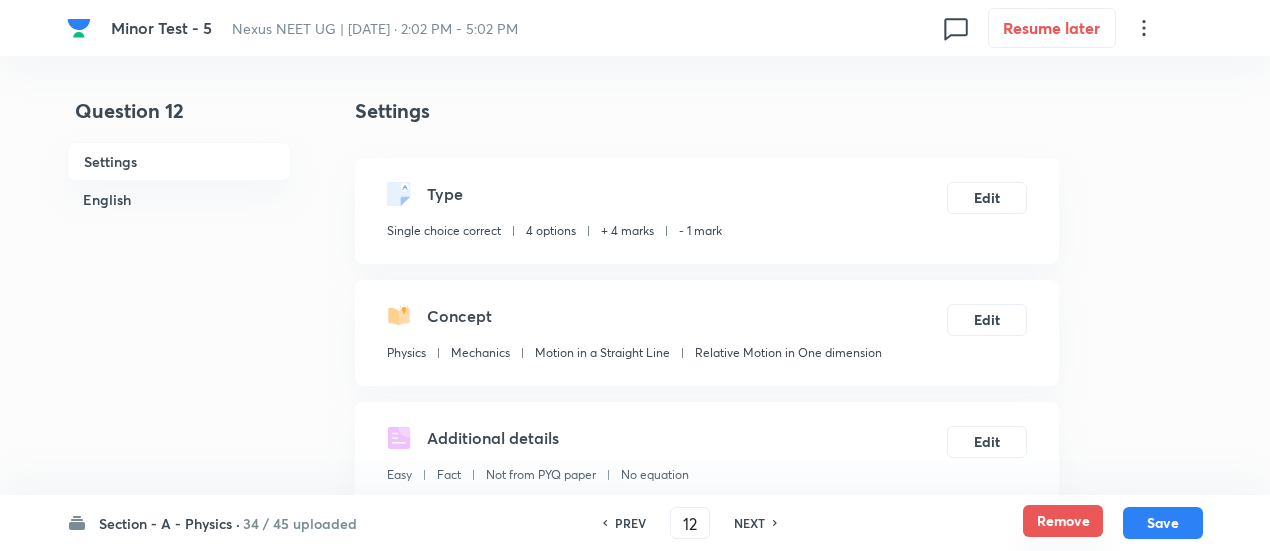 click on "Remove" at bounding box center (1063, 521) 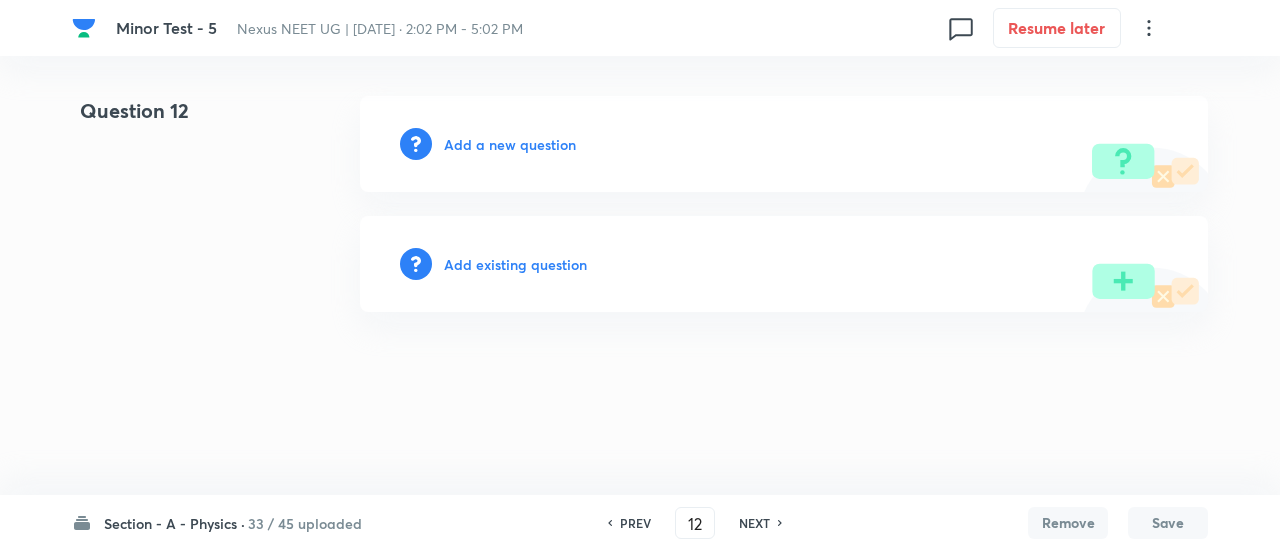 click on "NEXT" at bounding box center [754, 523] 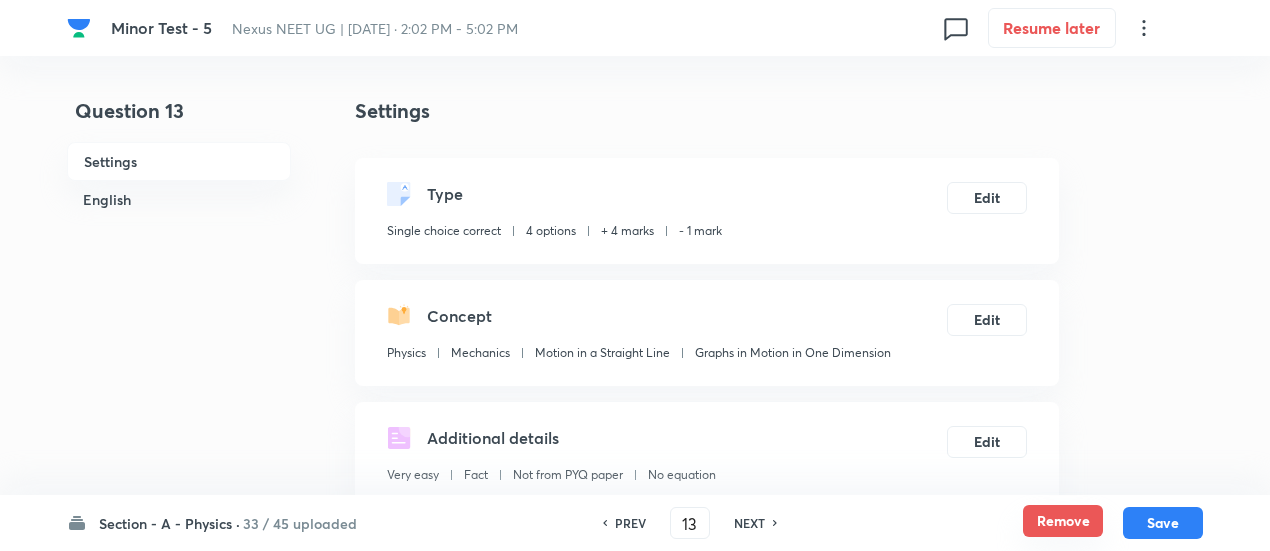 click on "Remove" at bounding box center [1063, 521] 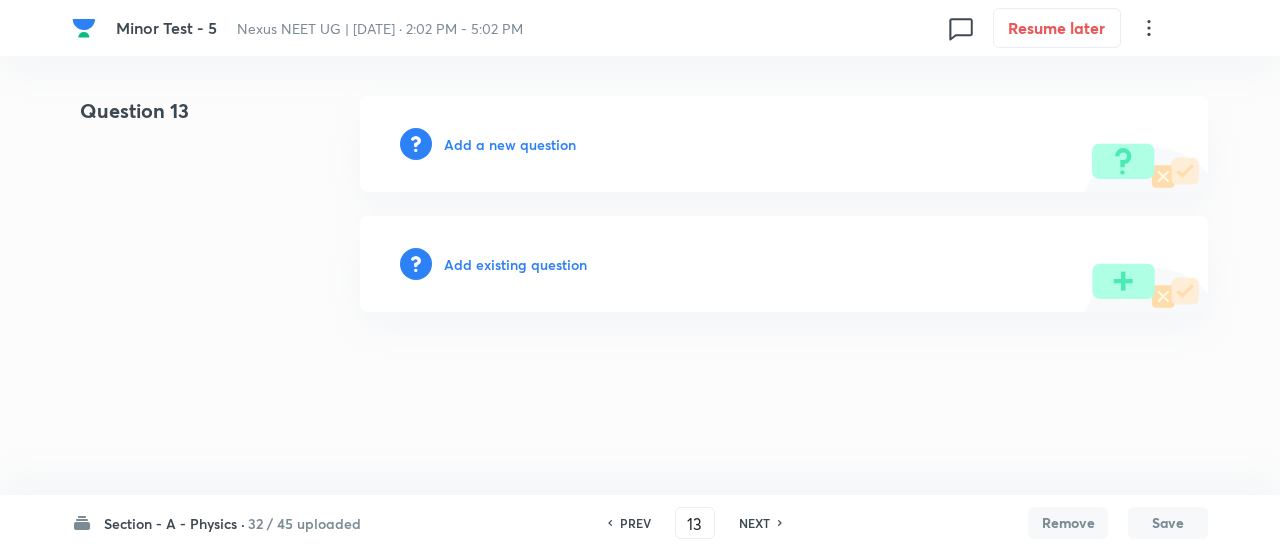 click on "NEXT" at bounding box center [754, 523] 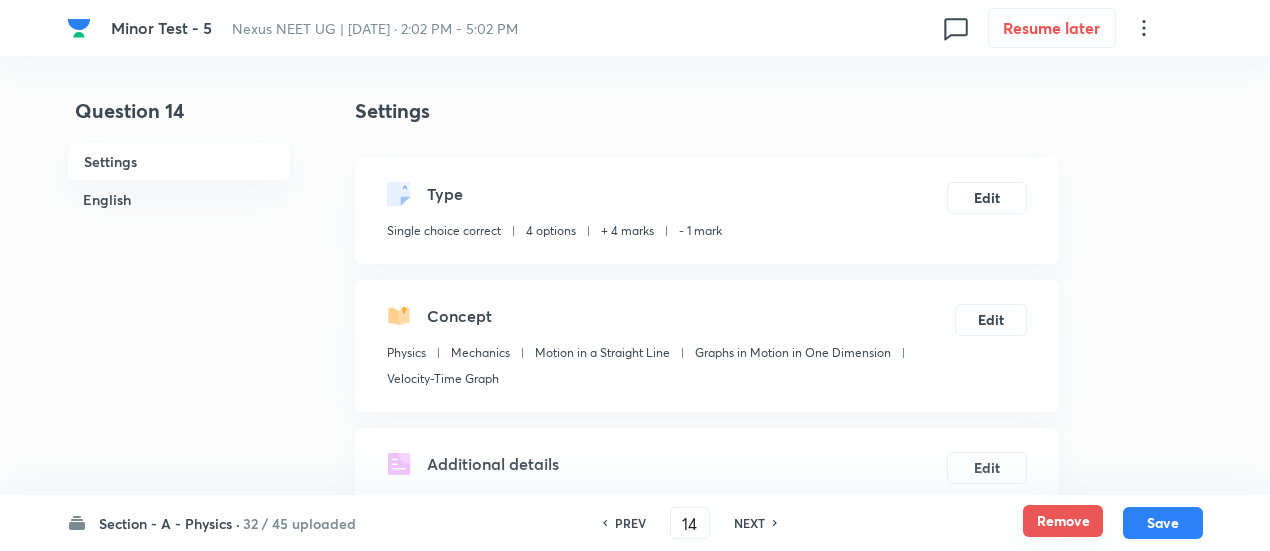 click on "Remove" at bounding box center (1063, 521) 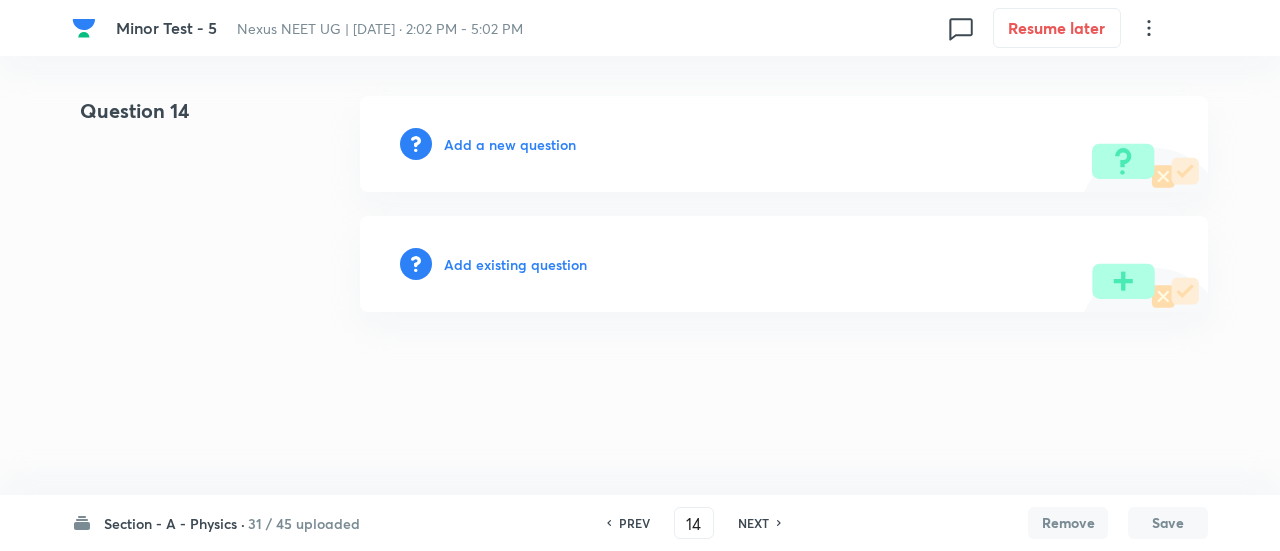 click on "NEXT" at bounding box center [753, 523] 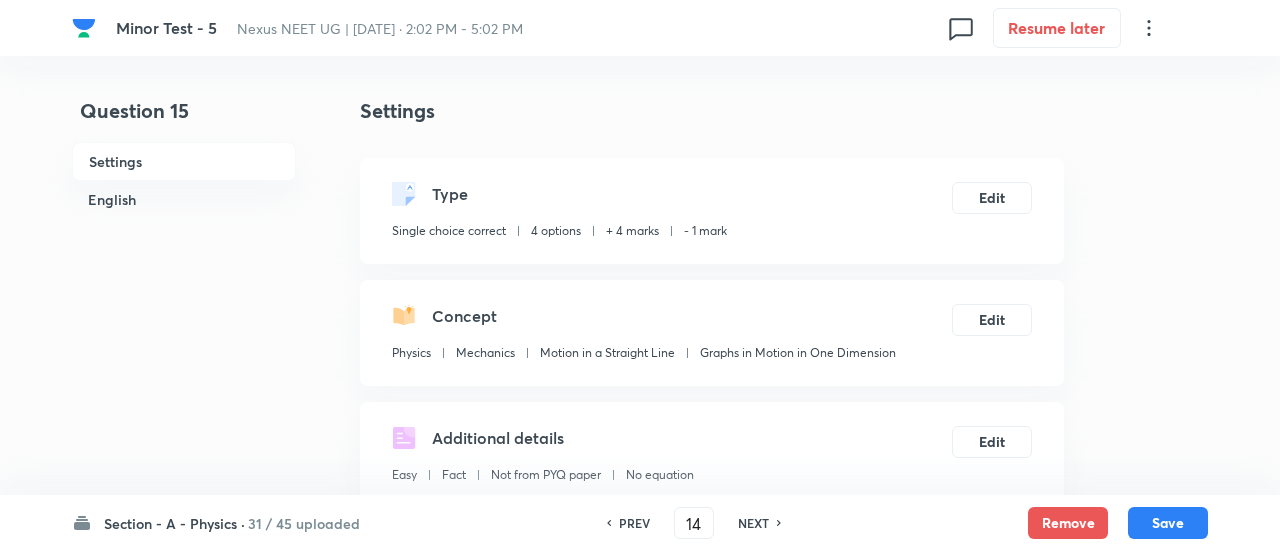type on "15" 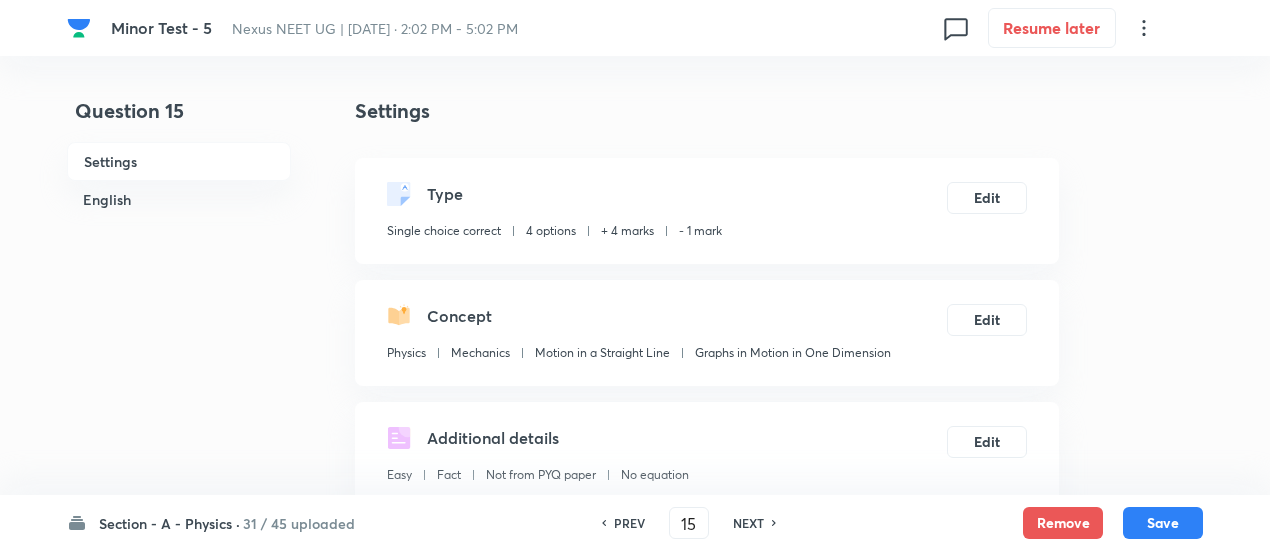 checkbox on "true" 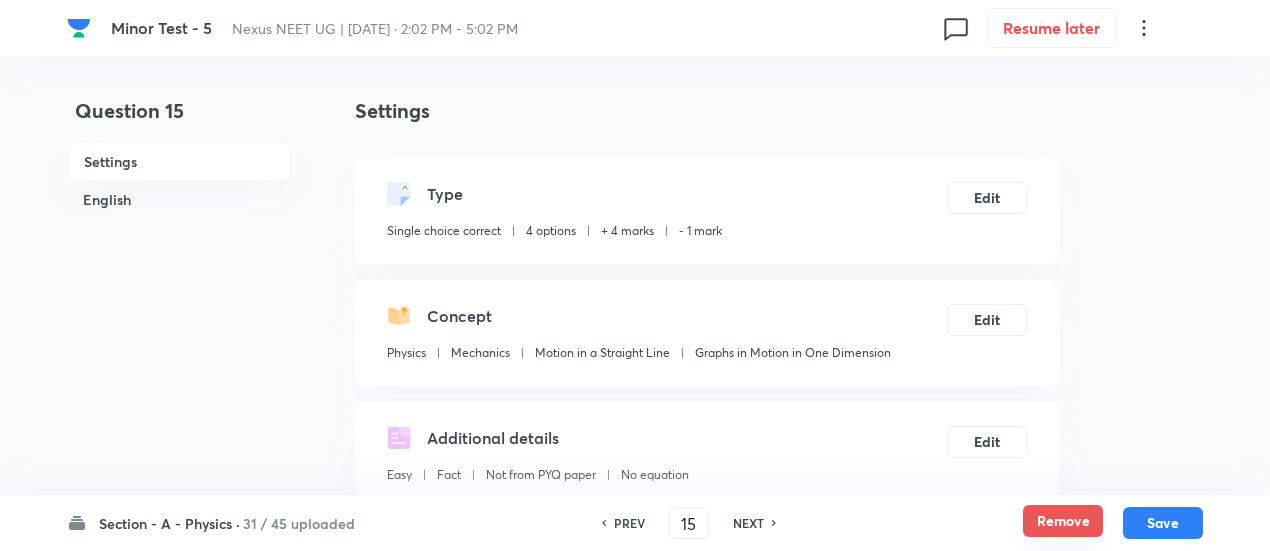 click on "Remove" at bounding box center (1063, 521) 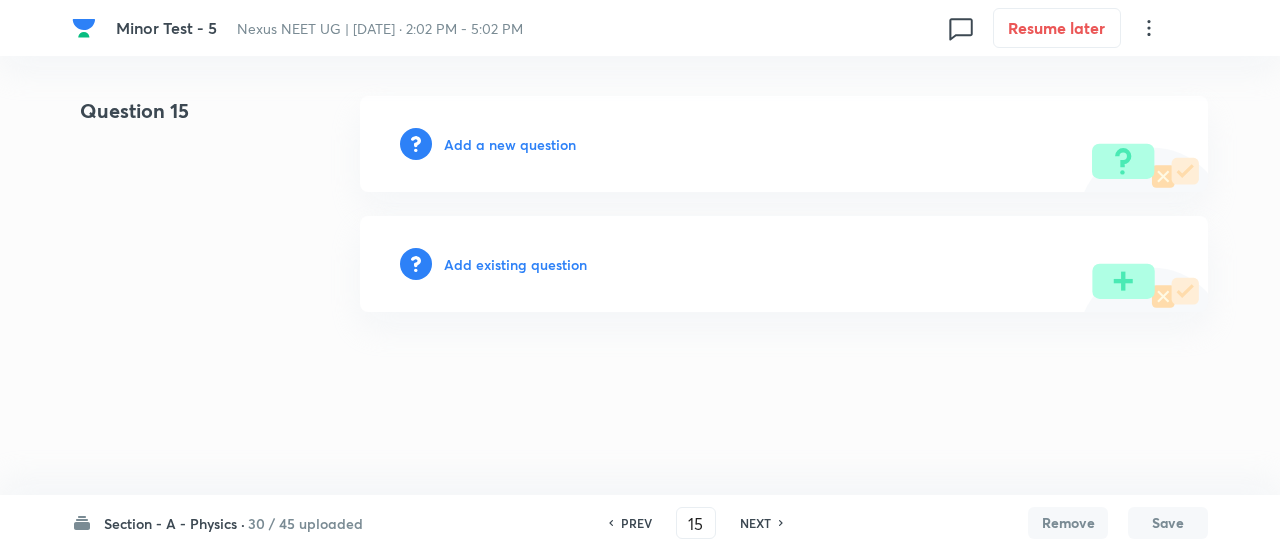click on "NEXT" at bounding box center (755, 523) 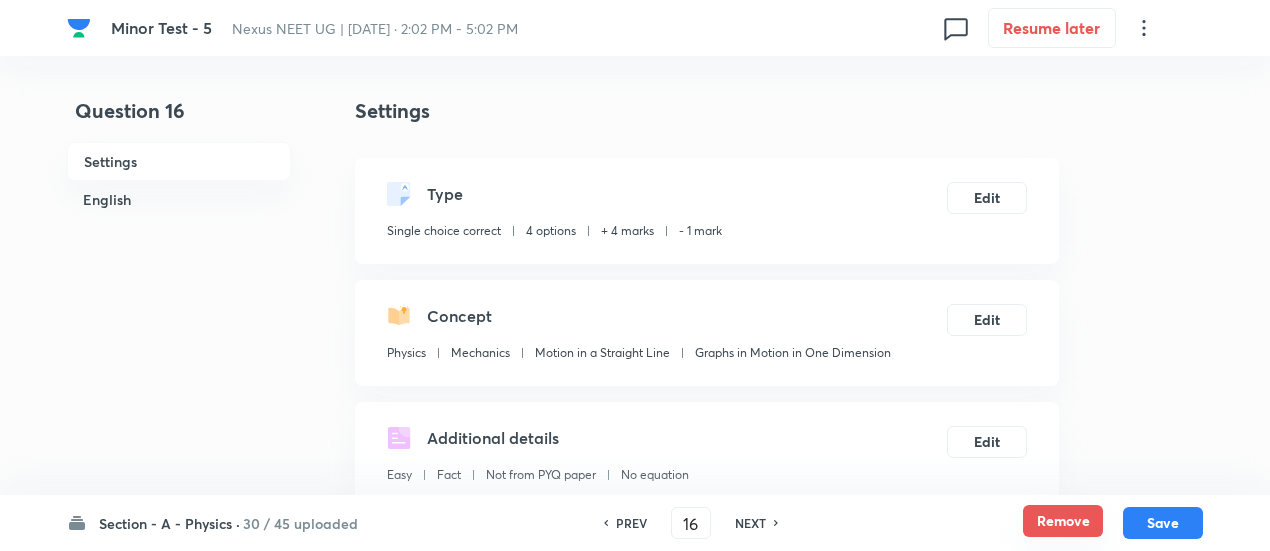 click on "Remove" at bounding box center [1063, 521] 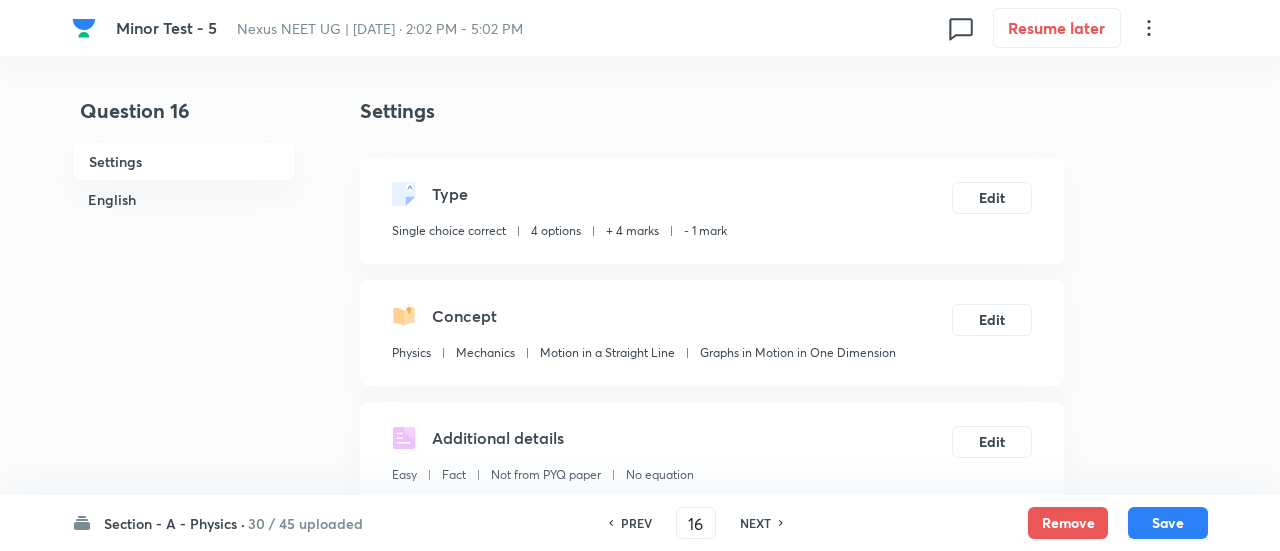click on "NEXT" at bounding box center (755, 523) 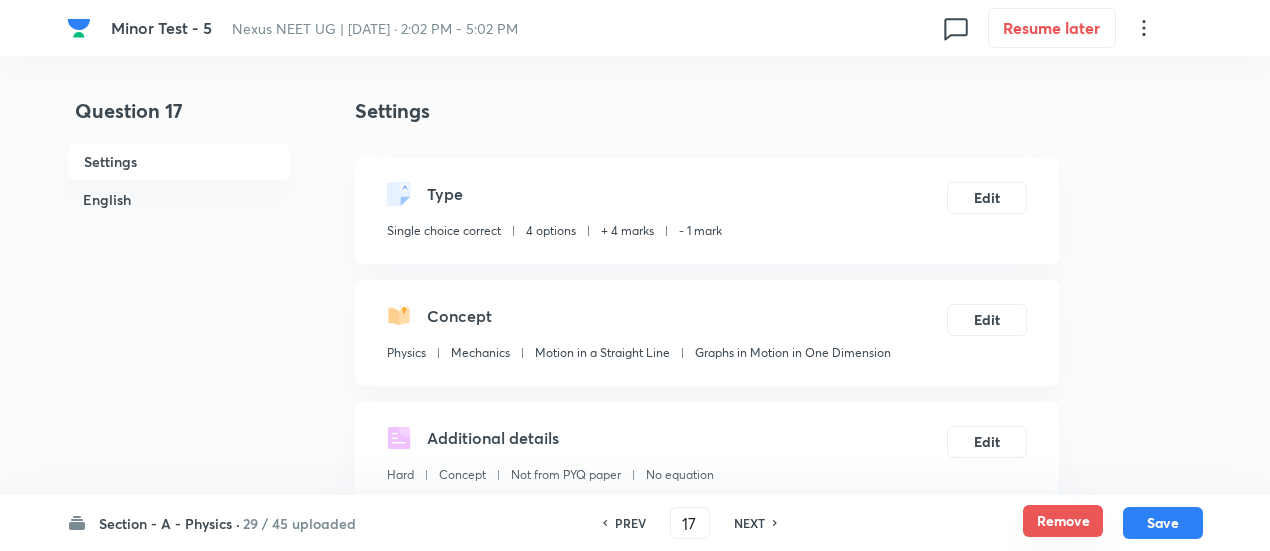 click on "Remove" at bounding box center (1063, 521) 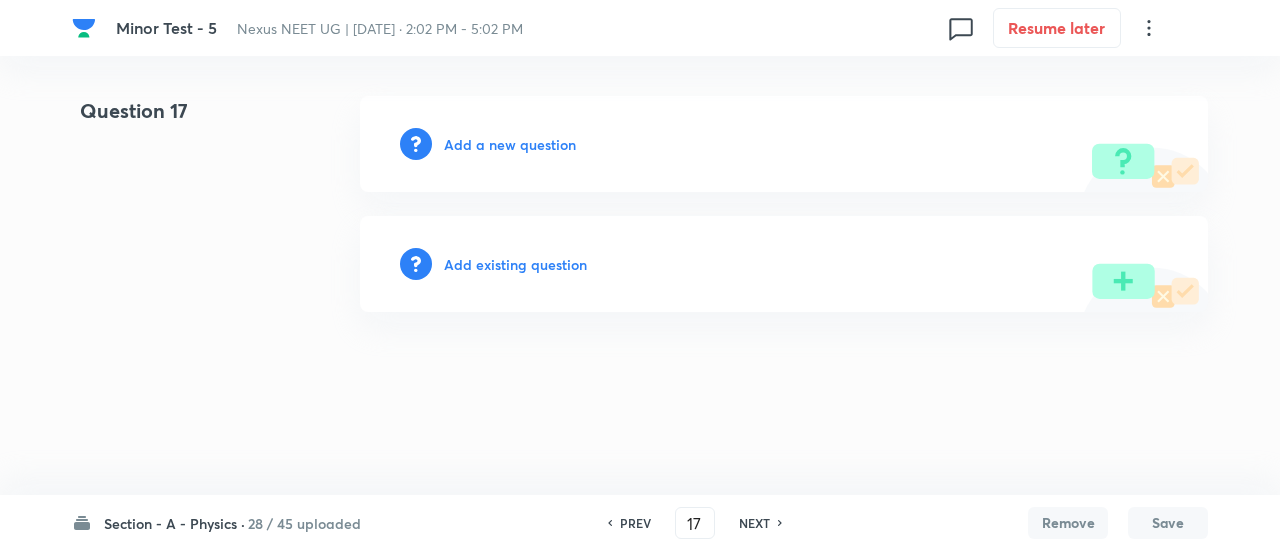 click on "NEXT" at bounding box center [754, 523] 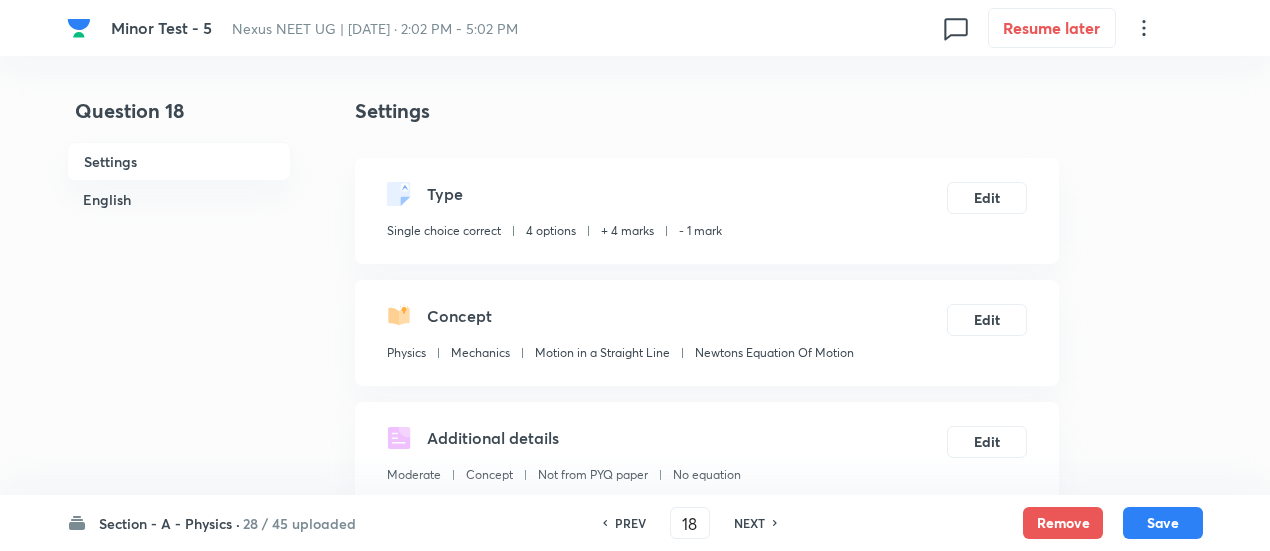 checkbox on "true" 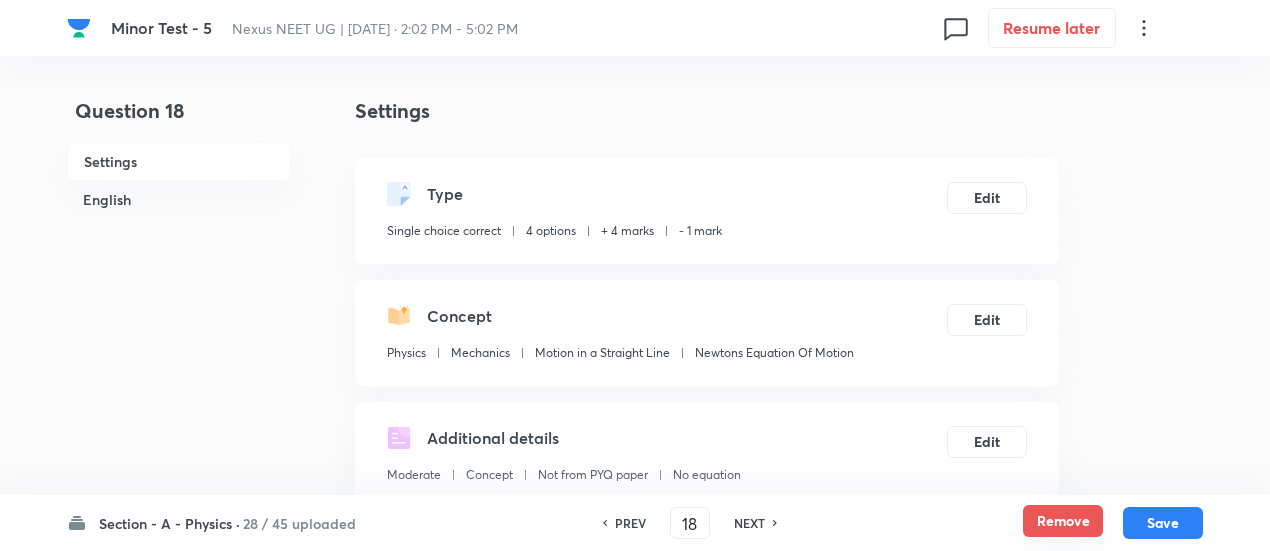 click on "Remove" at bounding box center [1063, 521] 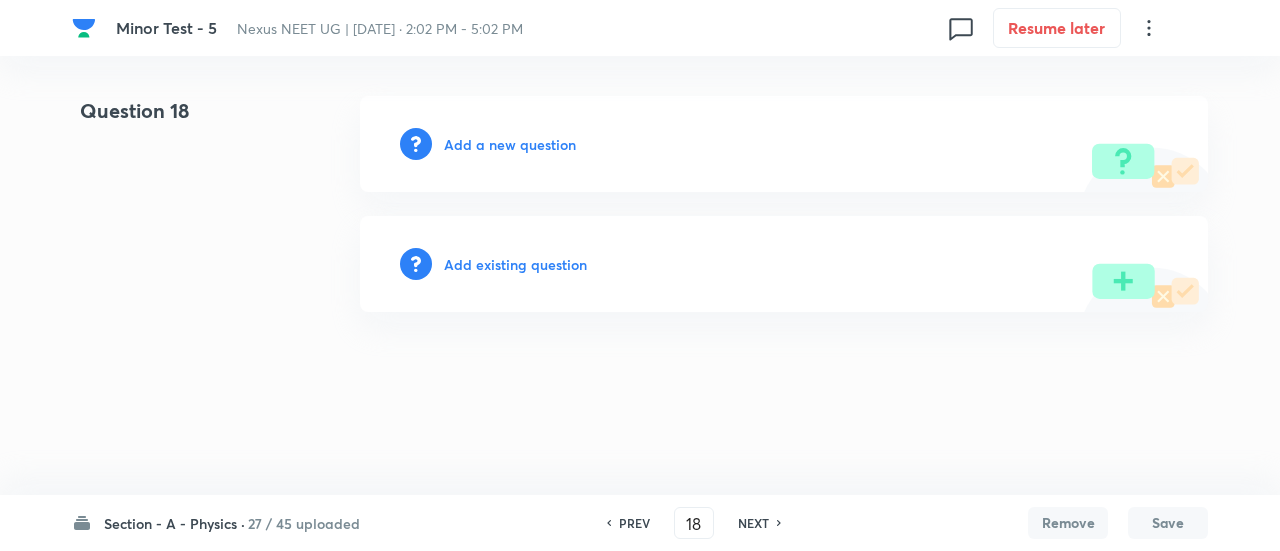 click on "NEXT" at bounding box center (753, 523) 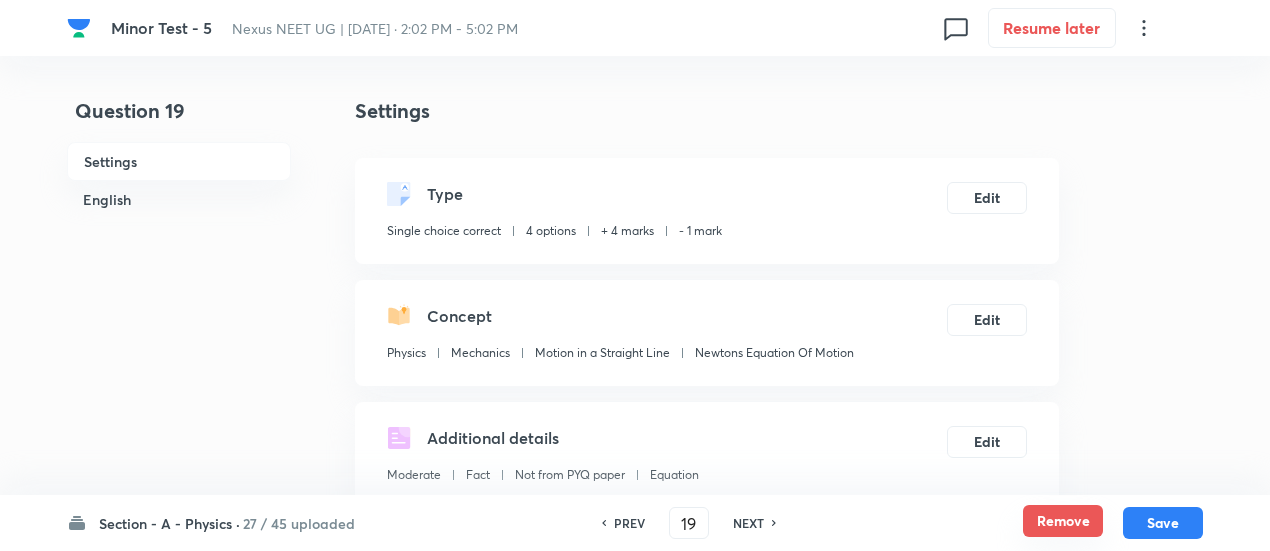 click on "Remove" at bounding box center (1063, 521) 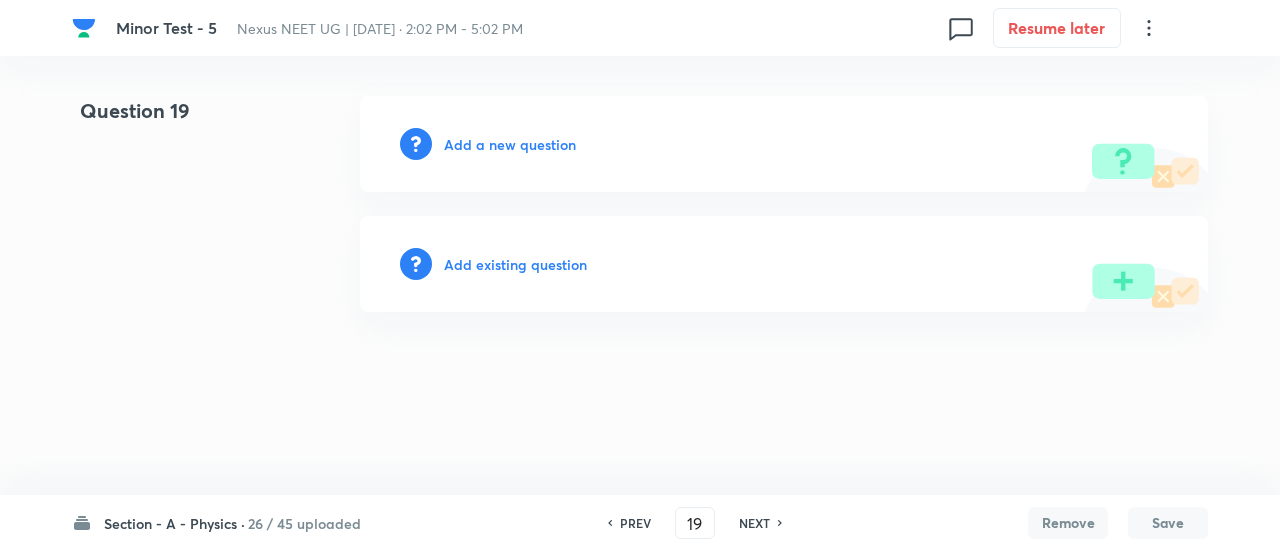 click on "NEXT" at bounding box center (757, 523) 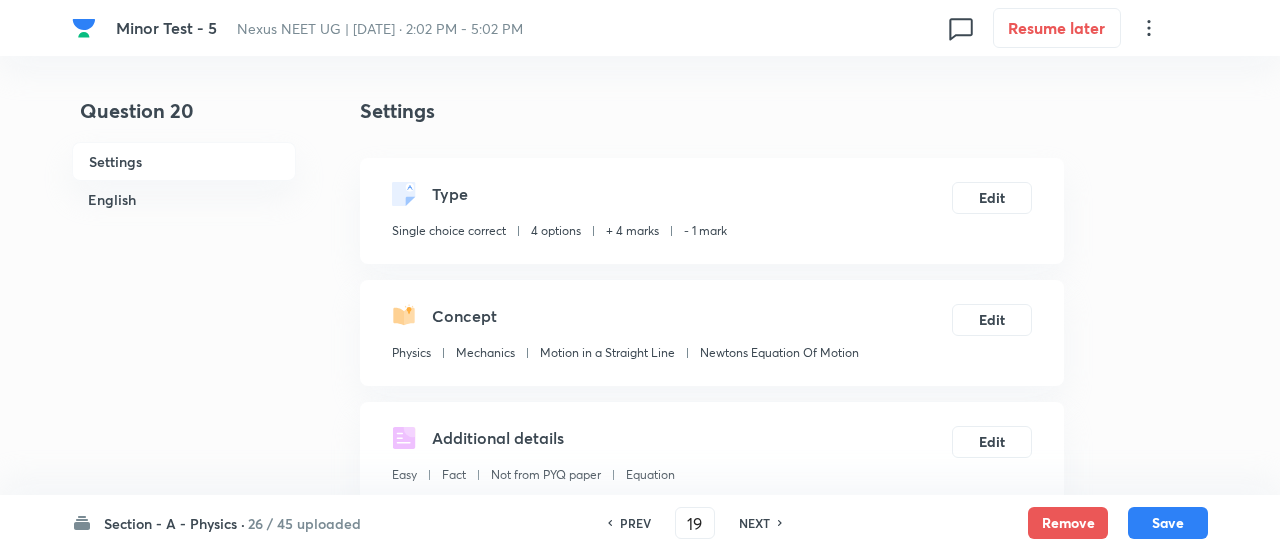 type on "20" 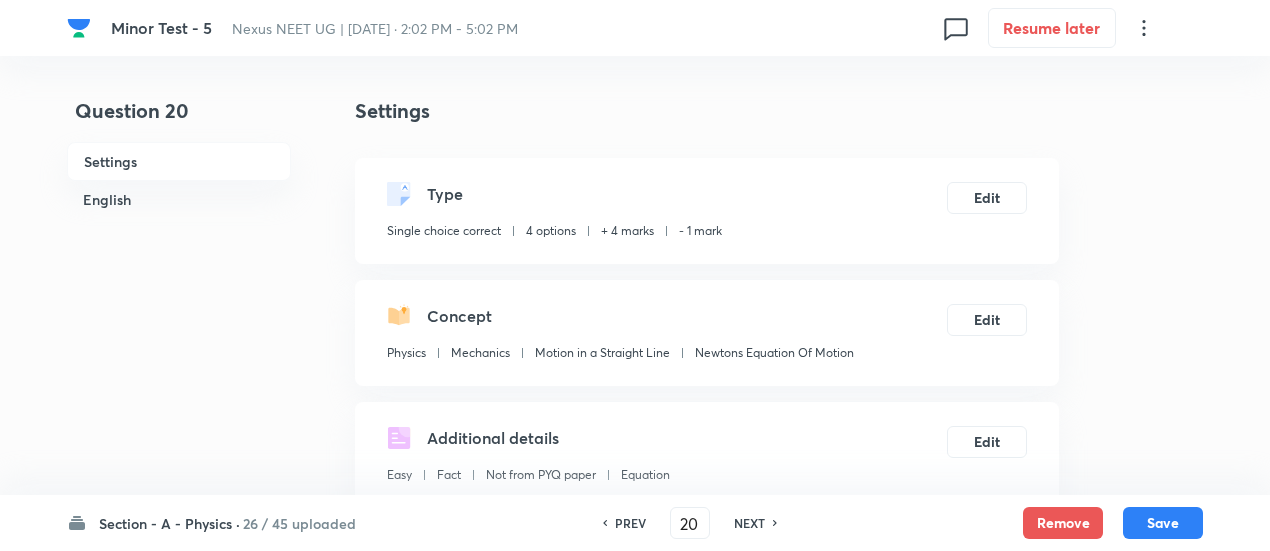 checkbox on "true" 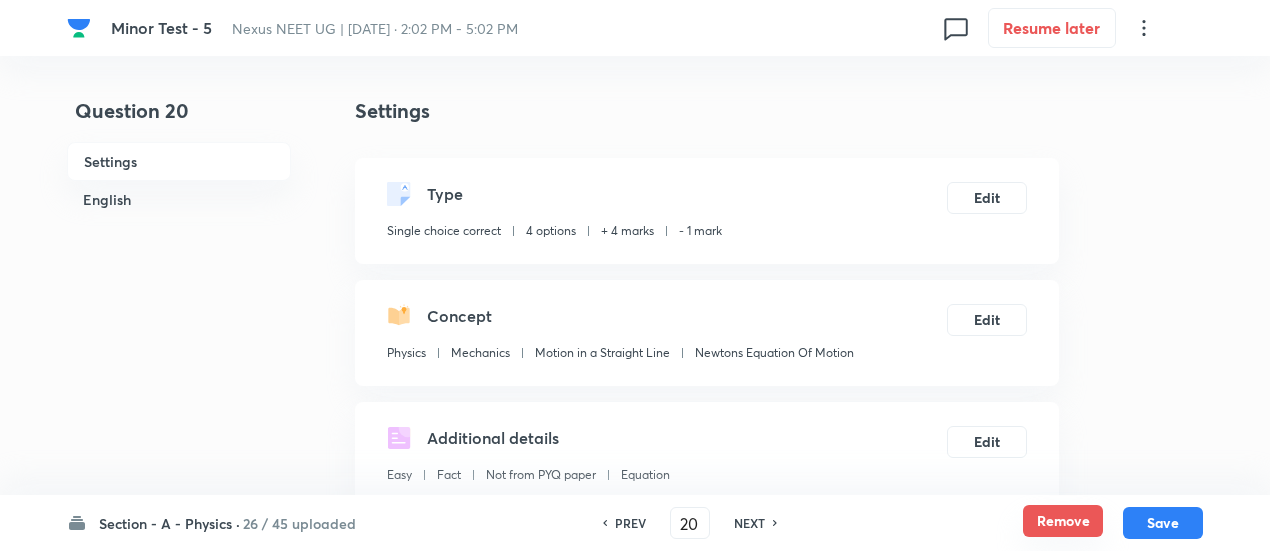 click on "Remove" at bounding box center [1063, 521] 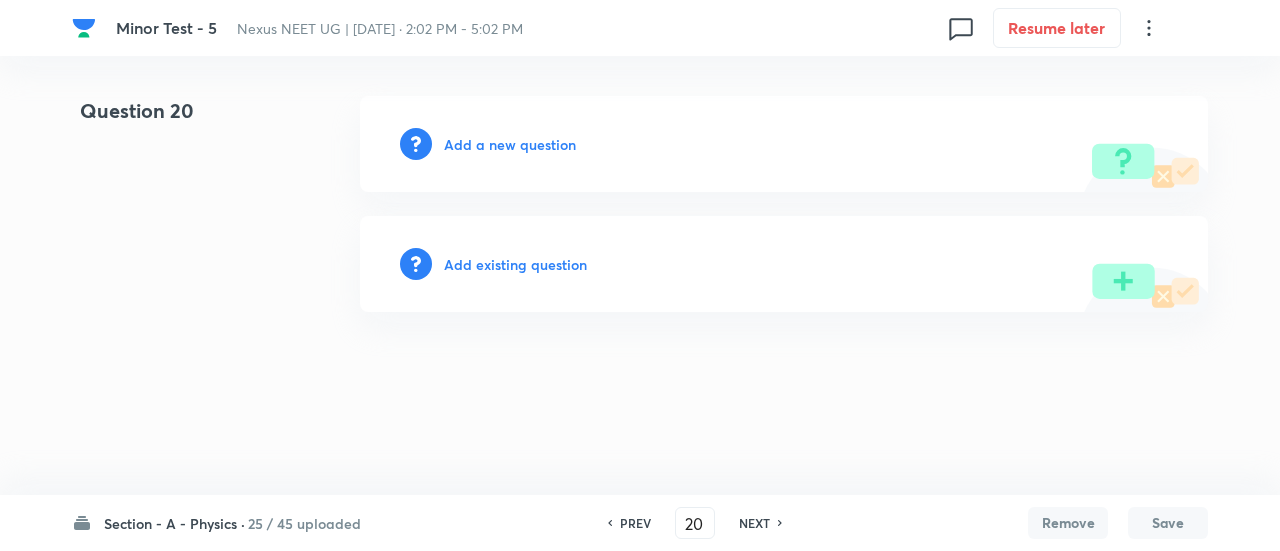 click on "NEXT" at bounding box center (754, 523) 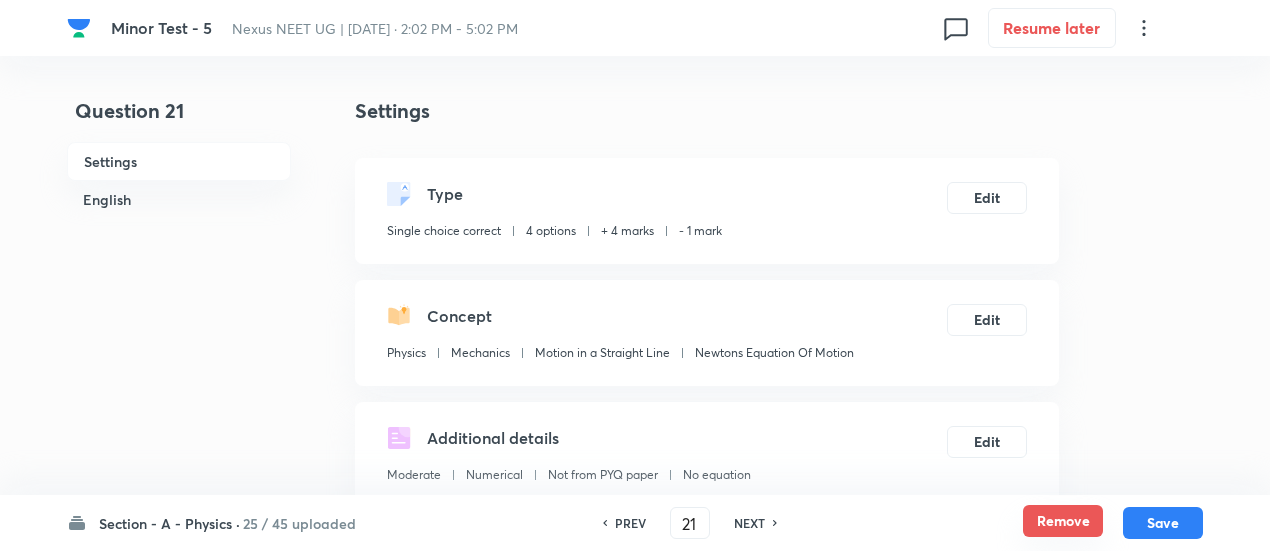 click on "Remove" at bounding box center (1063, 521) 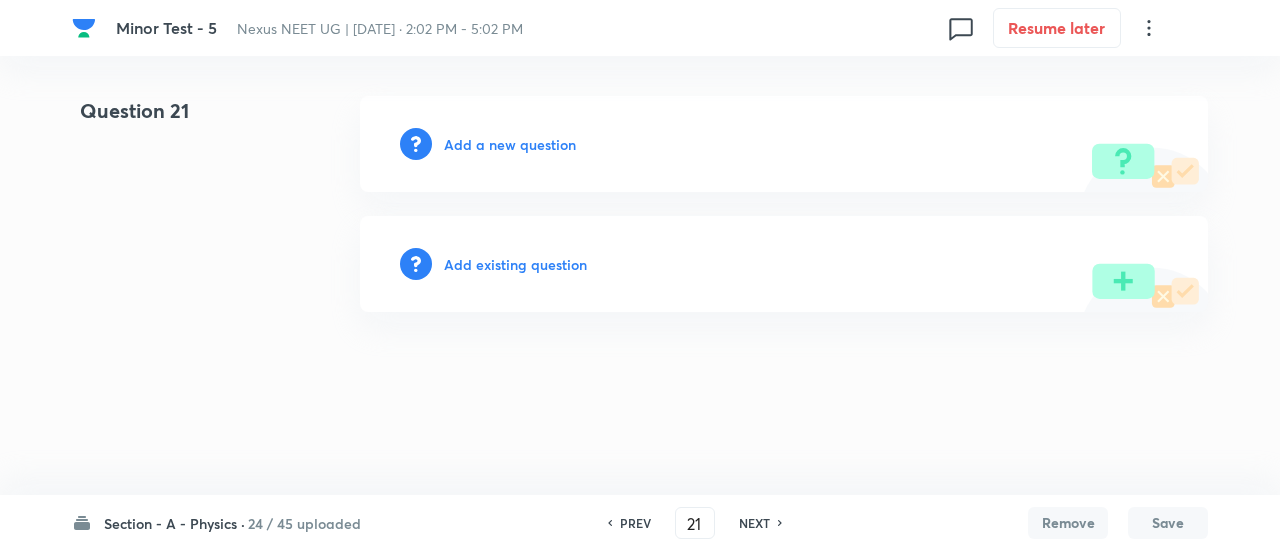 click on "NEXT" at bounding box center (754, 523) 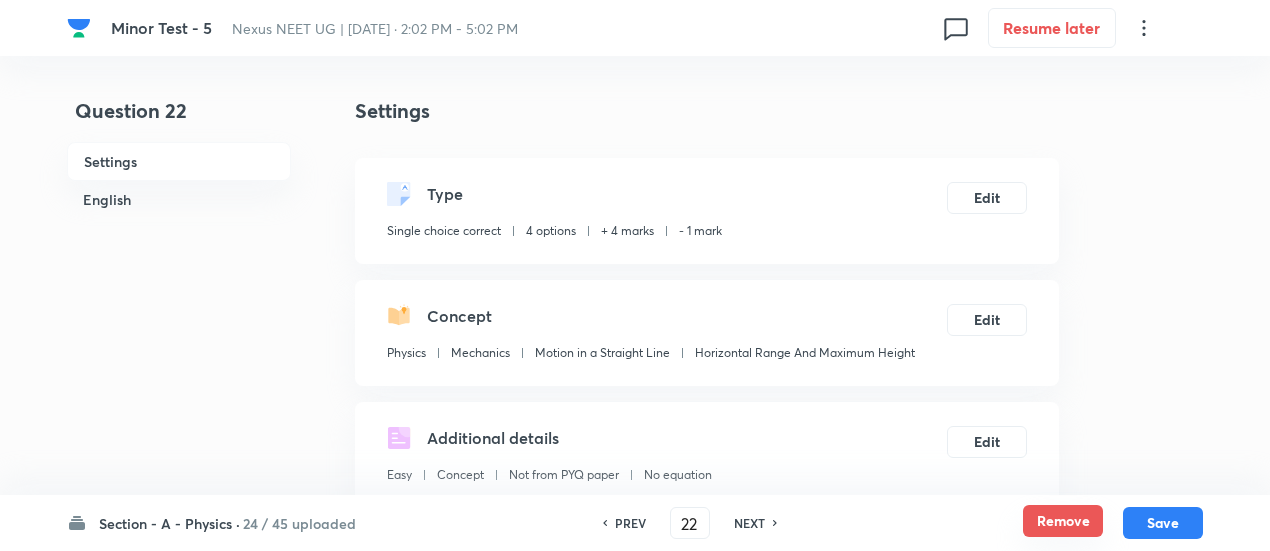 click on "Remove" at bounding box center (1063, 521) 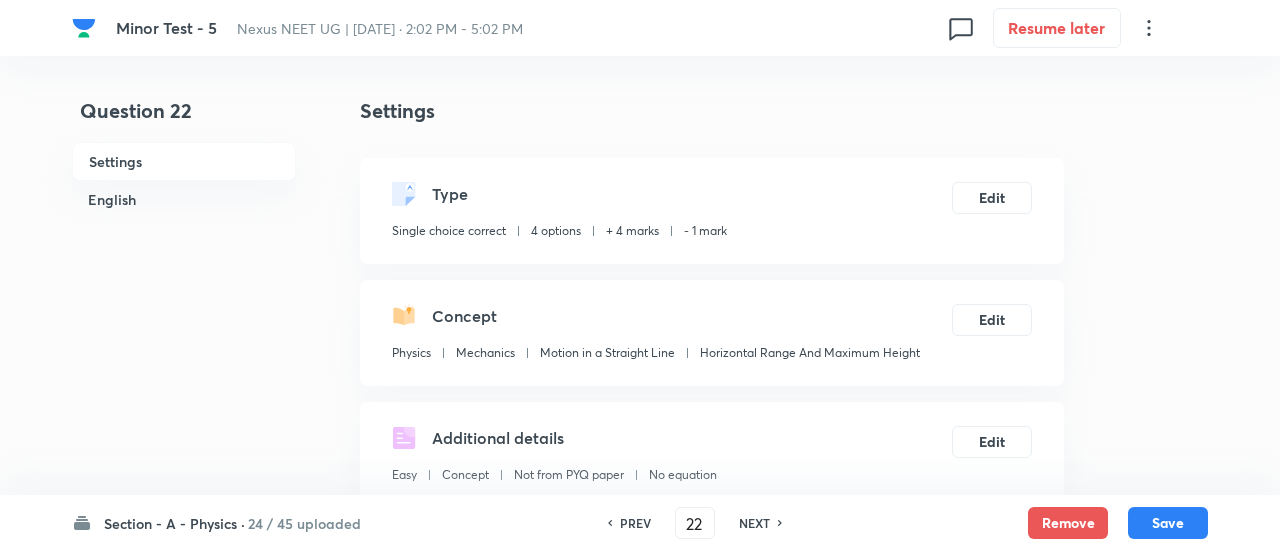 click on "NEXT" at bounding box center (754, 523) 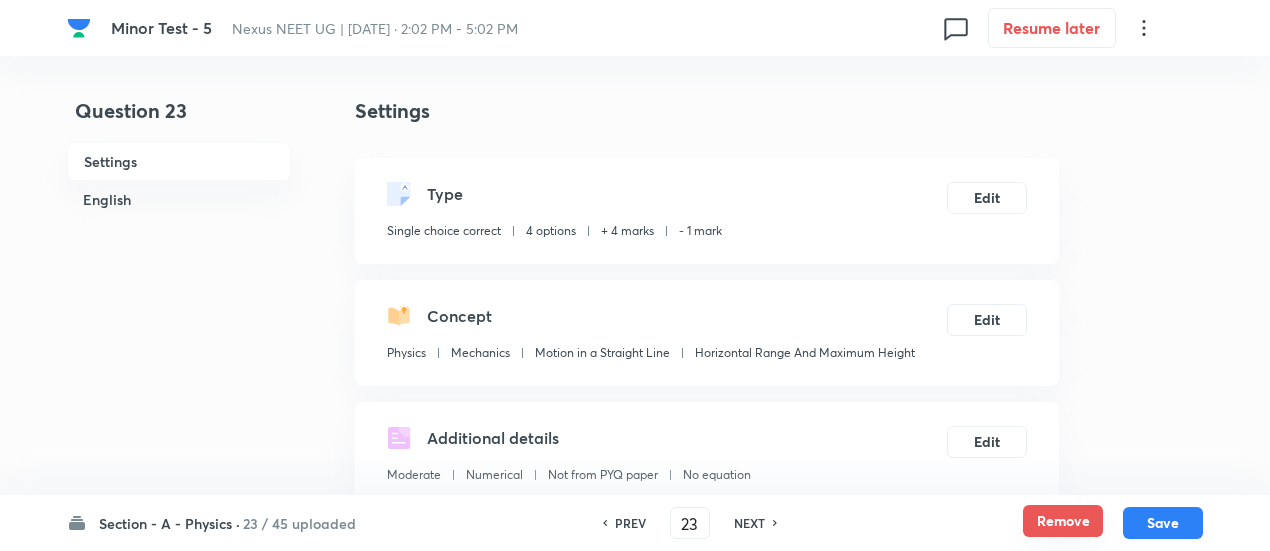 click on "Remove" at bounding box center (1063, 521) 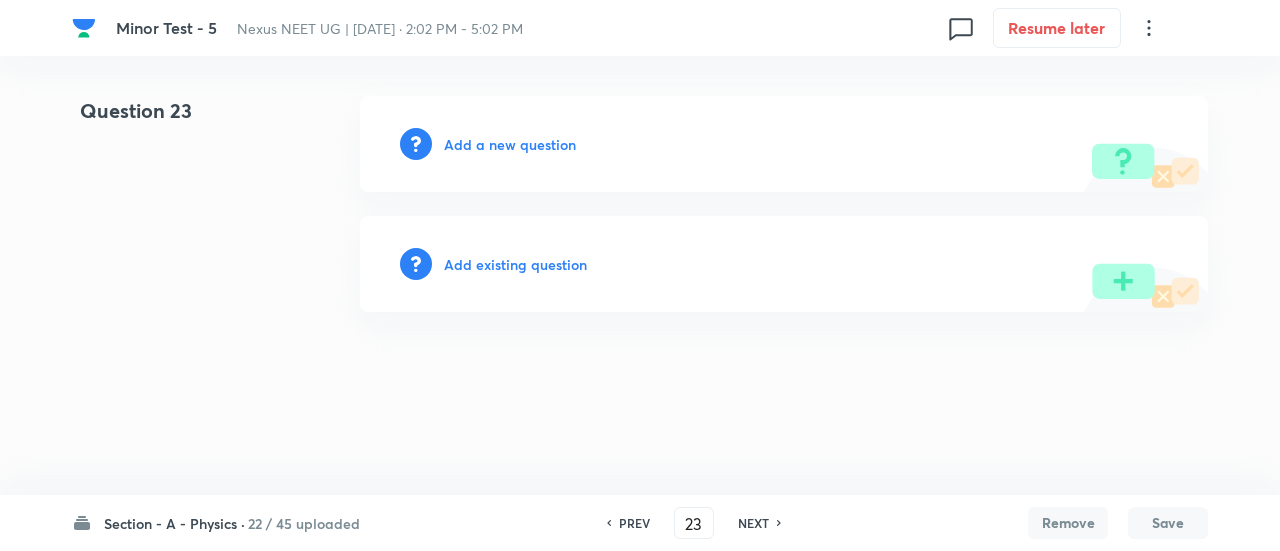 click on "NEXT" at bounding box center (753, 523) 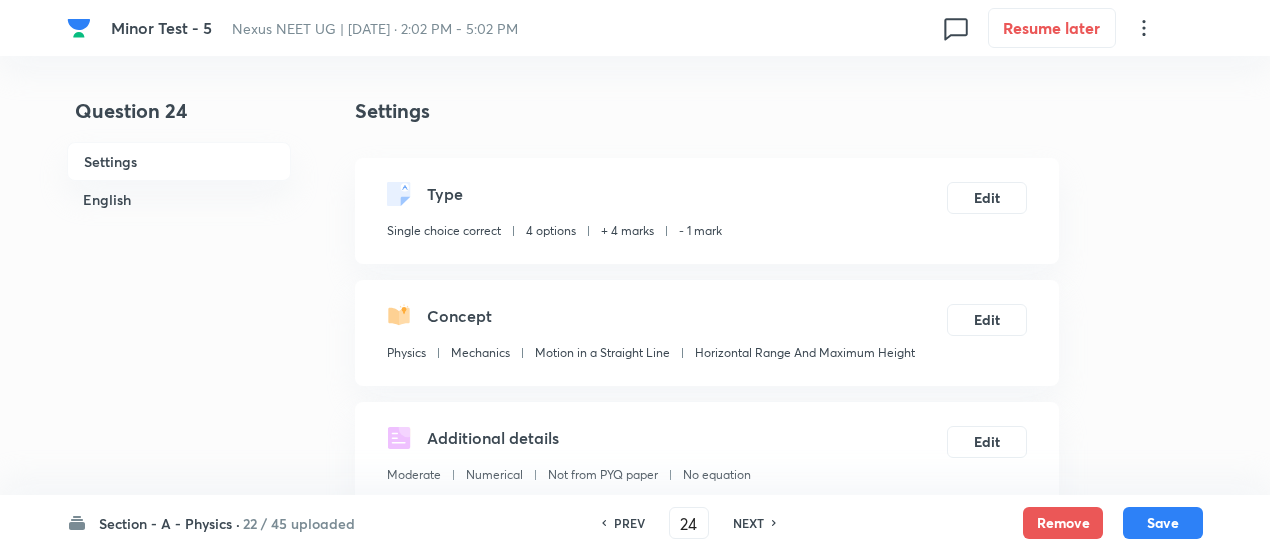 checkbox on "true" 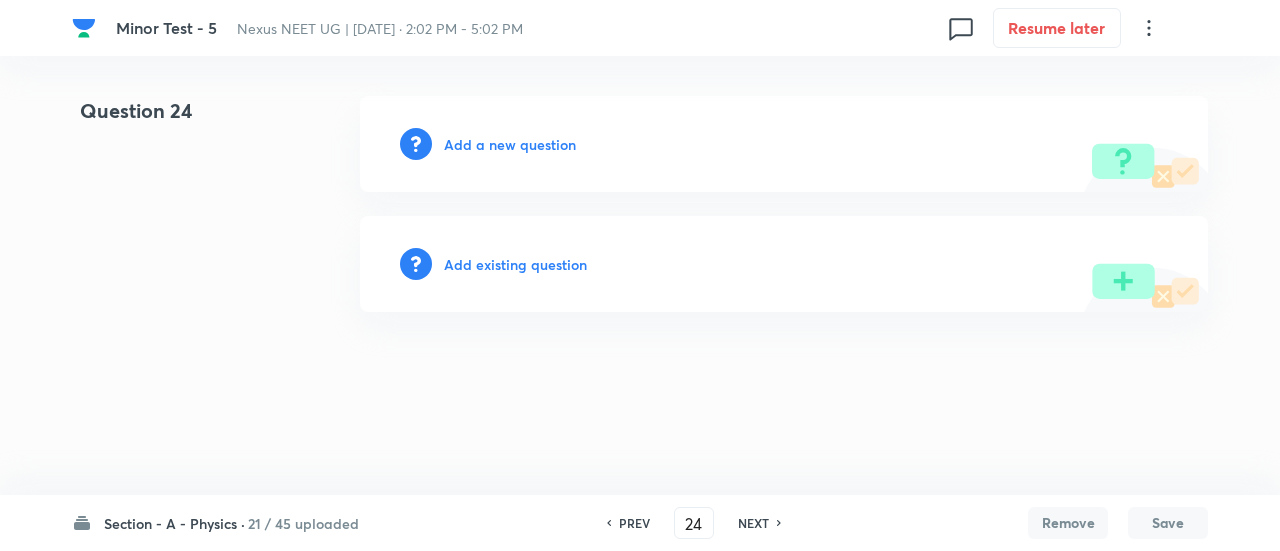 click on "NEXT" at bounding box center [753, 523] 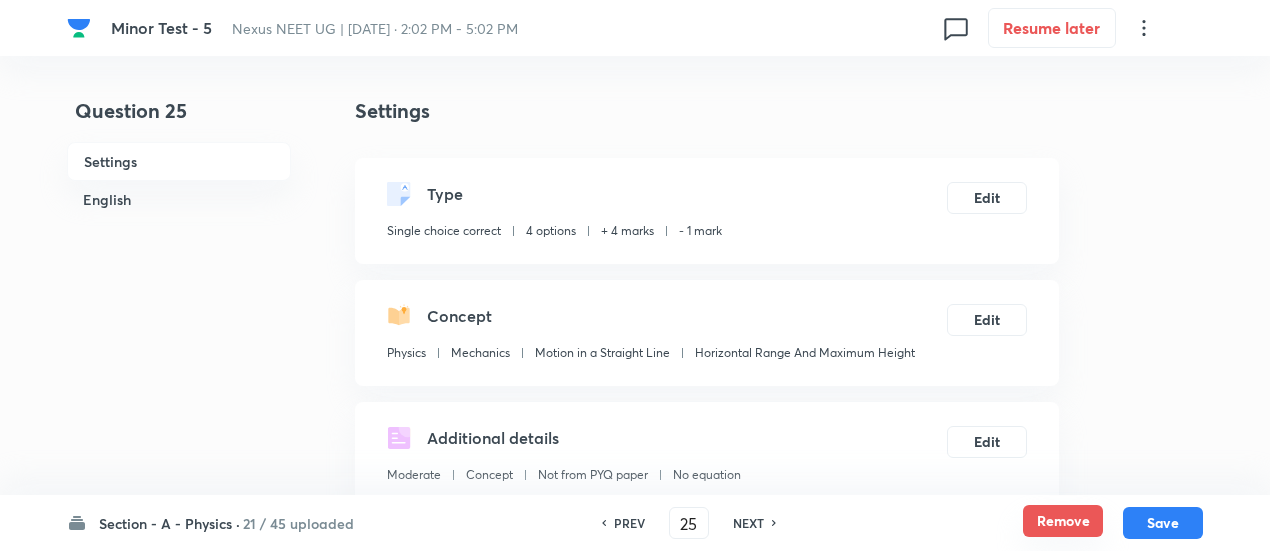 click on "Remove" at bounding box center [1063, 521] 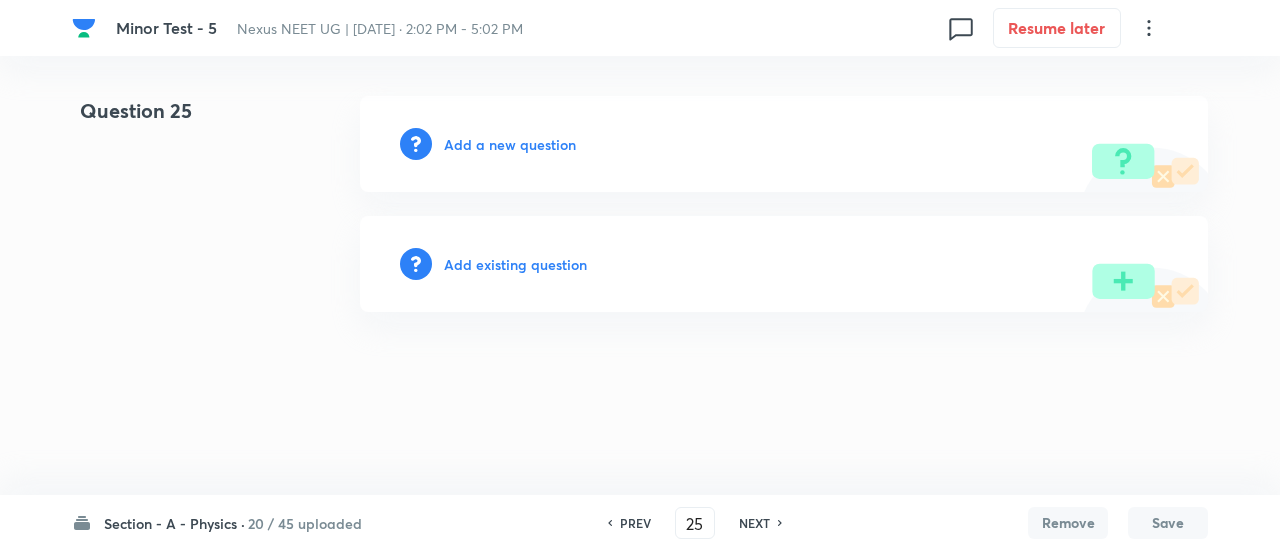 click on "NEXT" at bounding box center (754, 523) 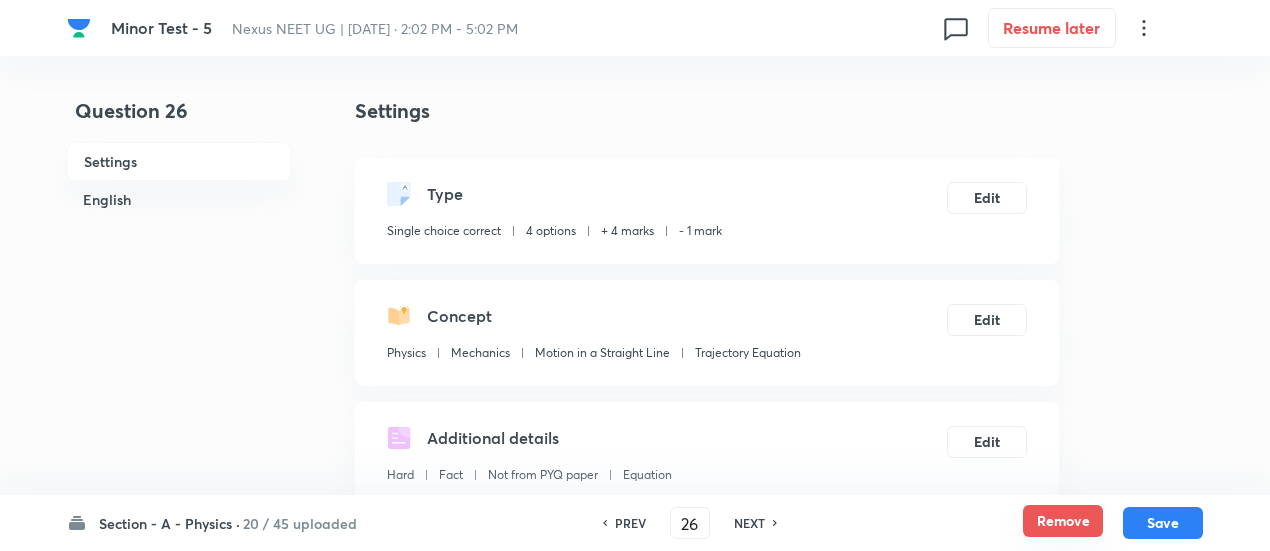 click on "Remove" at bounding box center (1063, 521) 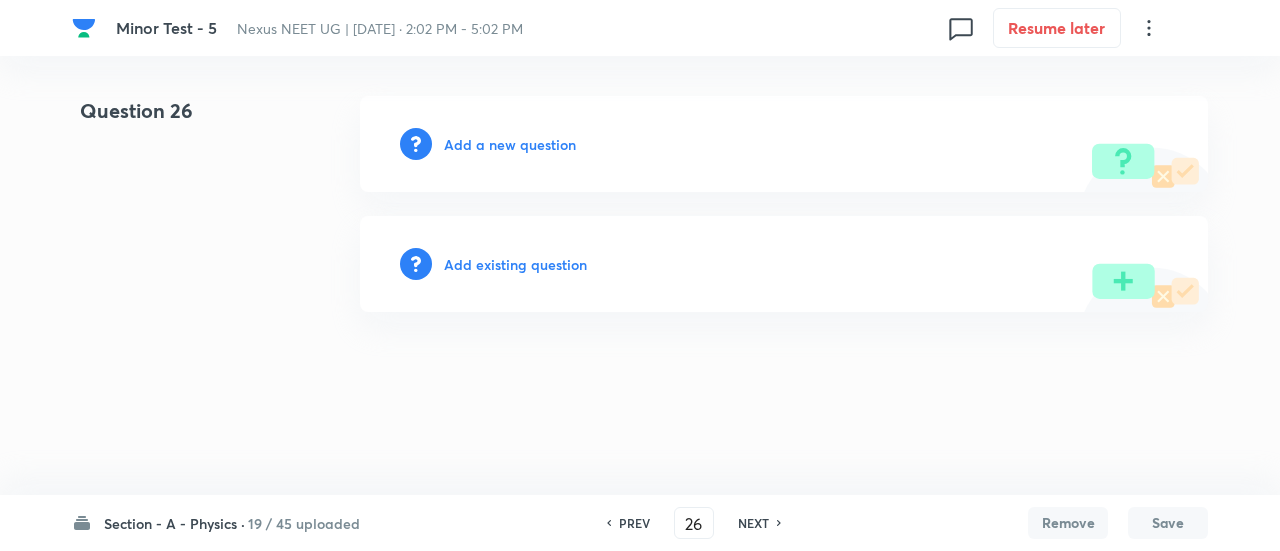 click on "NEXT" at bounding box center [753, 523] 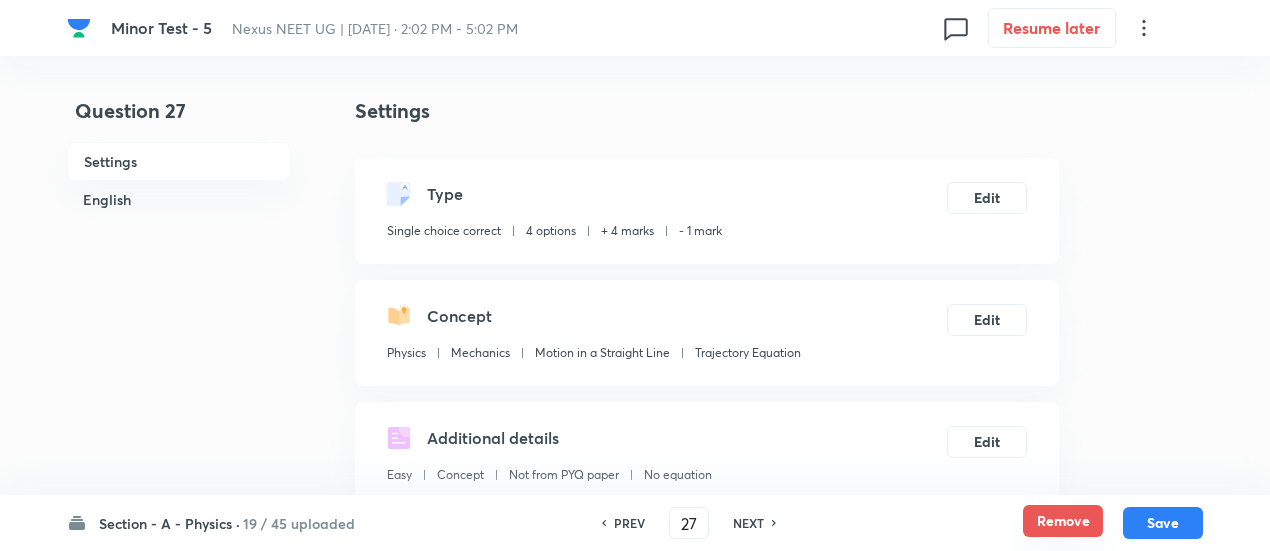 click on "Remove" at bounding box center (1063, 521) 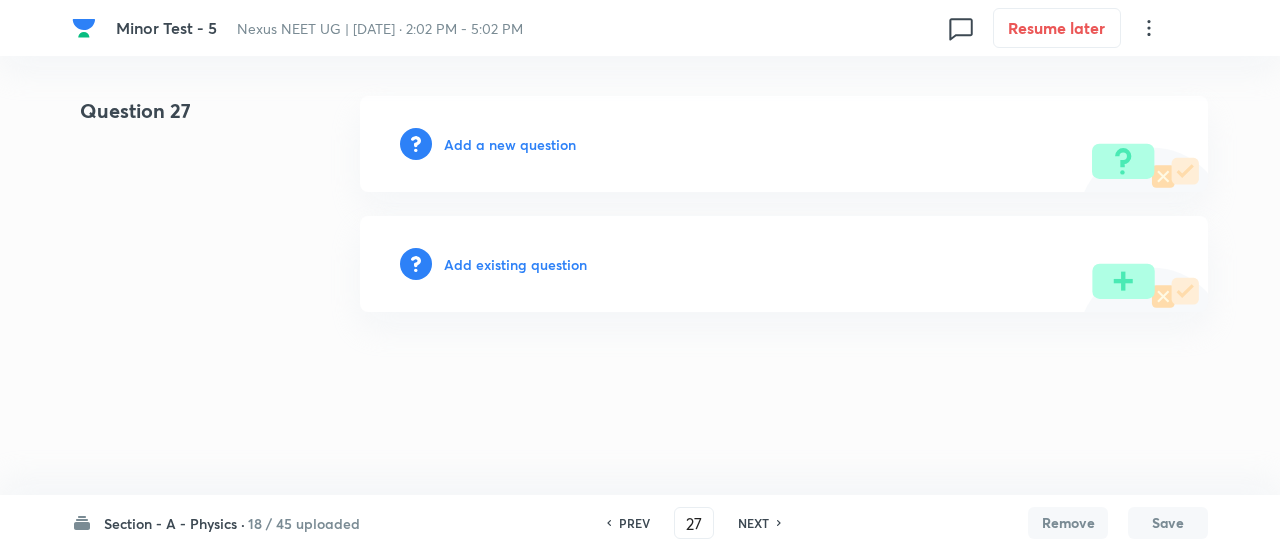 click on "NEXT" at bounding box center [753, 523] 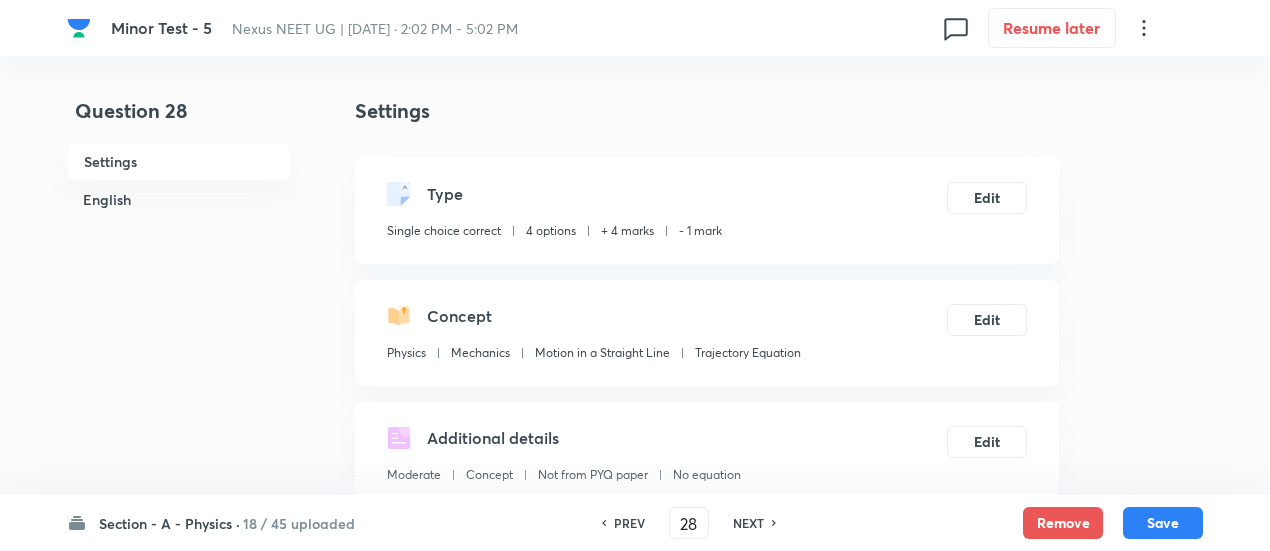 checkbox on "true" 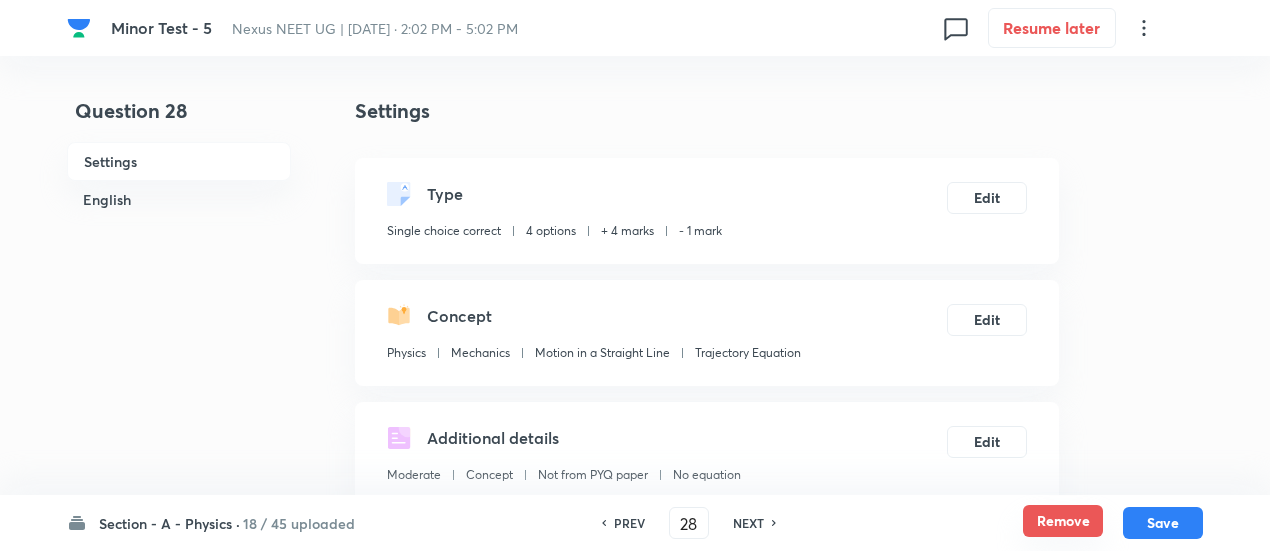 click on "Remove" at bounding box center (1063, 521) 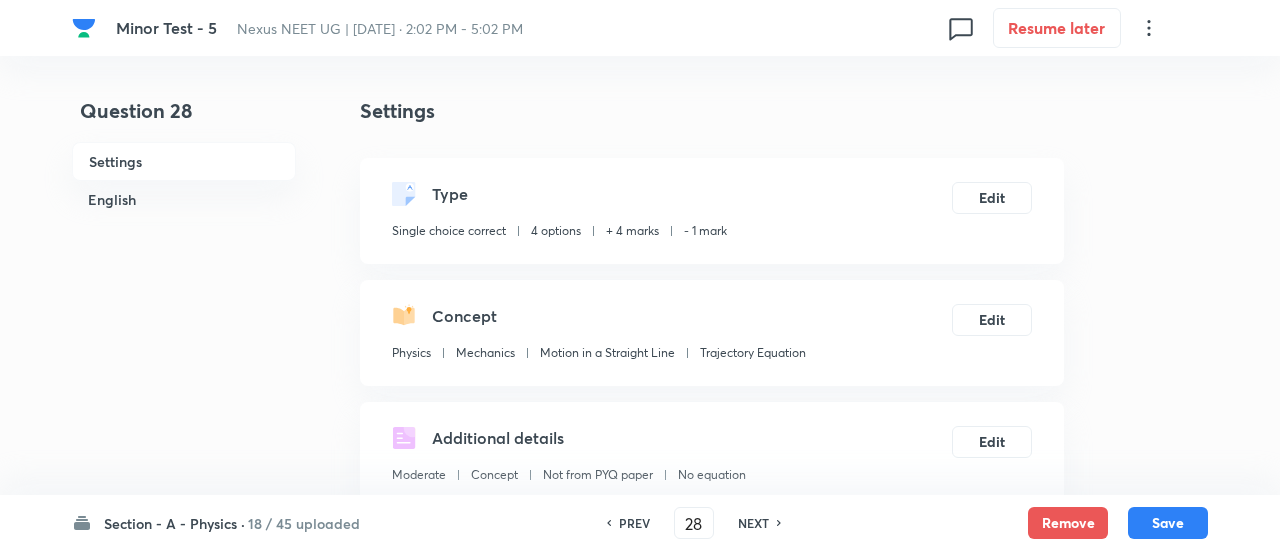 click on "NEXT" at bounding box center [753, 523] 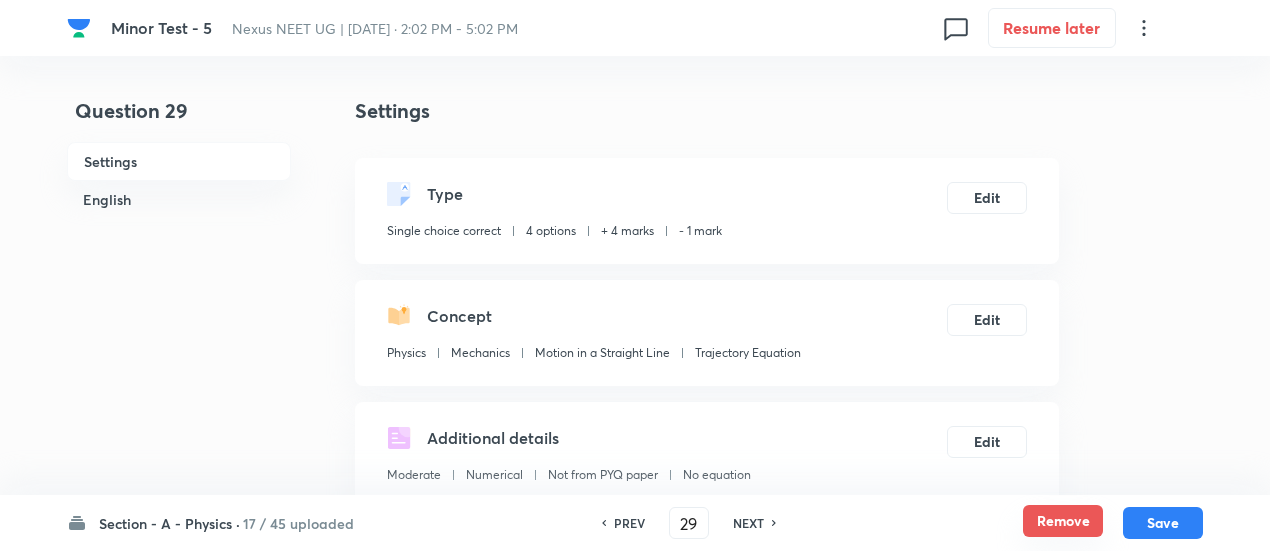 click on "Remove" at bounding box center (1063, 521) 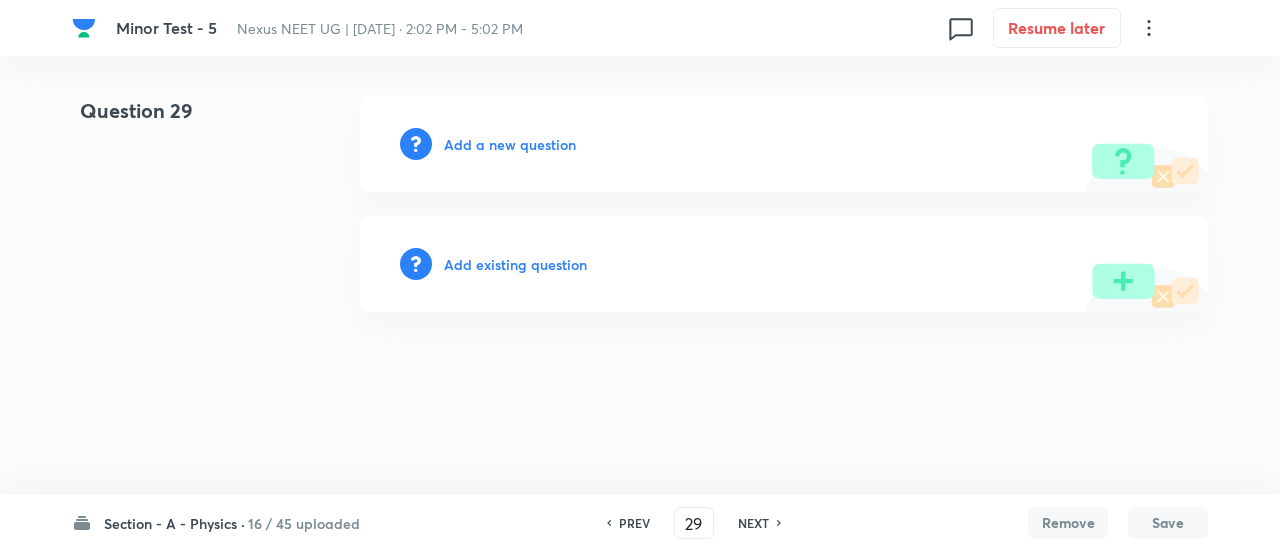 click on "NEXT" at bounding box center [756, 523] 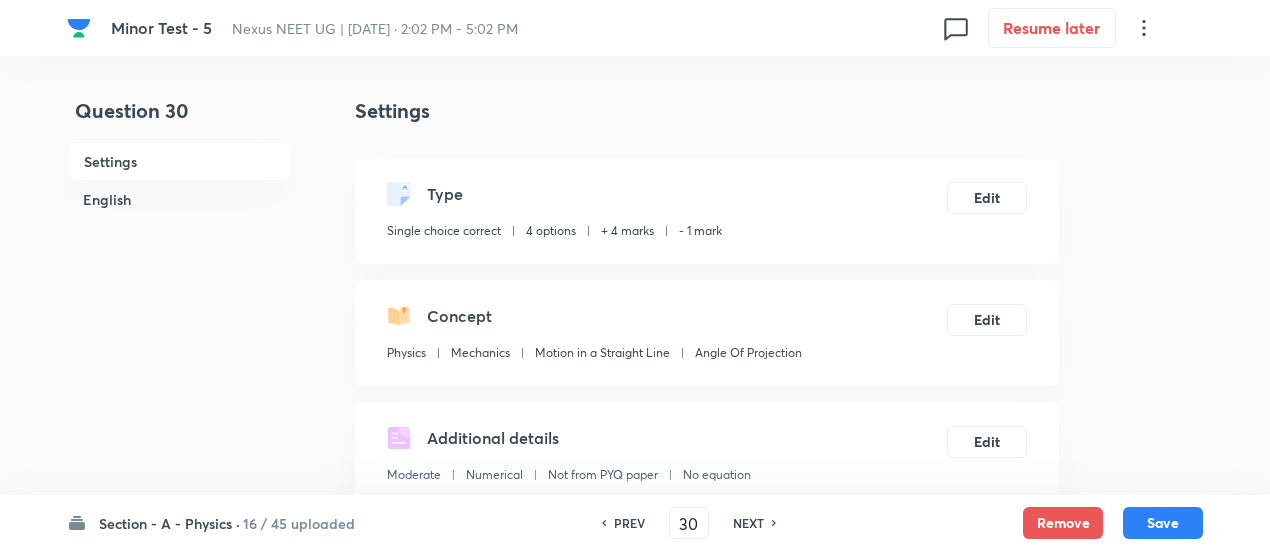 checkbox on "true" 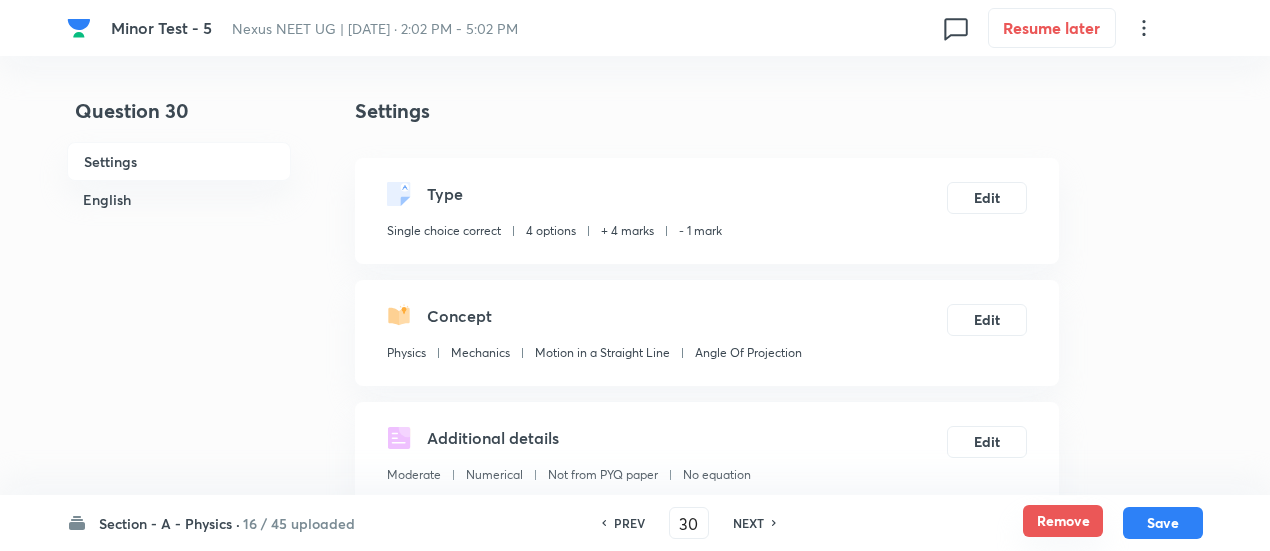 click on "Remove" at bounding box center [1063, 521] 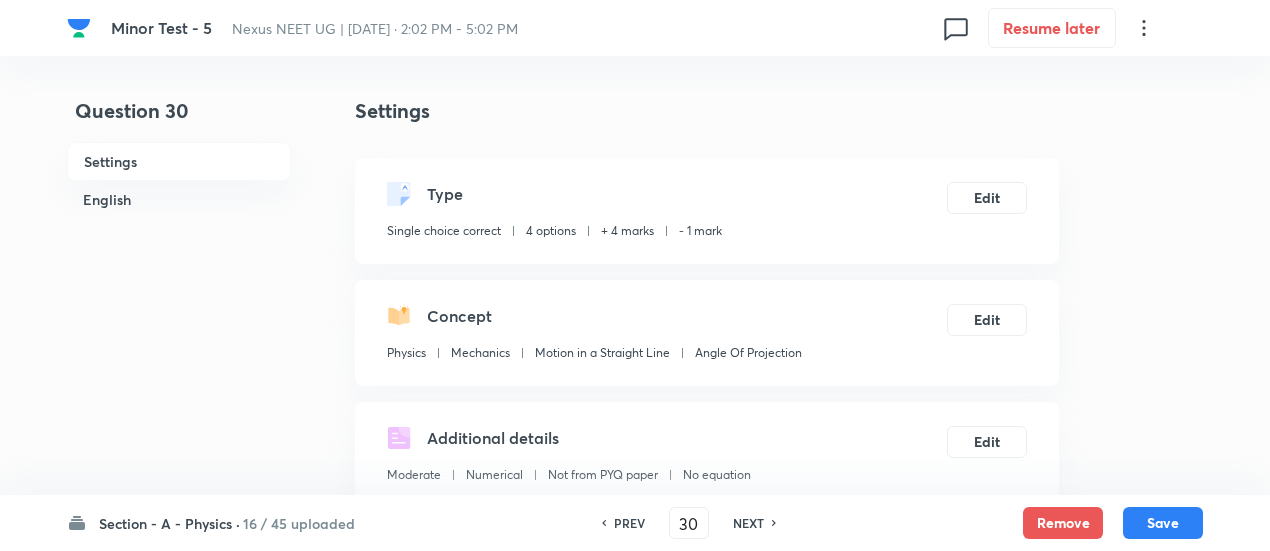 click on "NEXT" at bounding box center (748, 523) 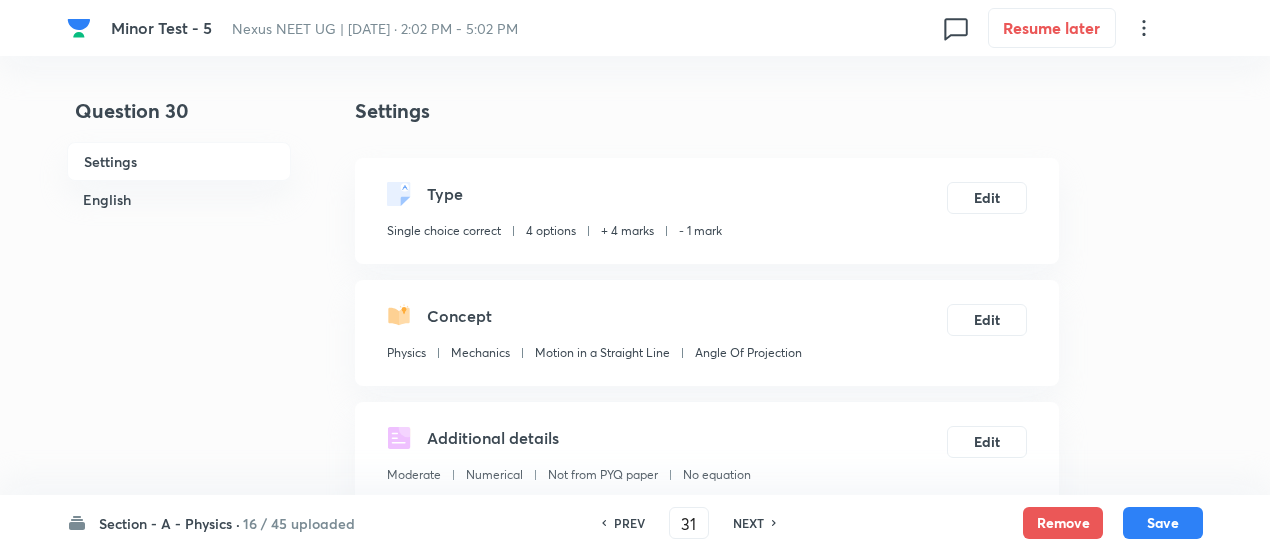 checkbox on "false" 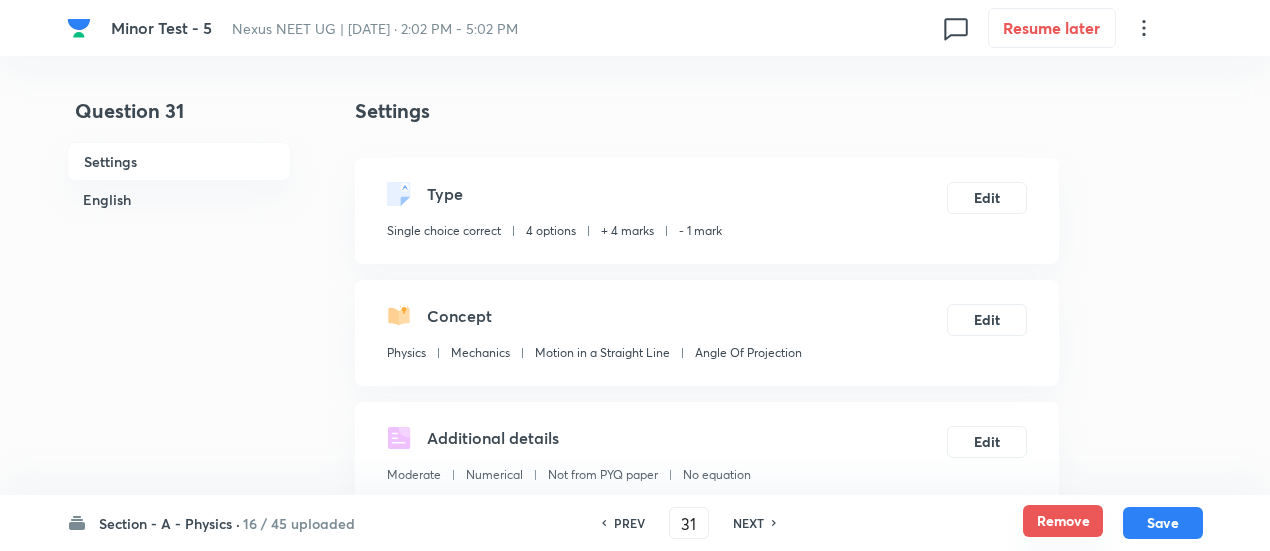 checkbox on "false" 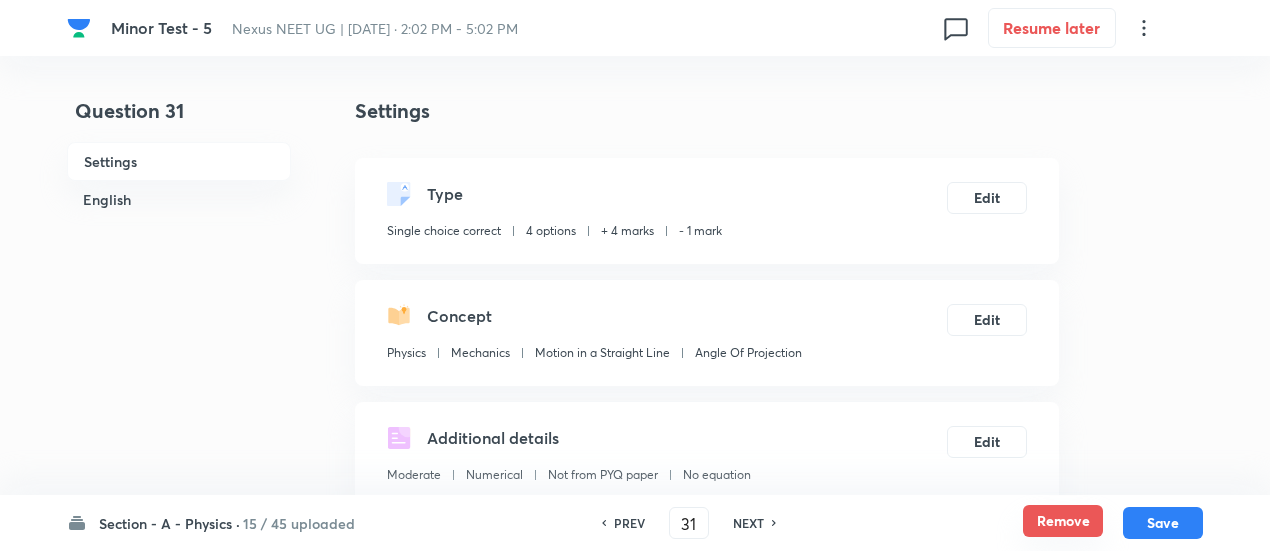 click on "Remove" at bounding box center (1063, 521) 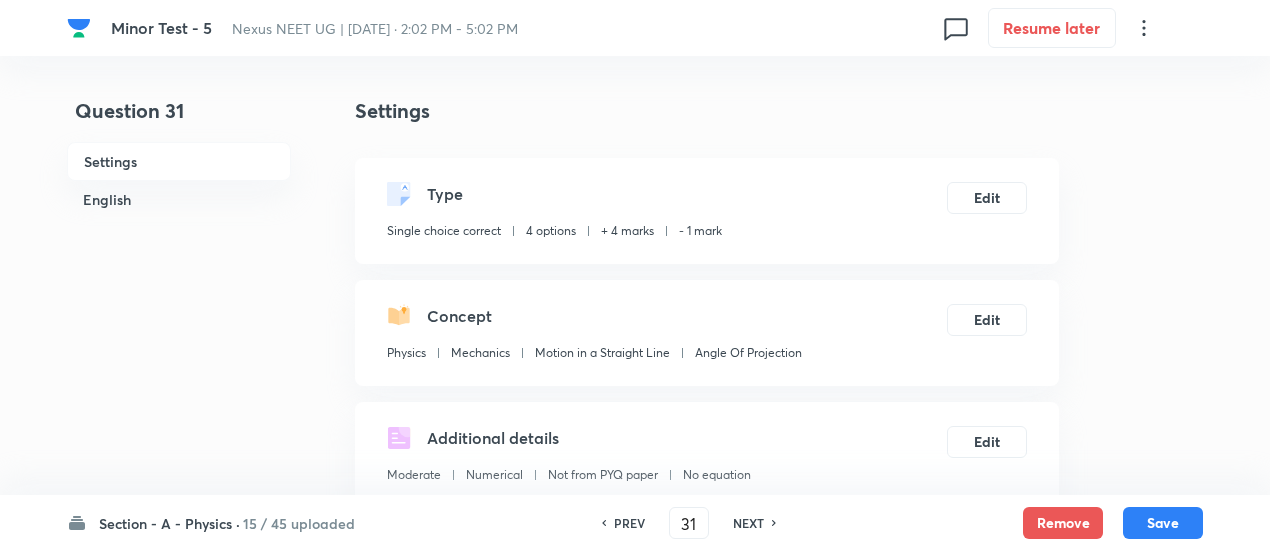 click on "NEXT" at bounding box center [748, 523] 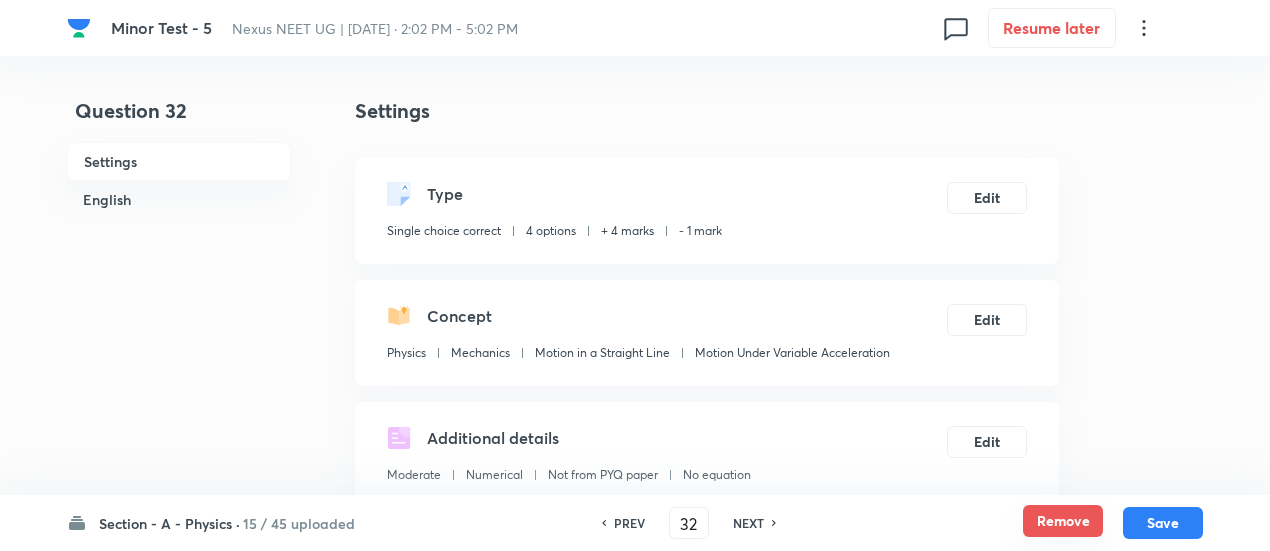 click on "Remove" at bounding box center [1063, 521] 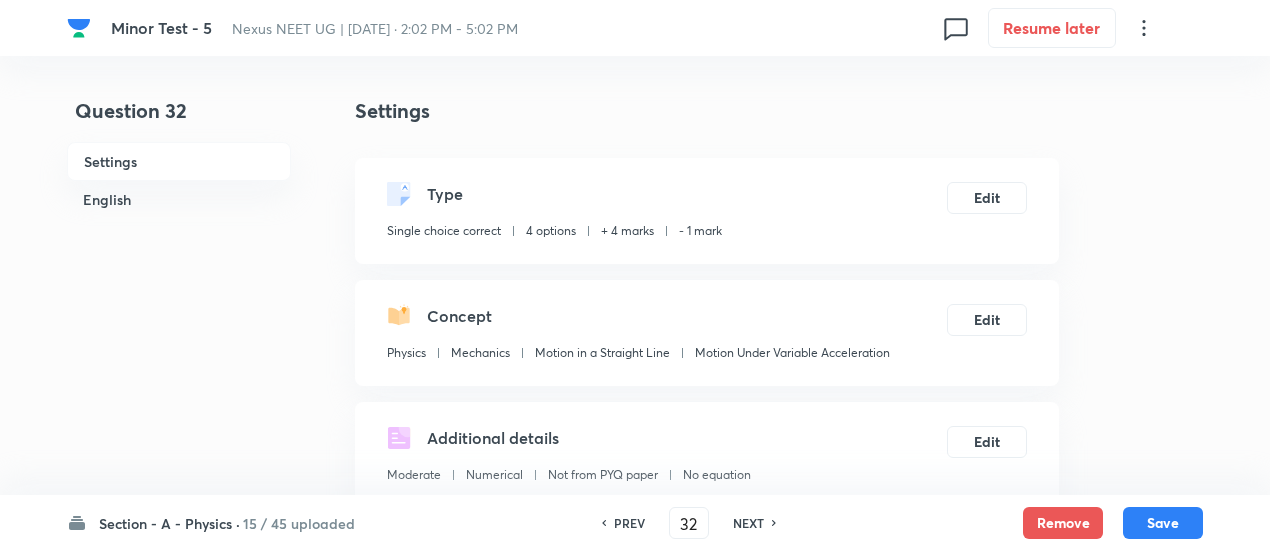 checkbox on "false" 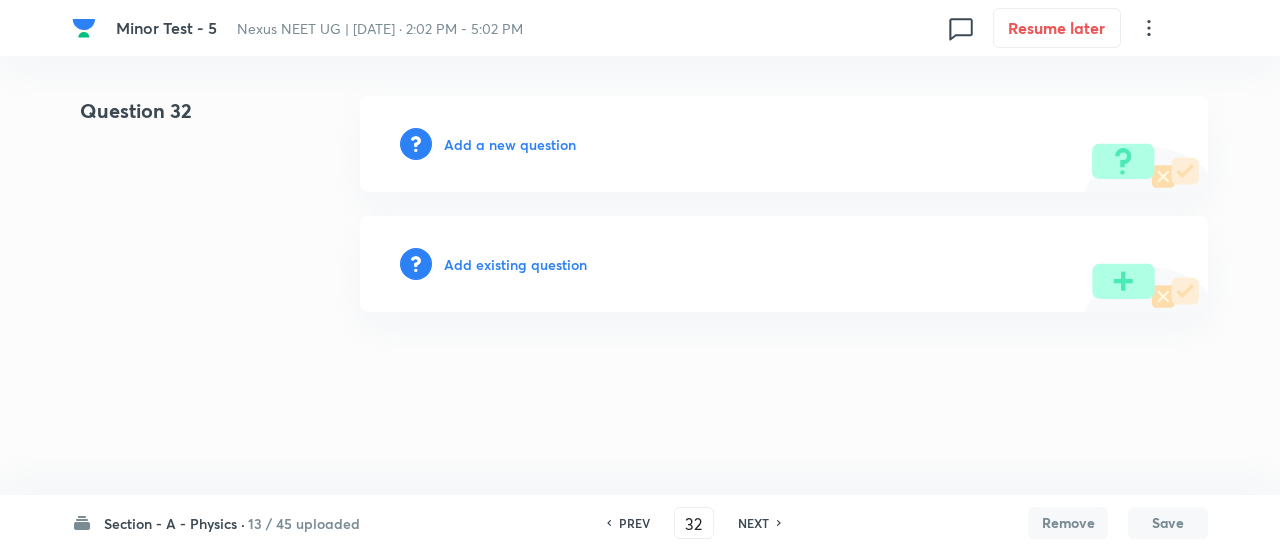 click on "NEXT" at bounding box center [753, 523] 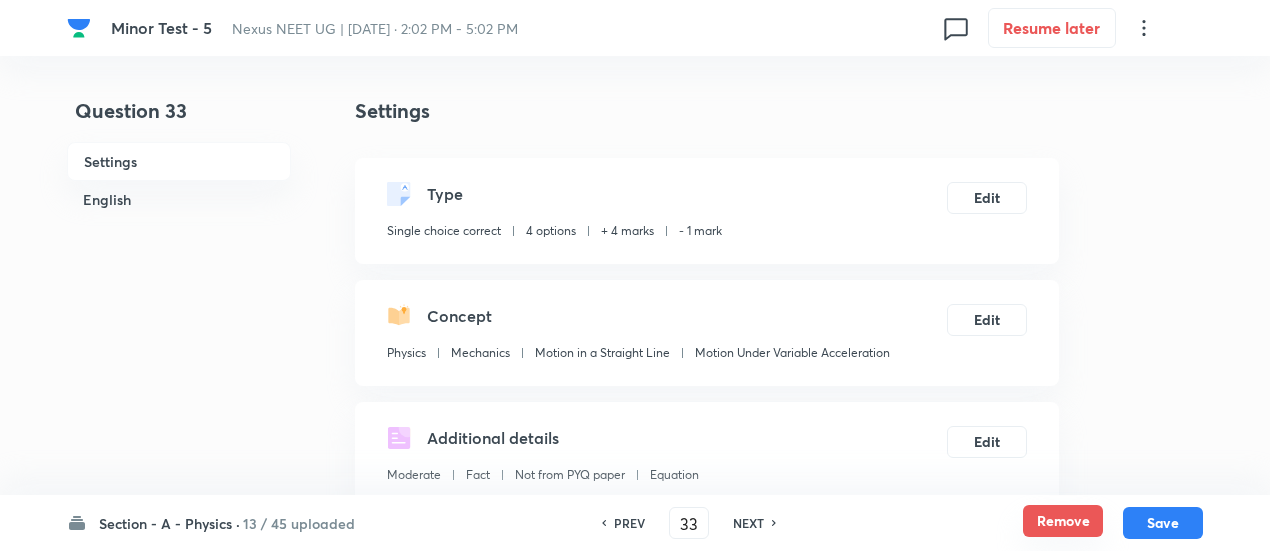 click on "Remove" at bounding box center (1063, 521) 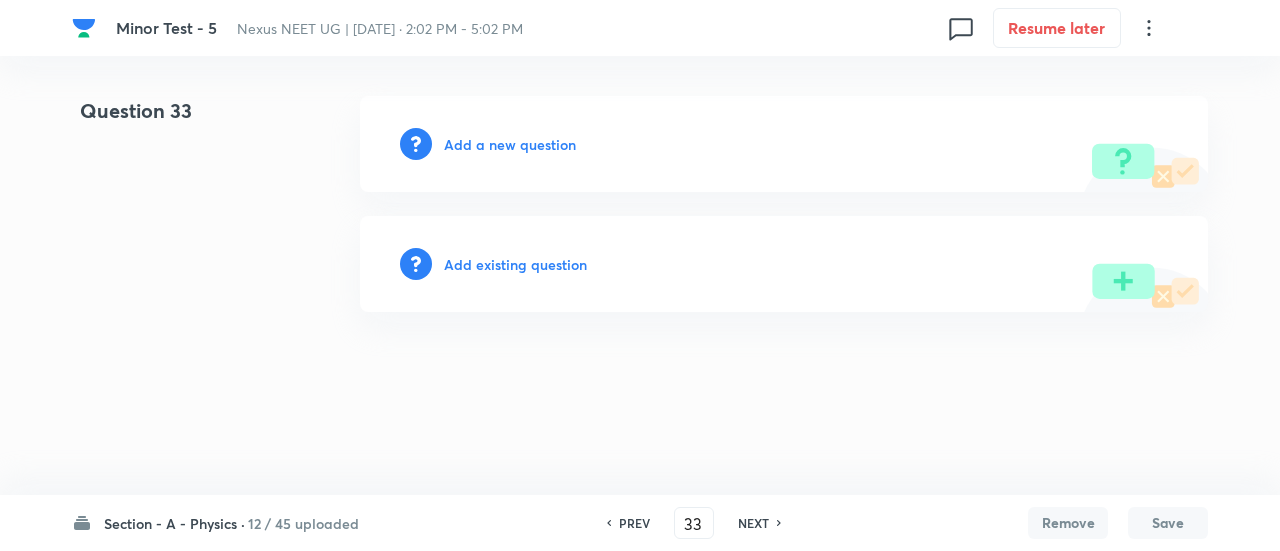 click on "NEXT" at bounding box center (753, 523) 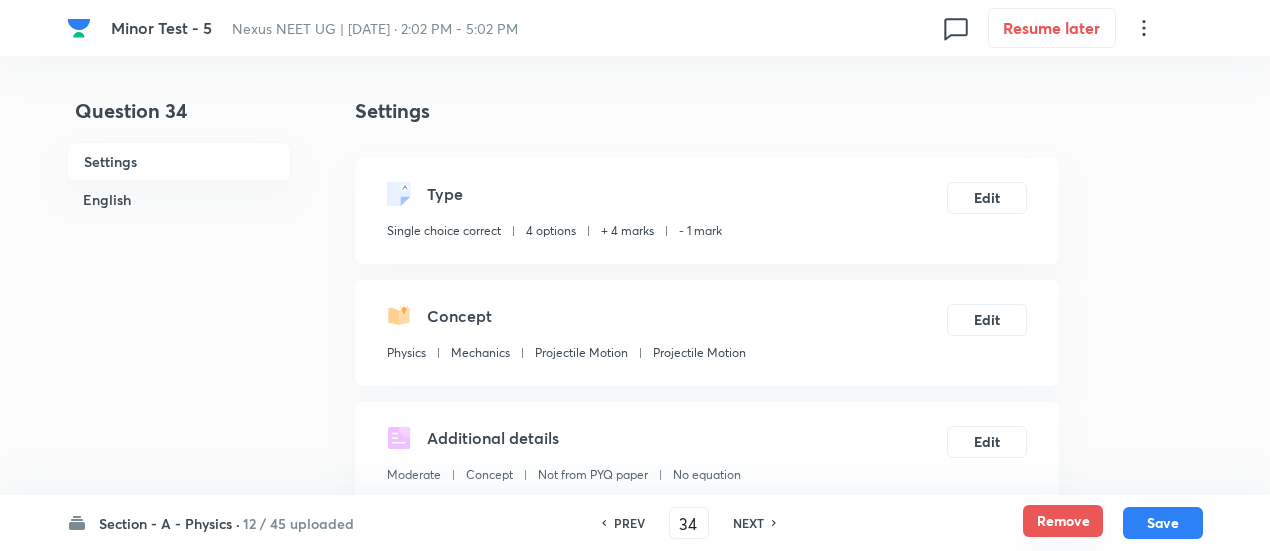 click on "Remove" at bounding box center [1063, 521] 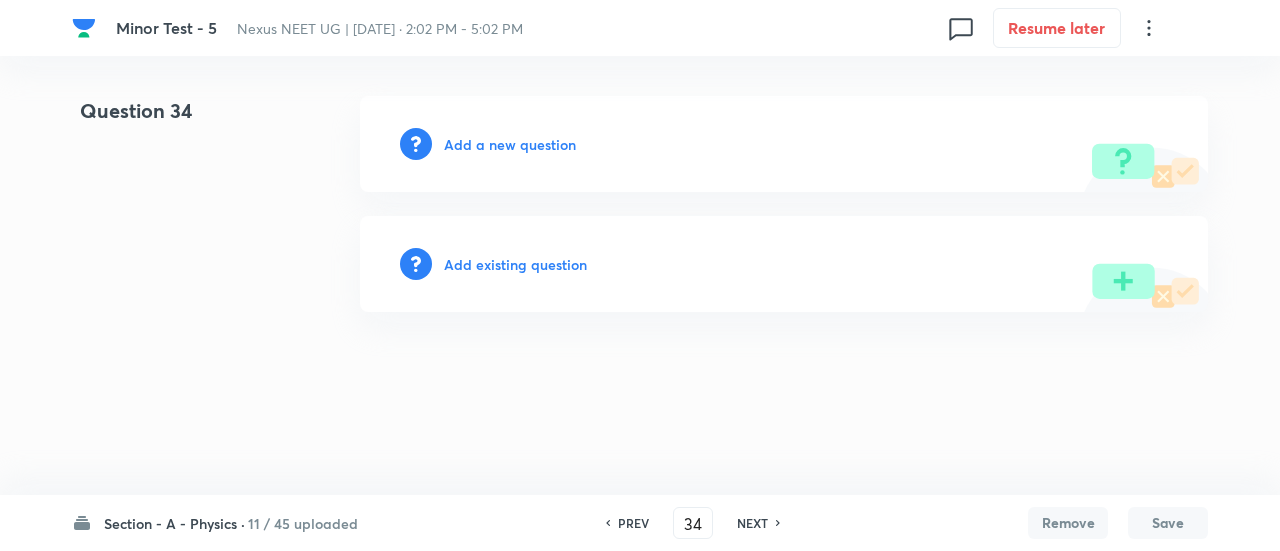 click on "NEXT" at bounding box center [752, 523] 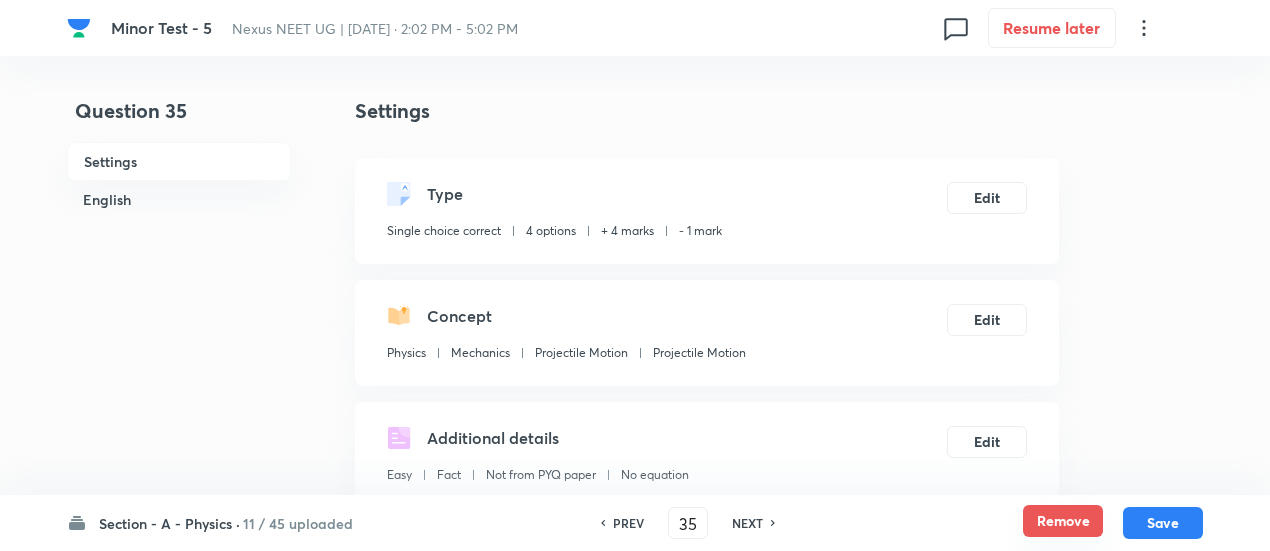 click on "Remove" at bounding box center (1063, 521) 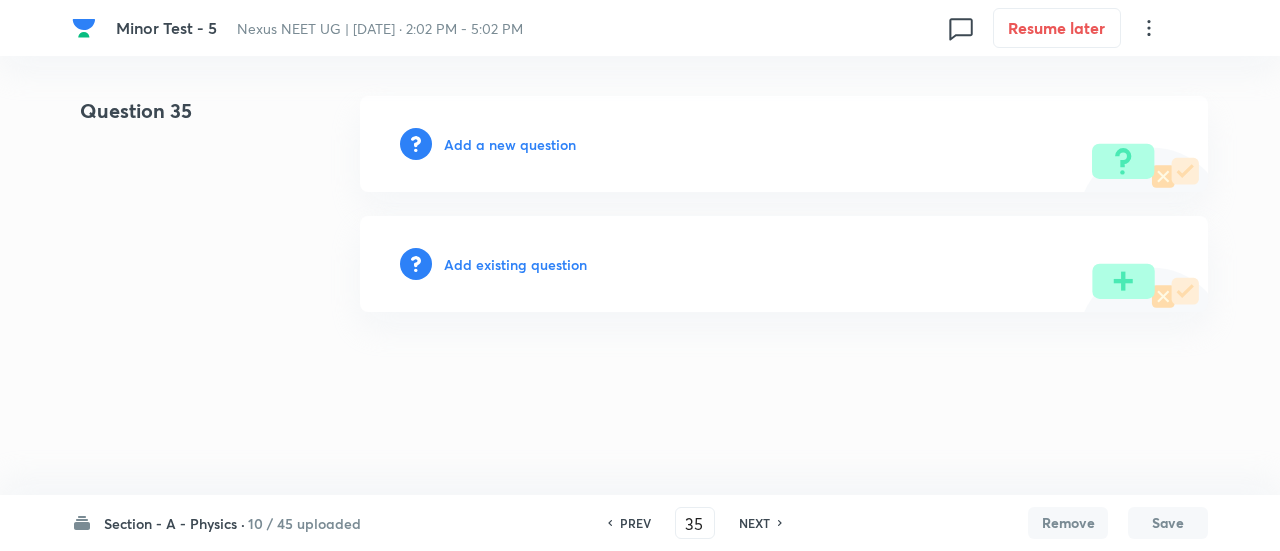 click on "NEXT" at bounding box center (754, 523) 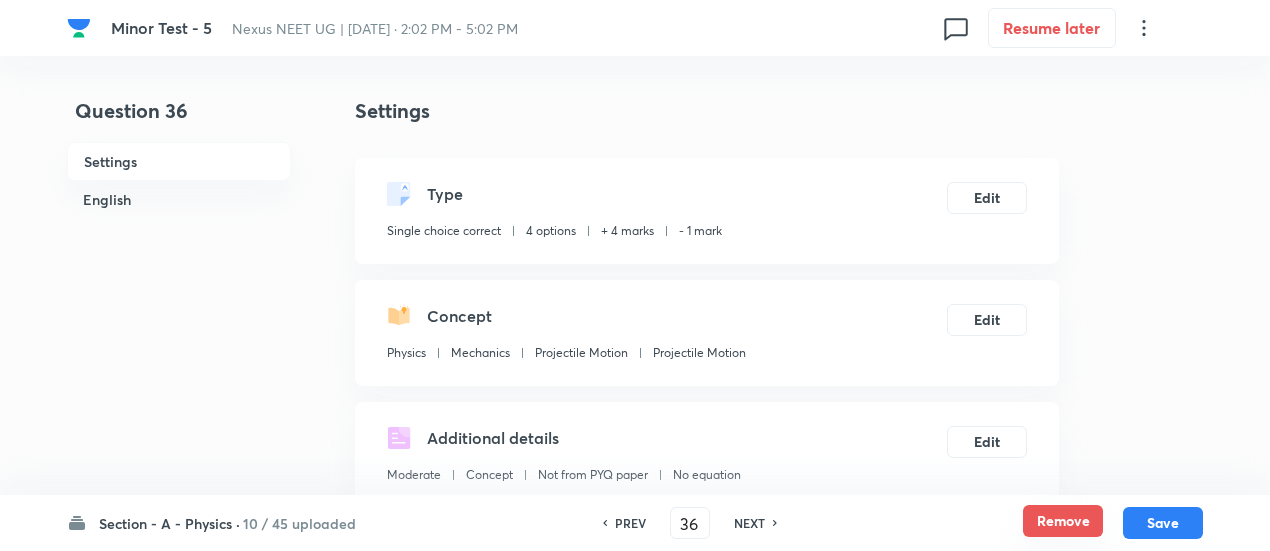 click on "Remove" at bounding box center [1063, 521] 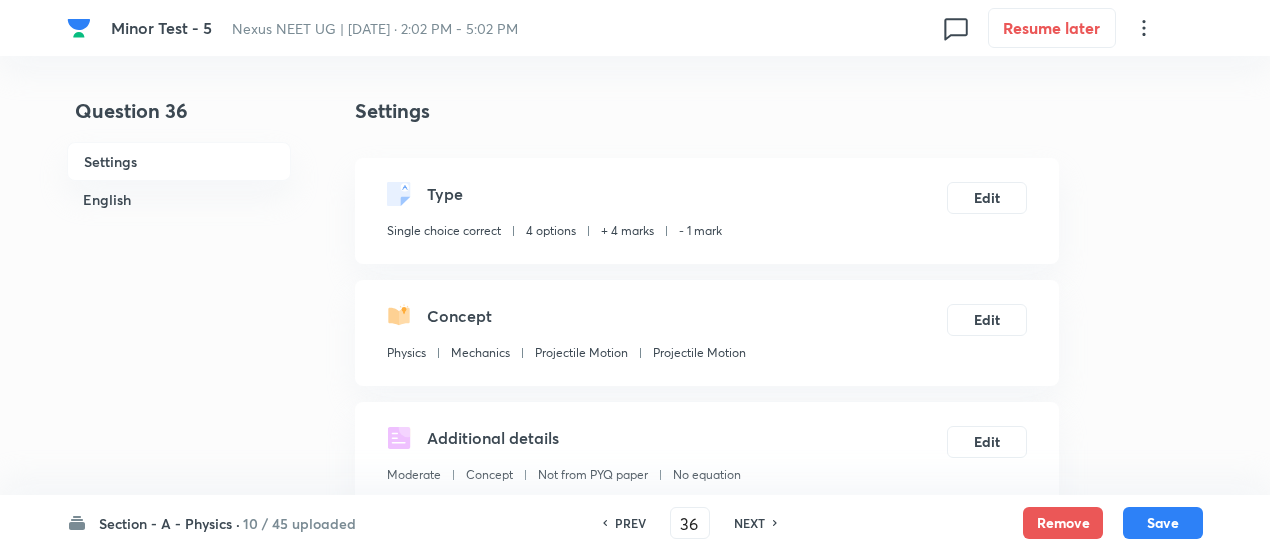 click on "NEXT" at bounding box center (749, 523) 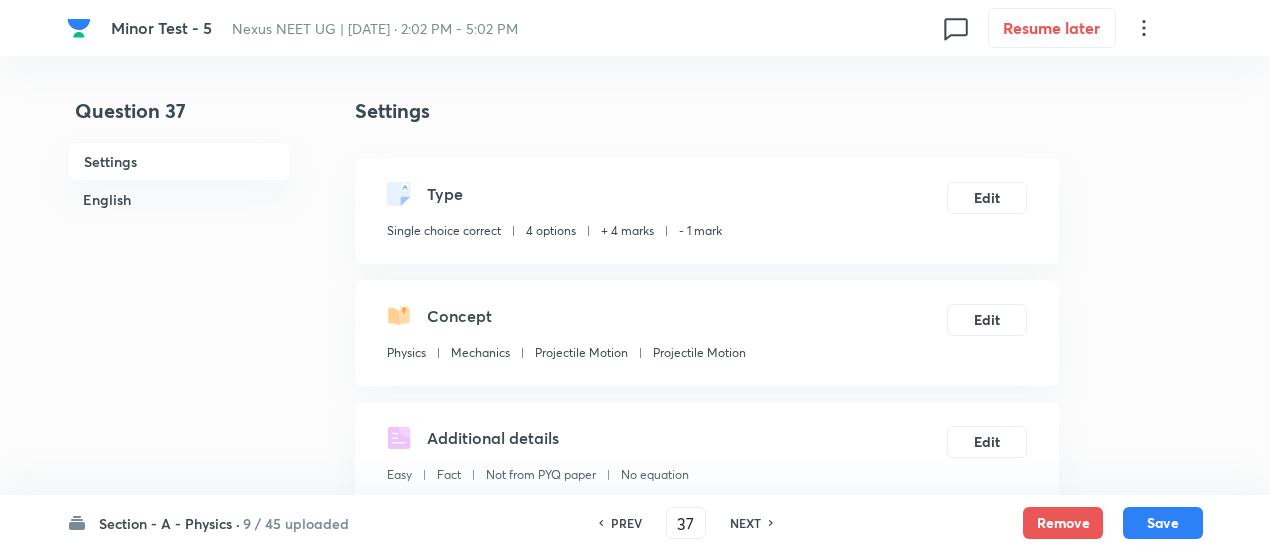 drag, startPoint x: 1025, startPoint y: 522, endPoint x: 987, endPoint y: 529, distance: 38.63936 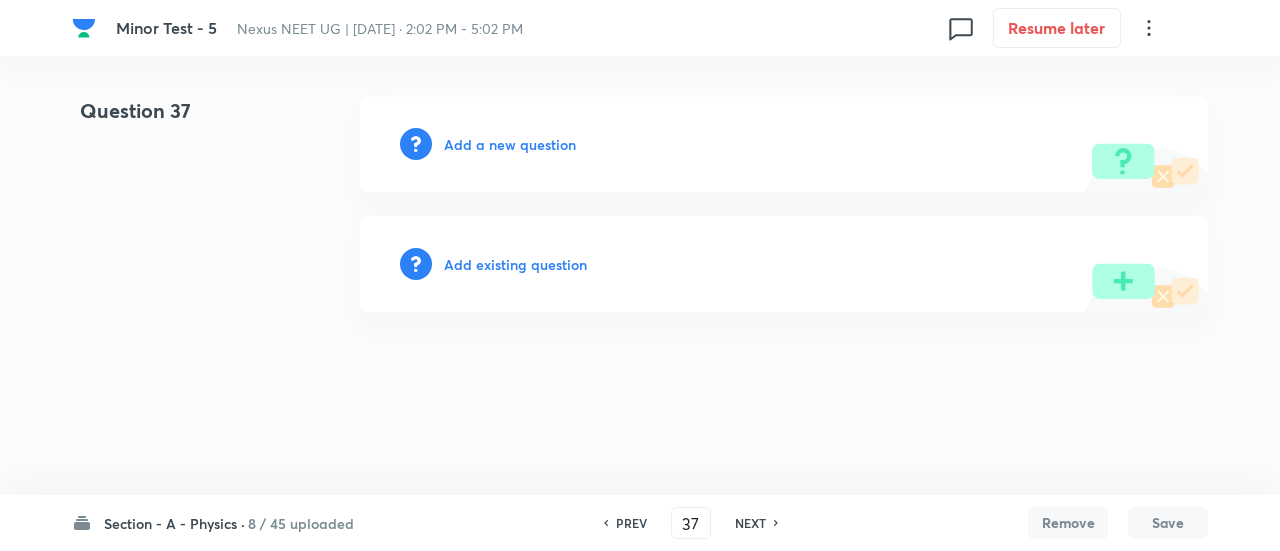 click on "NEXT" at bounding box center (750, 523) 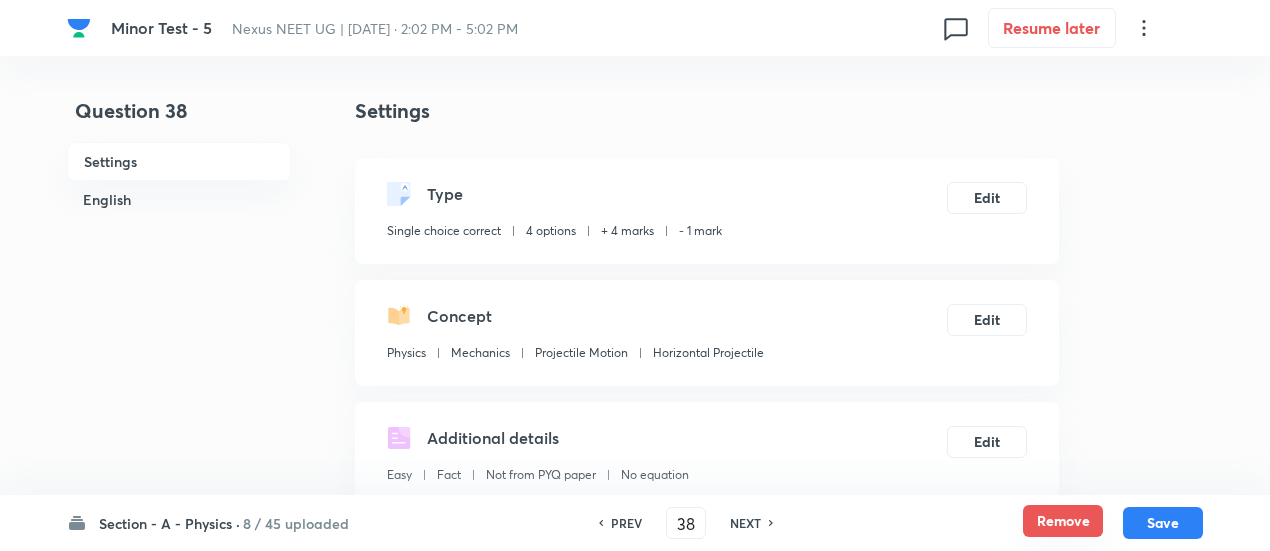 click on "Remove" at bounding box center [1063, 521] 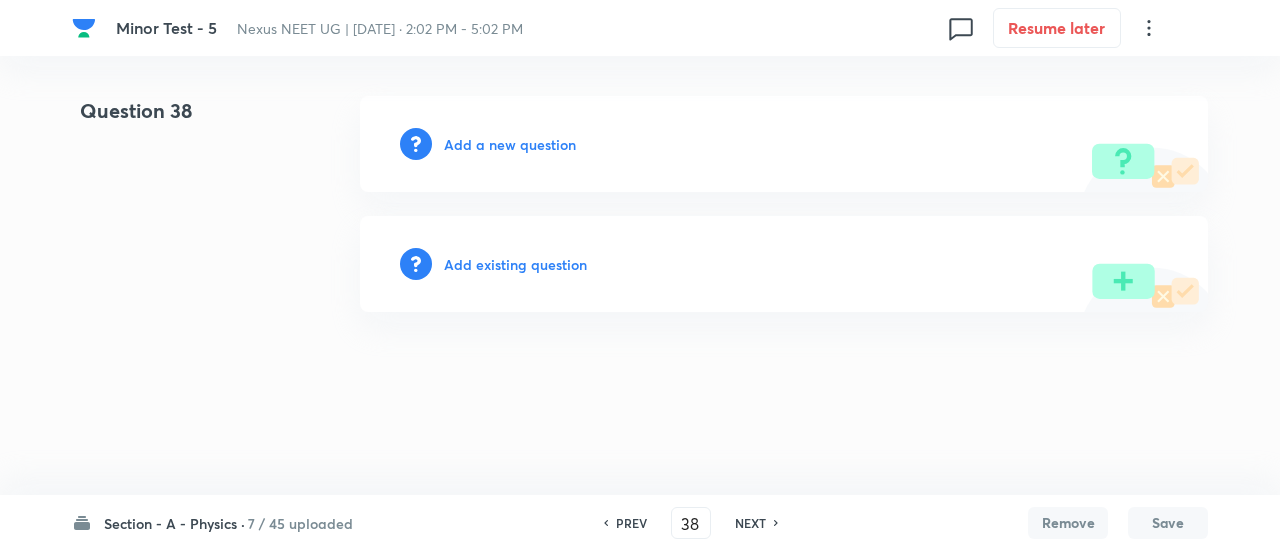click on "NEXT" at bounding box center [750, 523] 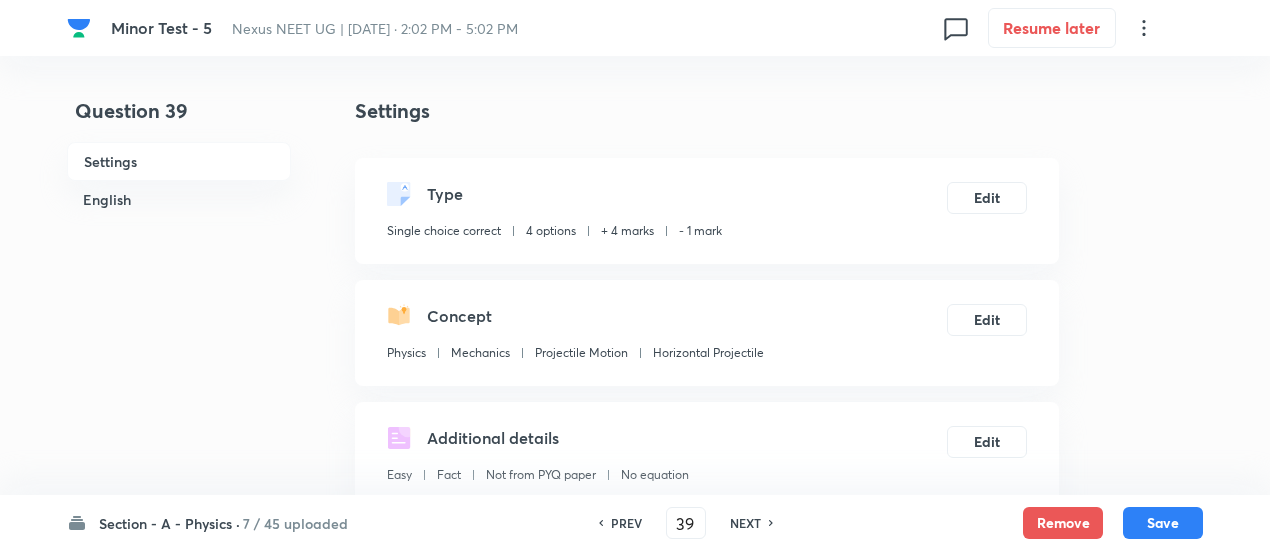 checkbox on "true" 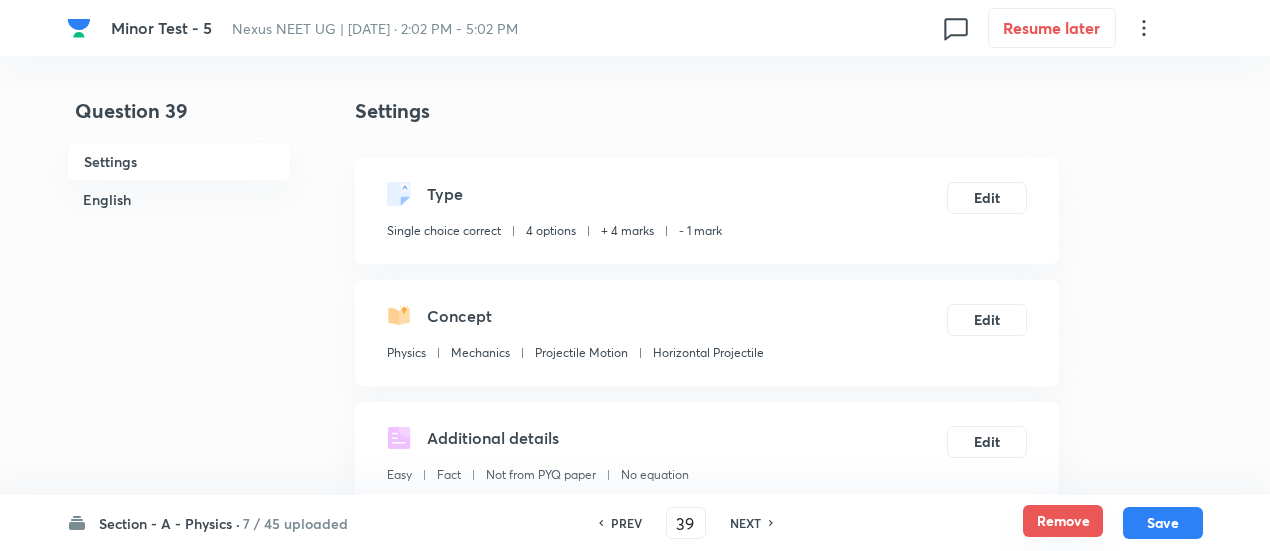 click on "Remove" at bounding box center (1063, 521) 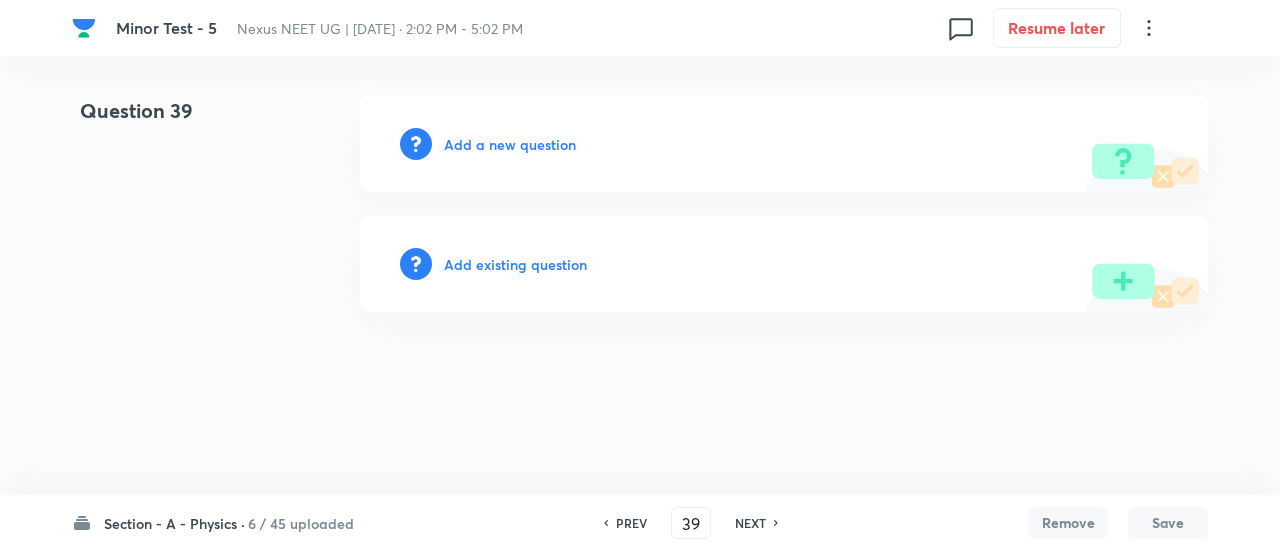 click on "NEXT" at bounding box center (750, 523) 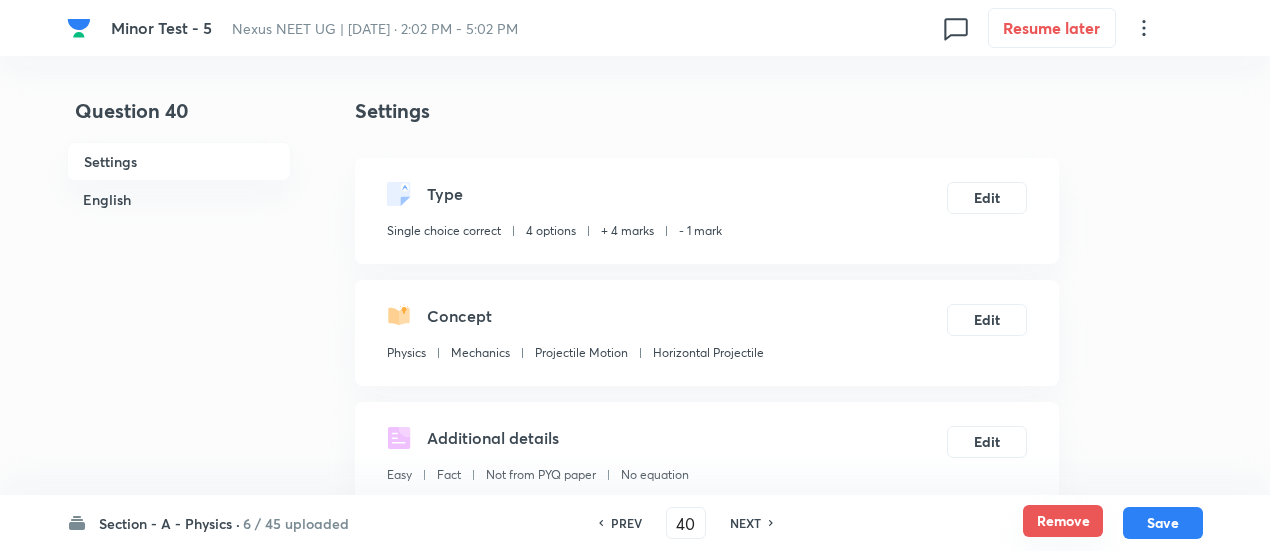 click on "Remove" at bounding box center (1063, 521) 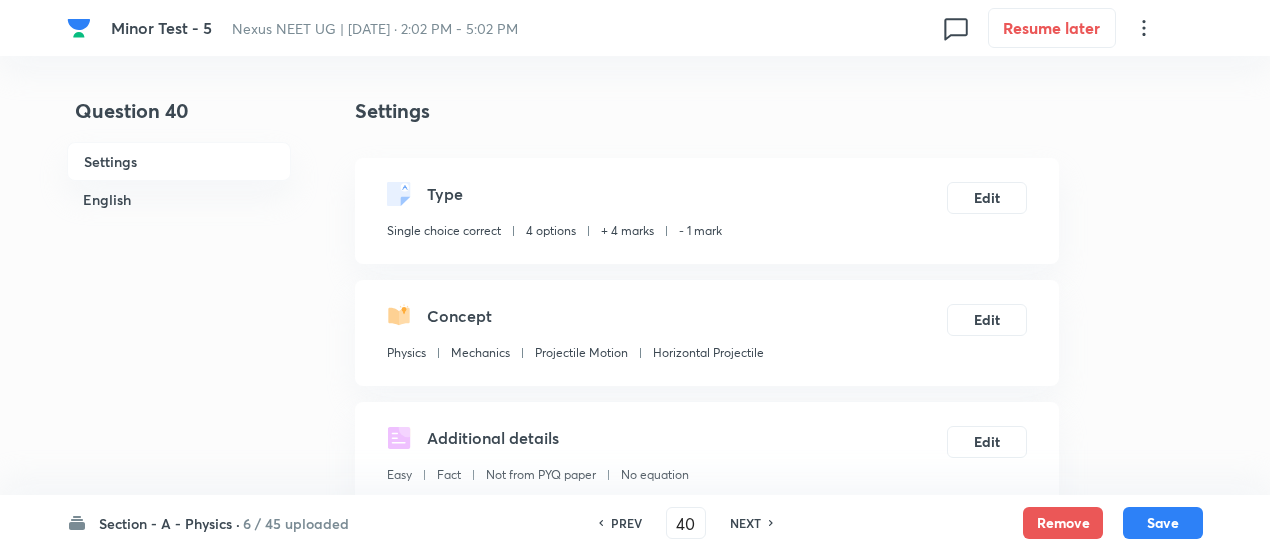 click on "NEXT" at bounding box center [745, 523] 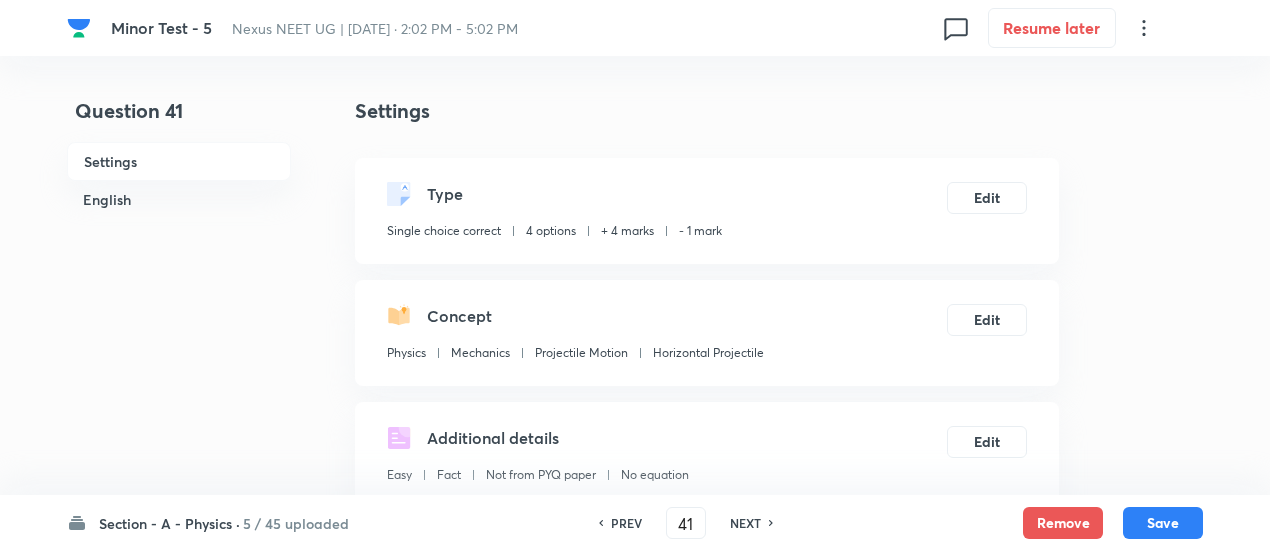 checkbox on "true" 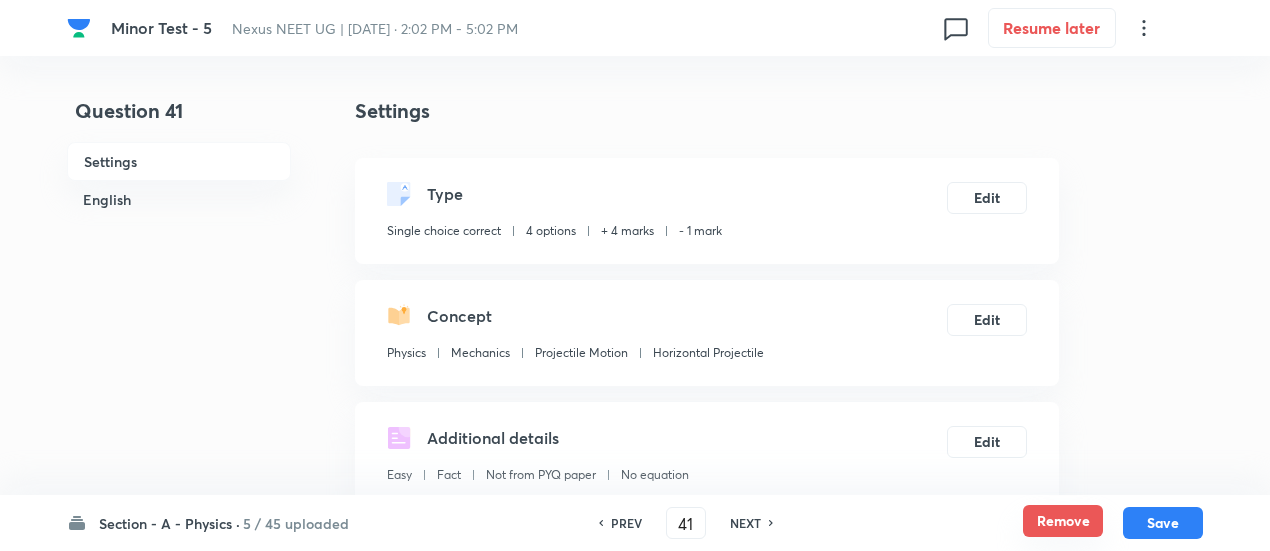click on "Remove" at bounding box center (1063, 521) 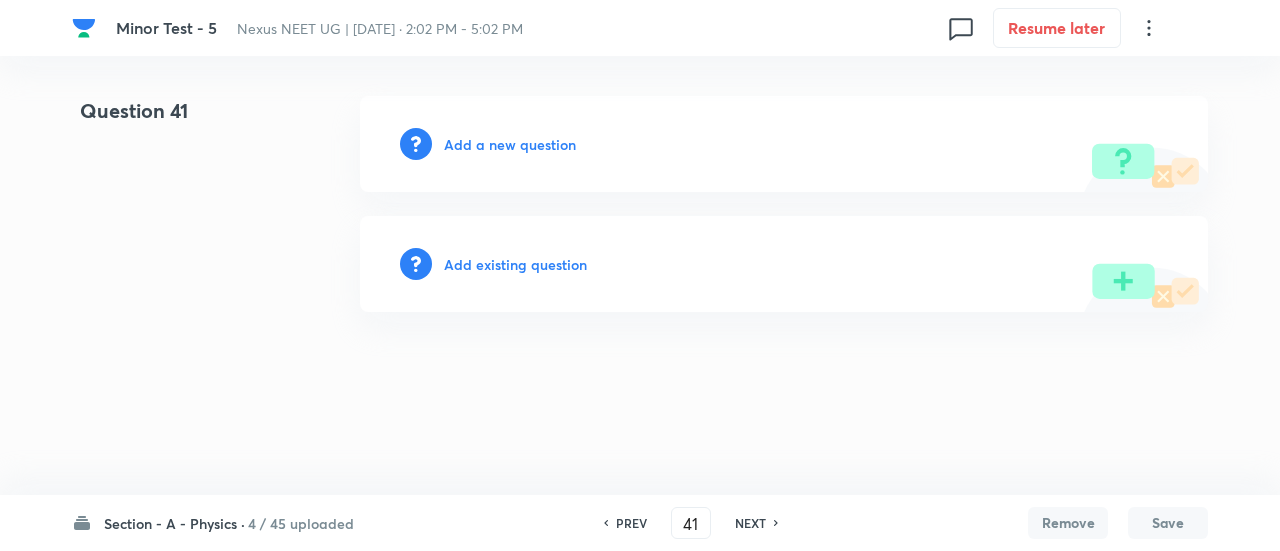 click on "NEXT" at bounding box center (750, 523) 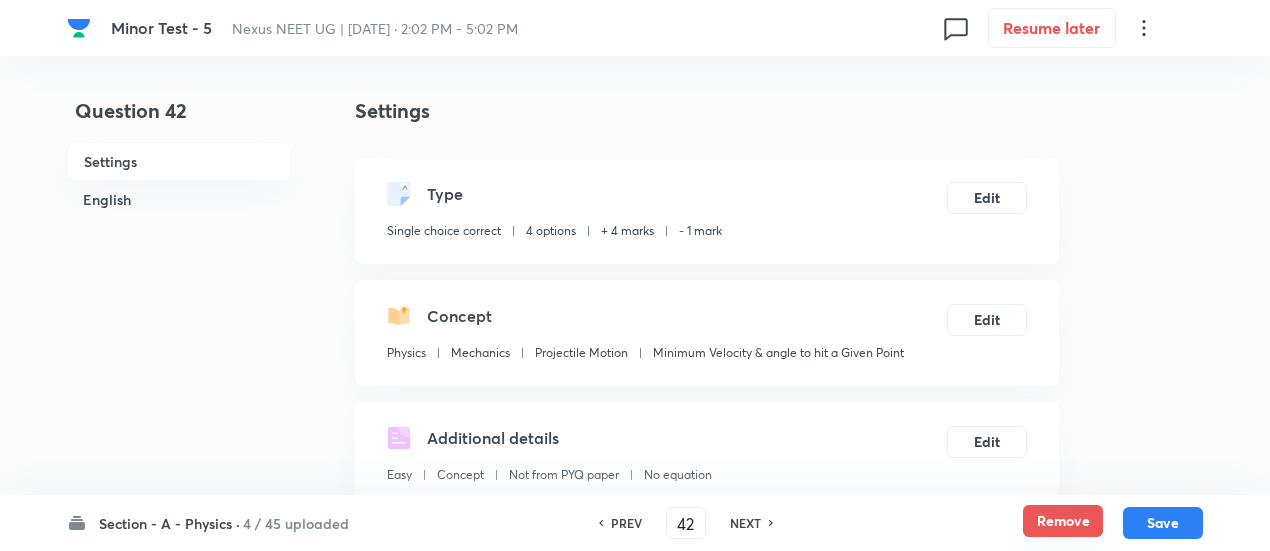 click on "Remove" at bounding box center (1063, 521) 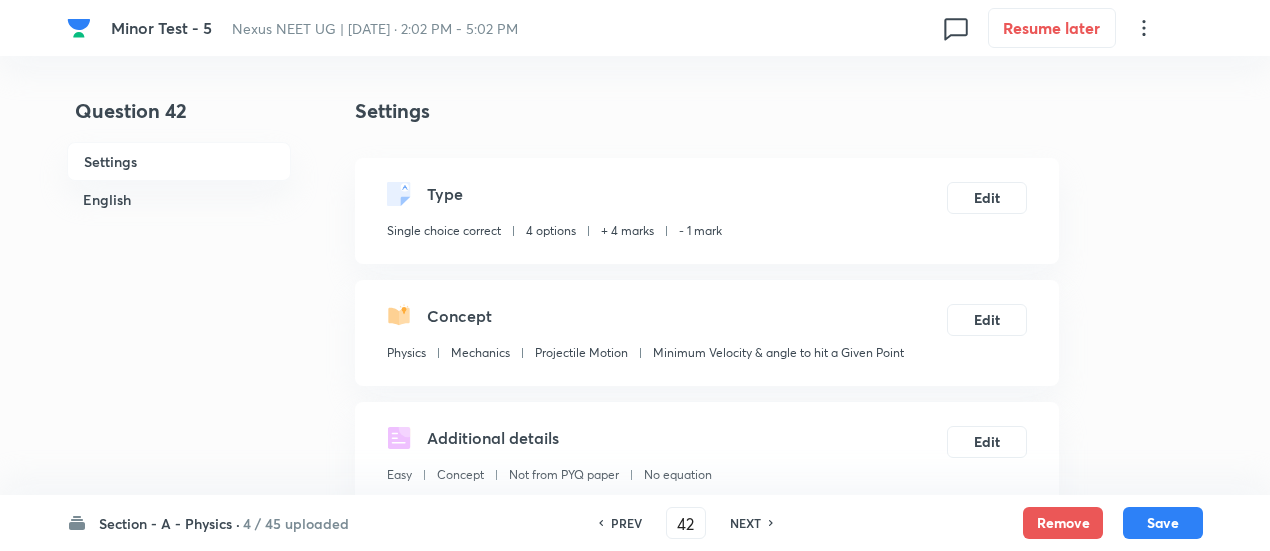 click on "NEXT" at bounding box center [745, 523] 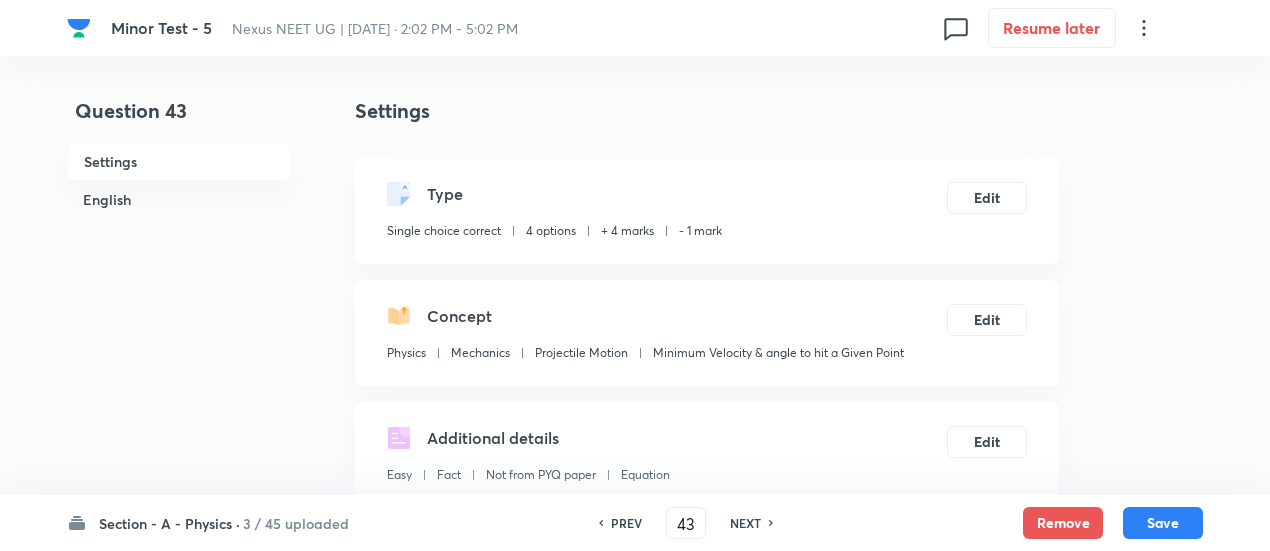 checkbox on "true" 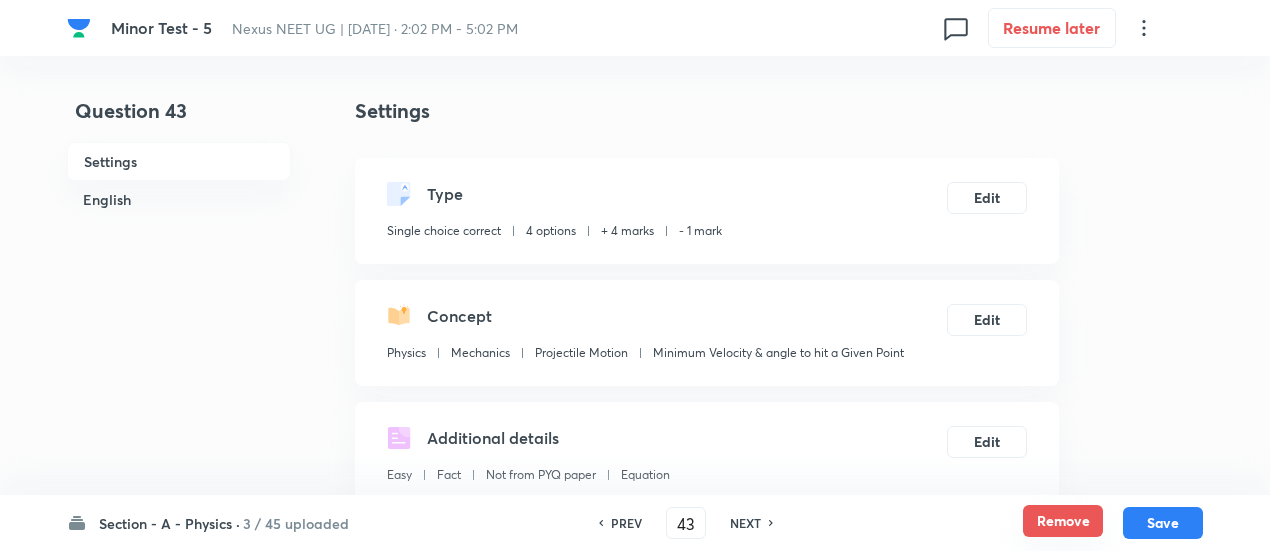 click on "Remove" at bounding box center (1063, 521) 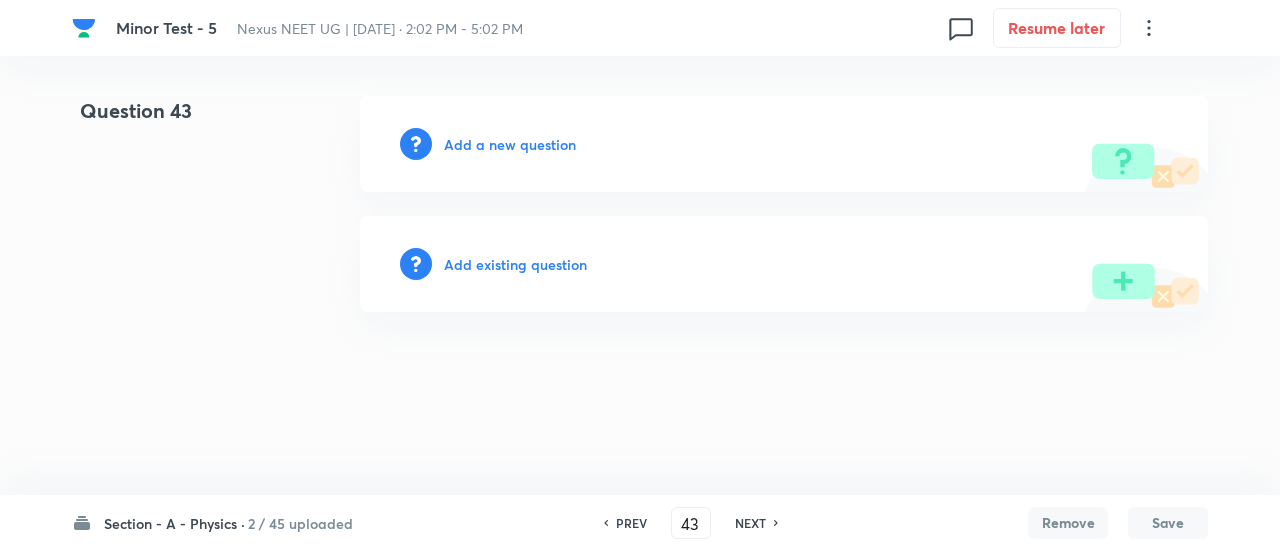 click on "NEXT" at bounding box center (750, 523) 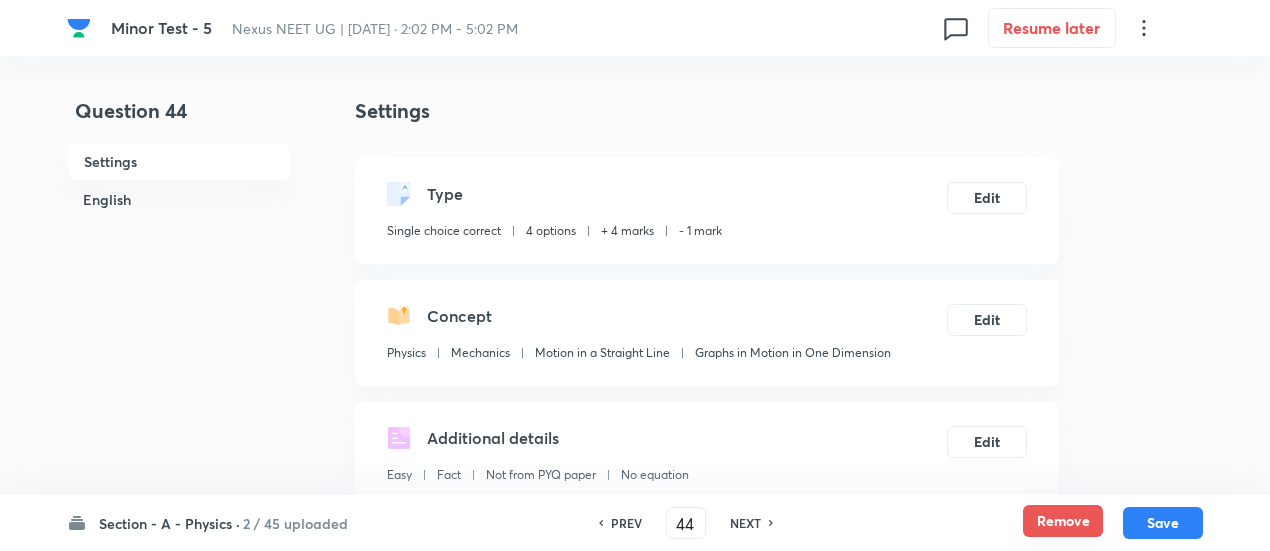 click on "Remove" at bounding box center [1063, 521] 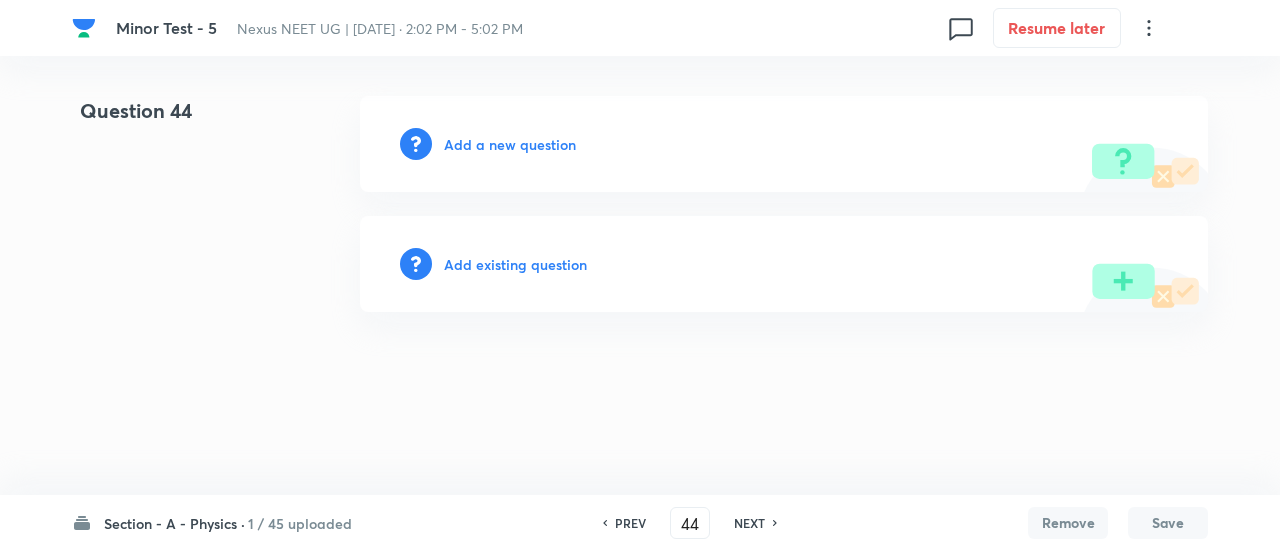 click on "NEXT" at bounding box center (749, 523) 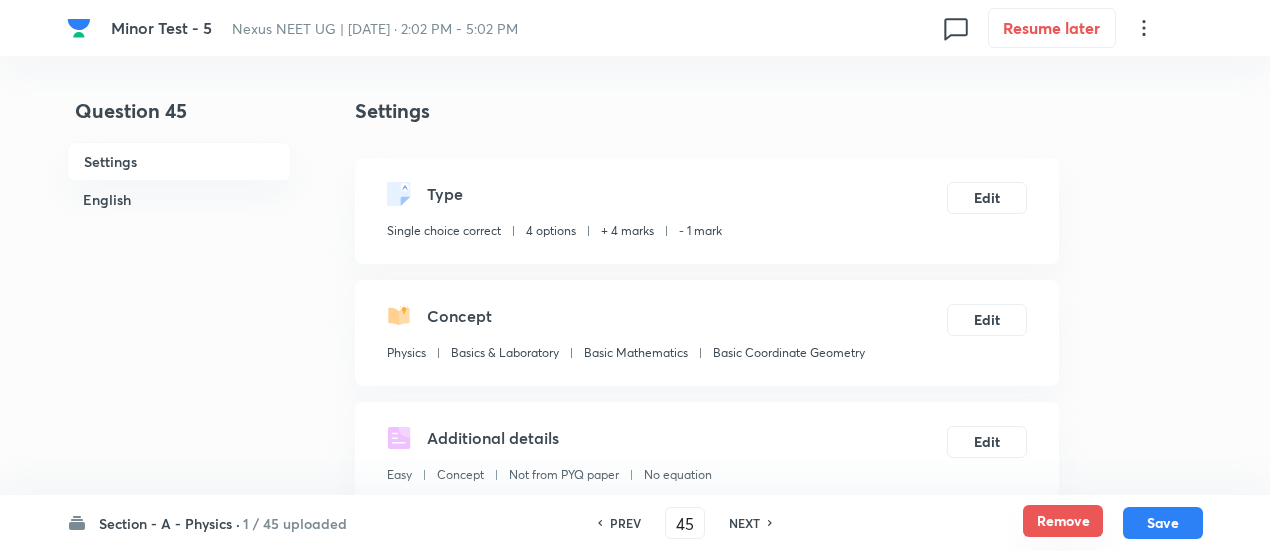click on "Remove" at bounding box center [1063, 521] 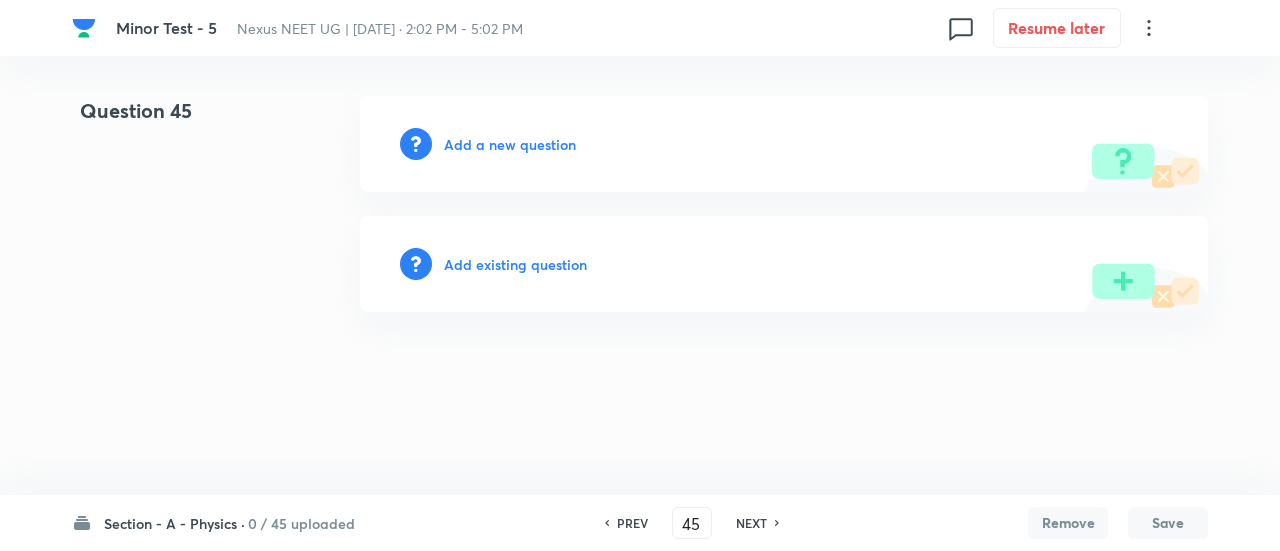 click on "NEXT" at bounding box center [751, 523] 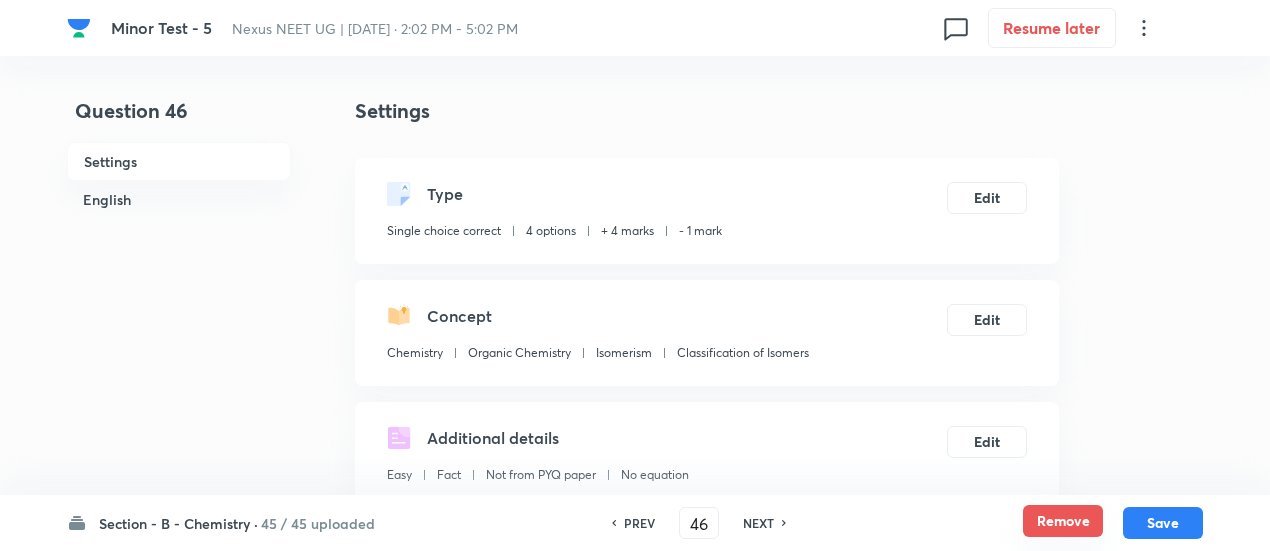 click on "Remove" at bounding box center (1063, 521) 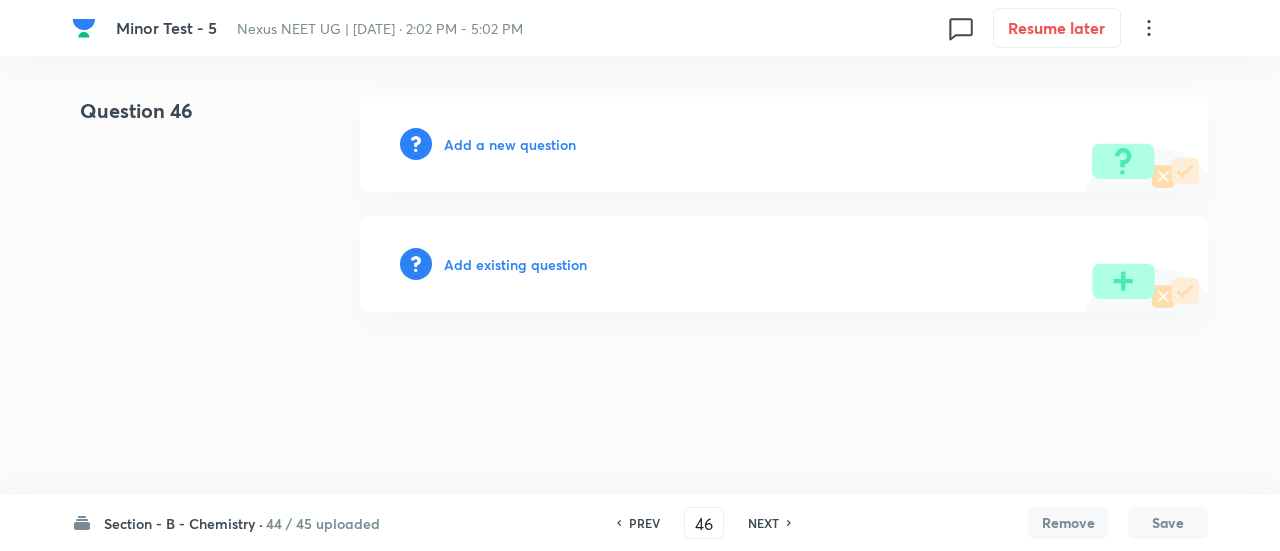 click on "NEXT" at bounding box center (763, 523) 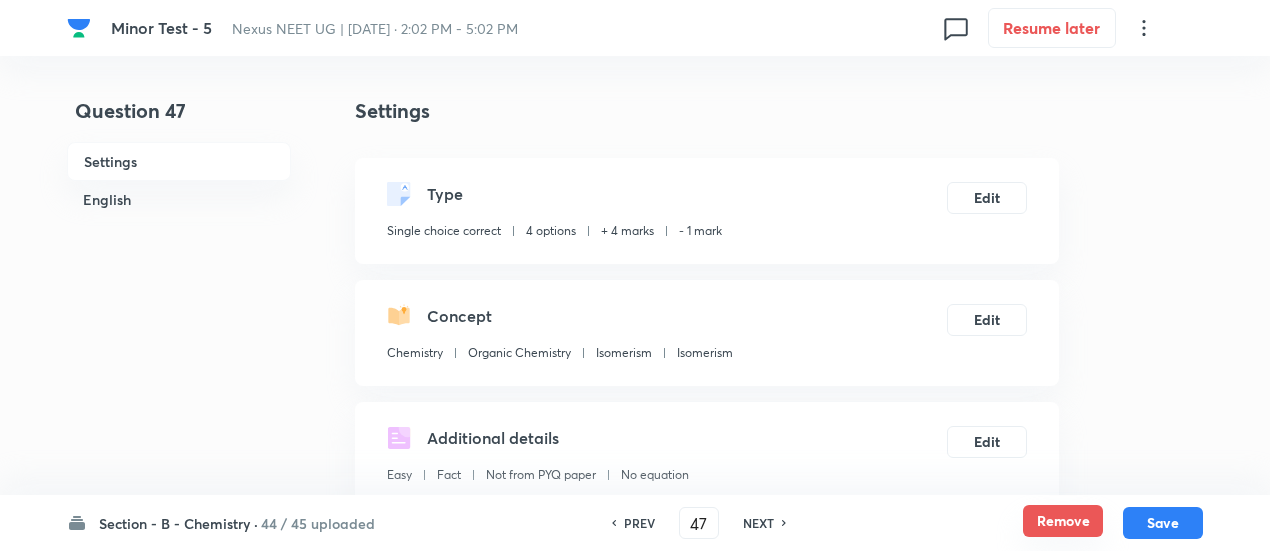 drag, startPoint x: 1043, startPoint y: 523, endPoint x: 848, endPoint y: 529, distance: 195.09229 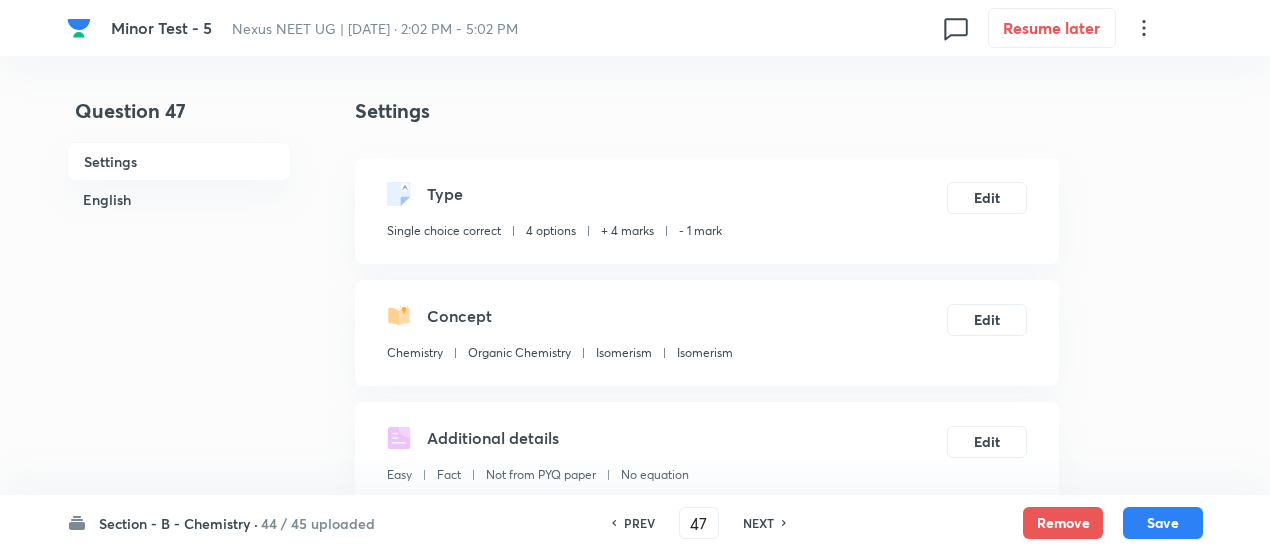 click on "Remove" at bounding box center [1063, 523] 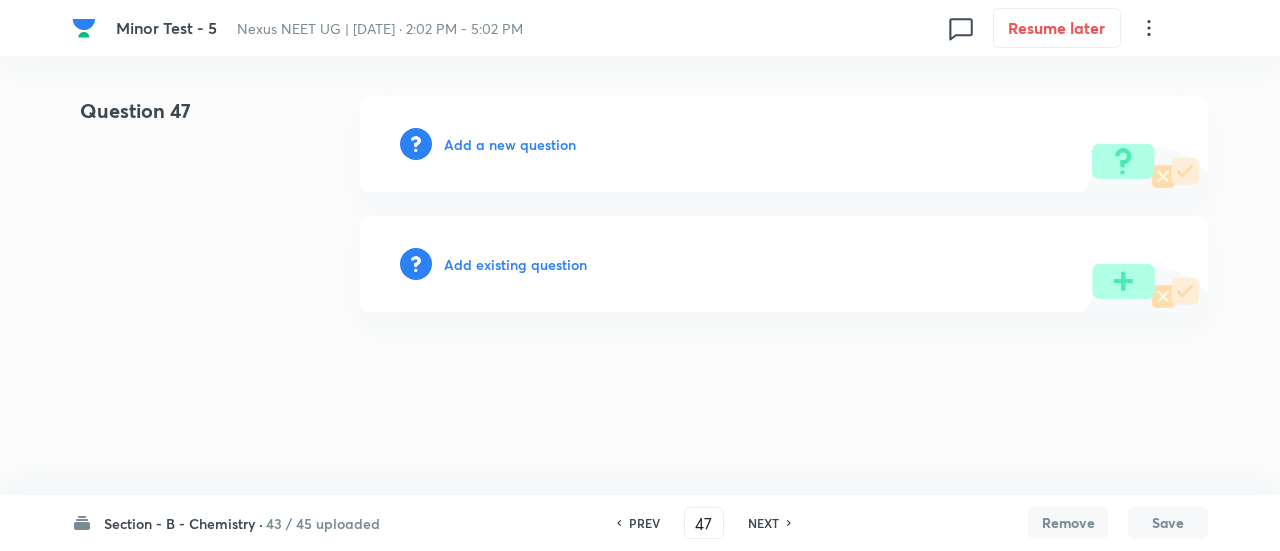 click on "NEXT" at bounding box center (763, 523) 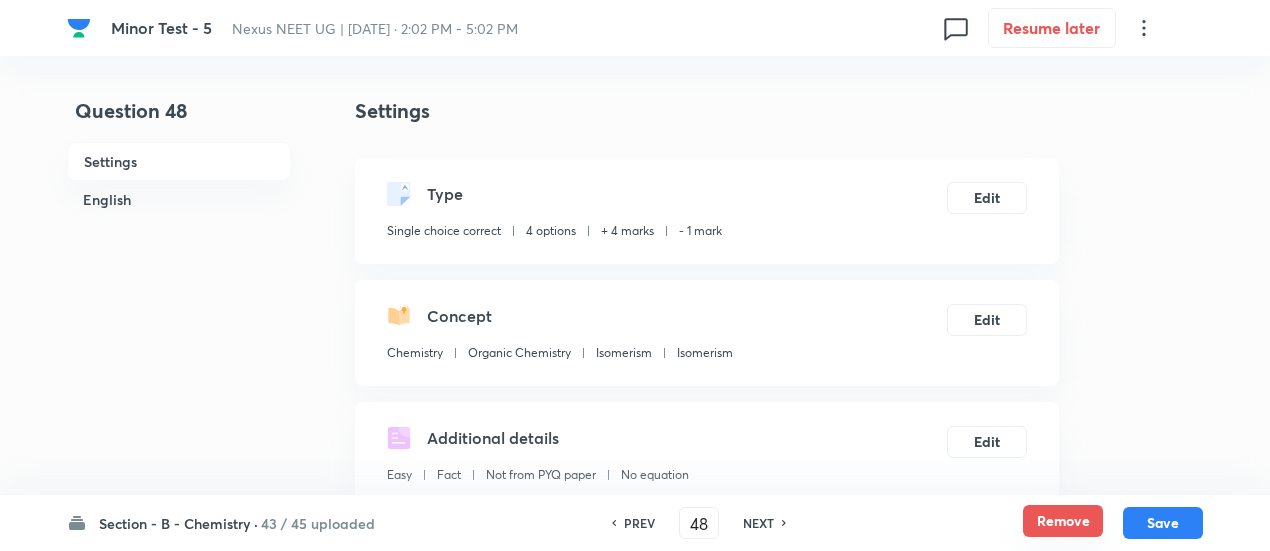 click on "Remove" at bounding box center [1063, 521] 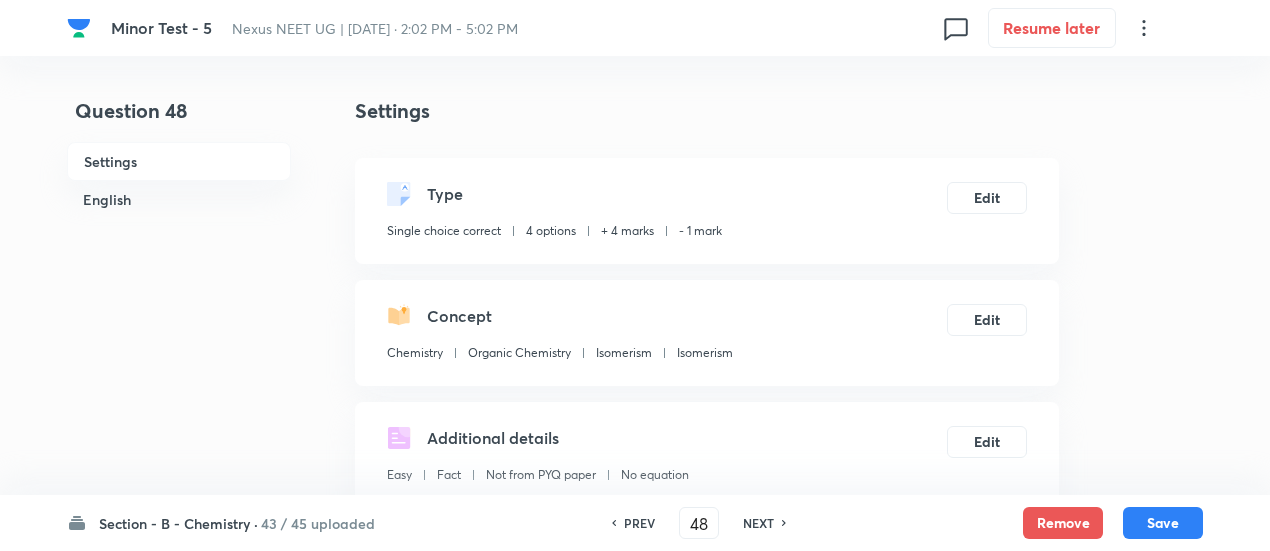 click on "NEXT" at bounding box center (758, 523) 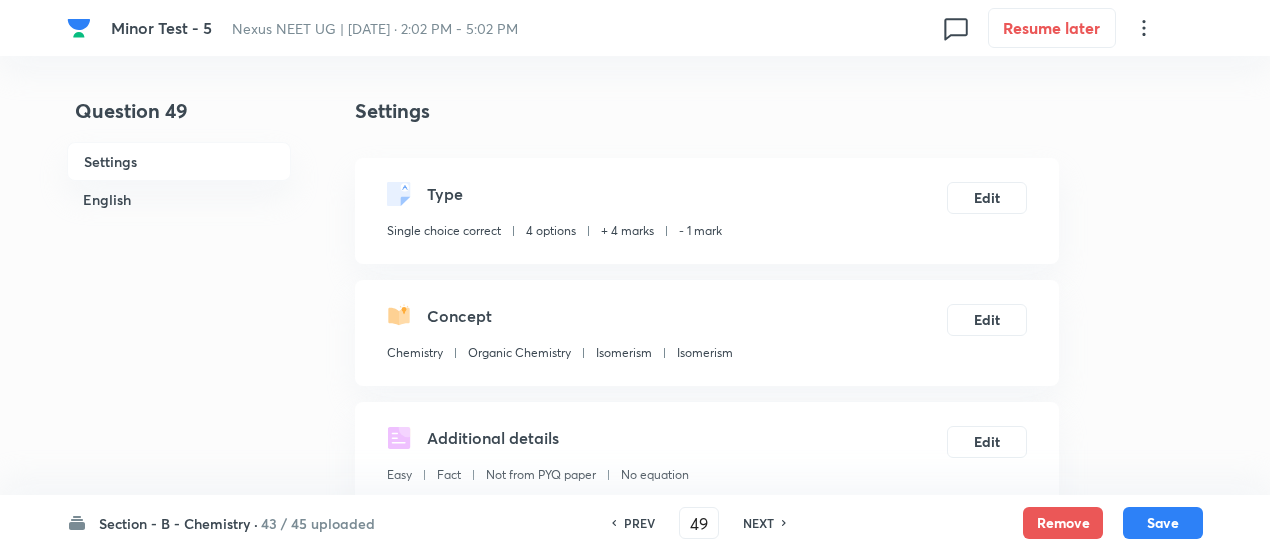 checkbox on "false" 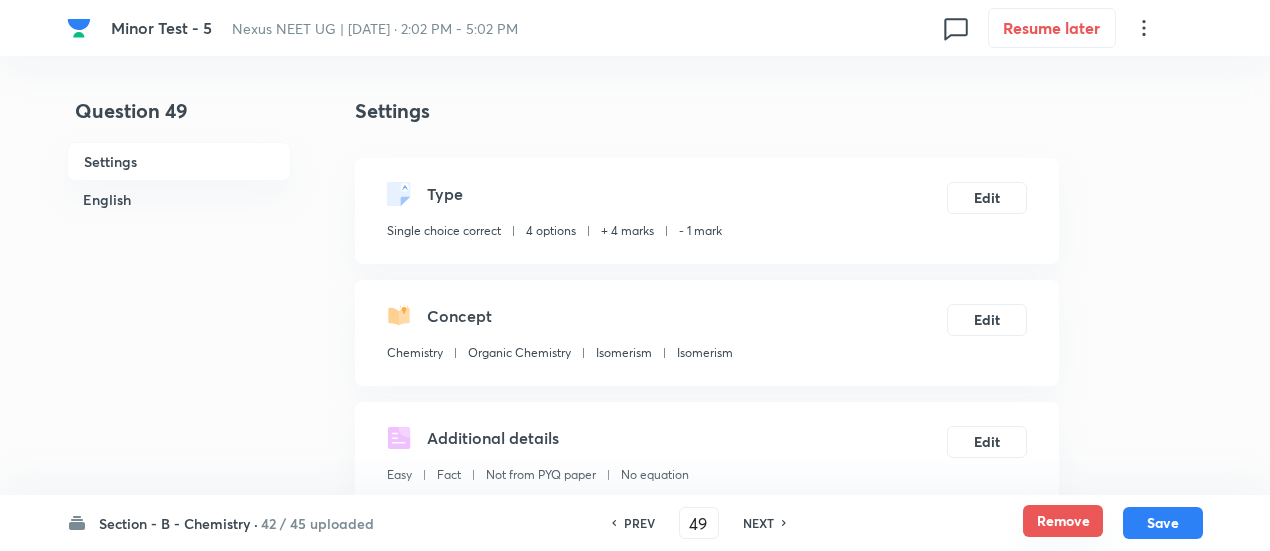 click on "Remove" at bounding box center (1063, 521) 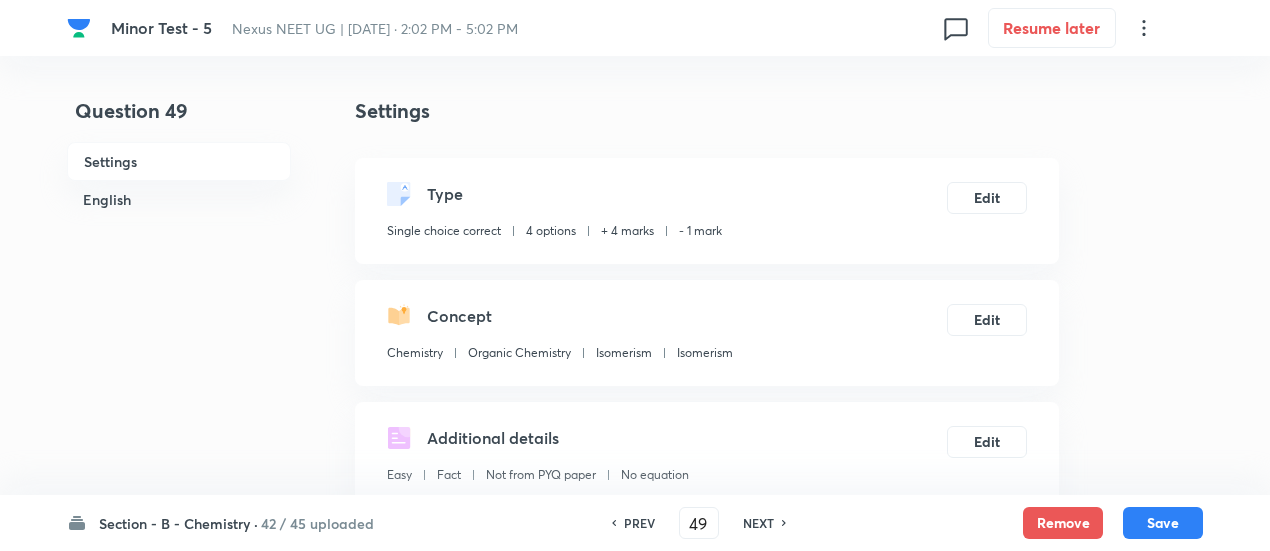 click on "NEXT" at bounding box center (758, 523) 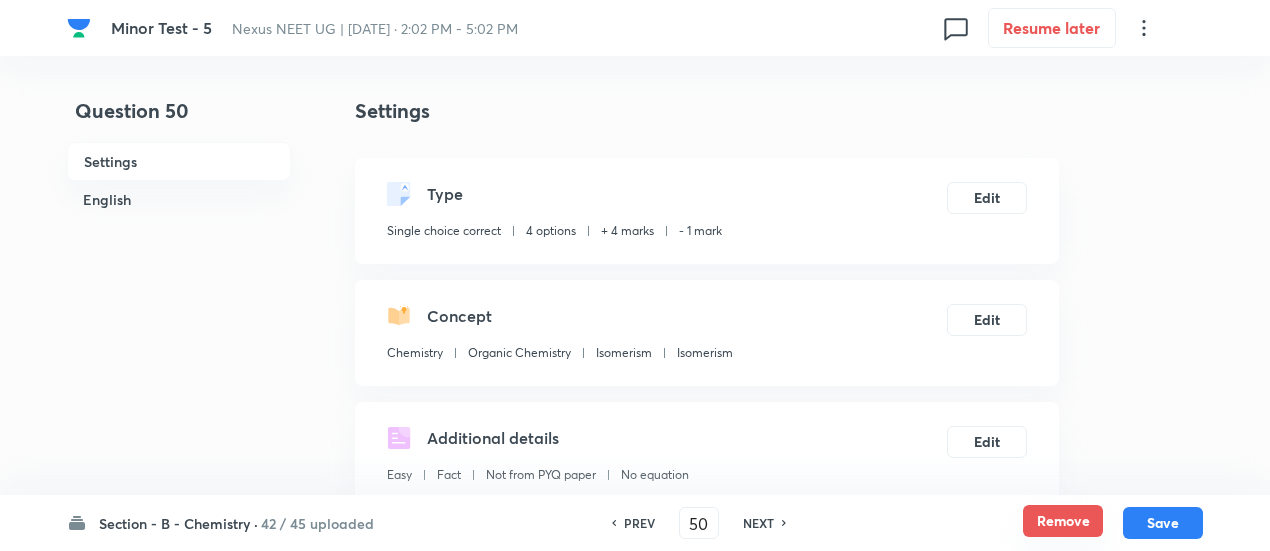 checkbox on "false" 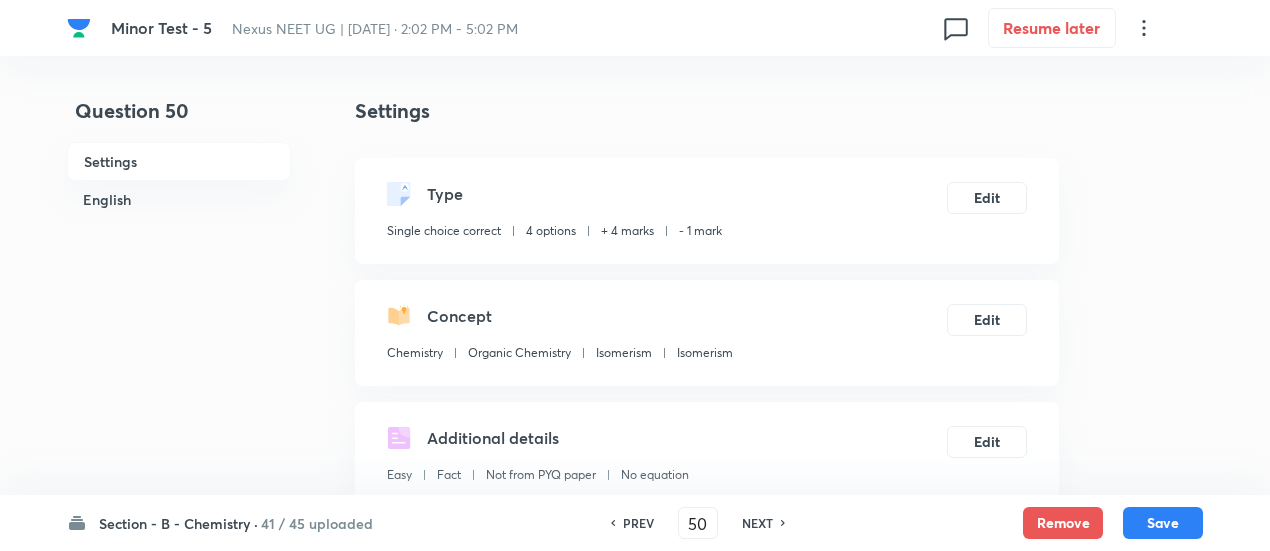 click on "NEXT" at bounding box center (757, 523) 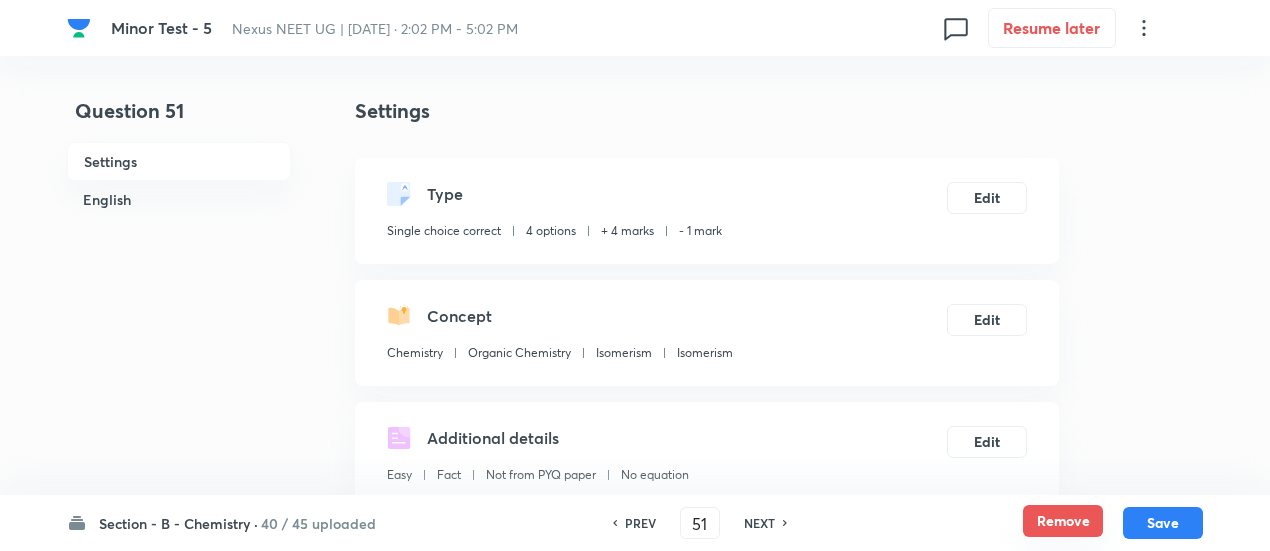 click on "Remove" at bounding box center [1063, 521] 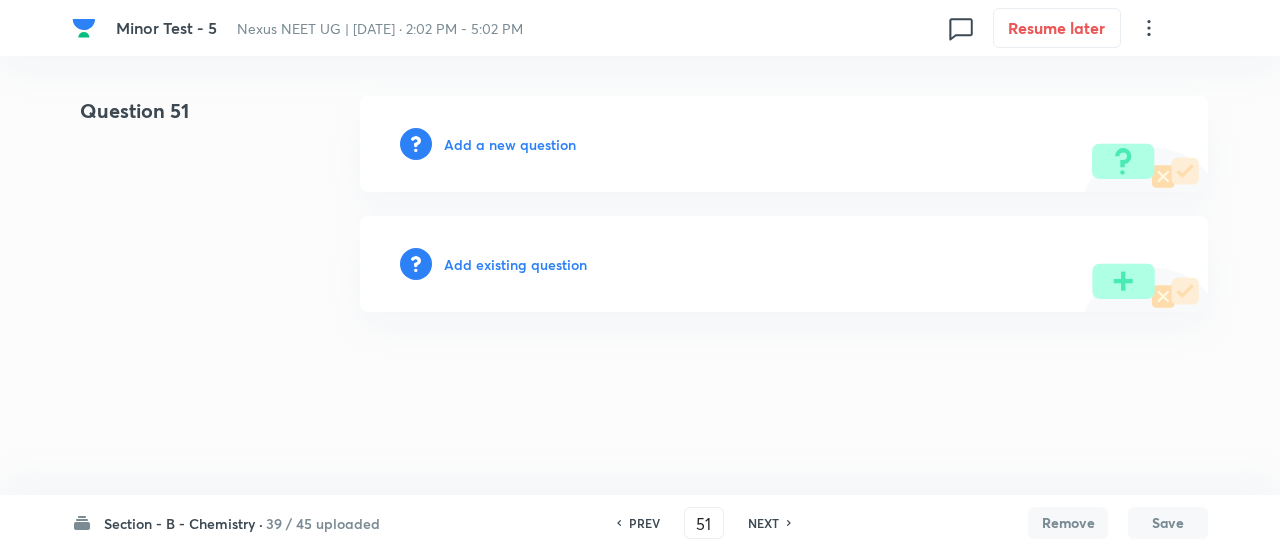 click on "NEXT" at bounding box center [763, 523] 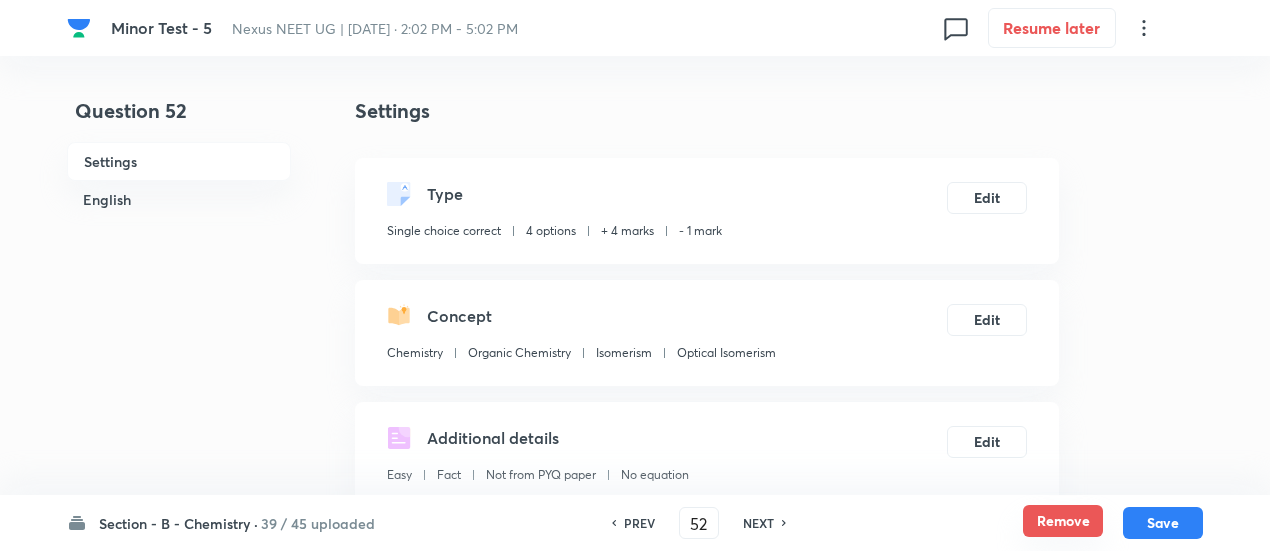 click on "Remove" at bounding box center [1063, 521] 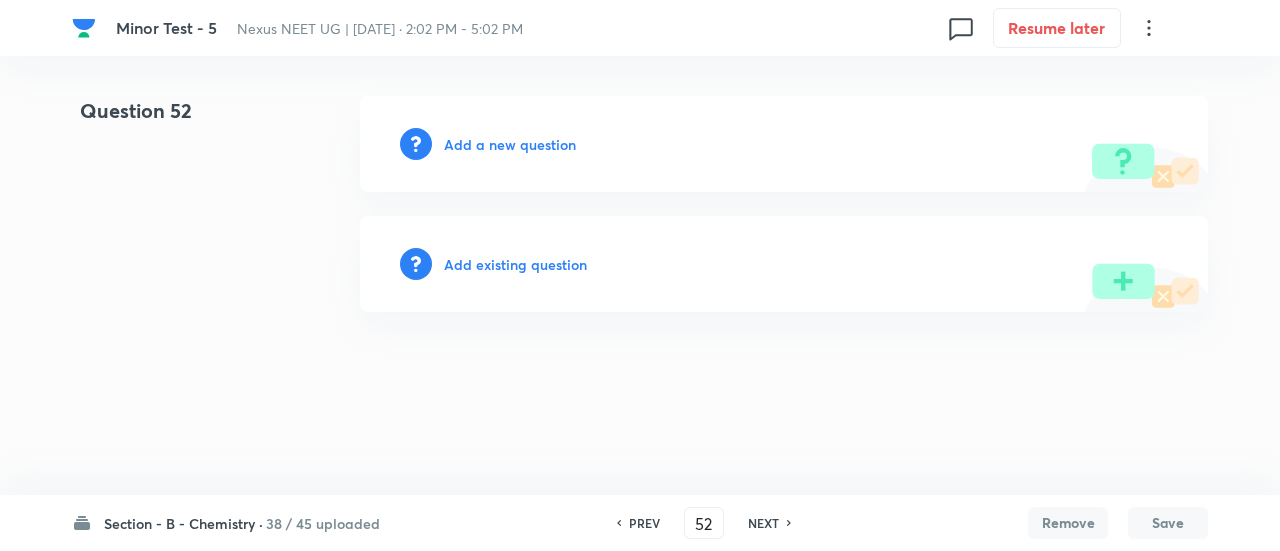 click on "PREV 52 ​ NEXT" at bounding box center (704, 523) 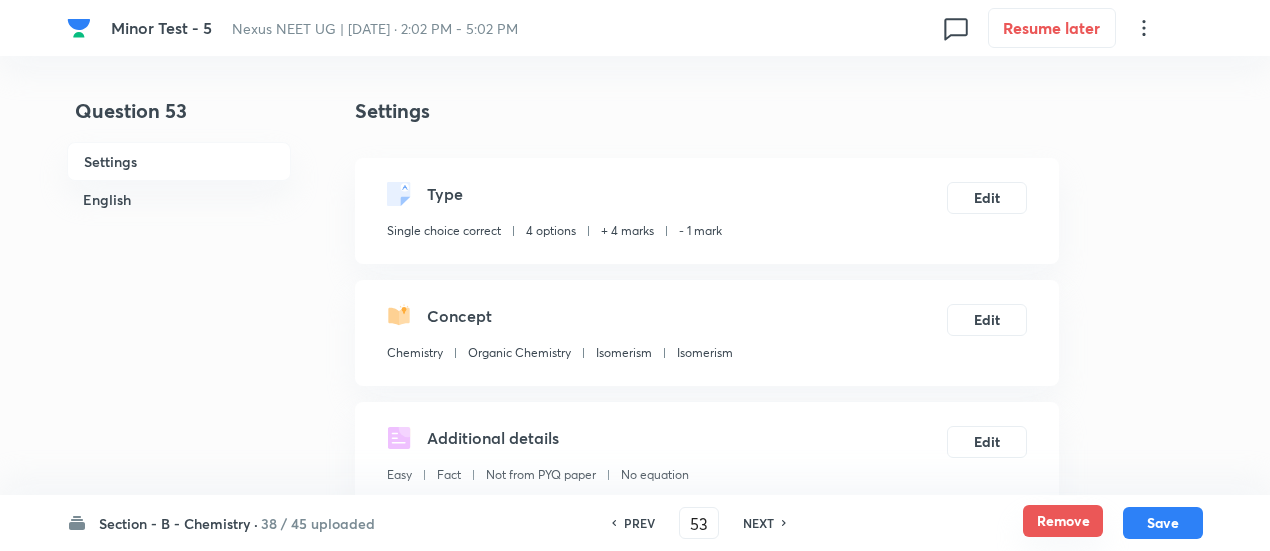 click on "Remove" at bounding box center (1063, 521) 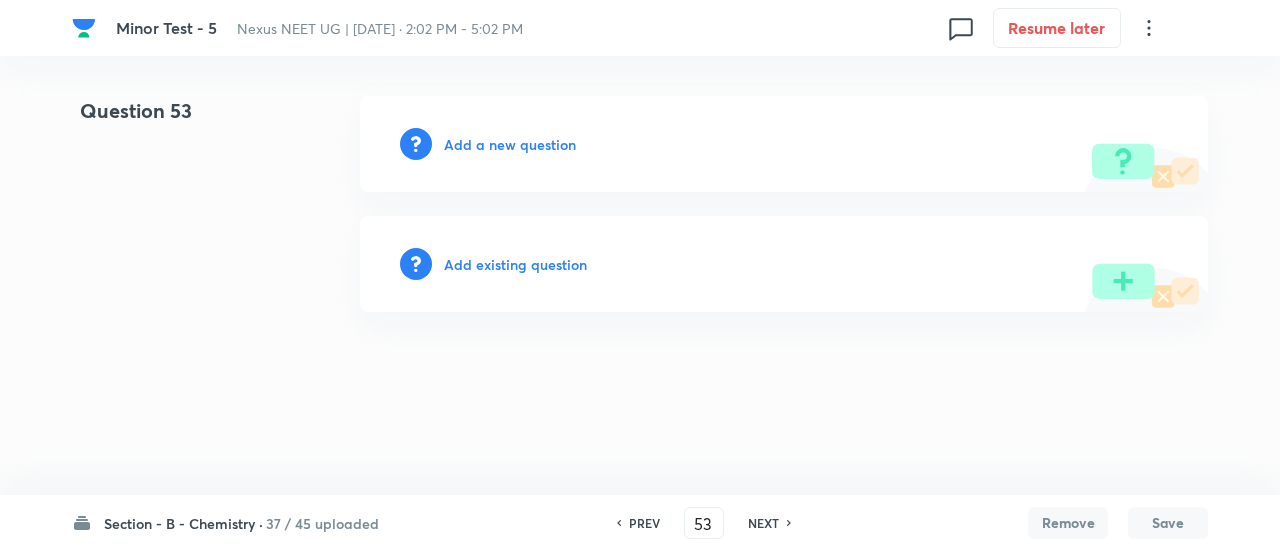drag, startPoint x: 773, startPoint y: 525, endPoint x: 836, endPoint y: 526, distance: 63.007935 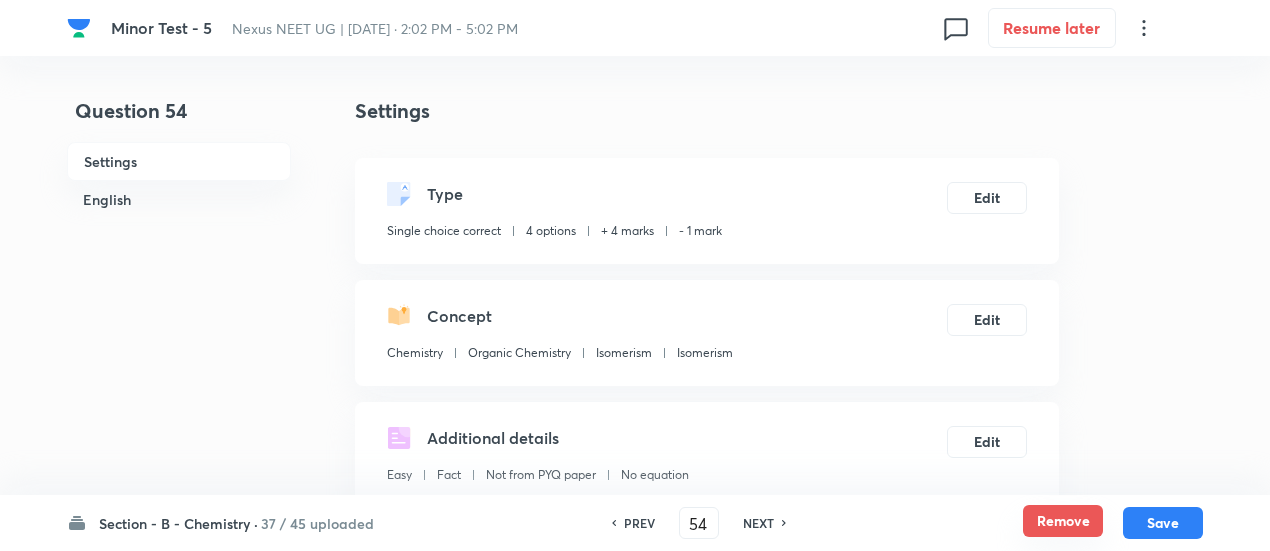 click on "Remove" at bounding box center (1063, 521) 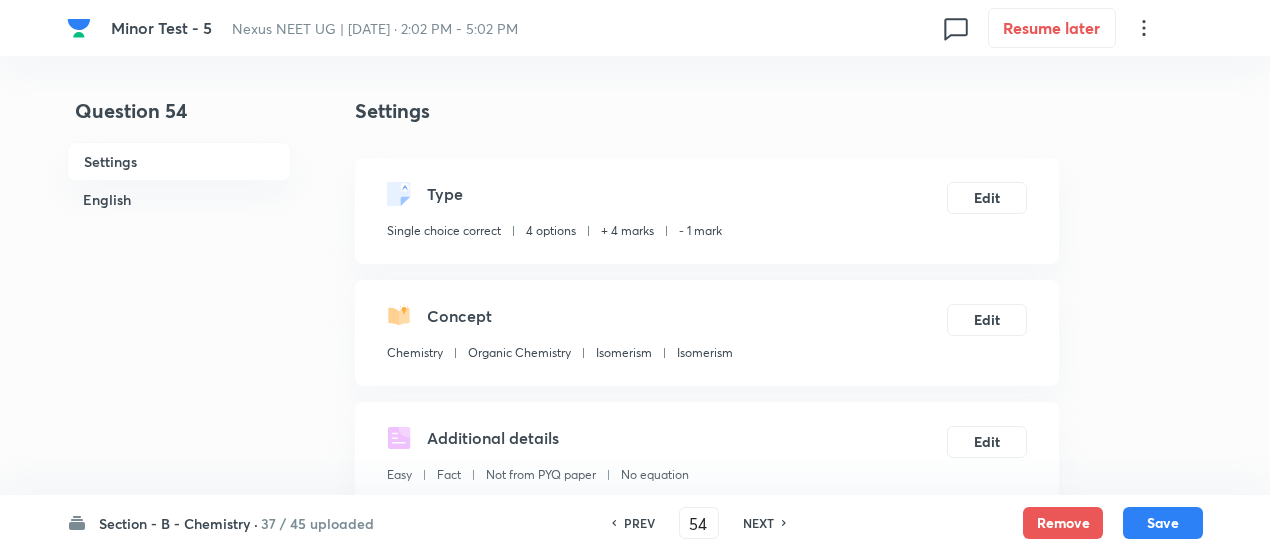 click on "NEXT" at bounding box center (758, 523) 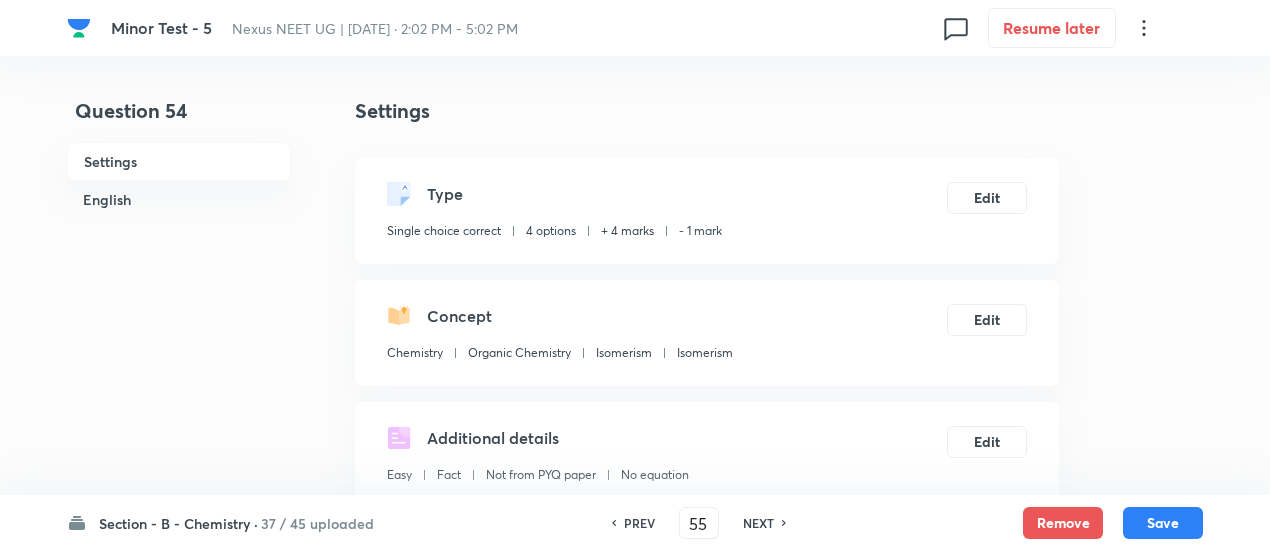checkbox on "false" 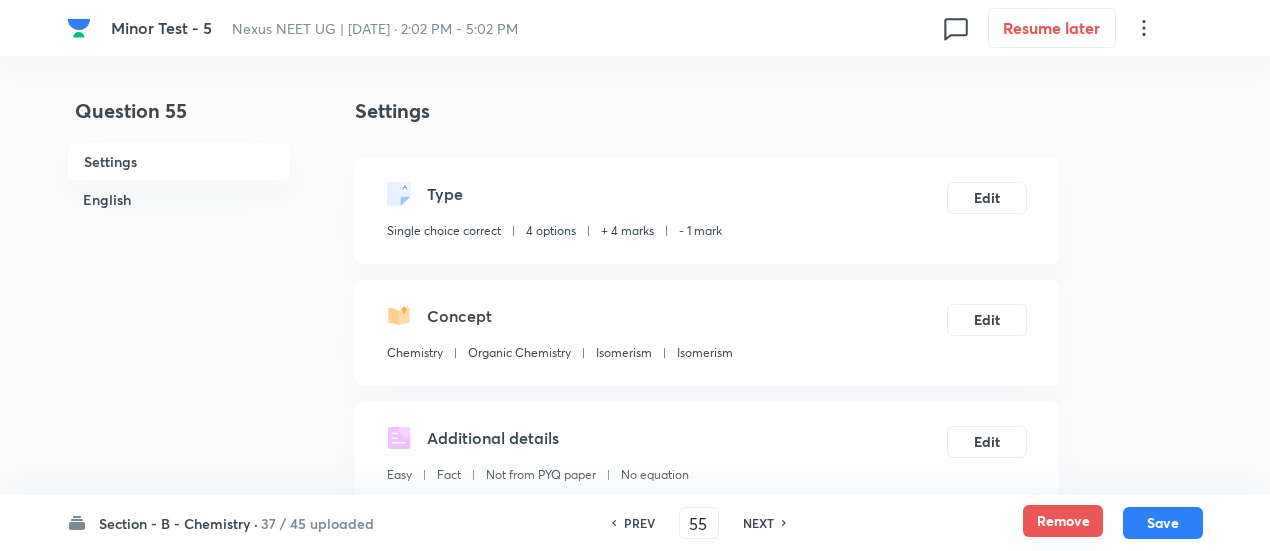 click on "Remove" at bounding box center (1063, 521) 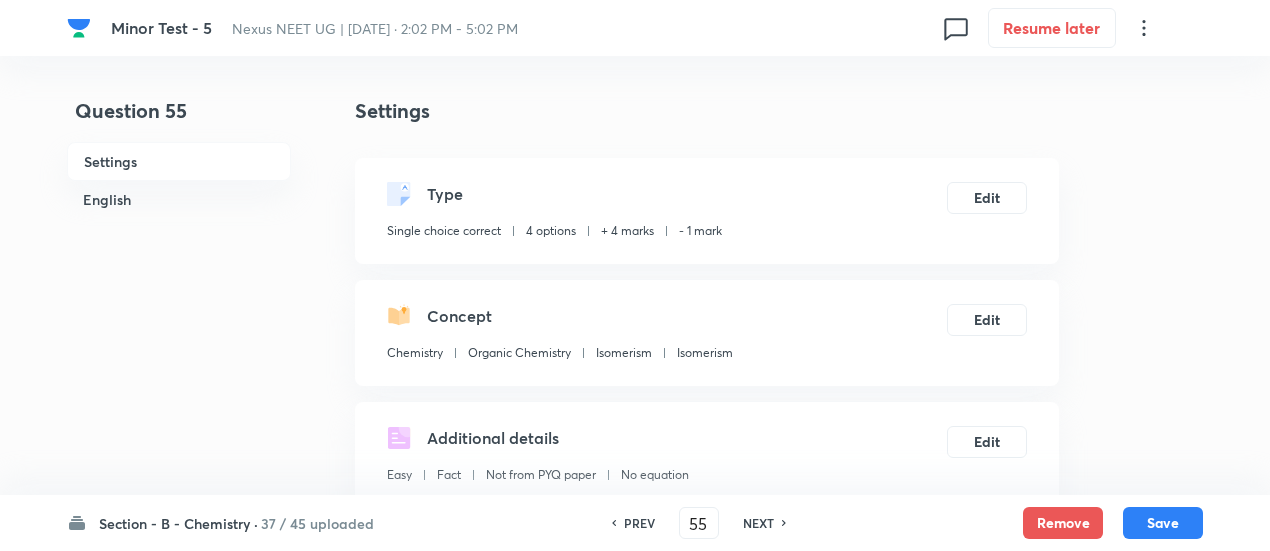 checkbox on "false" 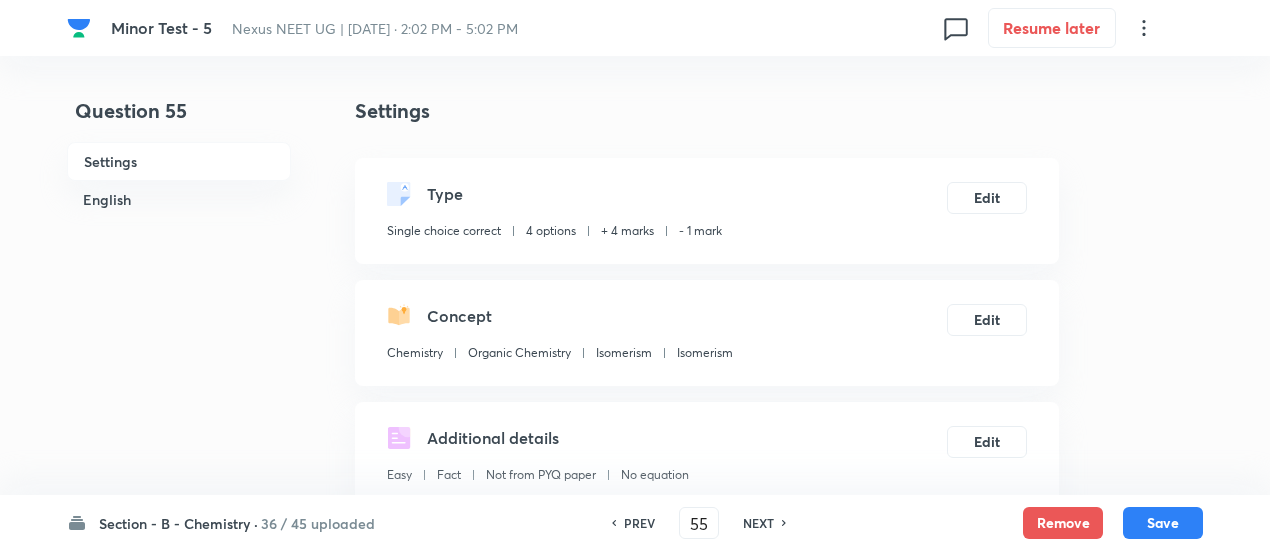 drag, startPoint x: 762, startPoint y: 528, endPoint x: 782, endPoint y: 528, distance: 20 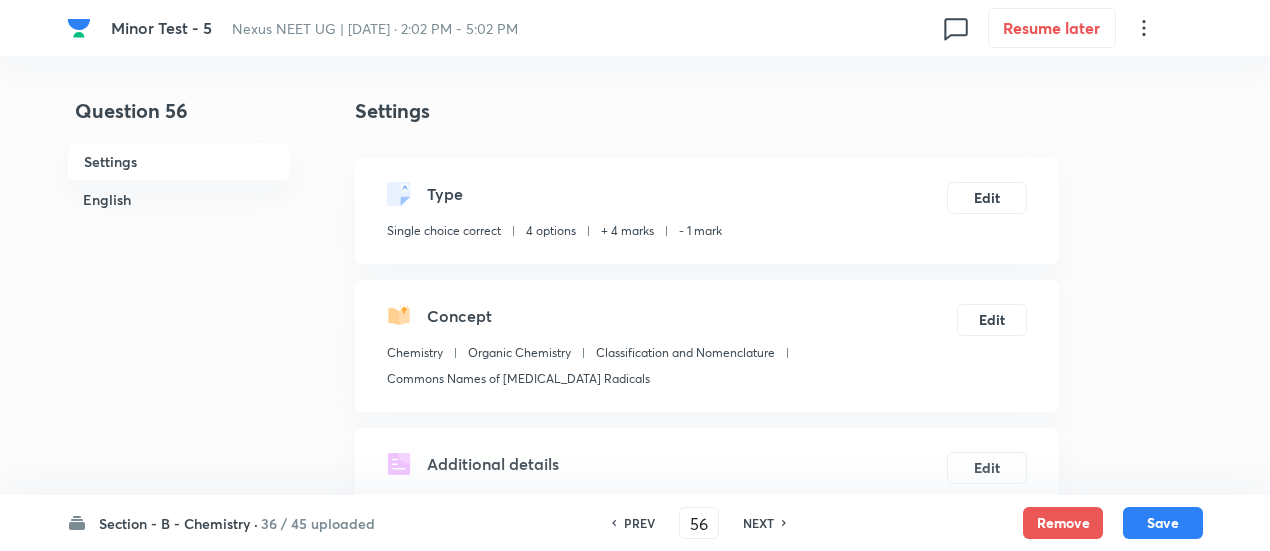 checkbox on "false" 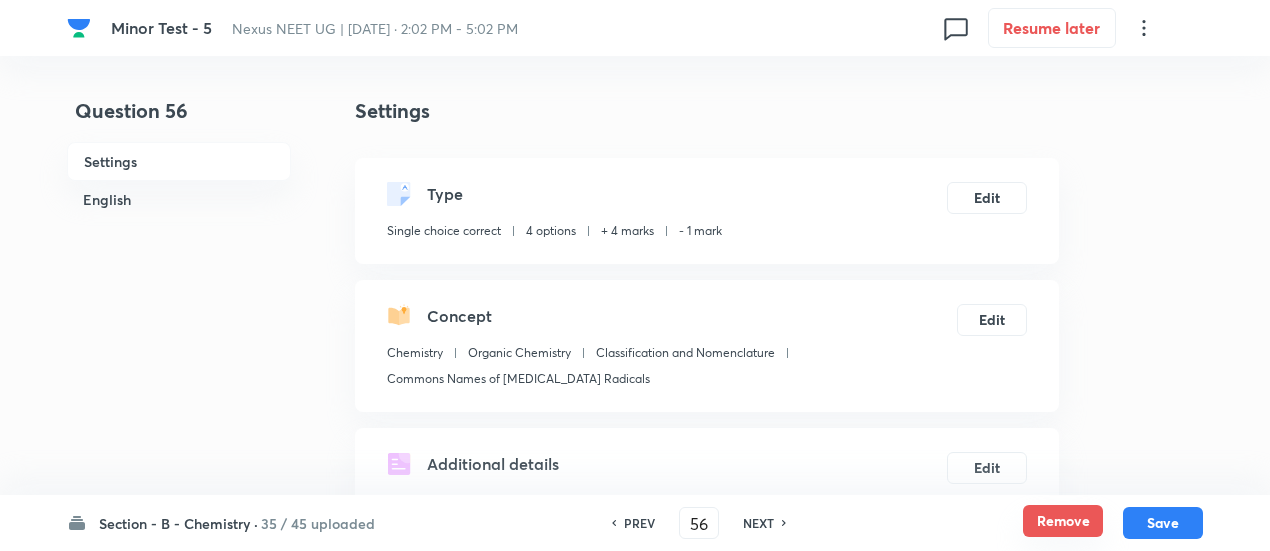 click on "Remove" at bounding box center [1063, 521] 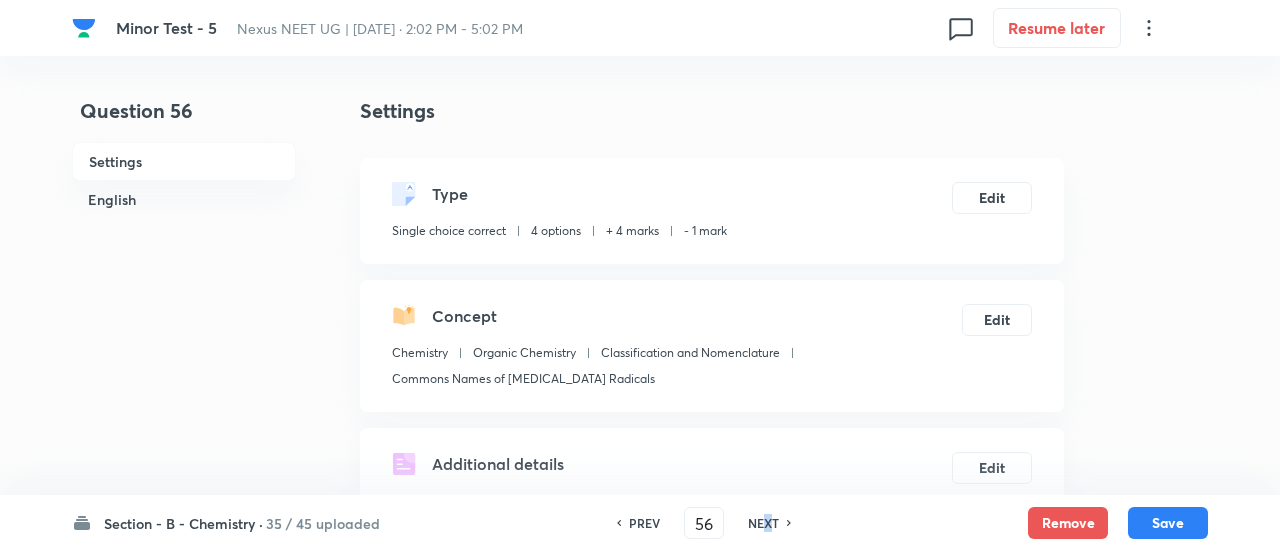 drag, startPoint x: 762, startPoint y: 519, endPoint x: 811, endPoint y: 526, distance: 49.497475 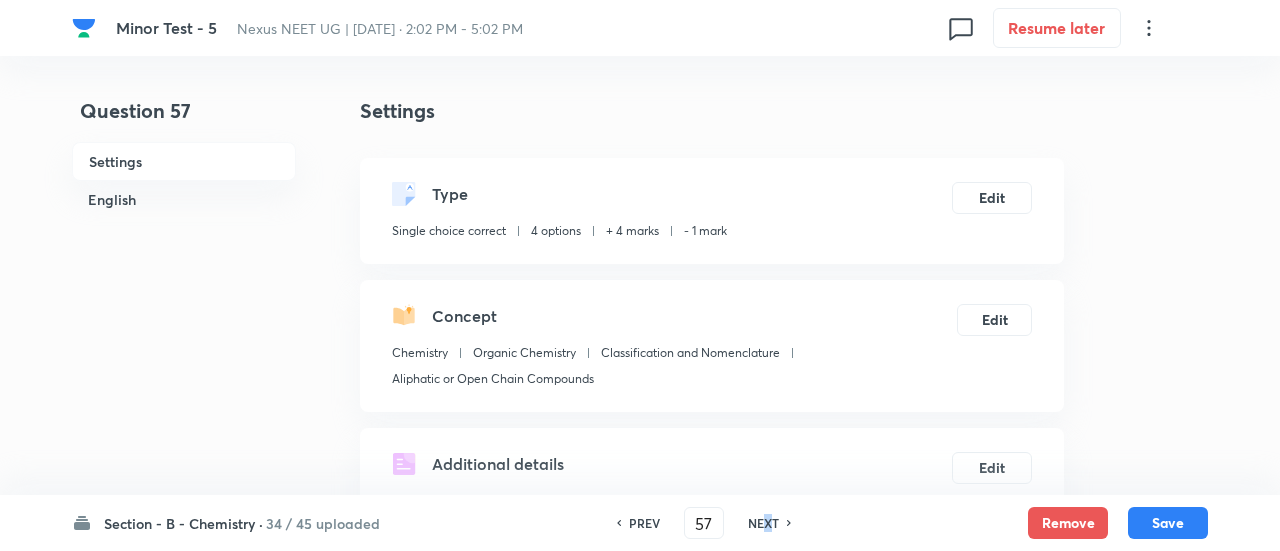checkbox on "true" 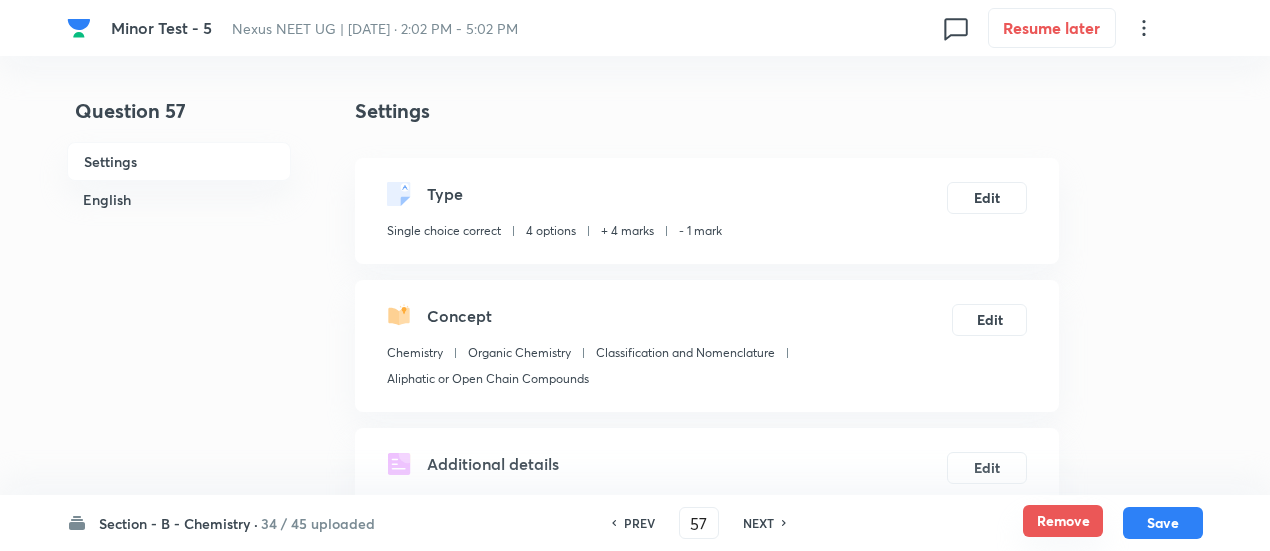 click on "Remove" at bounding box center (1063, 521) 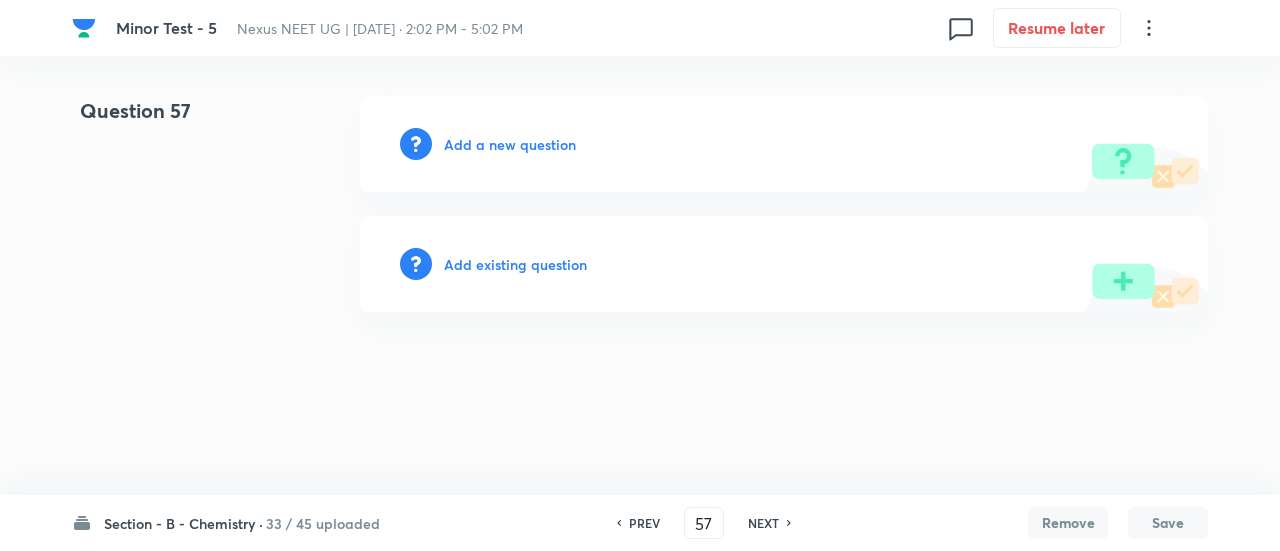 click on "NEXT" at bounding box center [763, 523] 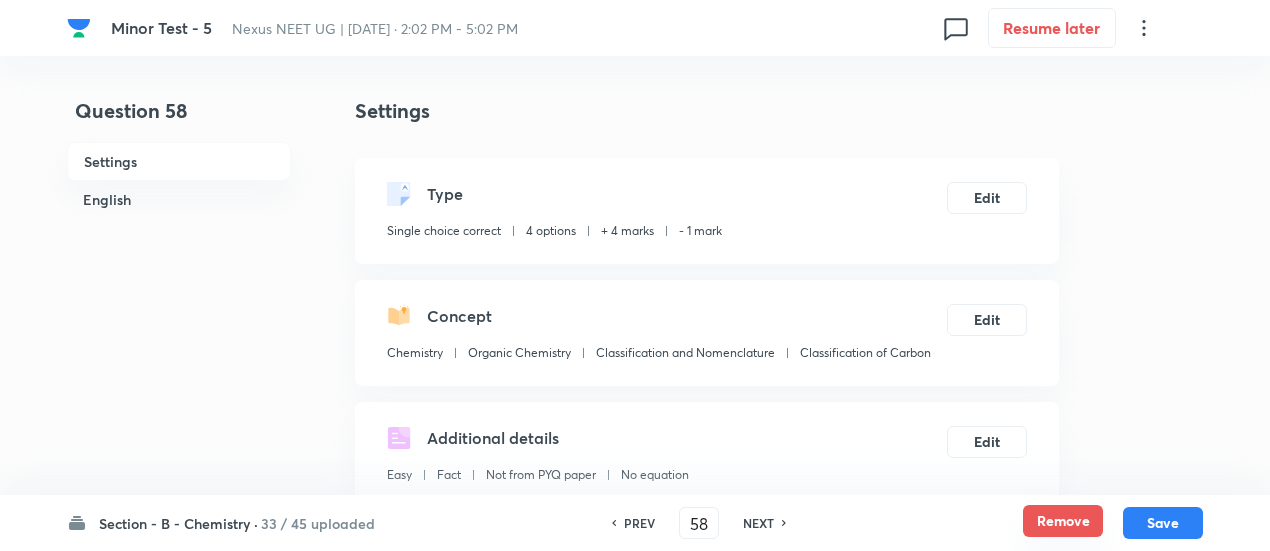 click on "Remove" at bounding box center [1063, 521] 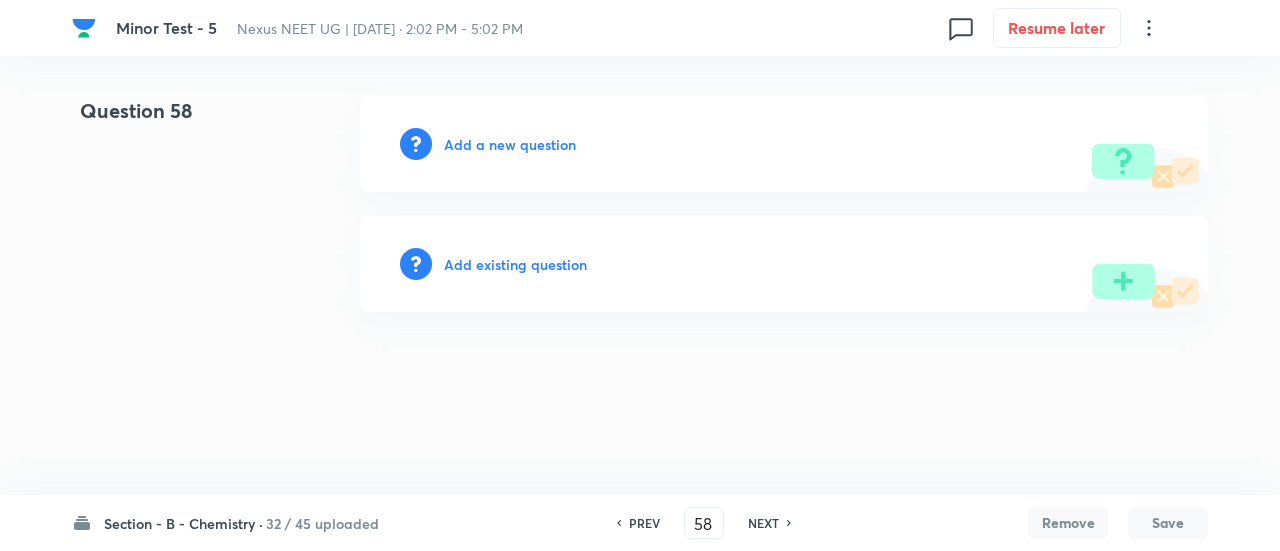 click on "NEXT" at bounding box center [763, 523] 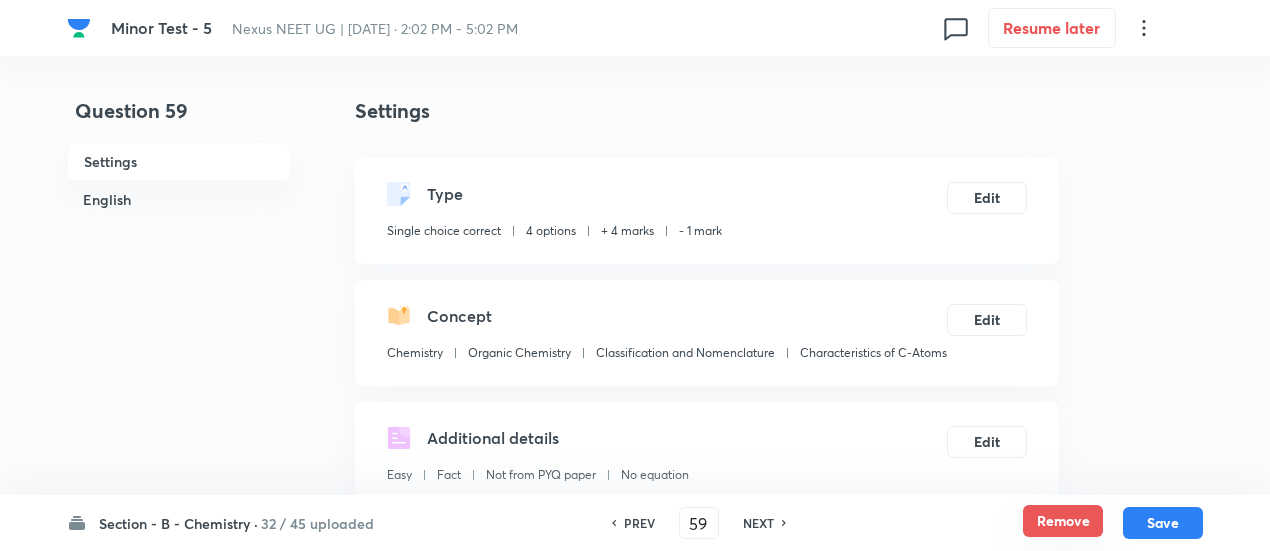 click on "Remove" at bounding box center [1063, 521] 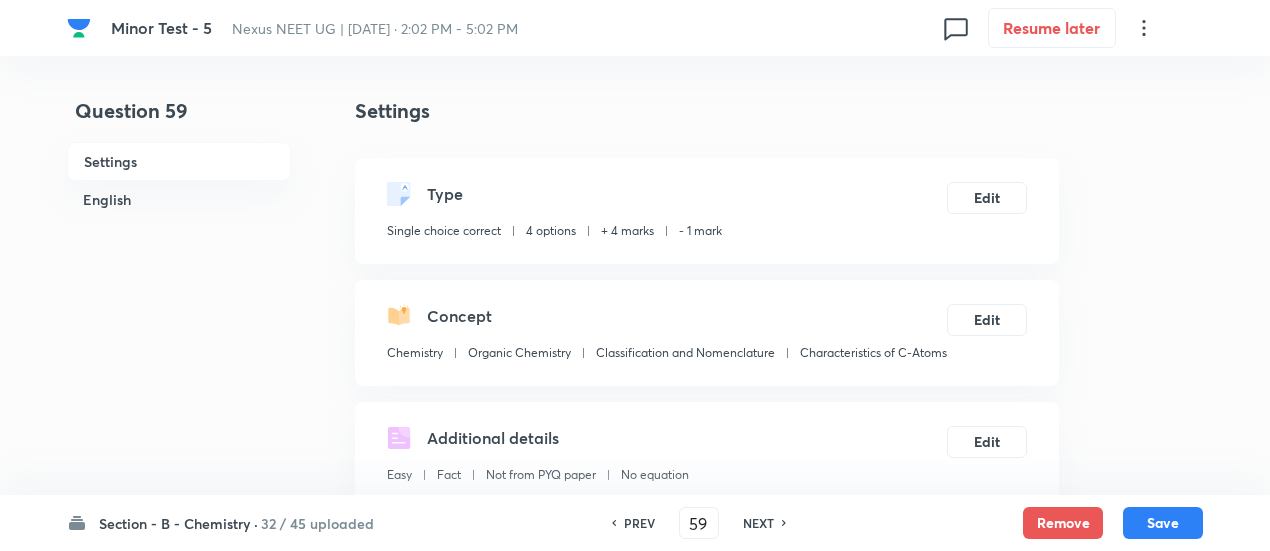 click on "PREV 59 ​ NEXT" at bounding box center [699, 523] 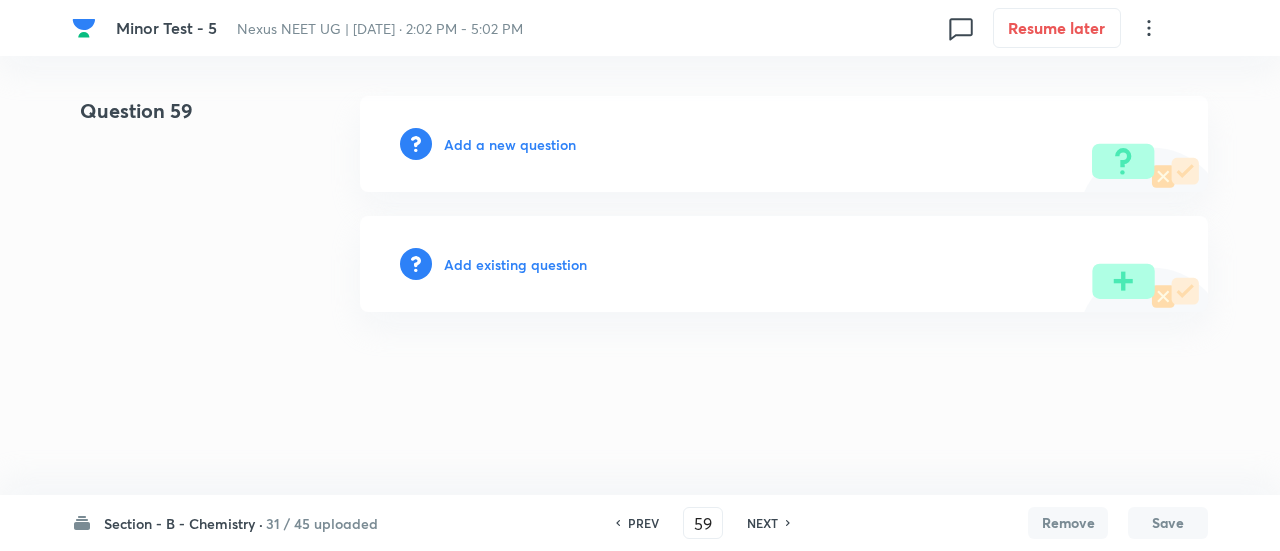 drag, startPoint x: 756, startPoint y: 531, endPoint x: 778, endPoint y: 533, distance: 22.090721 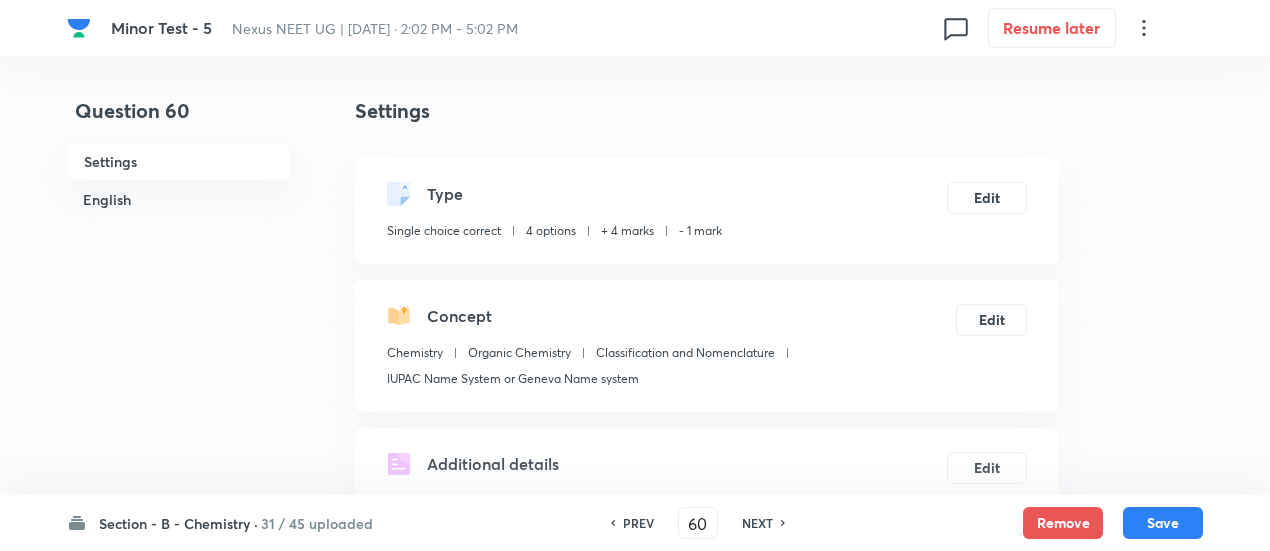 checkbox on "true" 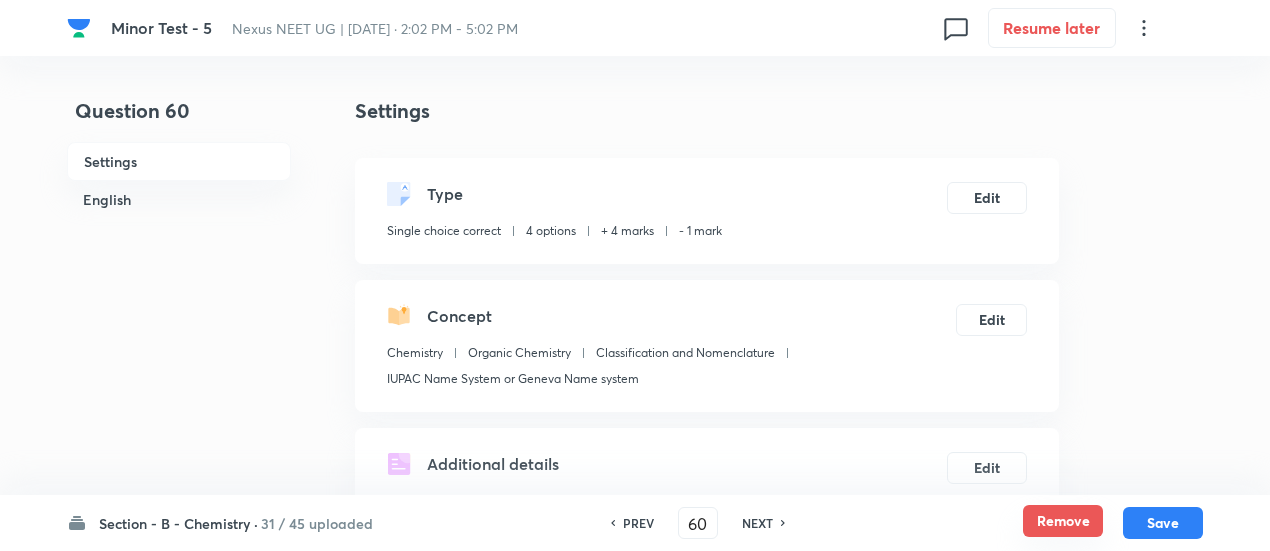 click on "Remove" at bounding box center [1063, 521] 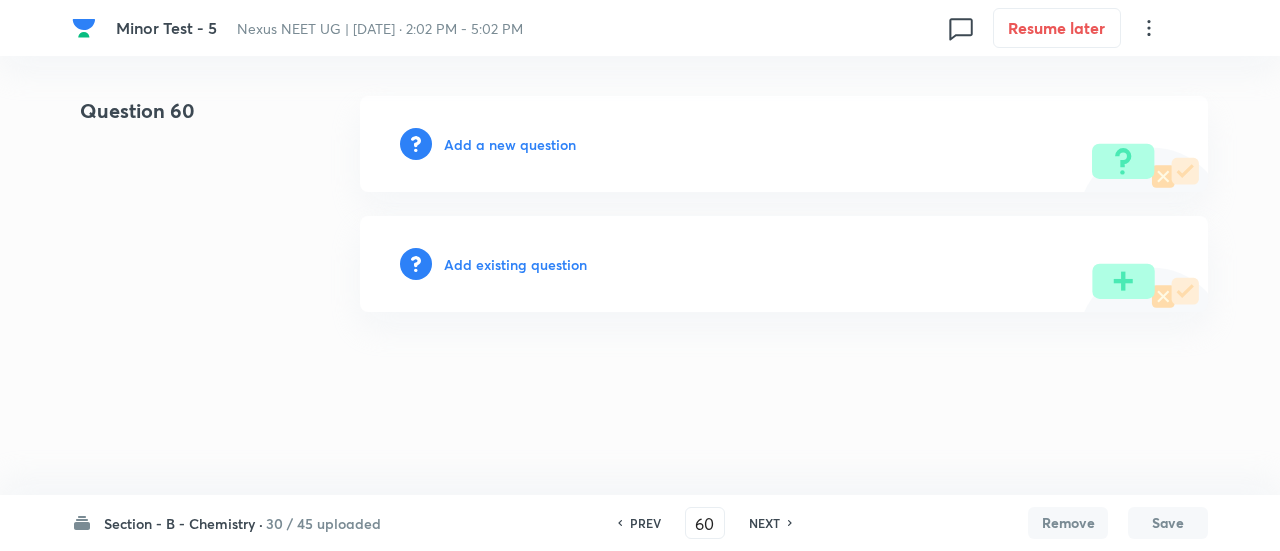 drag, startPoint x: 760, startPoint y: 526, endPoint x: 858, endPoint y: 528, distance: 98.02041 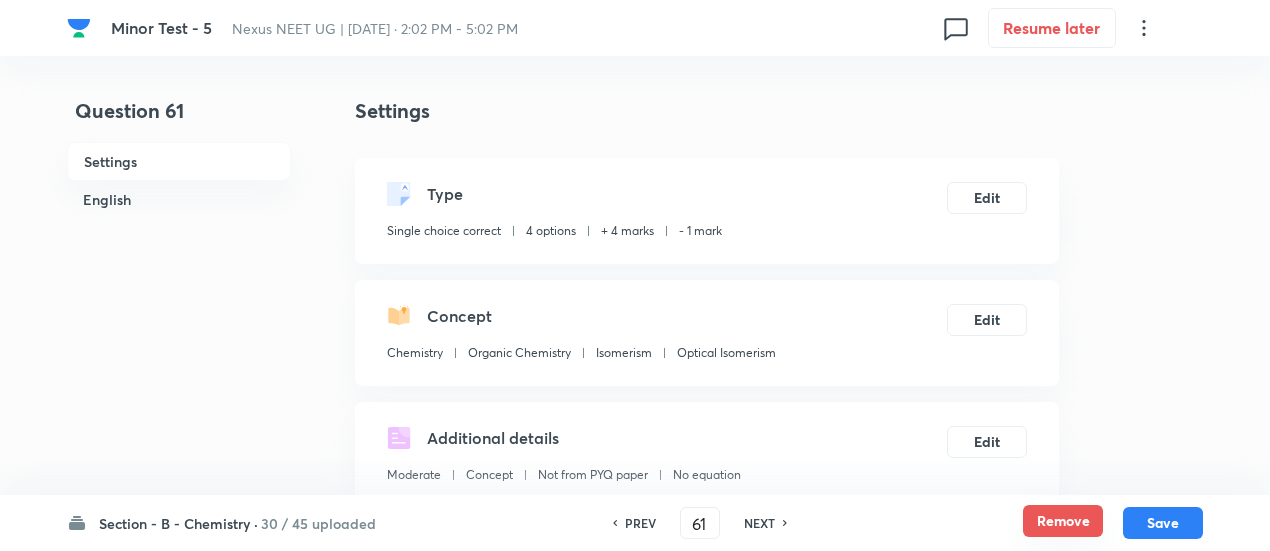 click on "Remove" at bounding box center [1063, 521] 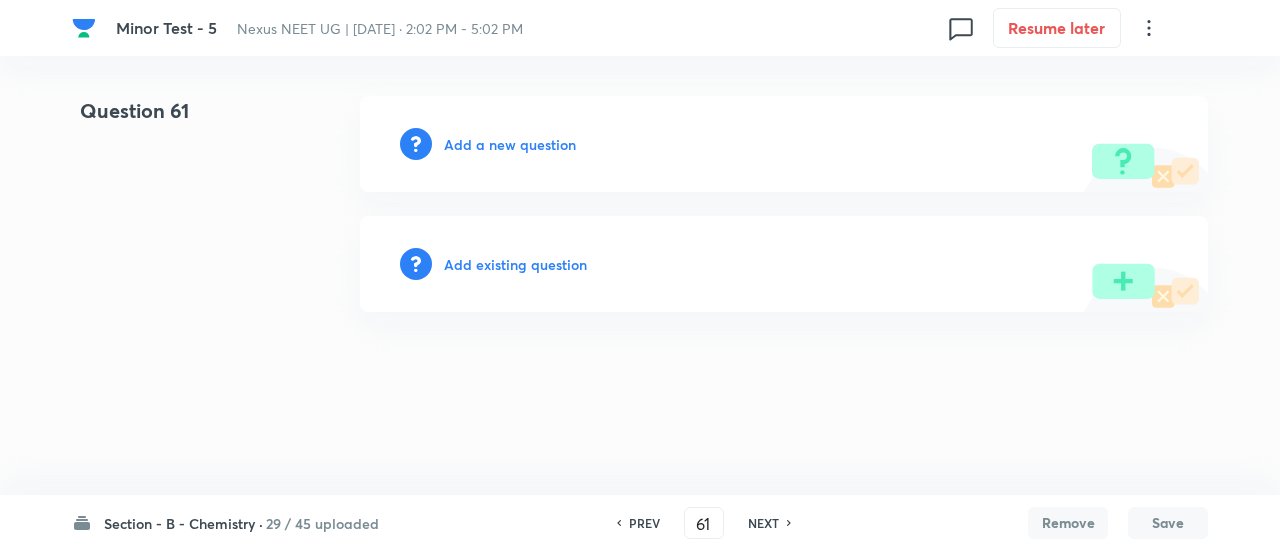 drag, startPoint x: 757, startPoint y: 529, endPoint x: 813, endPoint y: 529, distance: 56 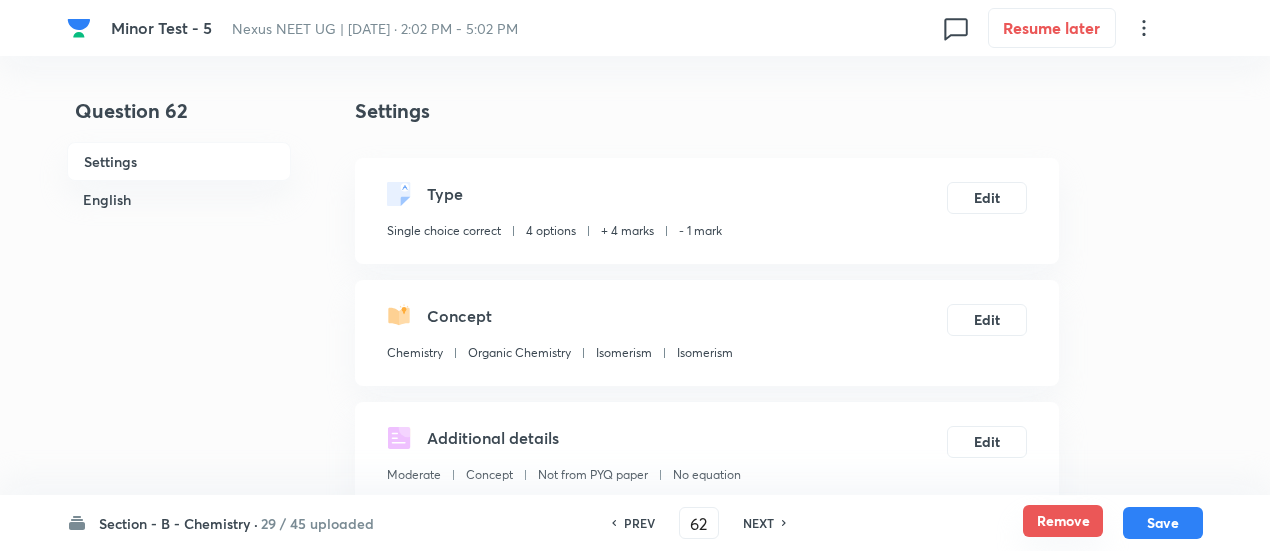 click on "Remove" at bounding box center (1063, 521) 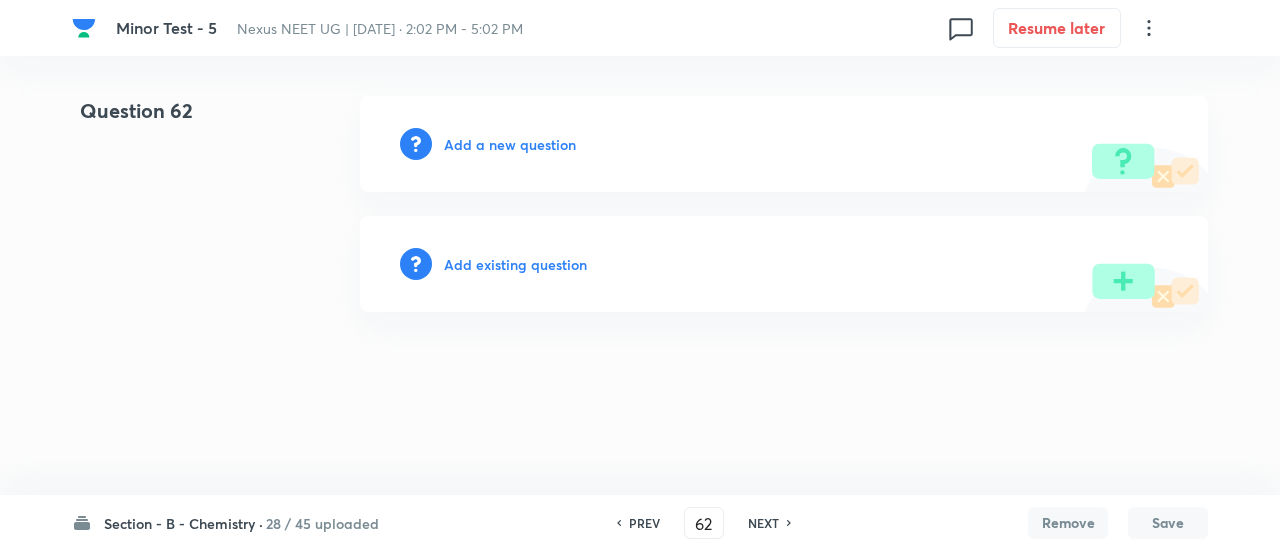 click on "NEXT" at bounding box center (763, 523) 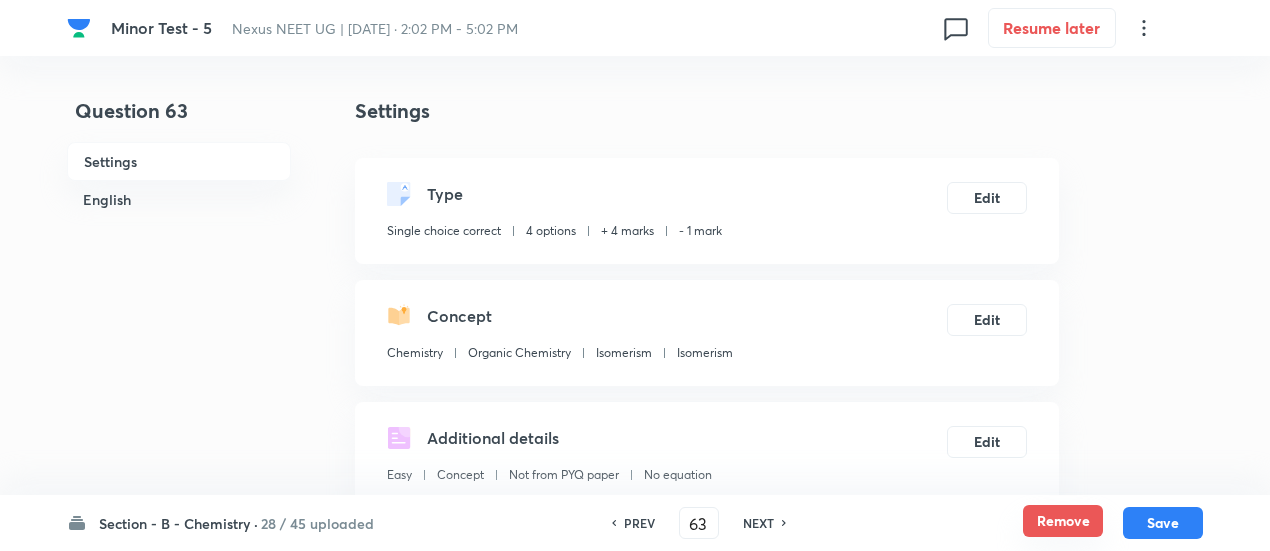 click on "Remove" at bounding box center (1063, 521) 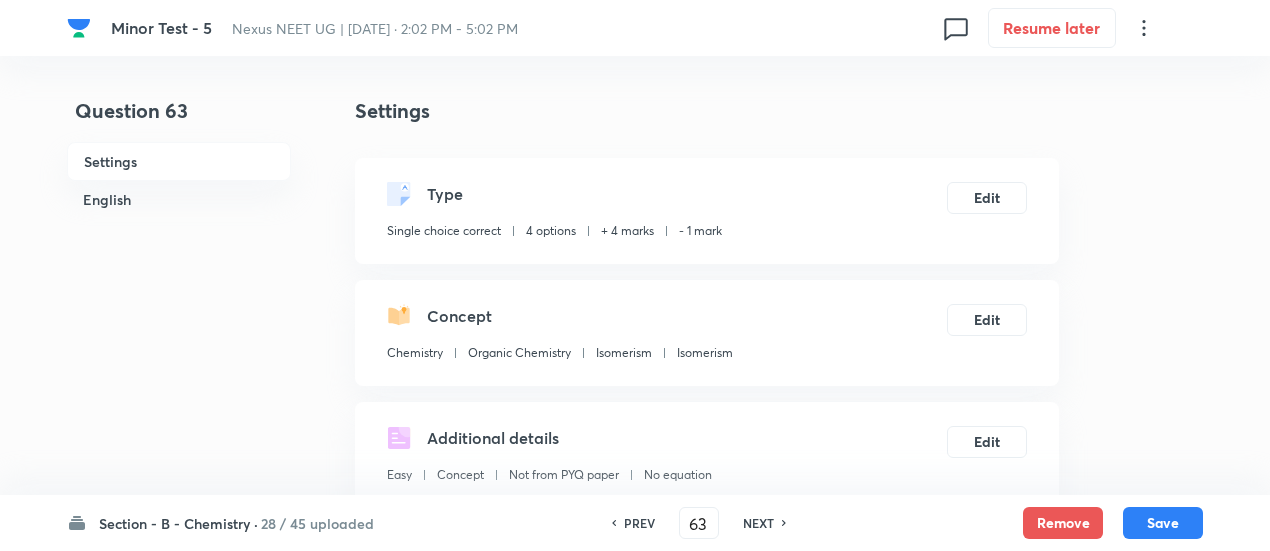 click on "NEXT" at bounding box center (758, 523) 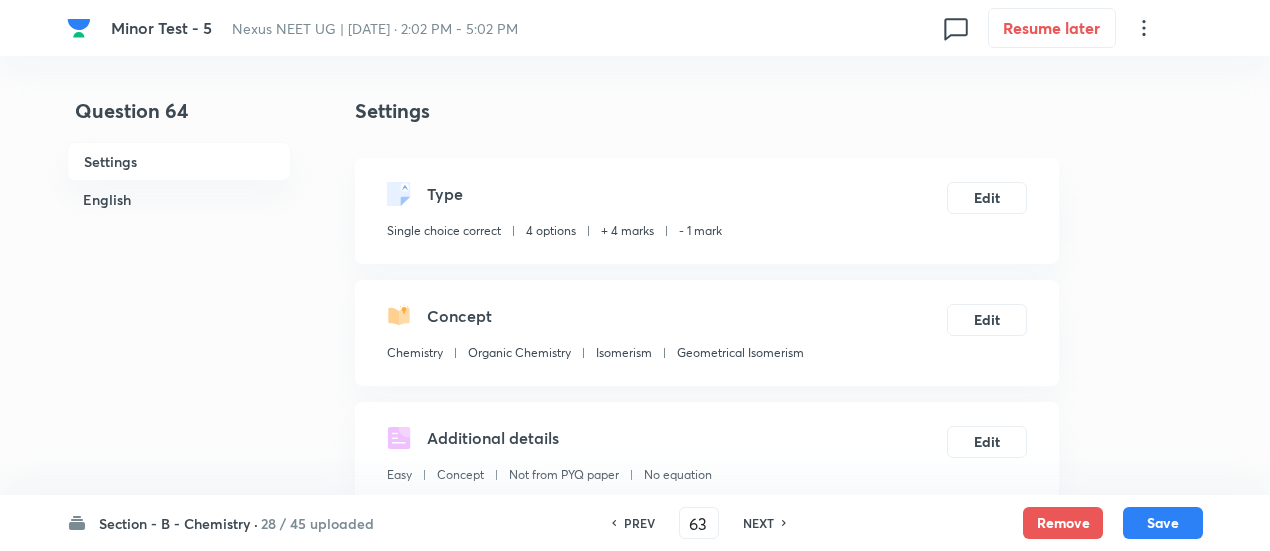 type on "64" 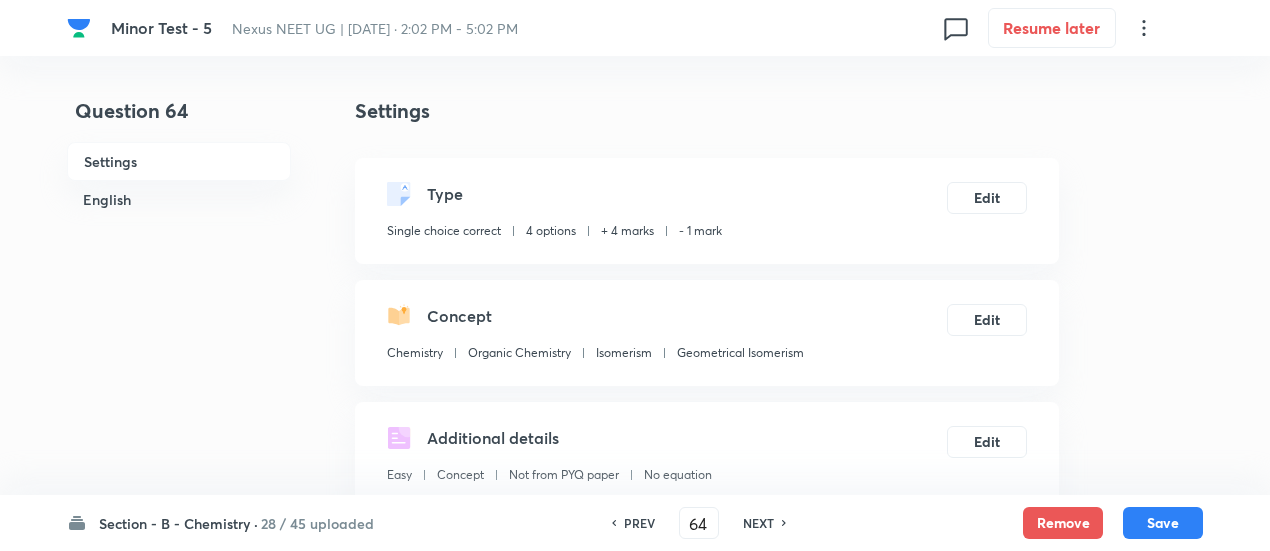 checkbox on "false" 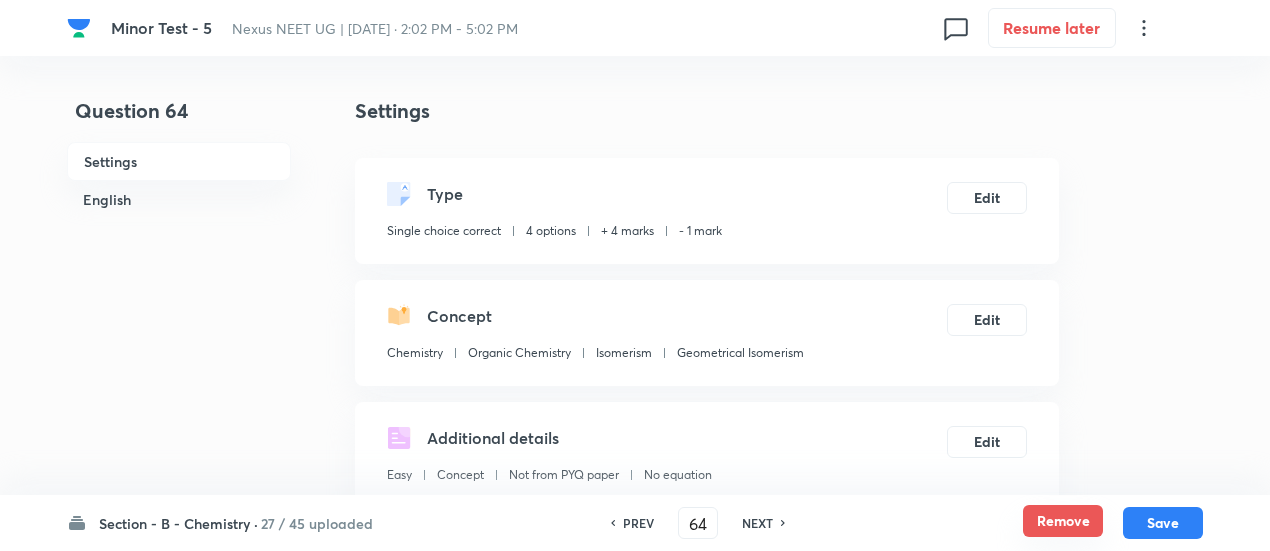 drag, startPoint x: 1074, startPoint y: 533, endPoint x: 1056, endPoint y: 531, distance: 18.110771 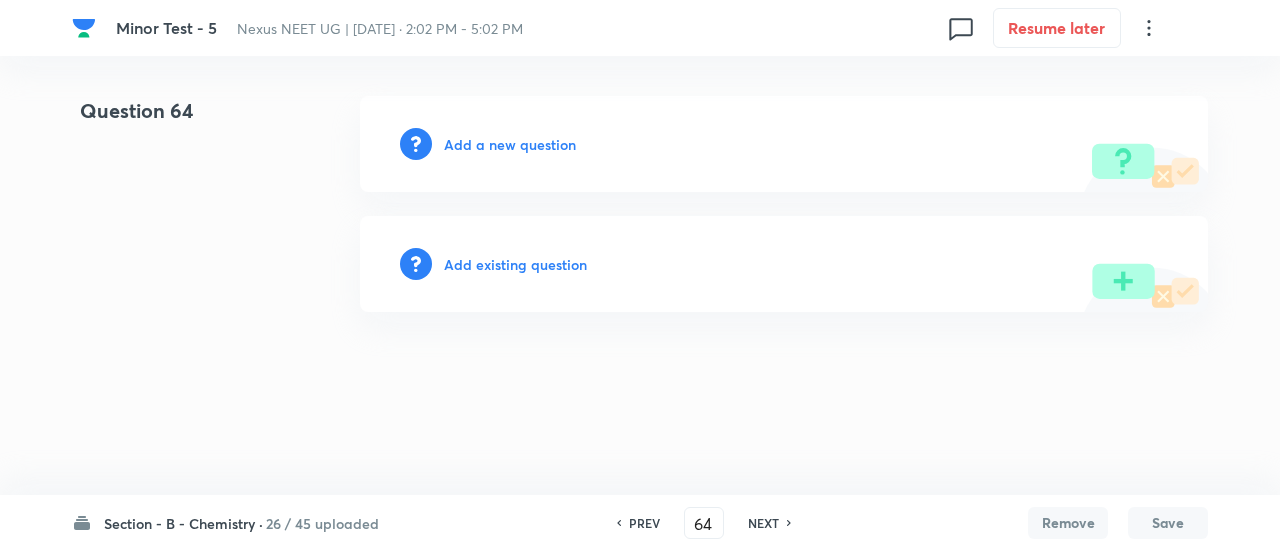 click on "NEXT" at bounding box center (763, 523) 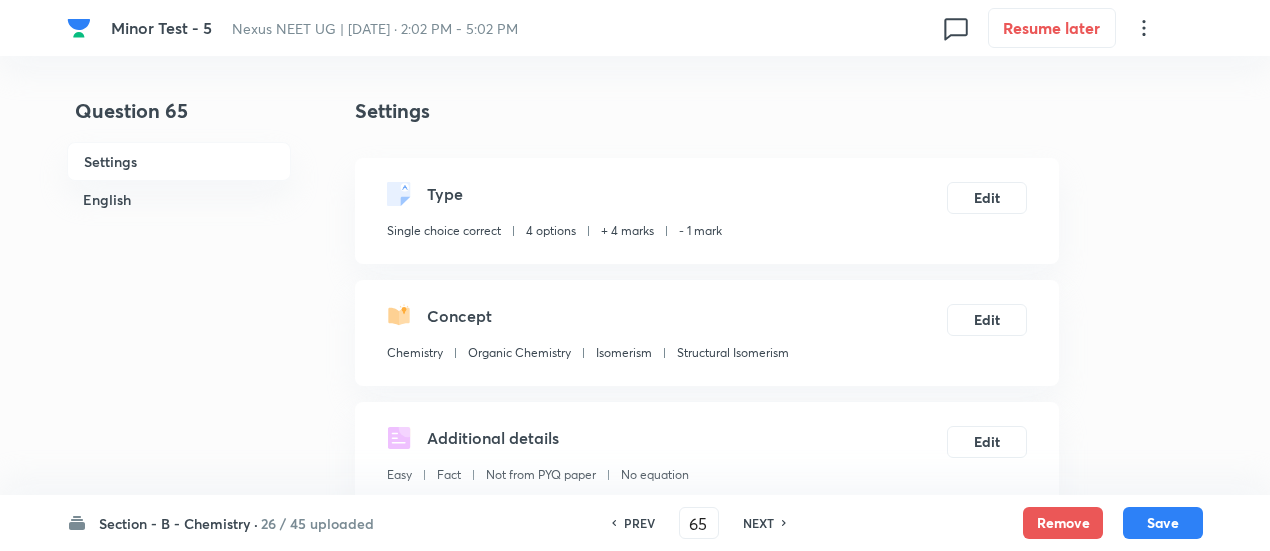 checkbox on "true" 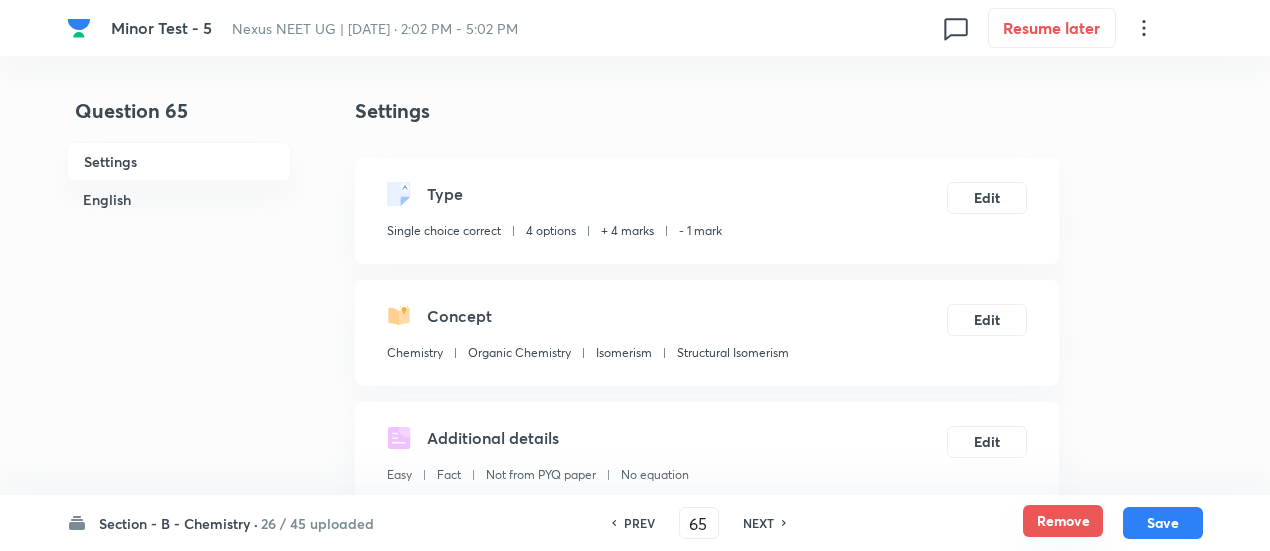 click on "Remove" at bounding box center (1063, 521) 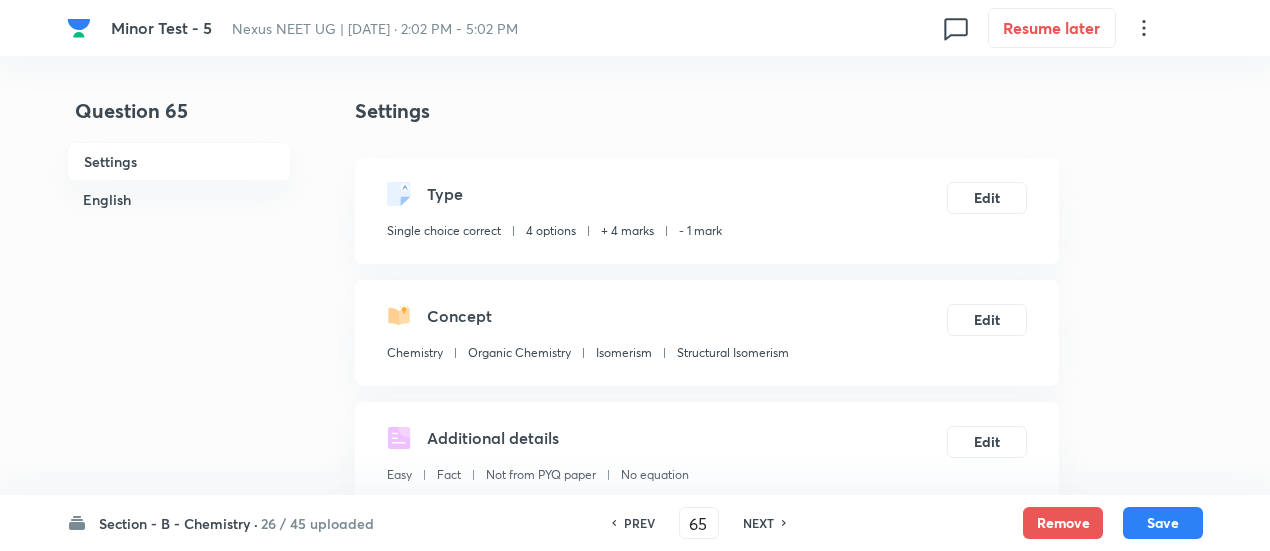 drag, startPoint x: 746, startPoint y: 529, endPoint x: 760, endPoint y: 531, distance: 14.142136 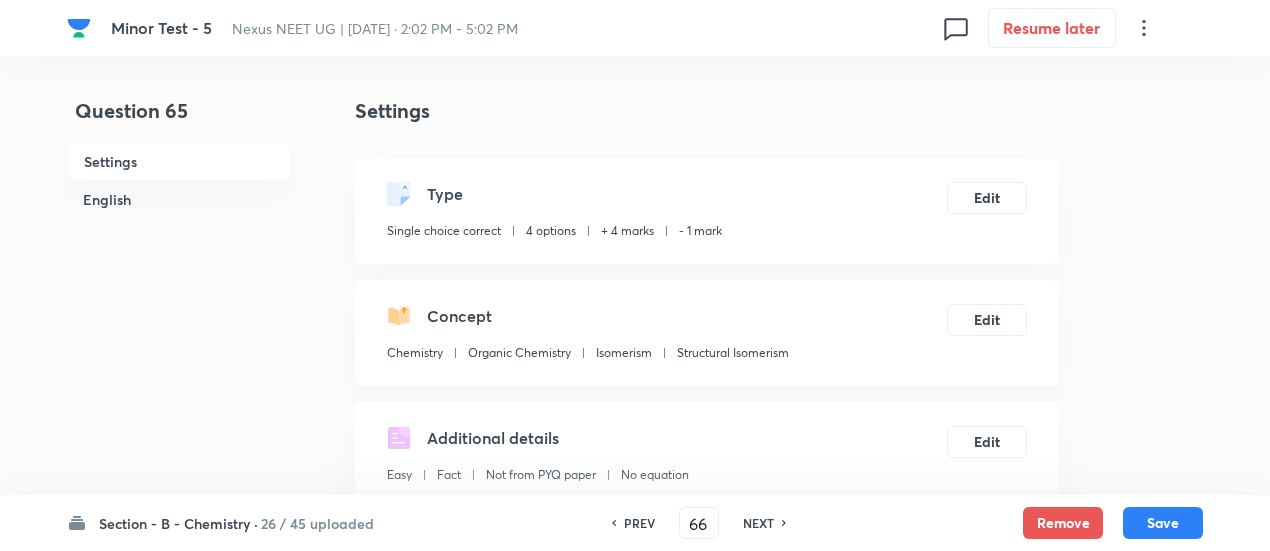 checkbox on "false" 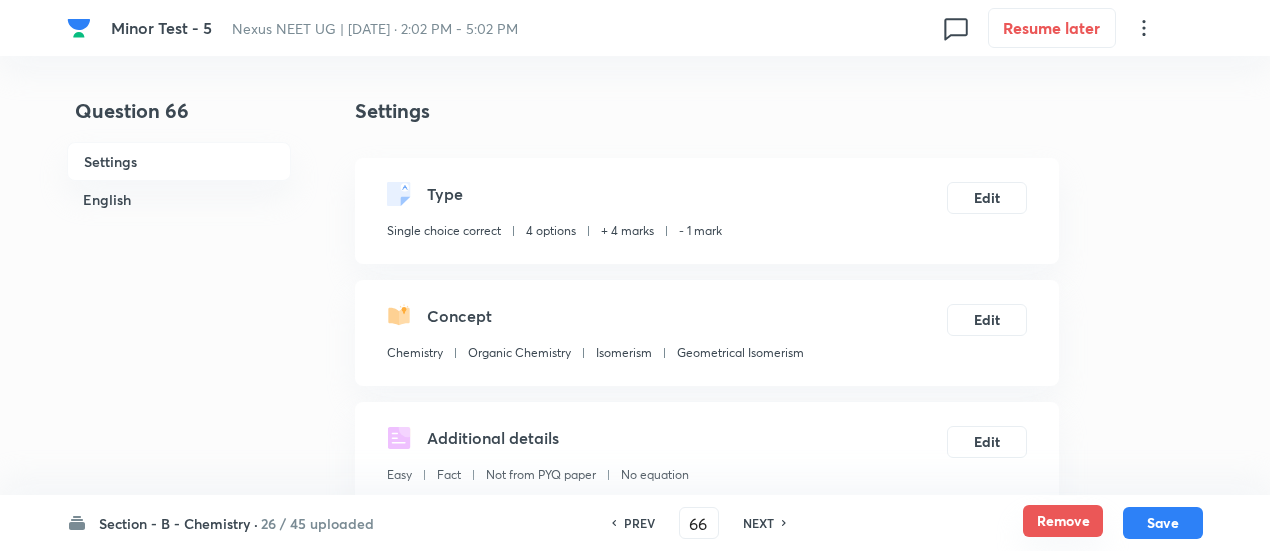 click on "Remove" at bounding box center [1063, 521] 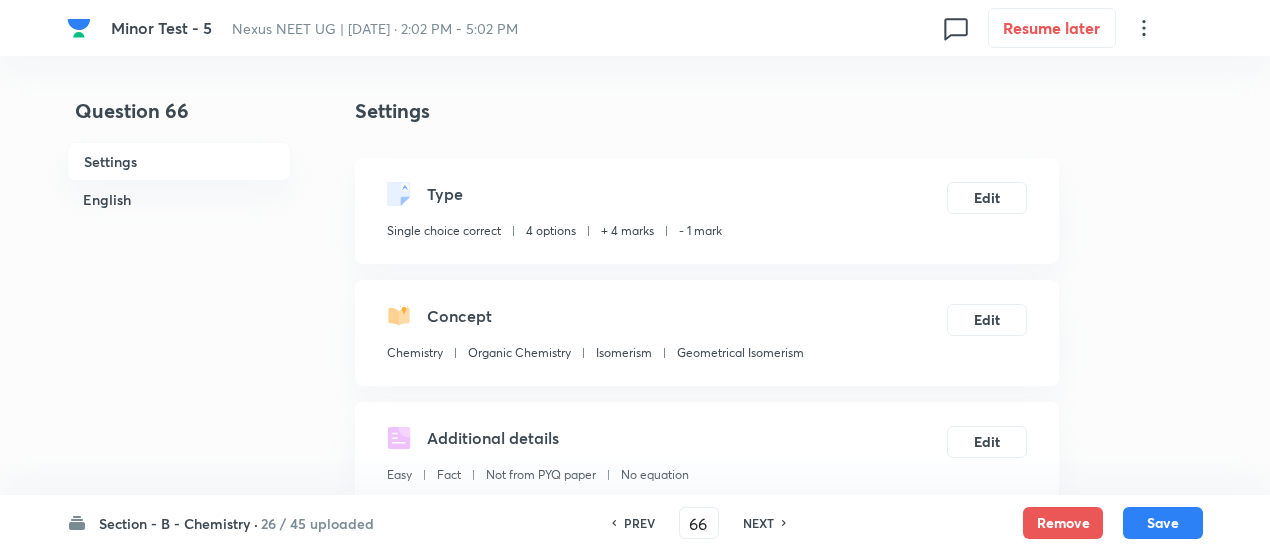 checkbox on "false" 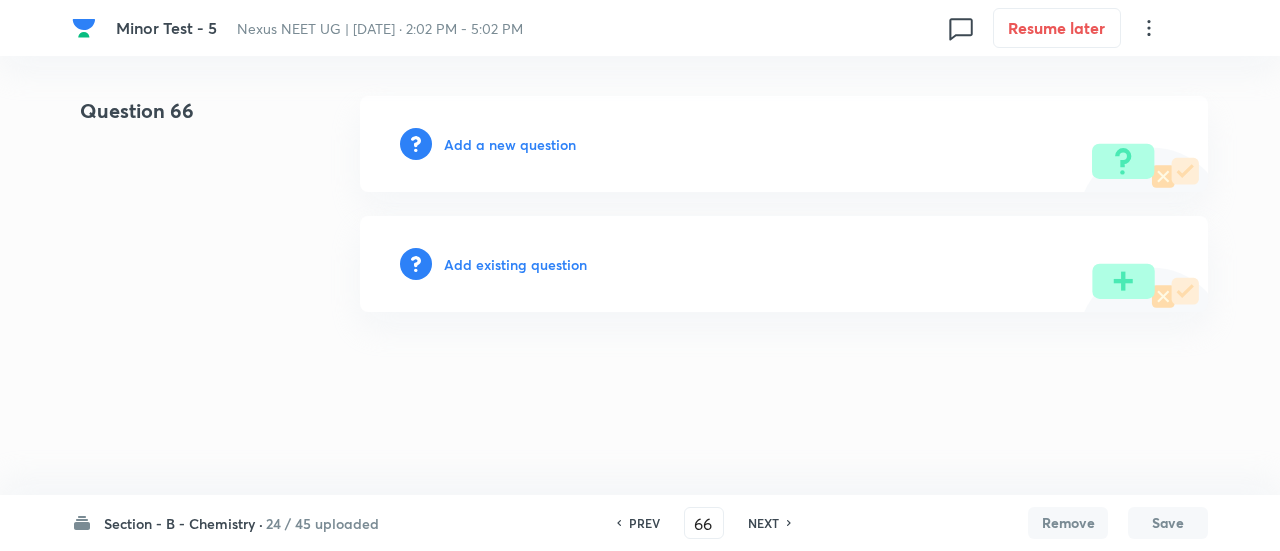 click on "NEXT" at bounding box center [763, 523] 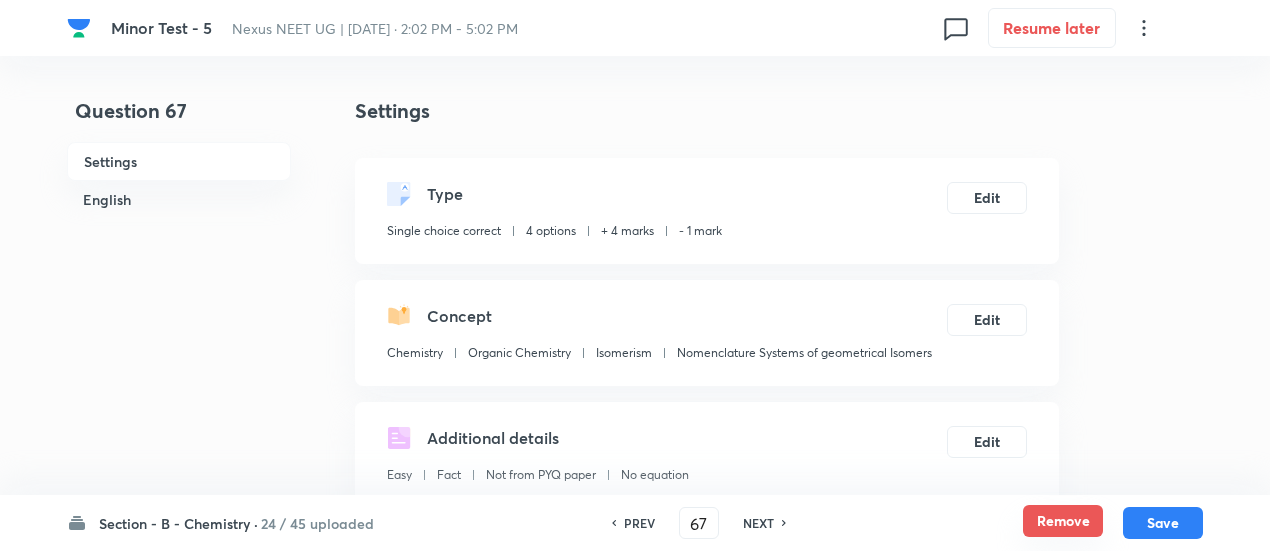 click on "Remove" at bounding box center [1063, 521] 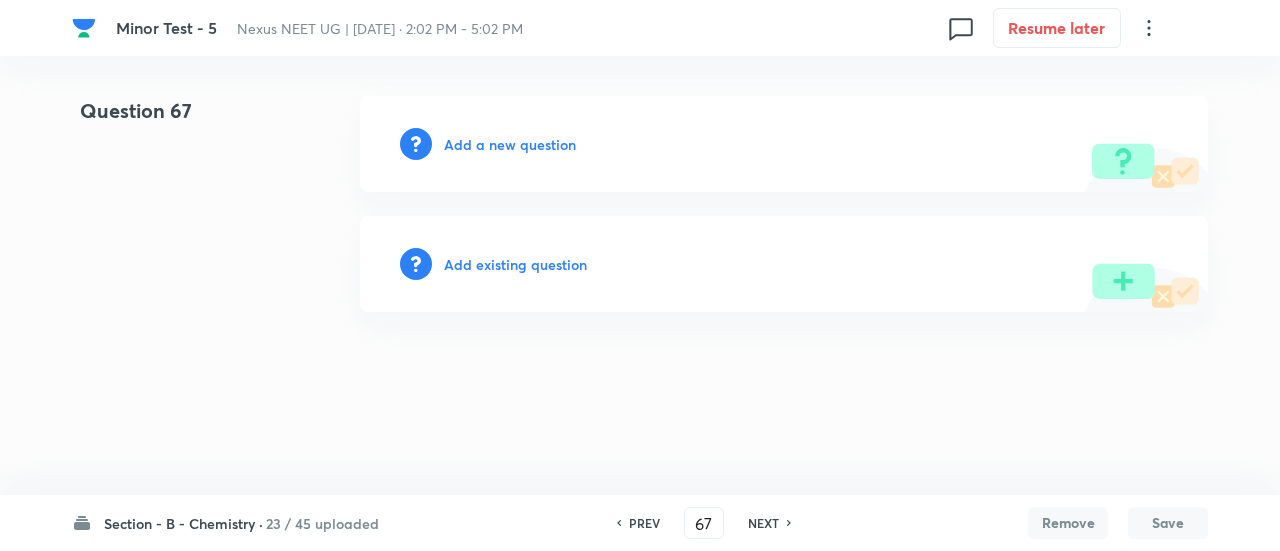 drag, startPoint x: 758, startPoint y: 526, endPoint x: 864, endPoint y: 529, distance: 106.04244 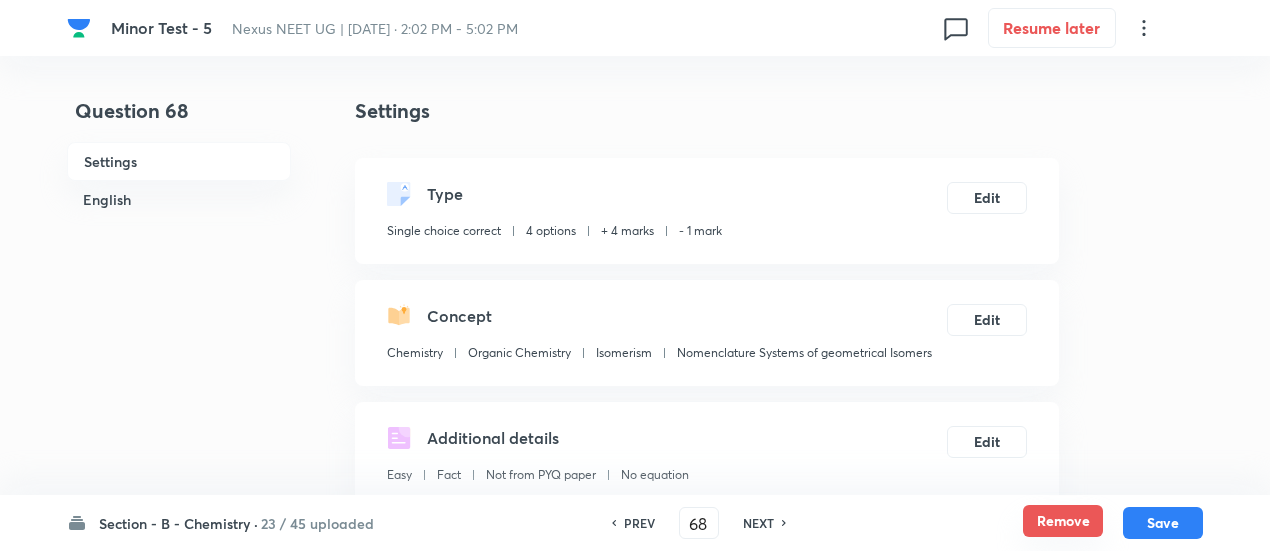 click on "Remove" at bounding box center (1063, 521) 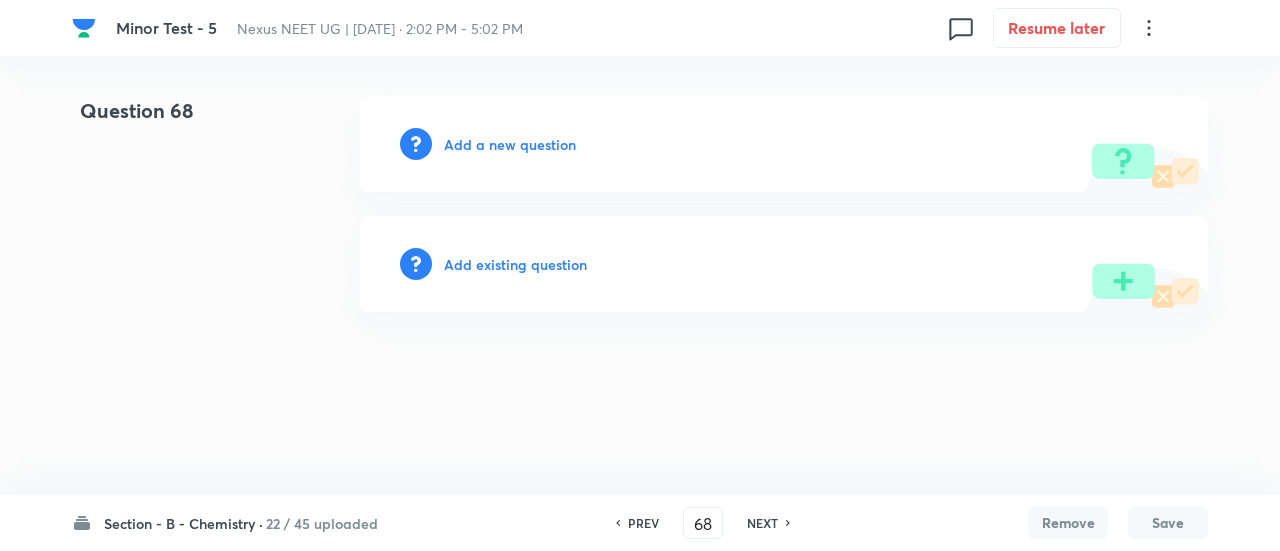 click on "NEXT" at bounding box center [762, 523] 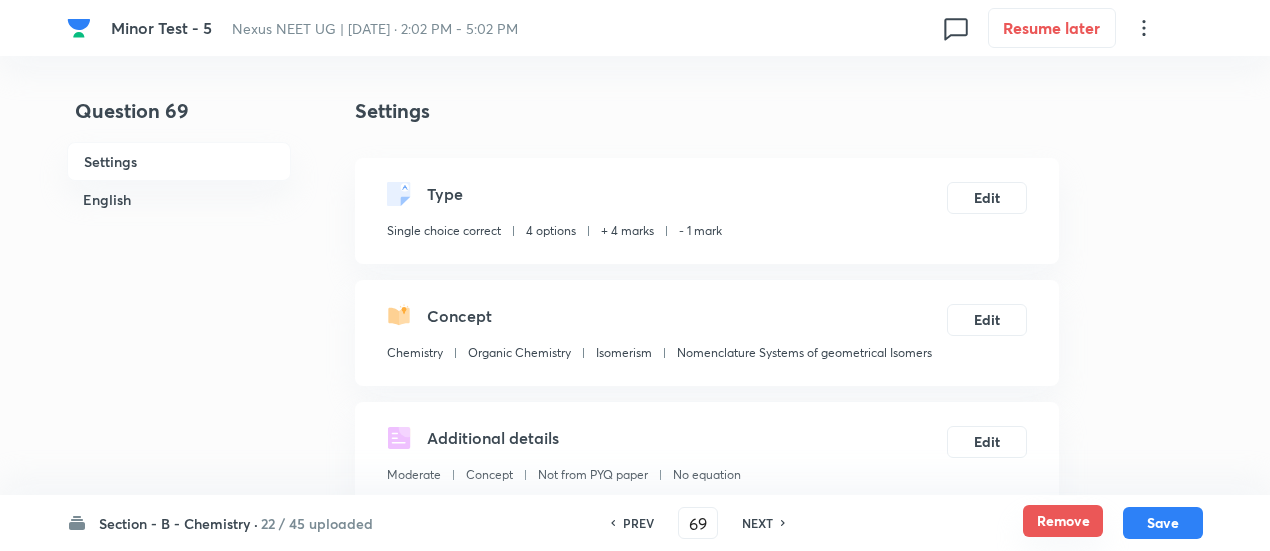 click on "Remove" at bounding box center [1063, 521] 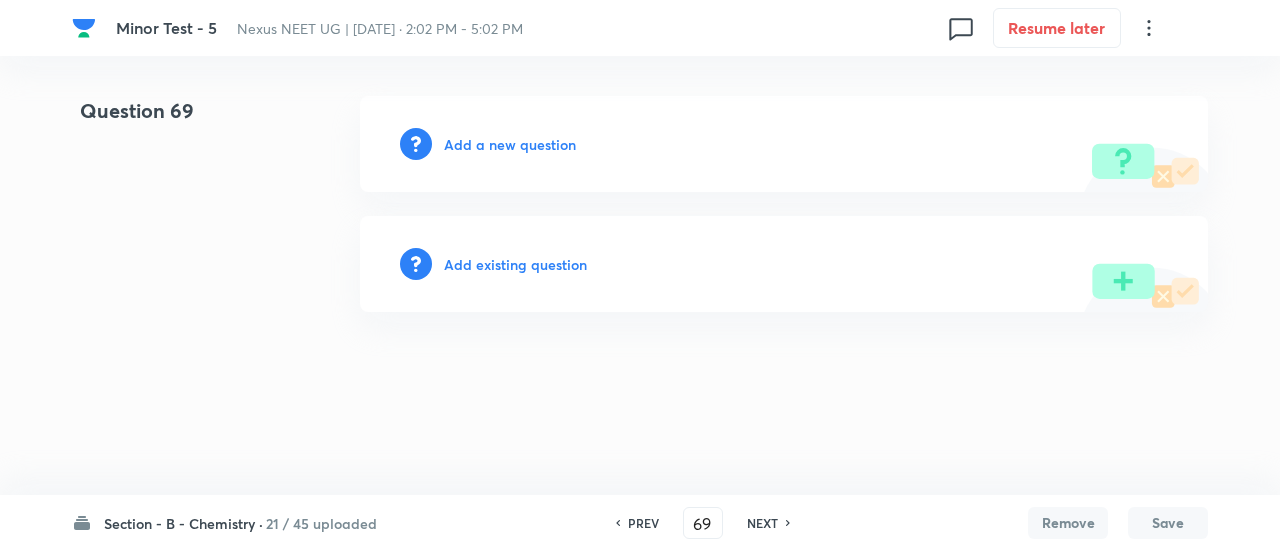 click on "NEXT" at bounding box center (762, 523) 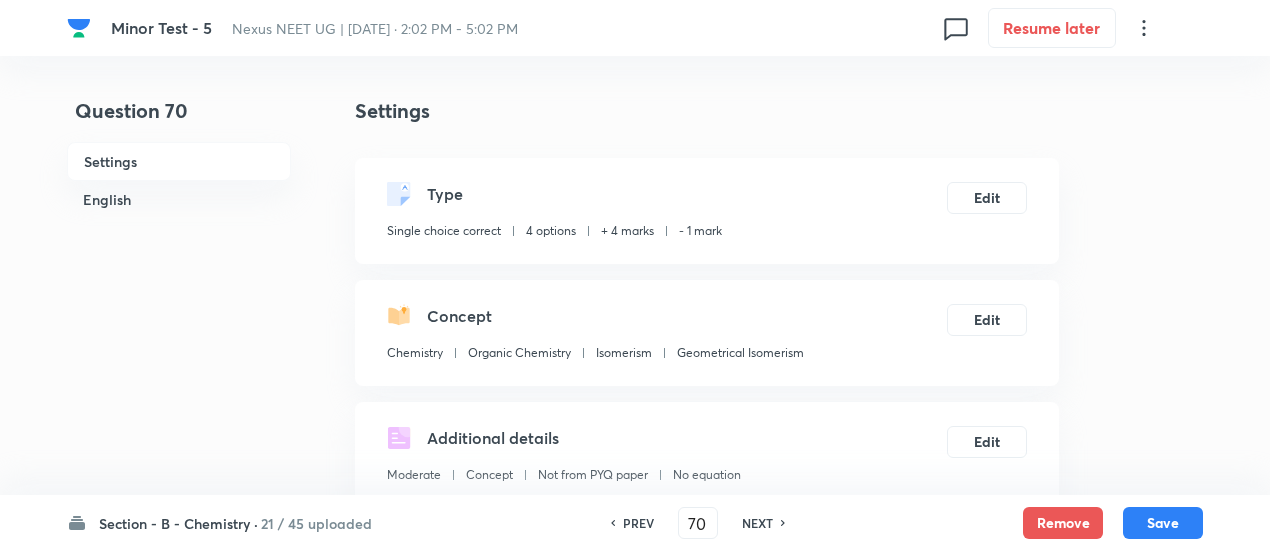 drag, startPoint x: 1056, startPoint y: 517, endPoint x: 966, endPoint y: 529, distance: 90.79648 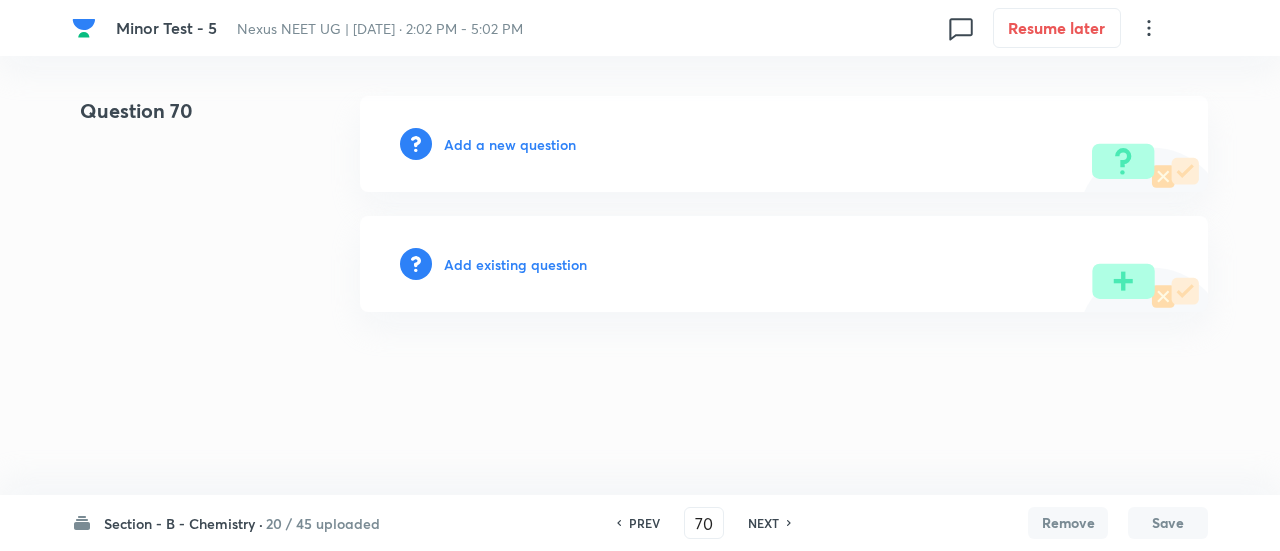 click on "NEXT" at bounding box center [763, 523] 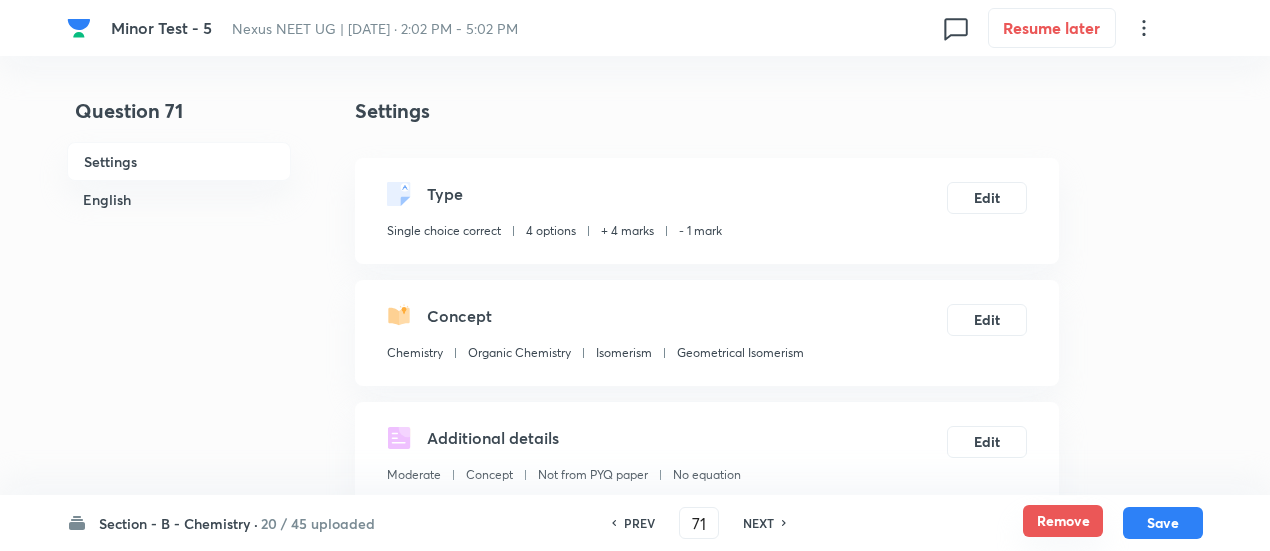click on "Remove" at bounding box center (1063, 521) 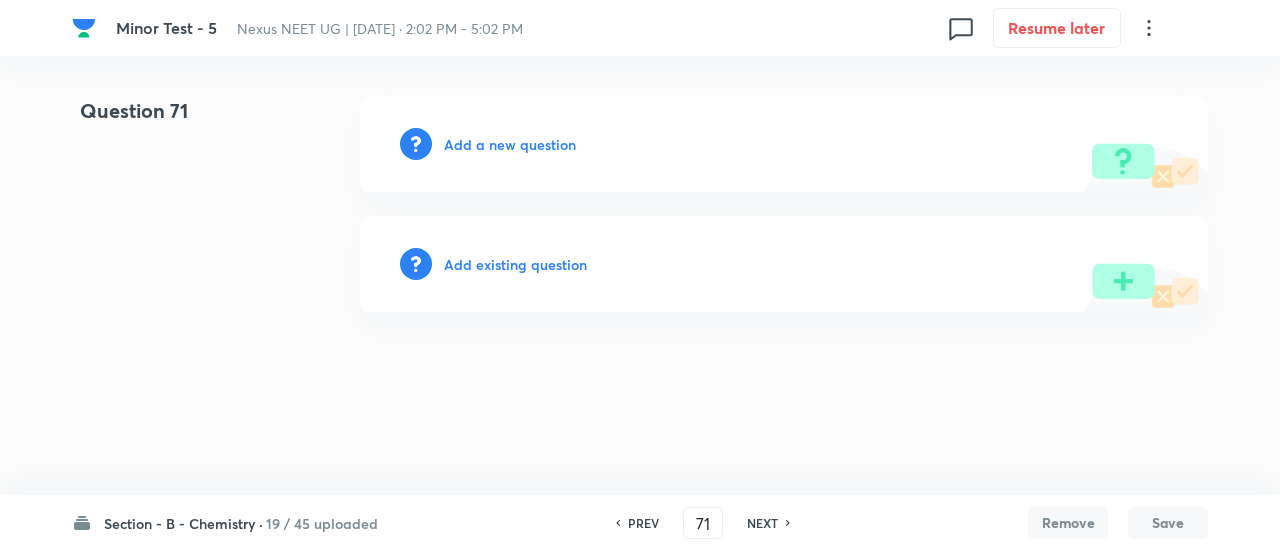 click on "NEXT" at bounding box center (762, 523) 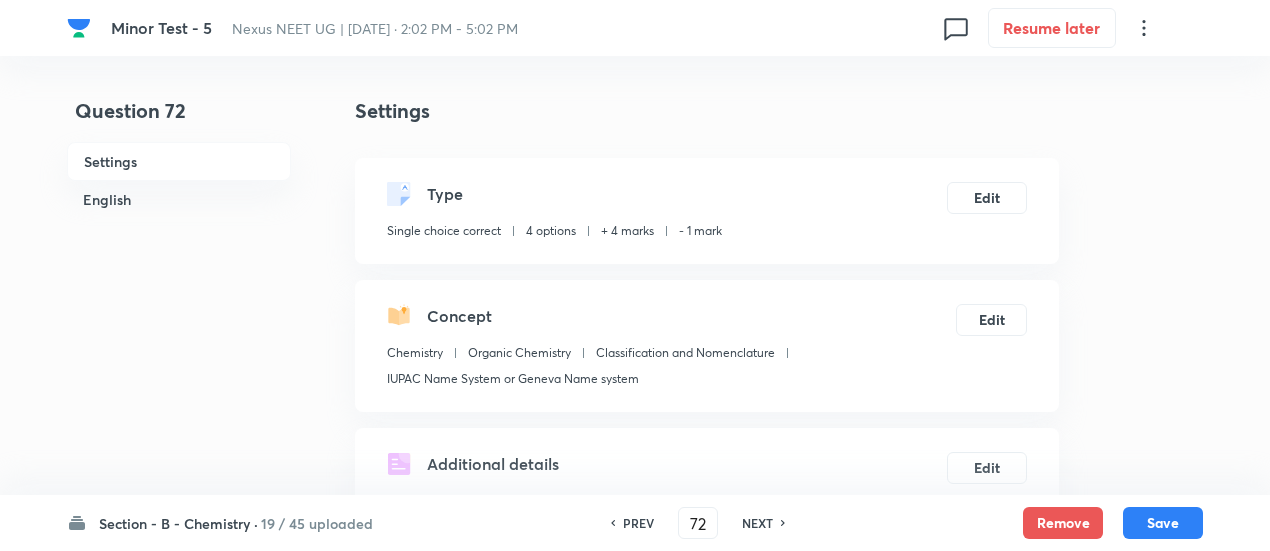 drag, startPoint x: 1048, startPoint y: 519, endPoint x: 978, endPoint y: 520, distance: 70.00714 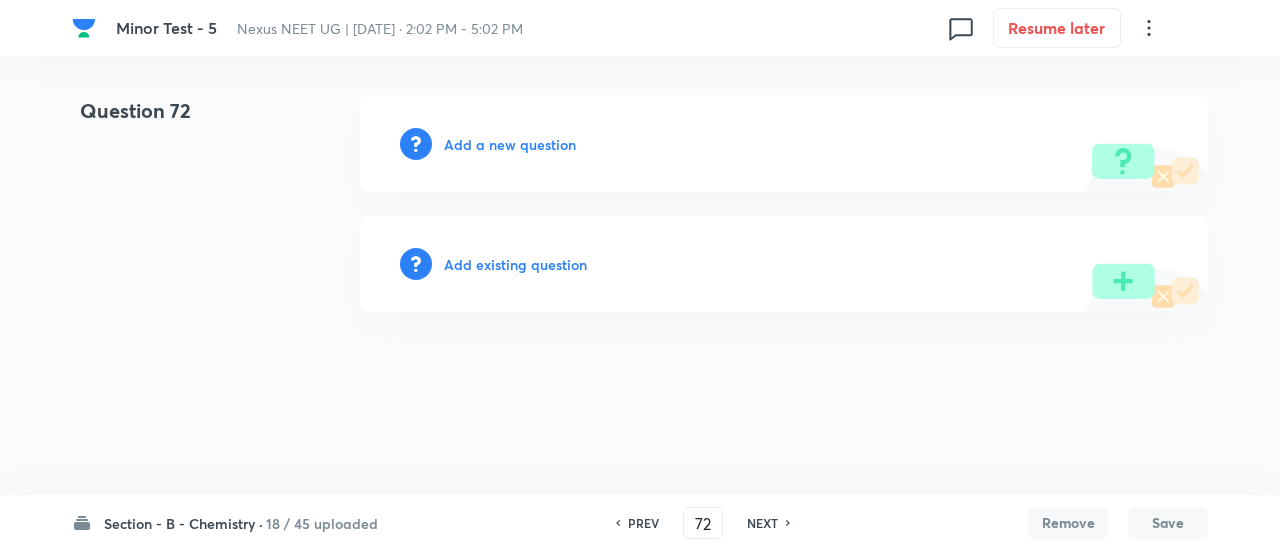 click on "NEXT" at bounding box center (762, 523) 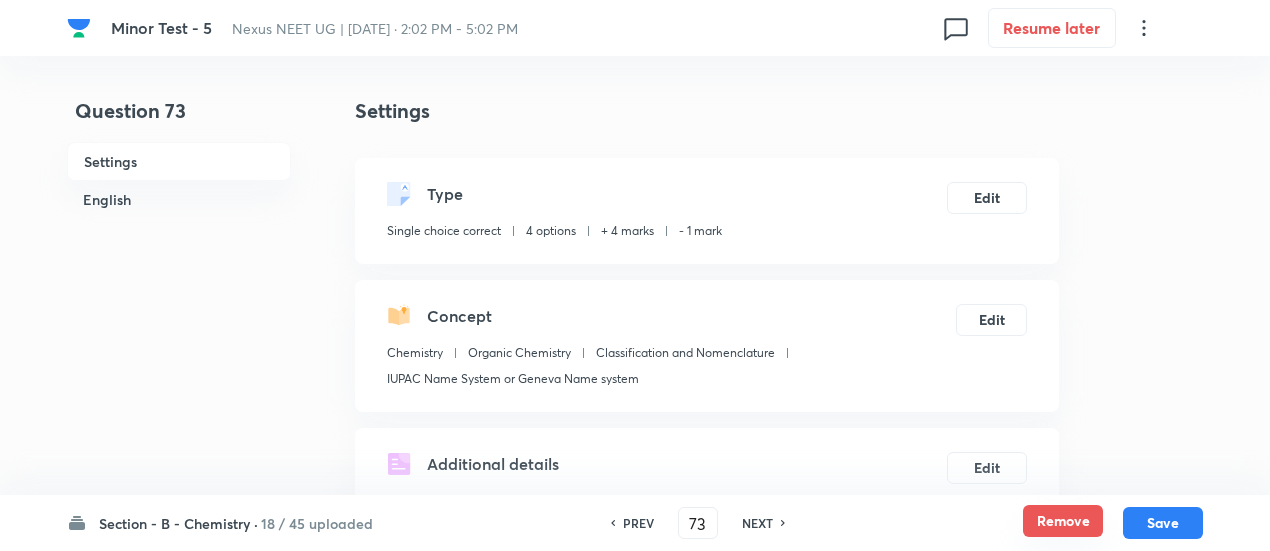 click on "Remove" at bounding box center (1063, 521) 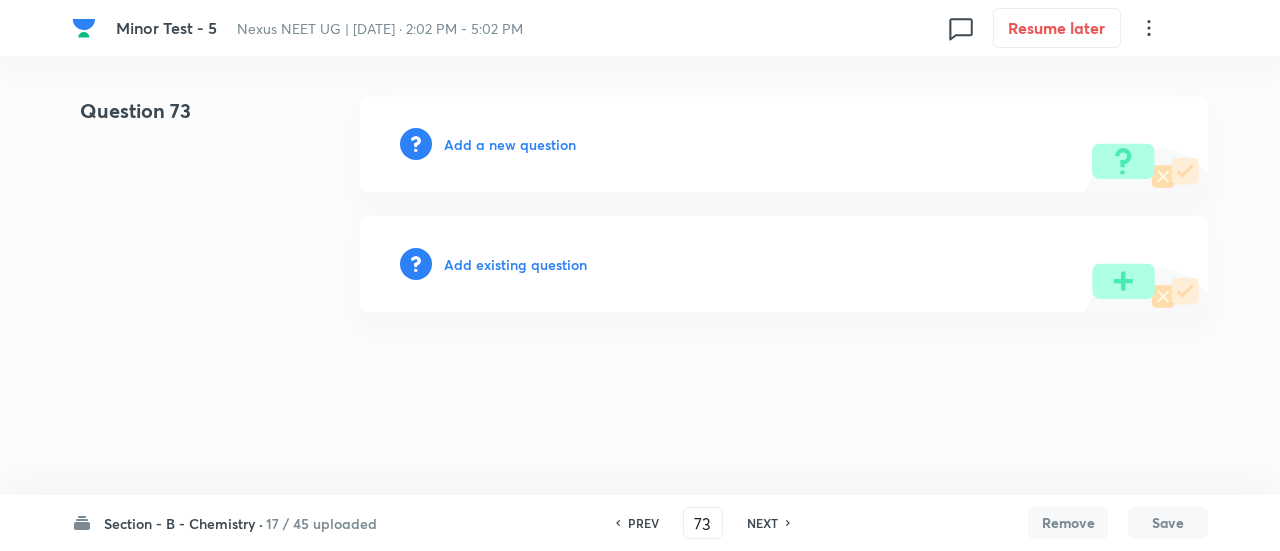 click on "NEXT" at bounding box center [762, 523] 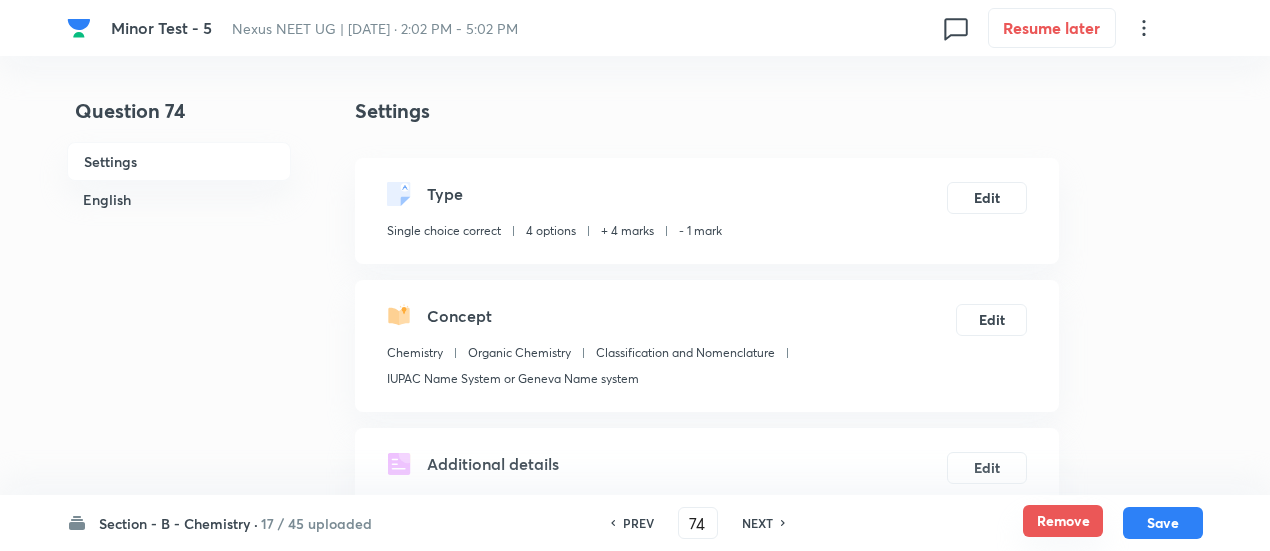 click on "Remove" at bounding box center (1063, 521) 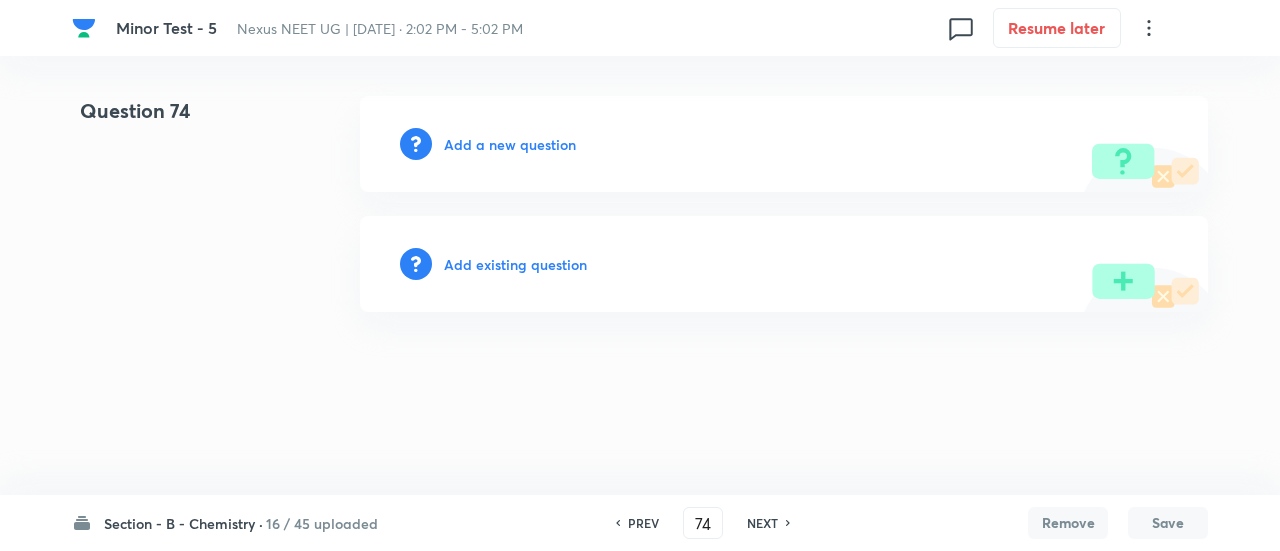 click on "NEXT" at bounding box center [762, 523] 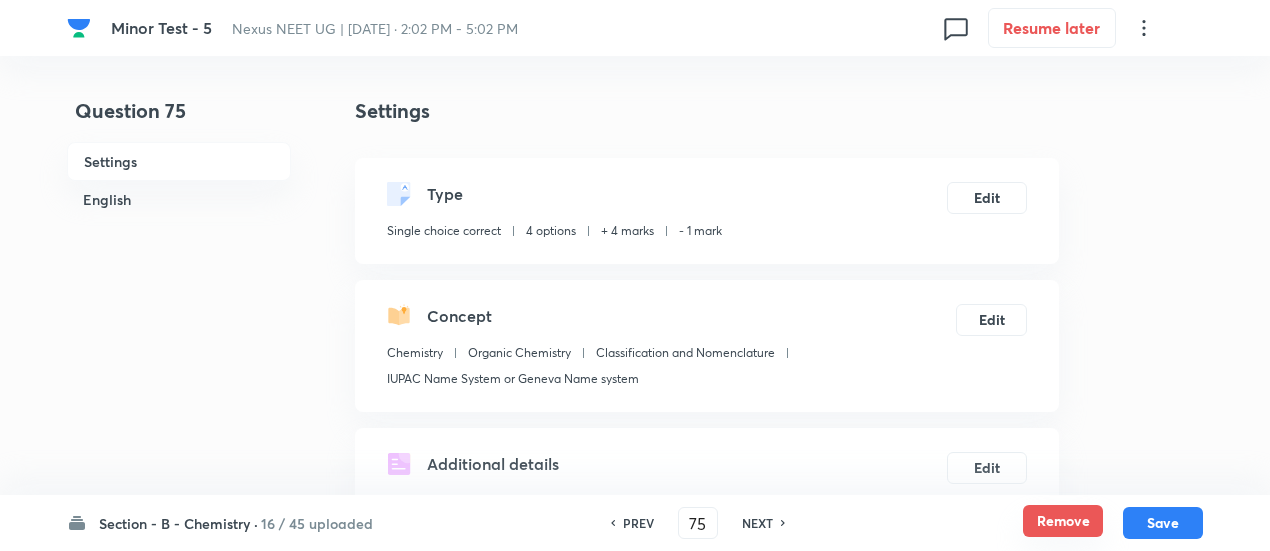 click on "Remove" at bounding box center [1063, 521] 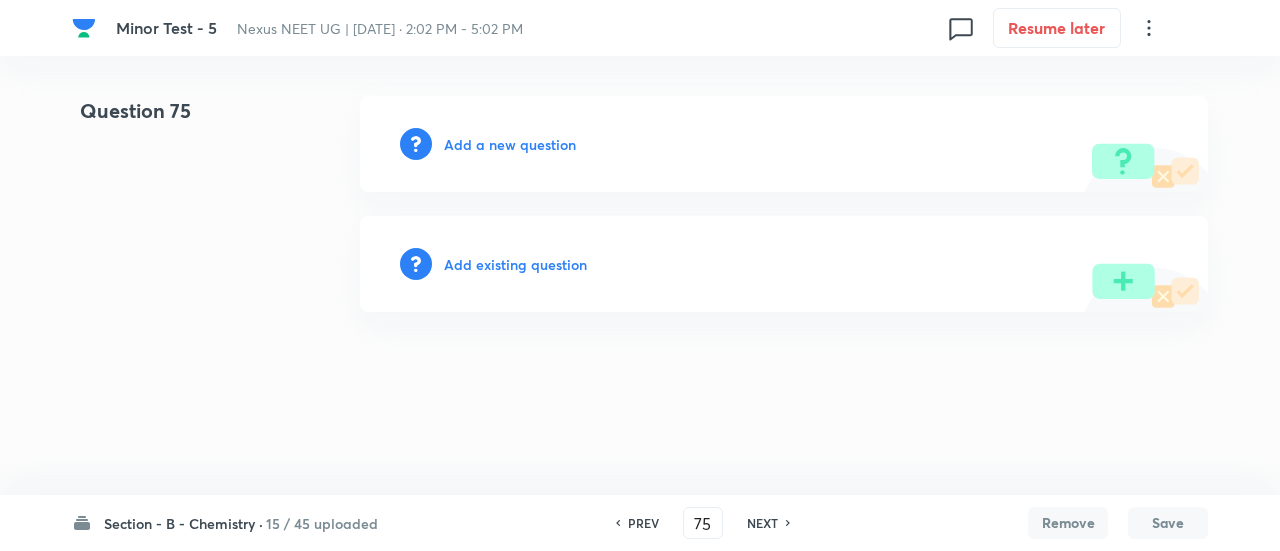 click on "NEXT" at bounding box center (762, 523) 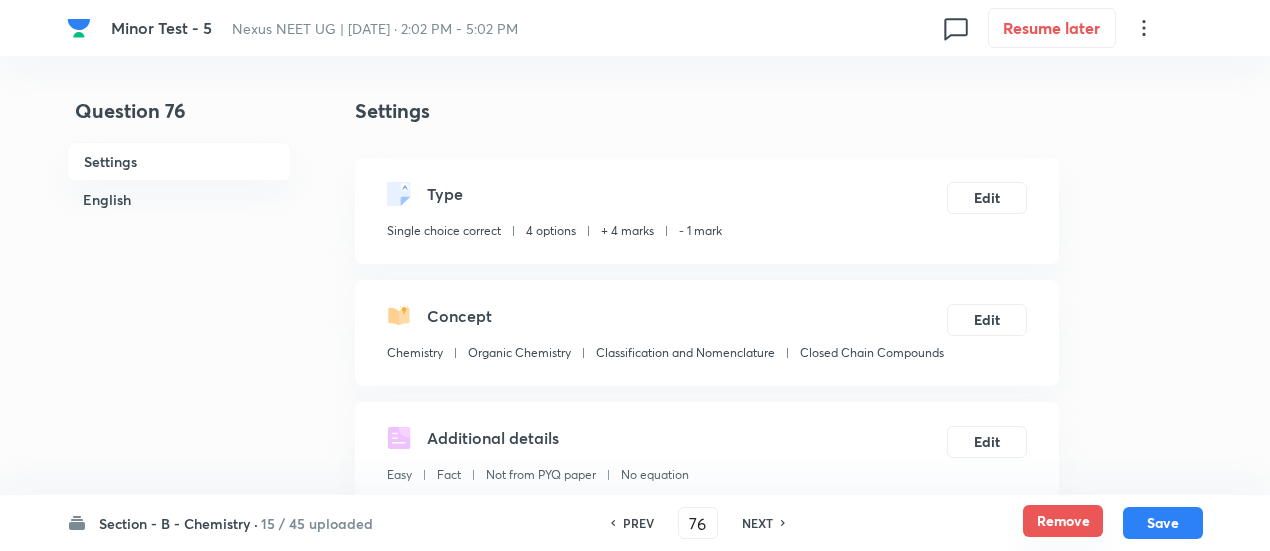 click on "Remove" at bounding box center (1063, 521) 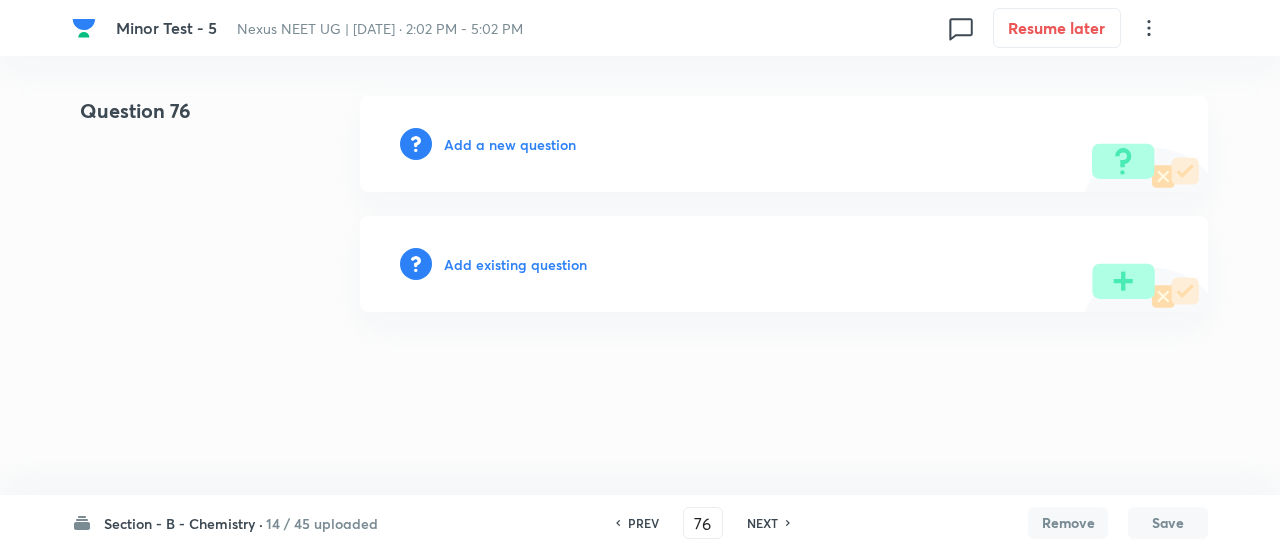 click on "NEXT" at bounding box center (762, 523) 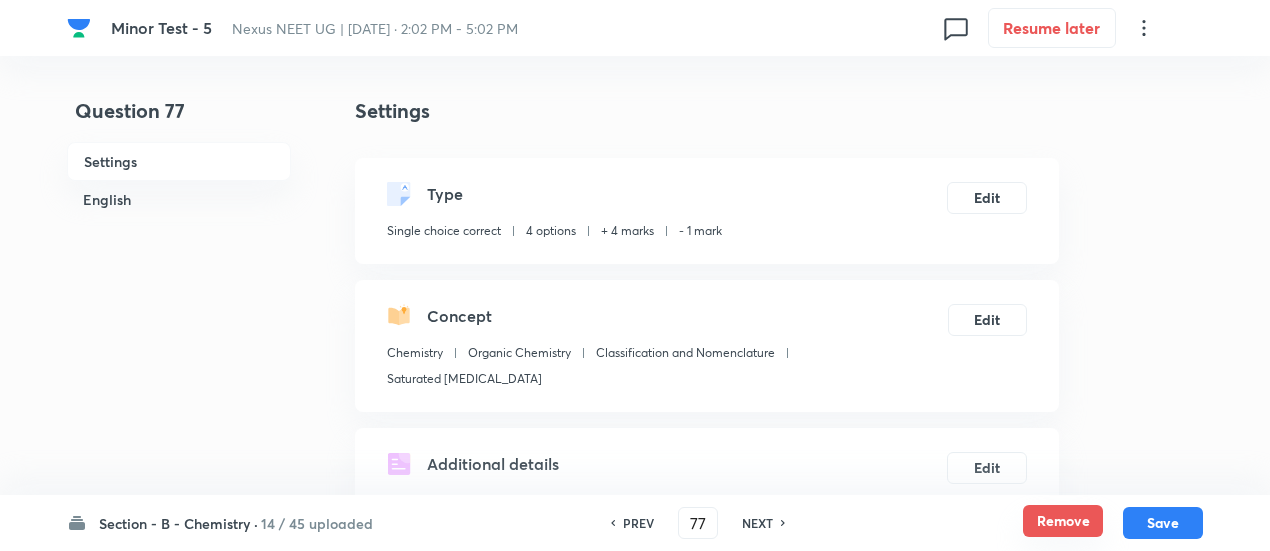 click on "Remove" at bounding box center [1063, 521] 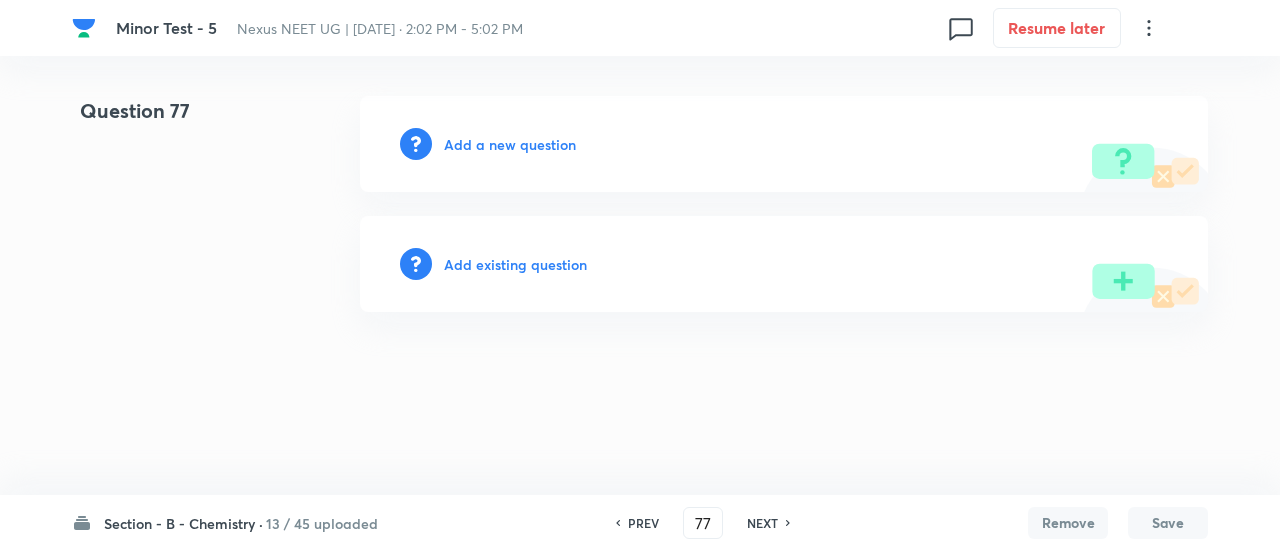 click on "NEXT" at bounding box center (762, 523) 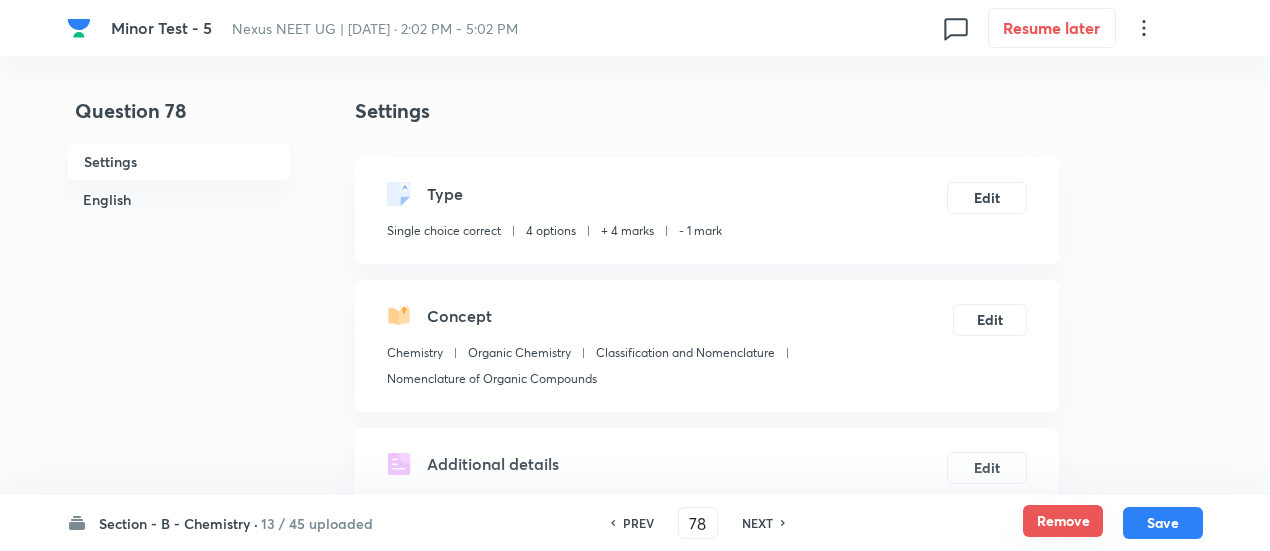 click on "Remove" at bounding box center [1063, 521] 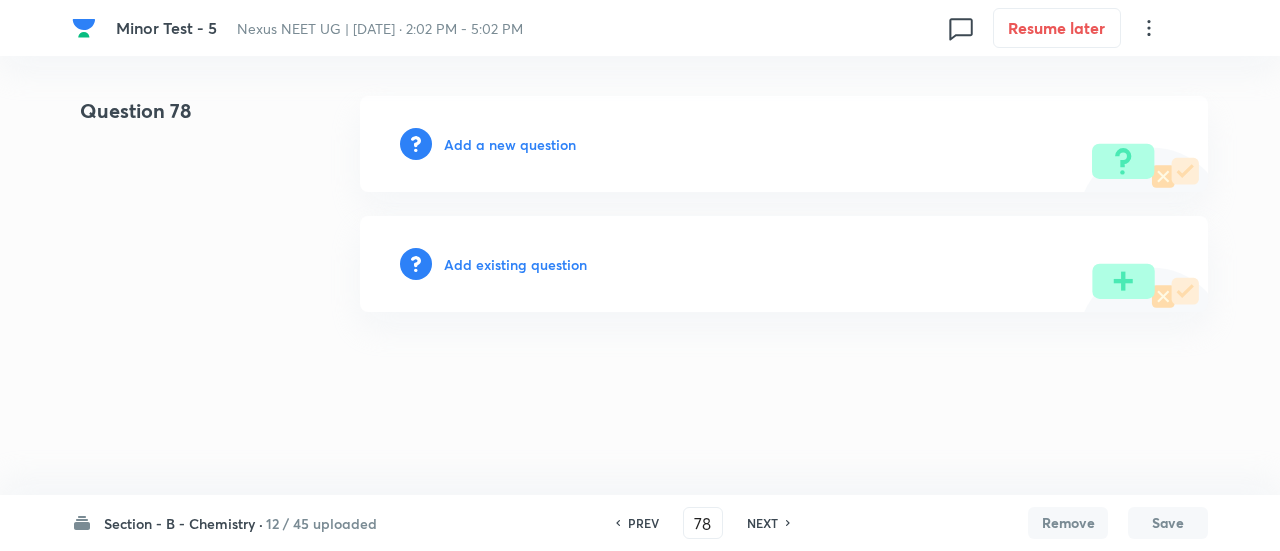 click on "NEXT" at bounding box center [765, 523] 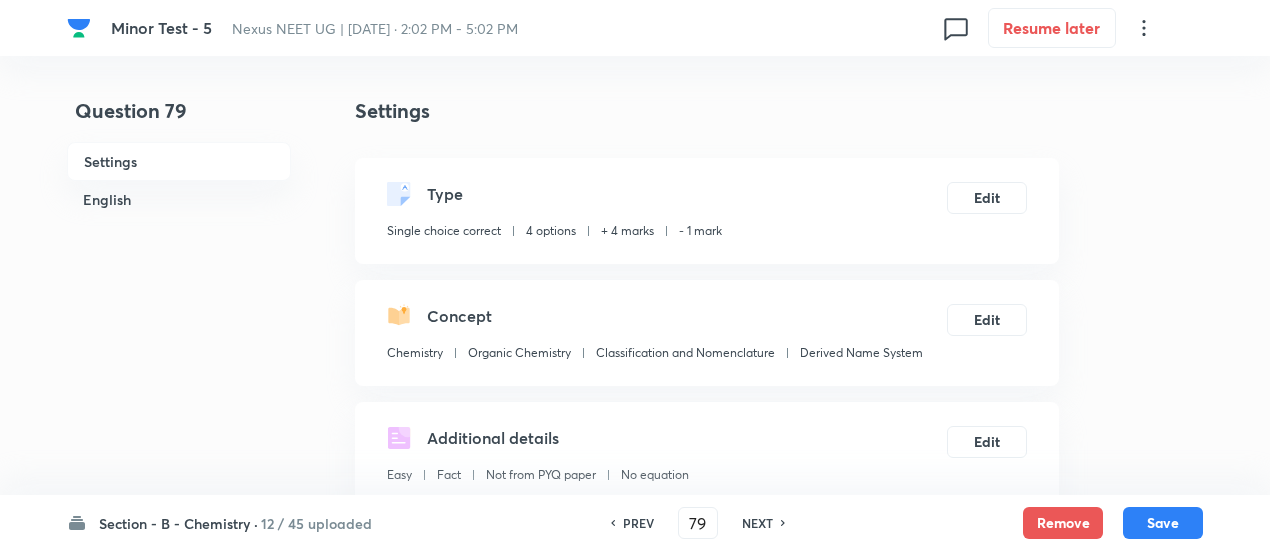 checkbox on "true" 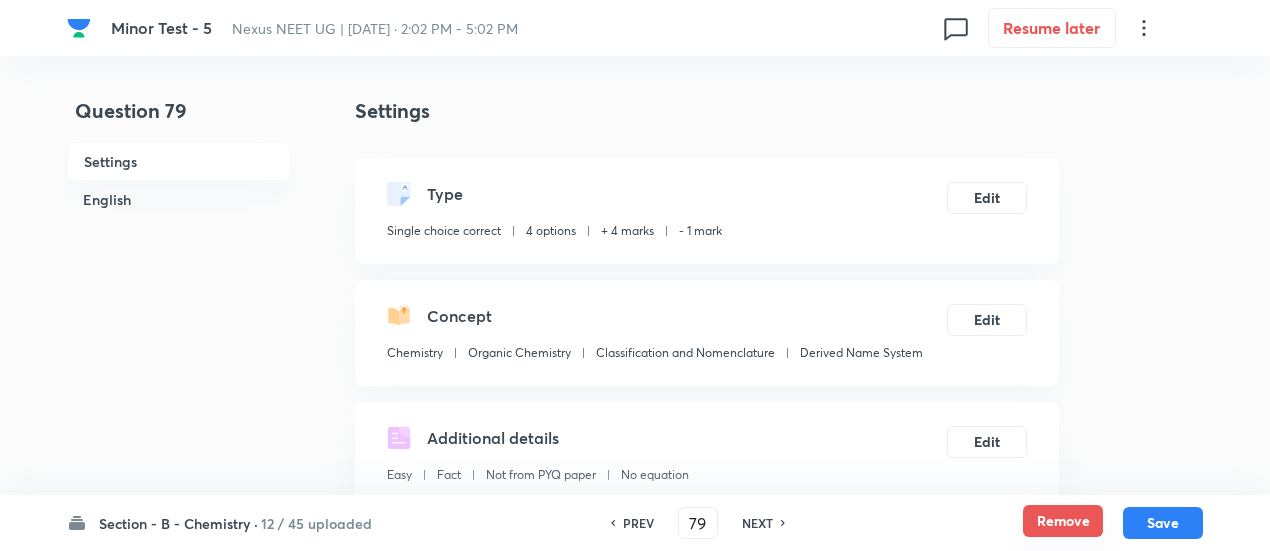 click on "Remove" at bounding box center [1063, 521] 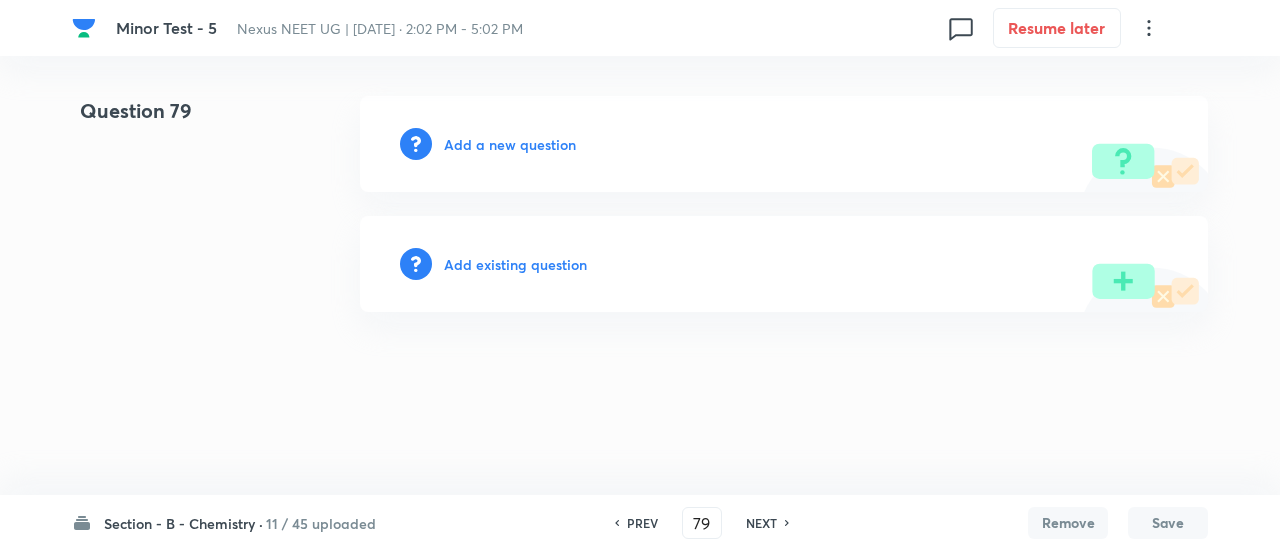 click on "NEXT" at bounding box center [761, 523] 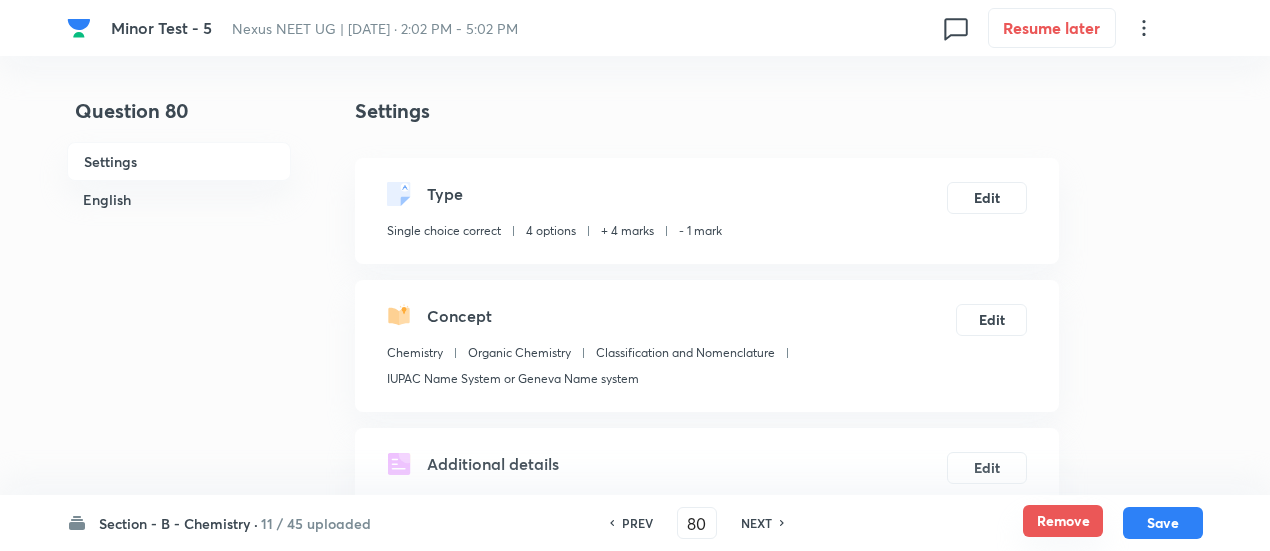 click on "Remove" at bounding box center [1063, 521] 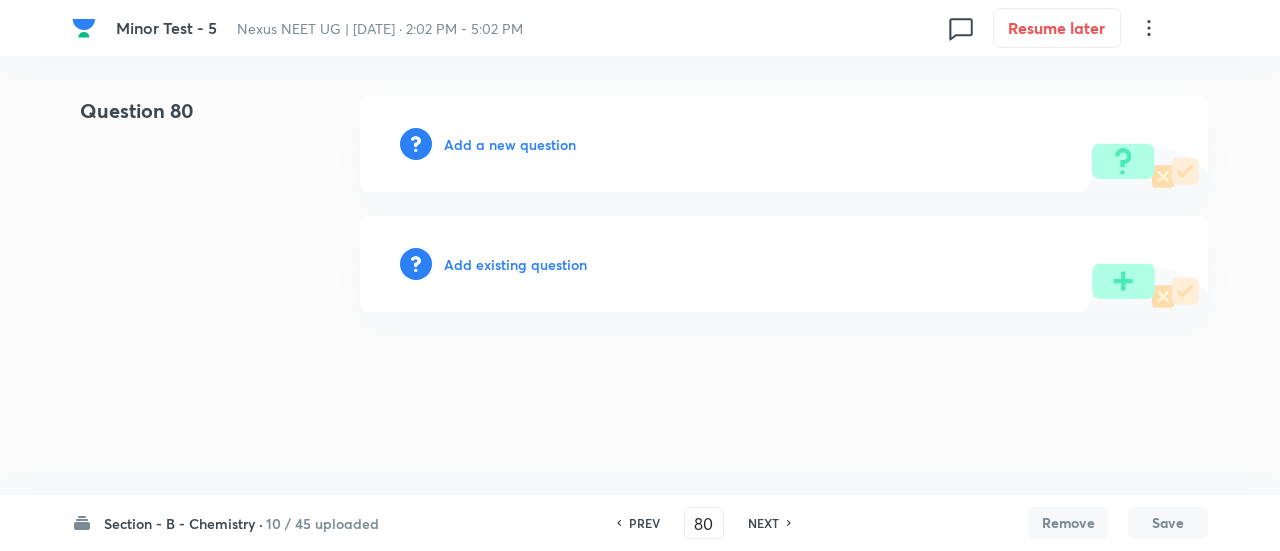 click on "NEXT" at bounding box center [763, 523] 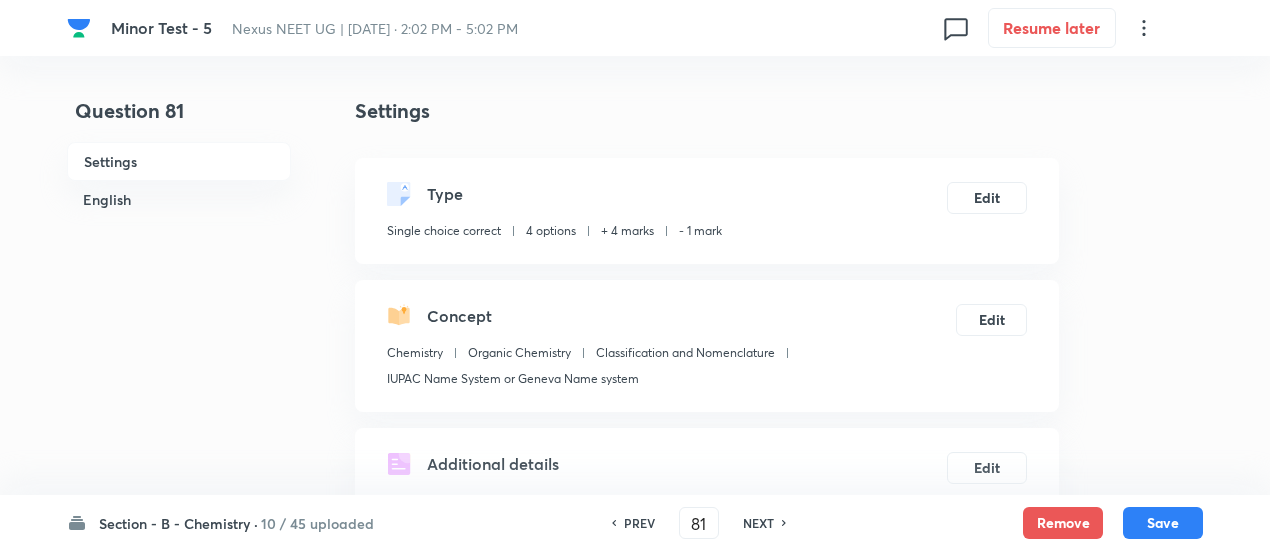 checkbox on "true" 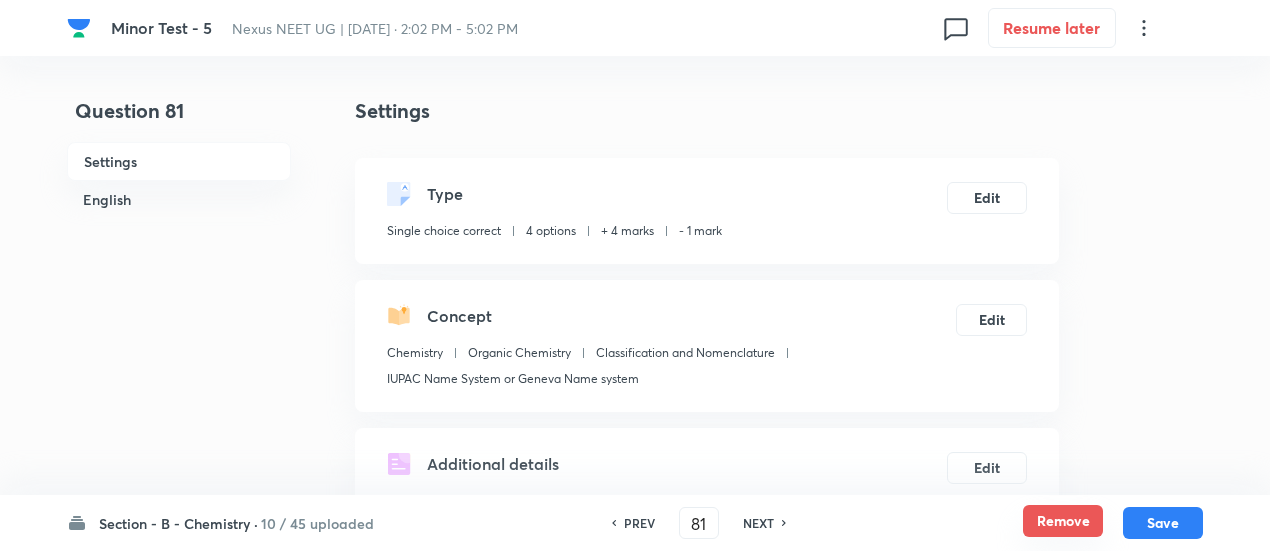 click on "Remove" at bounding box center (1063, 521) 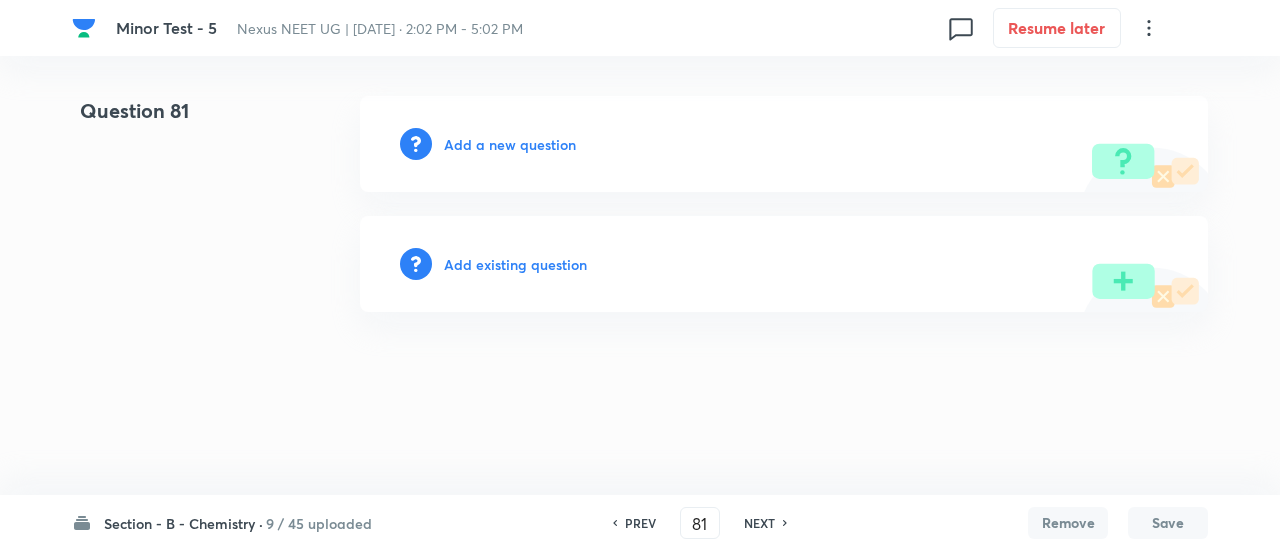 click on "NEXT" at bounding box center (759, 523) 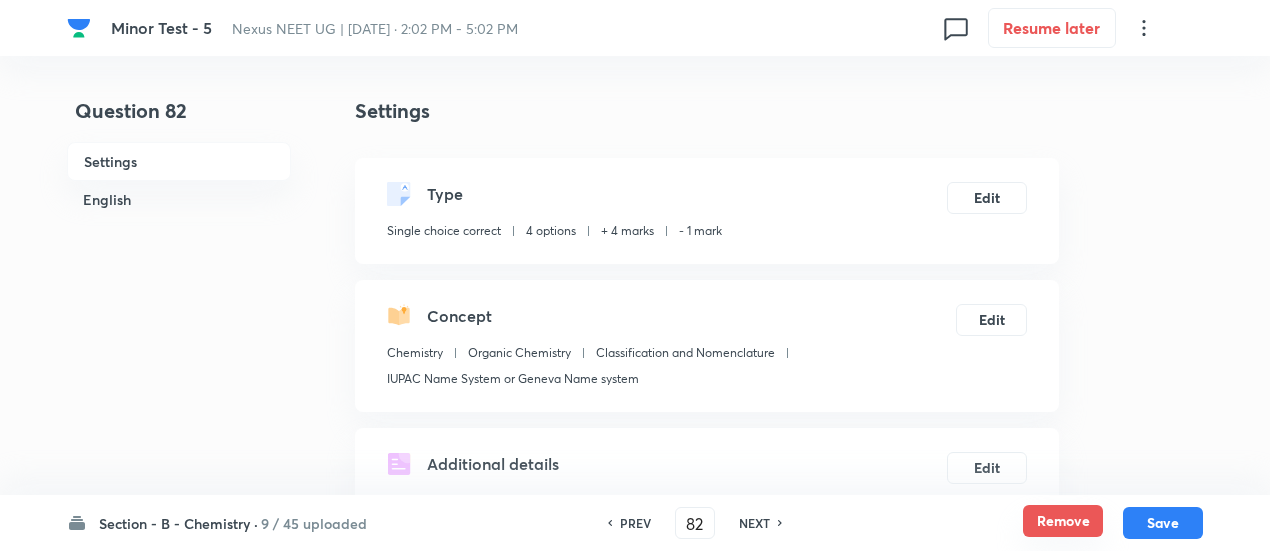 click on "Remove" at bounding box center [1063, 521] 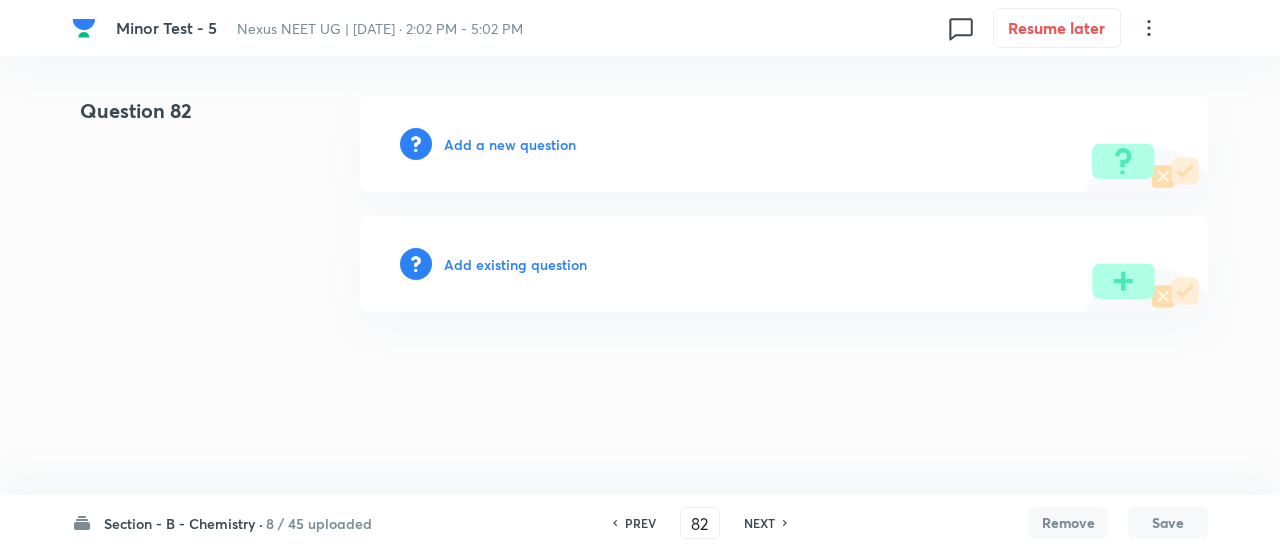 click on "NEXT" at bounding box center (759, 523) 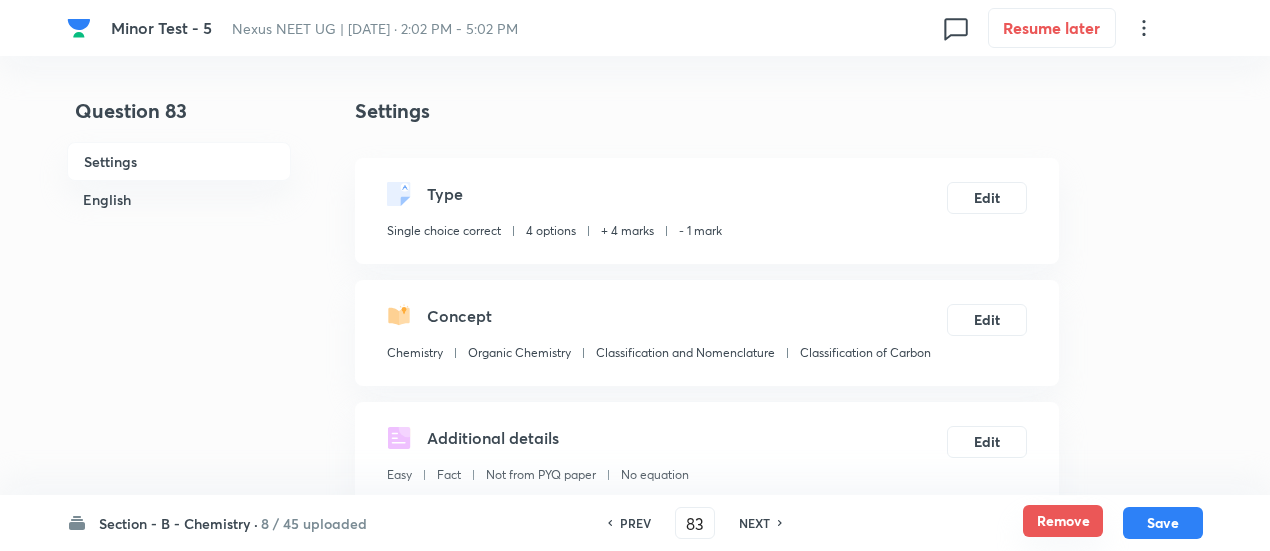 click on "Remove" at bounding box center (1063, 521) 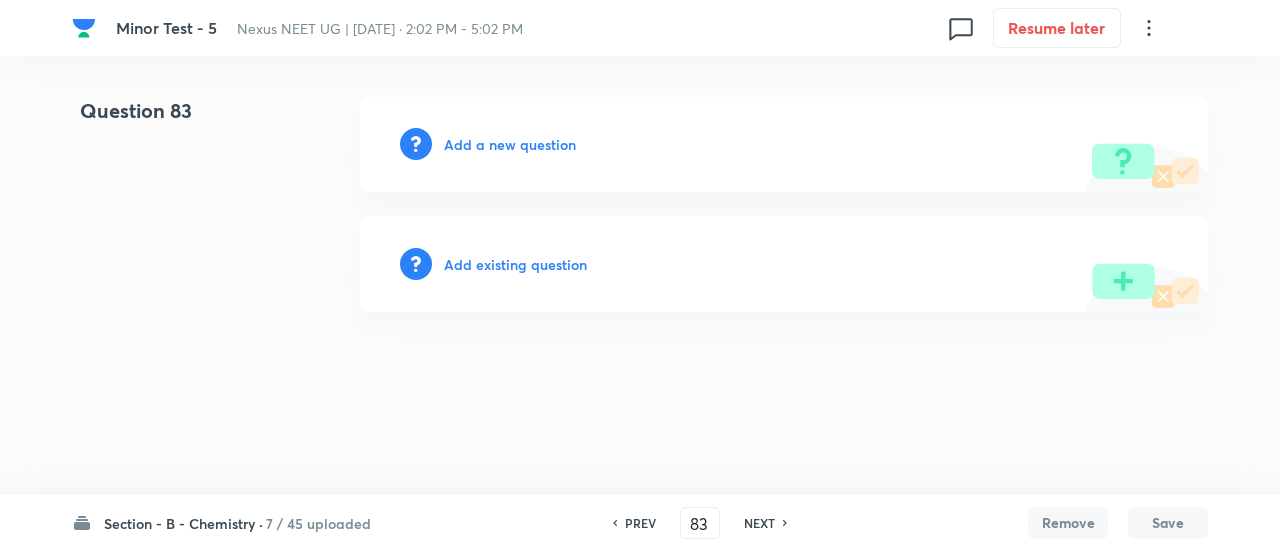 click on "NEXT" at bounding box center [759, 523] 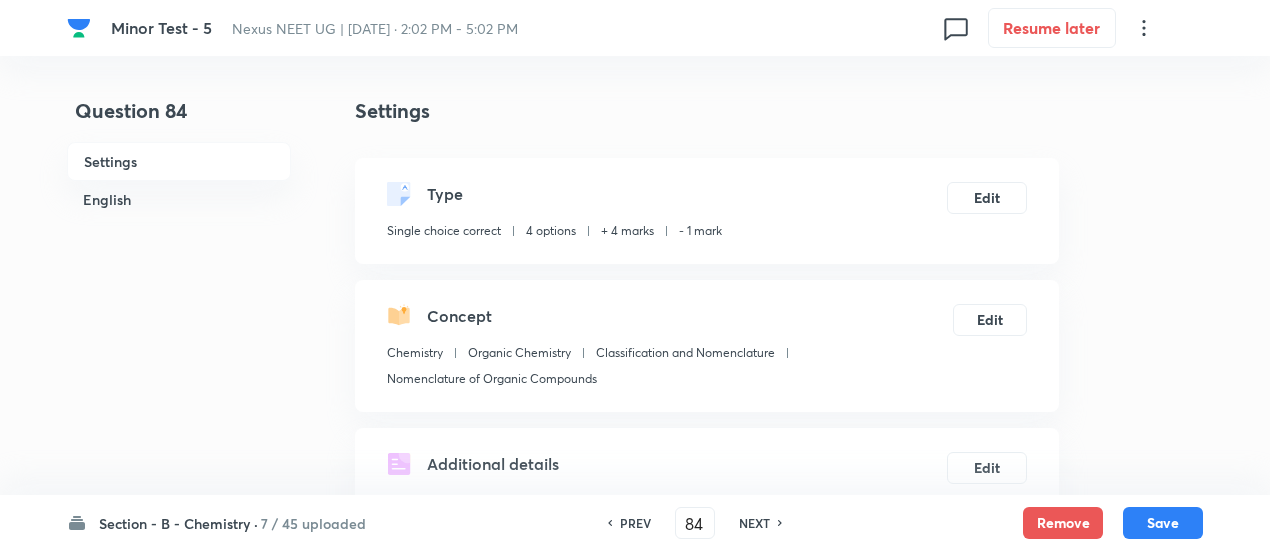 click on "Remove" at bounding box center [1063, 523] 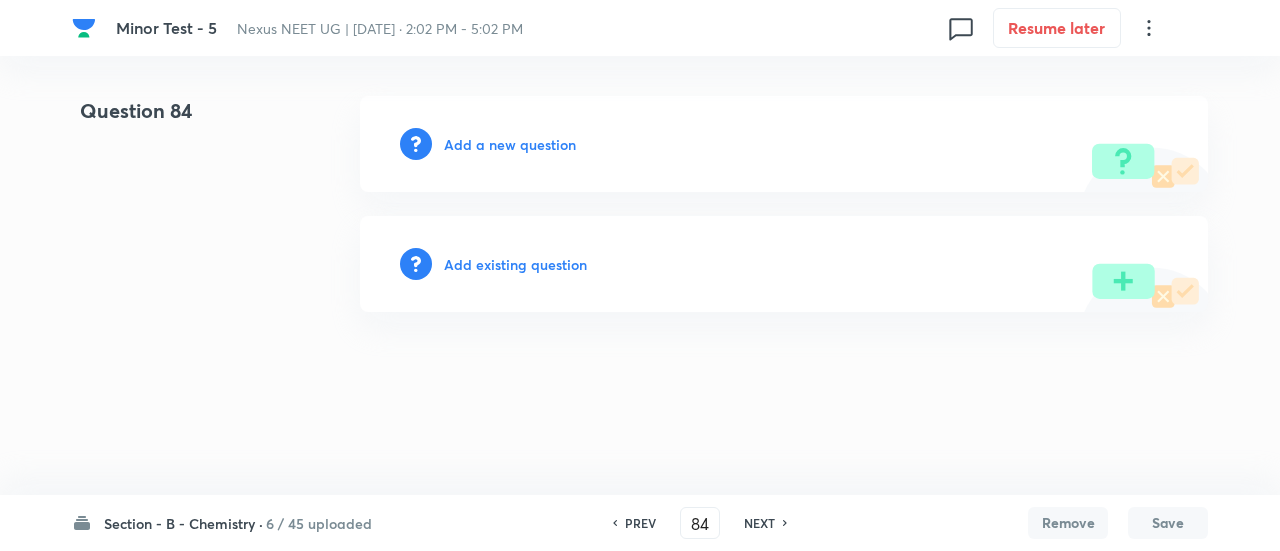 click on "NEXT" at bounding box center (759, 523) 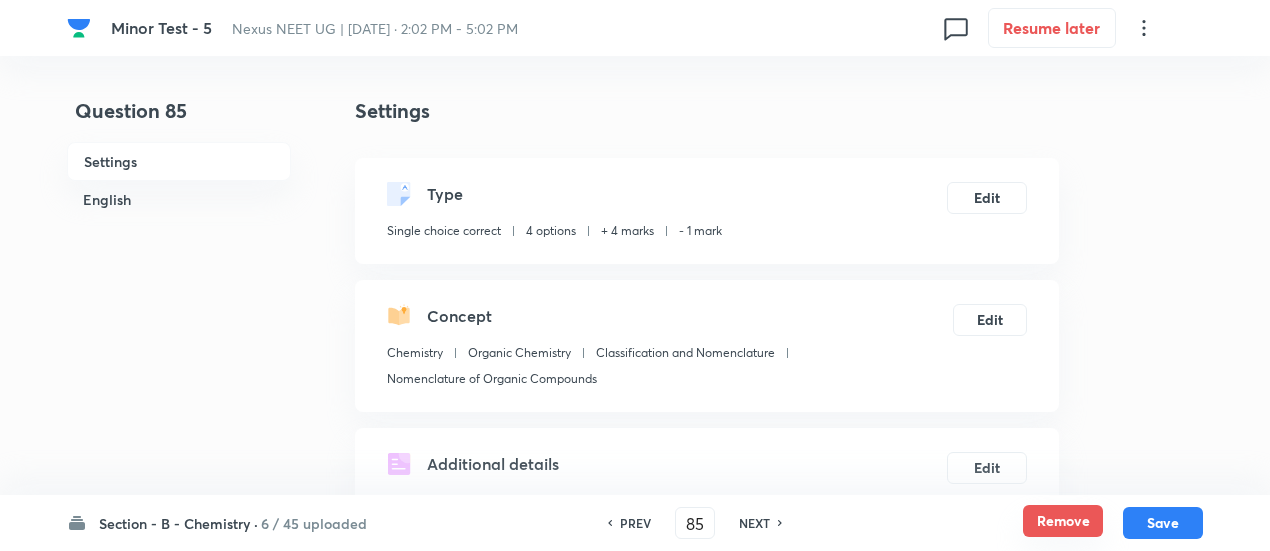 click on "Remove" at bounding box center [1063, 521] 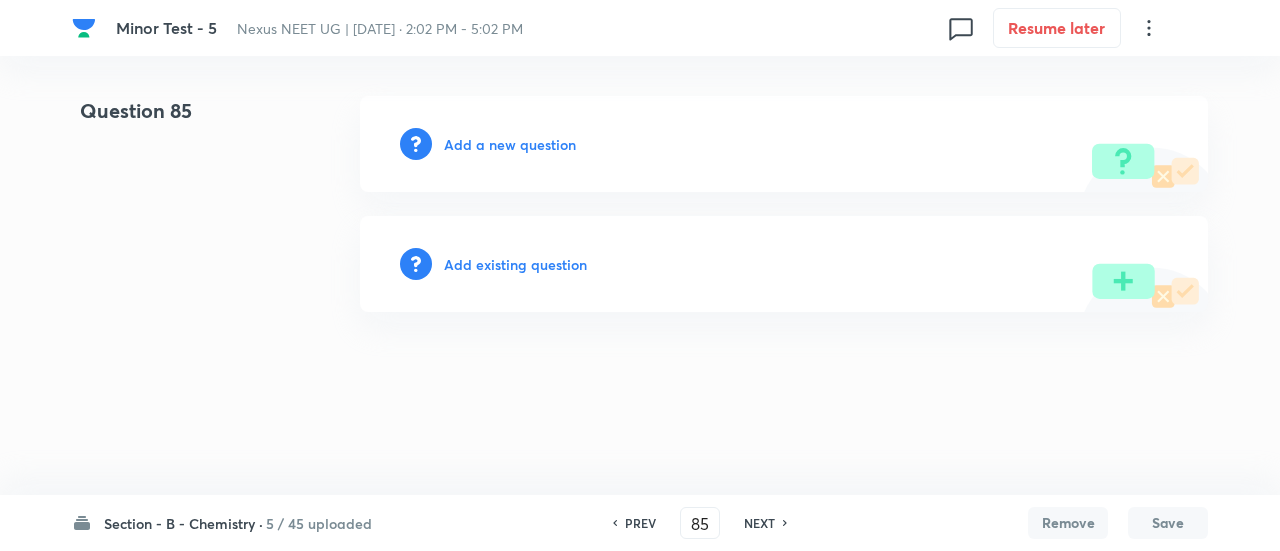 click on "NEXT" at bounding box center (759, 523) 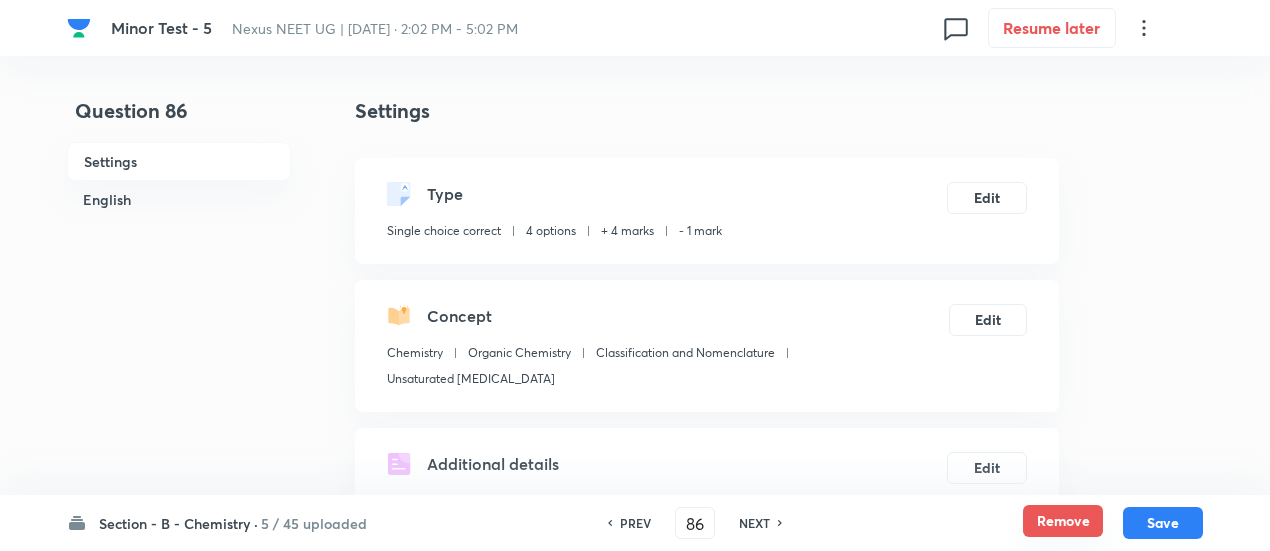 click on "Remove" at bounding box center [1063, 521] 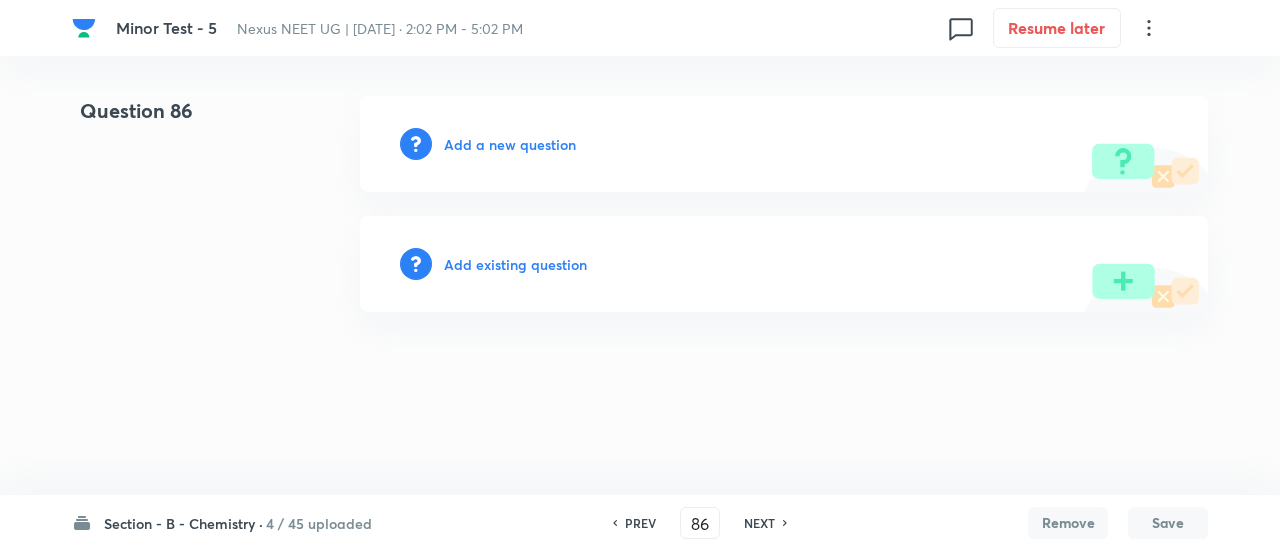 click on "NEXT" at bounding box center [759, 523] 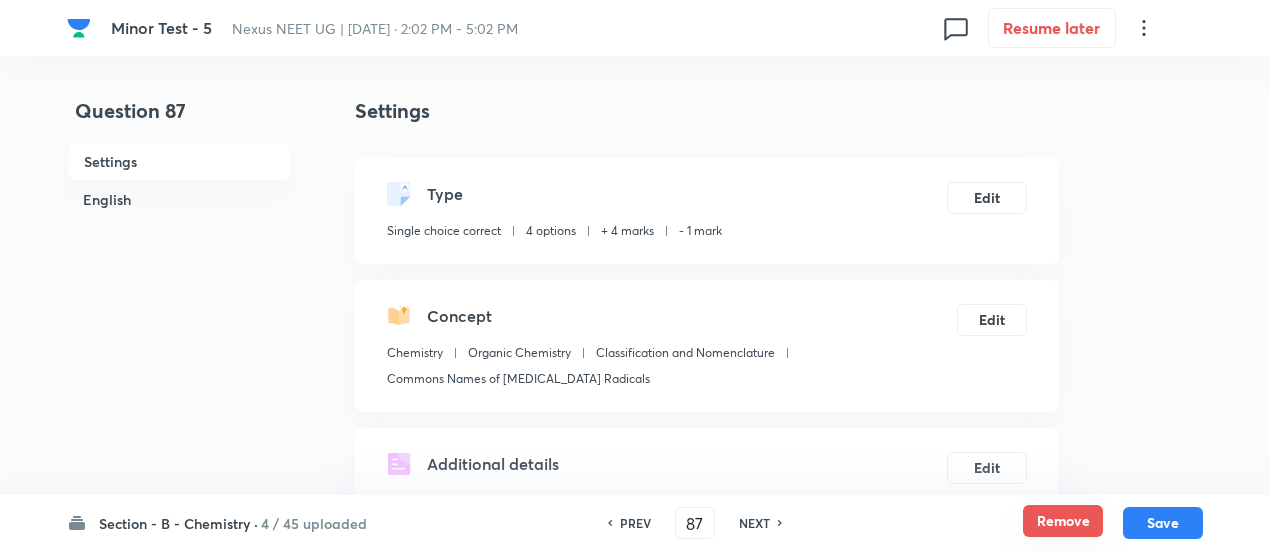 click on "Remove" at bounding box center (1063, 521) 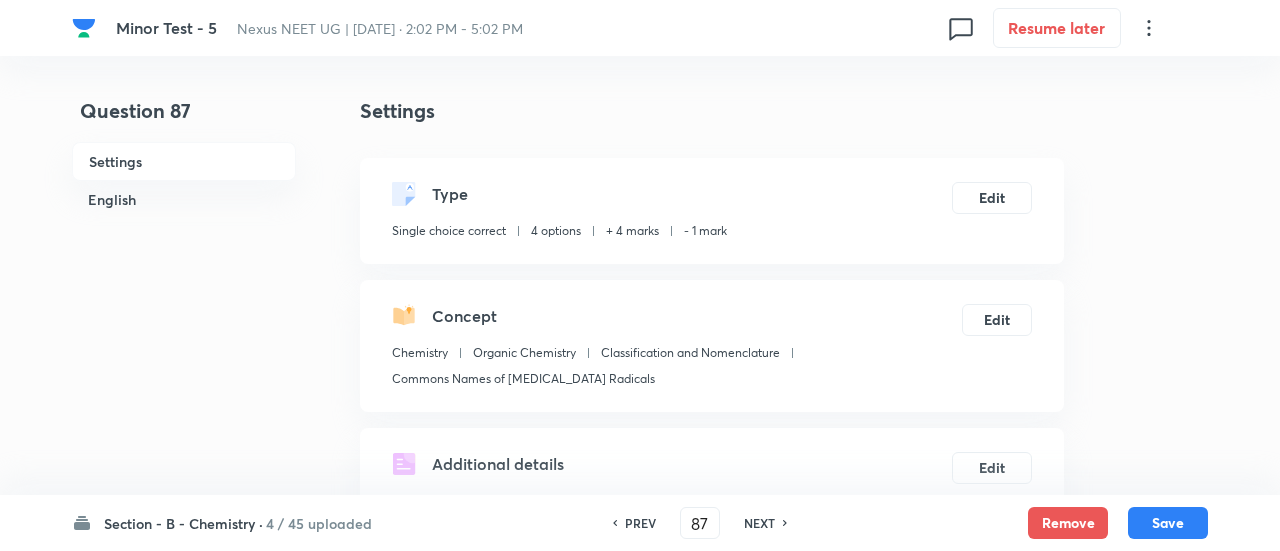 click on "NEXT" at bounding box center [759, 523] 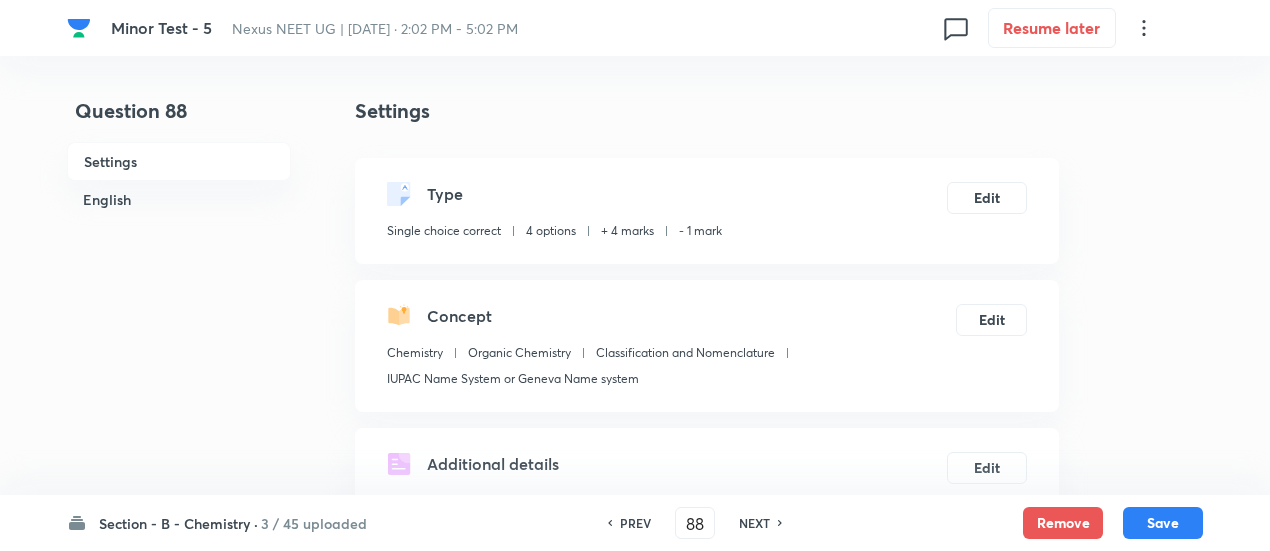 checkbox on "true" 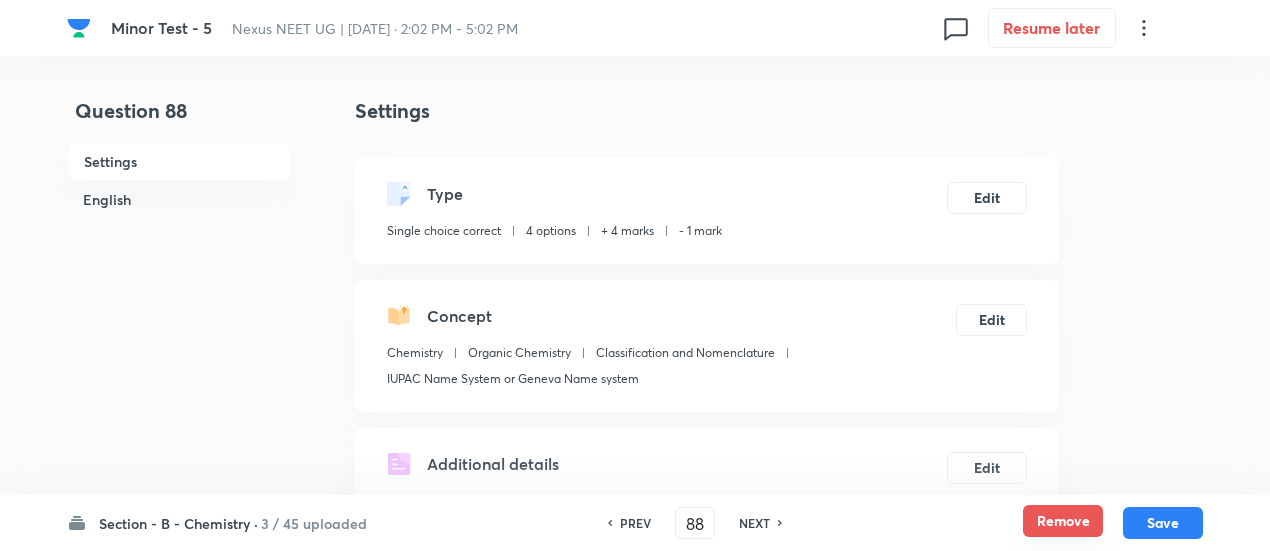 click on "Remove" at bounding box center [1063, 521] 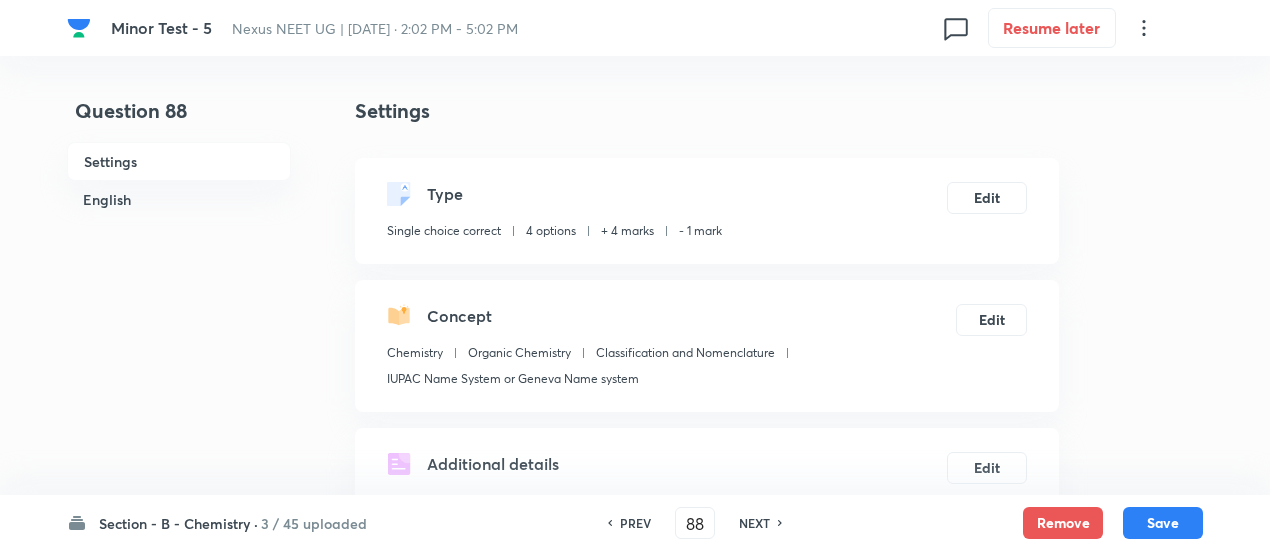 click on "NEXT" at bounding box center (754, 523) 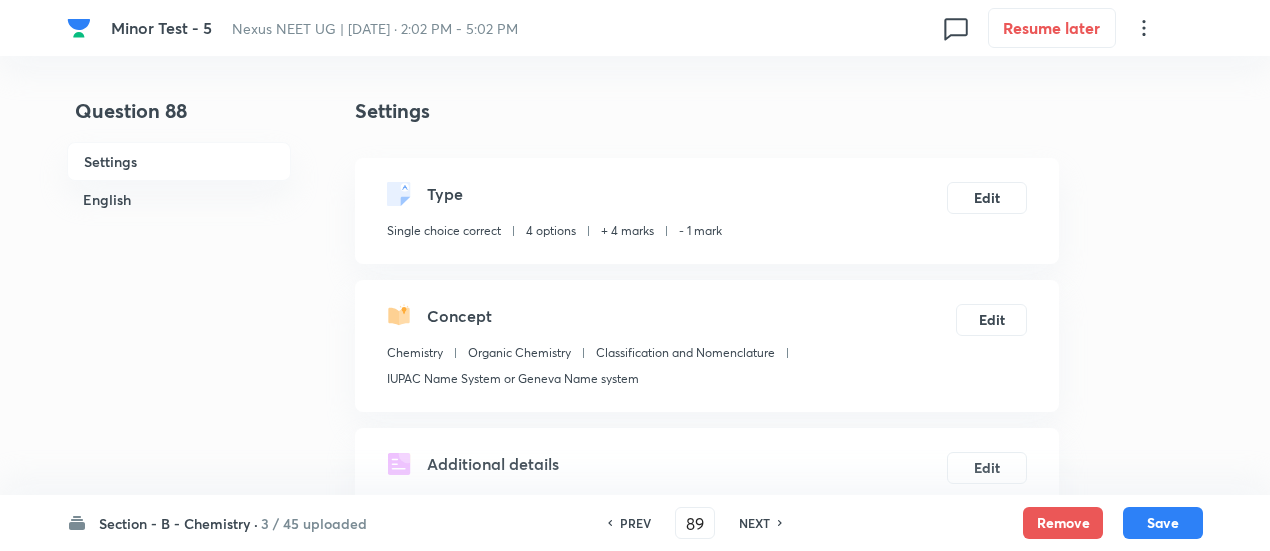 checkbox on "true" 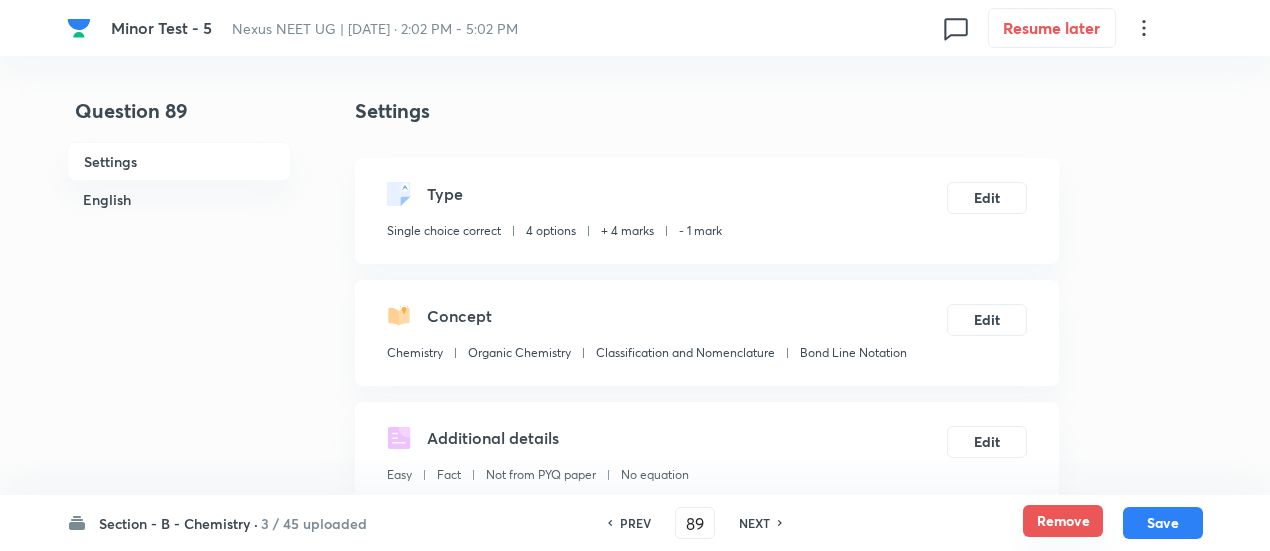 click on "Remove" at bounding box center [1063, 521] 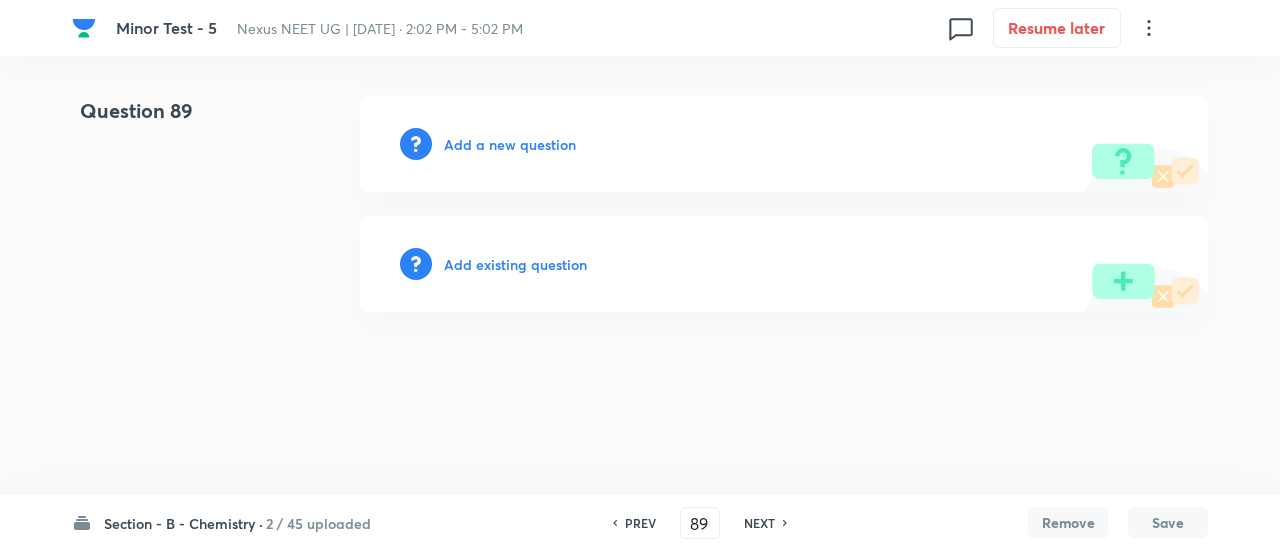 click on "NEXT" at bounding box center (759, 523) 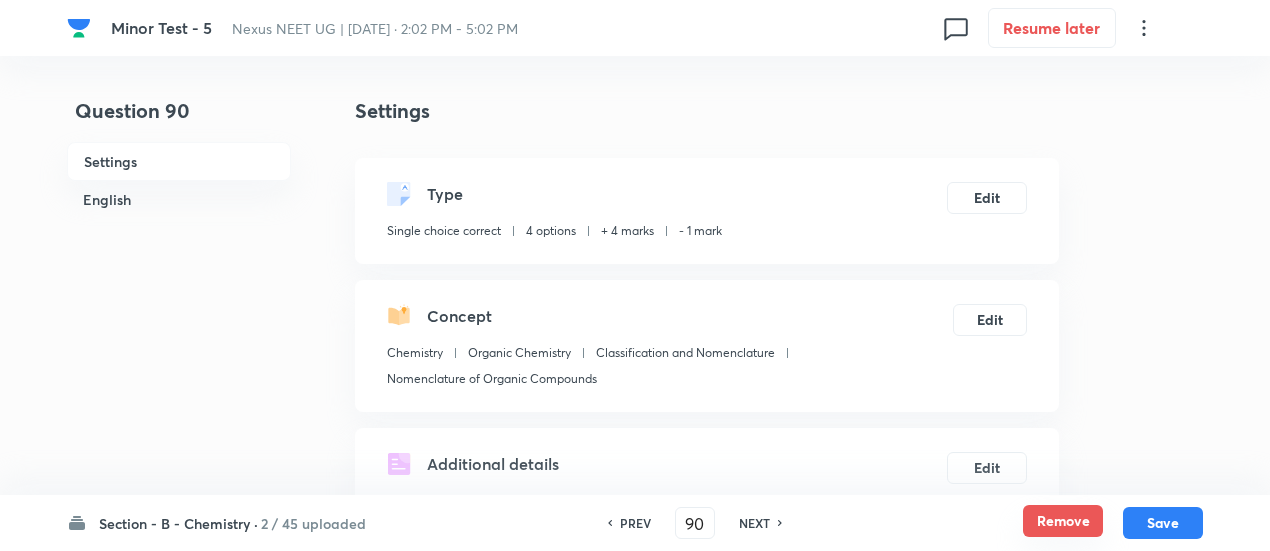 checkbox on "false" 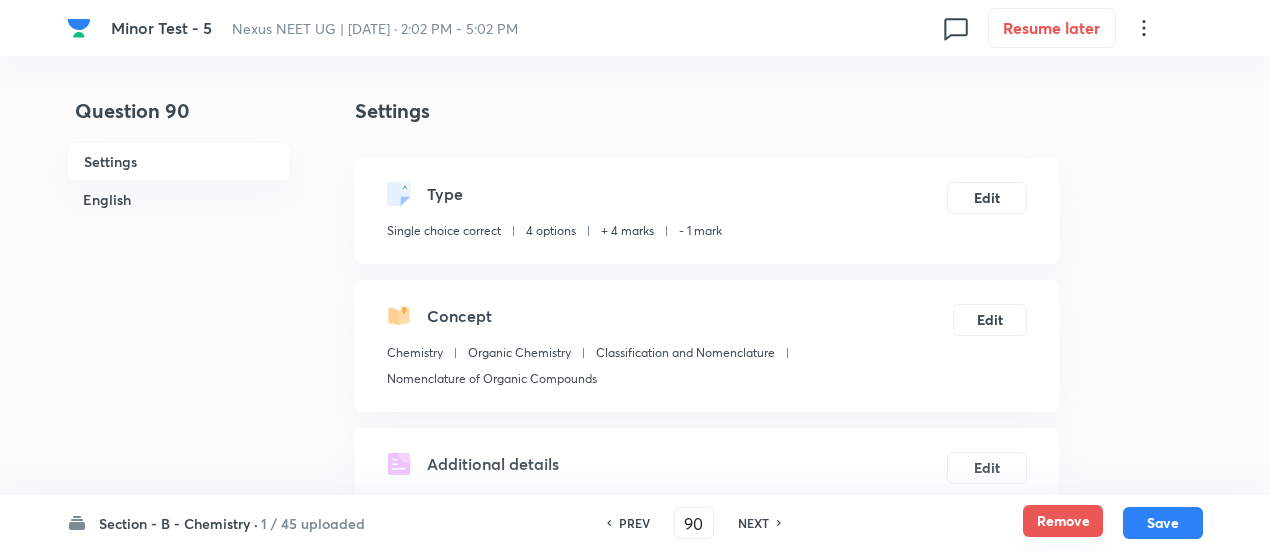 click on "Remove" at bounding box center [1063, 521] 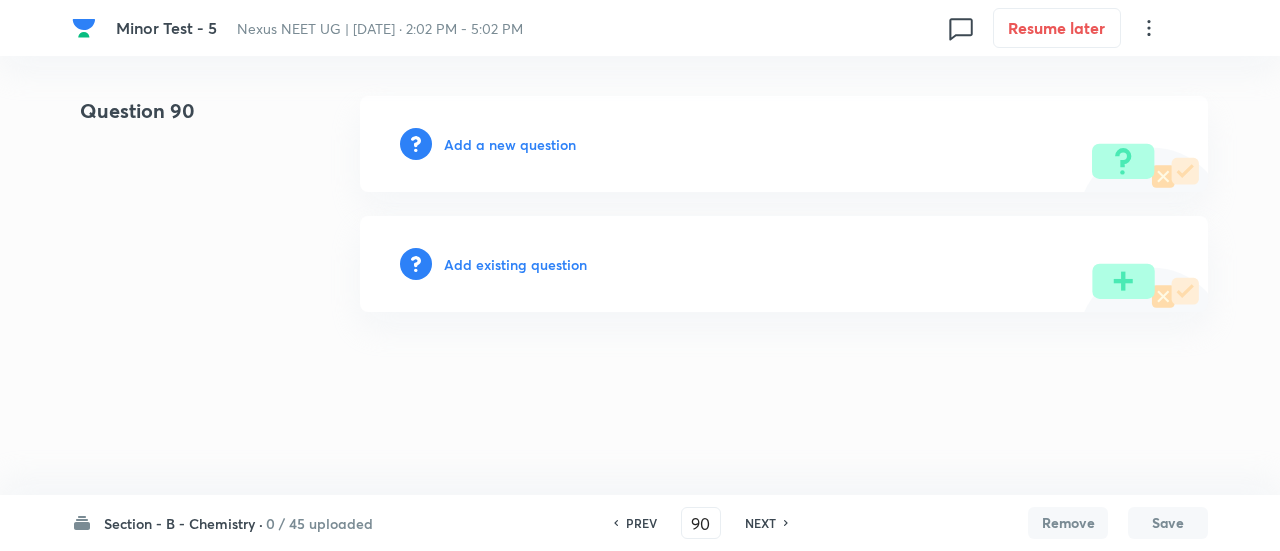 click on "Section - B - Chemistry ·" at bounding box center (183, 523) 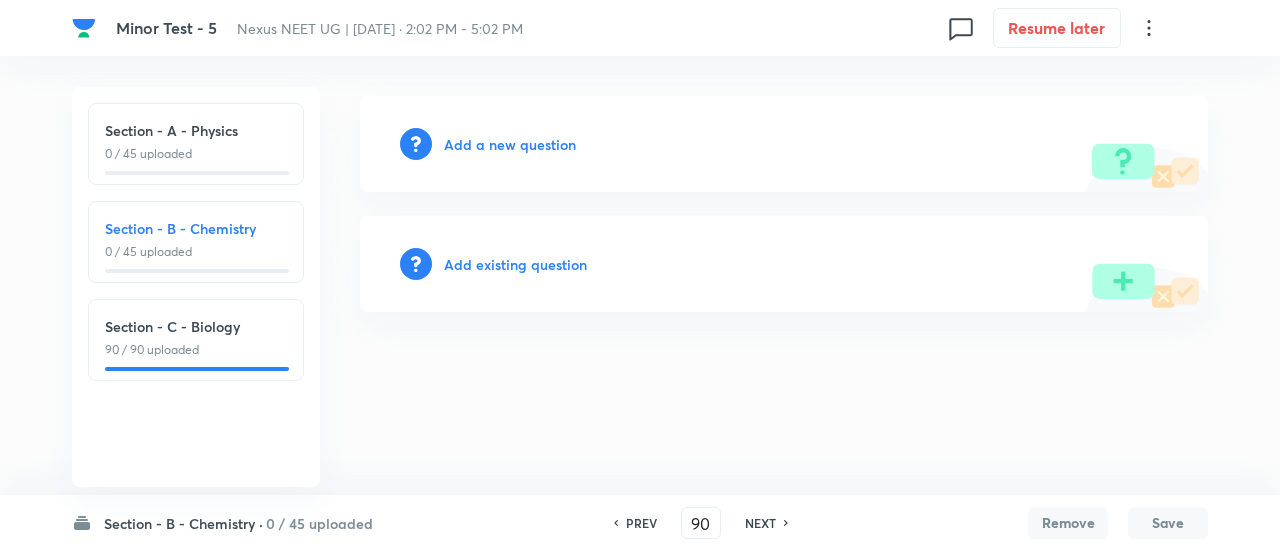 click on "90 / 90 uploaded" at bounding box center [196, 350] 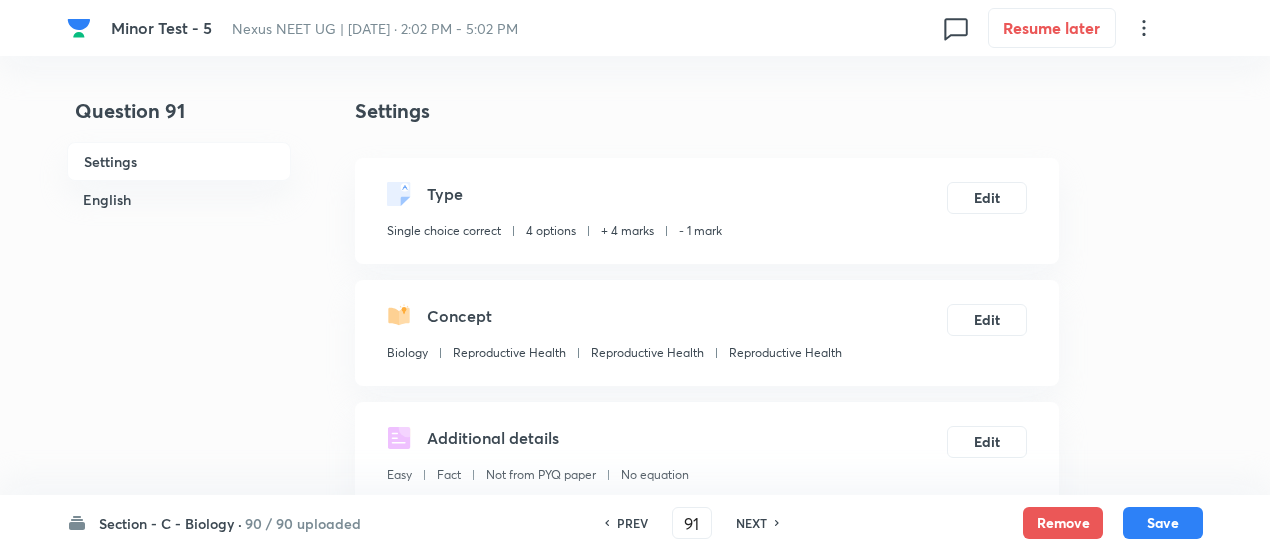 checkbox on "true" 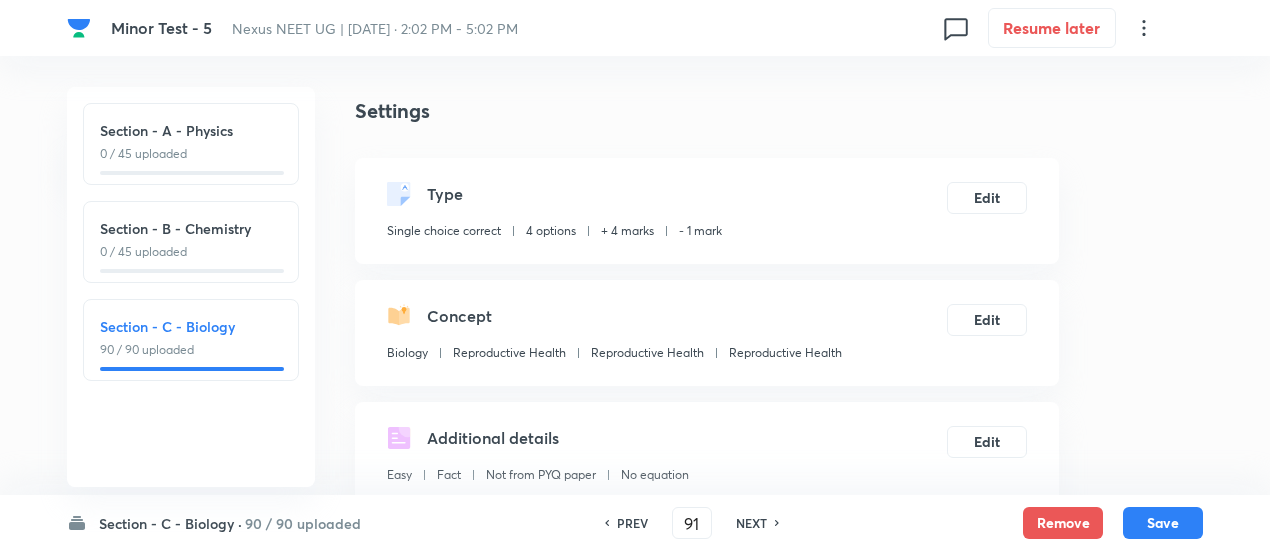 click on "90 / 90 uploaded" at bounding box center (191, 350) 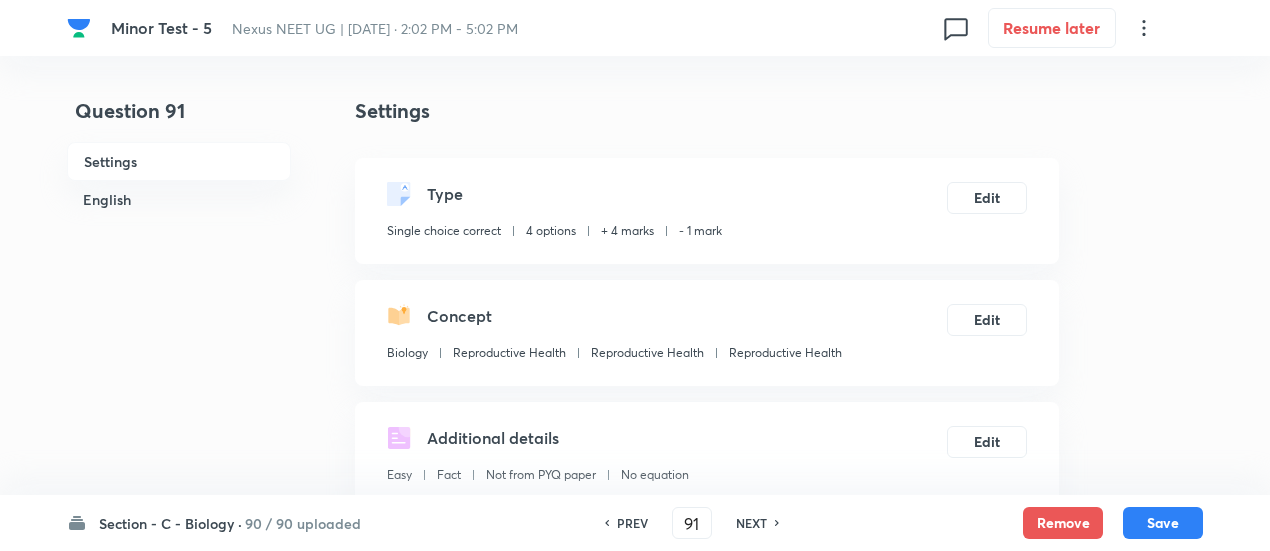 click on "NEXT" at bounding box center [751, 523] 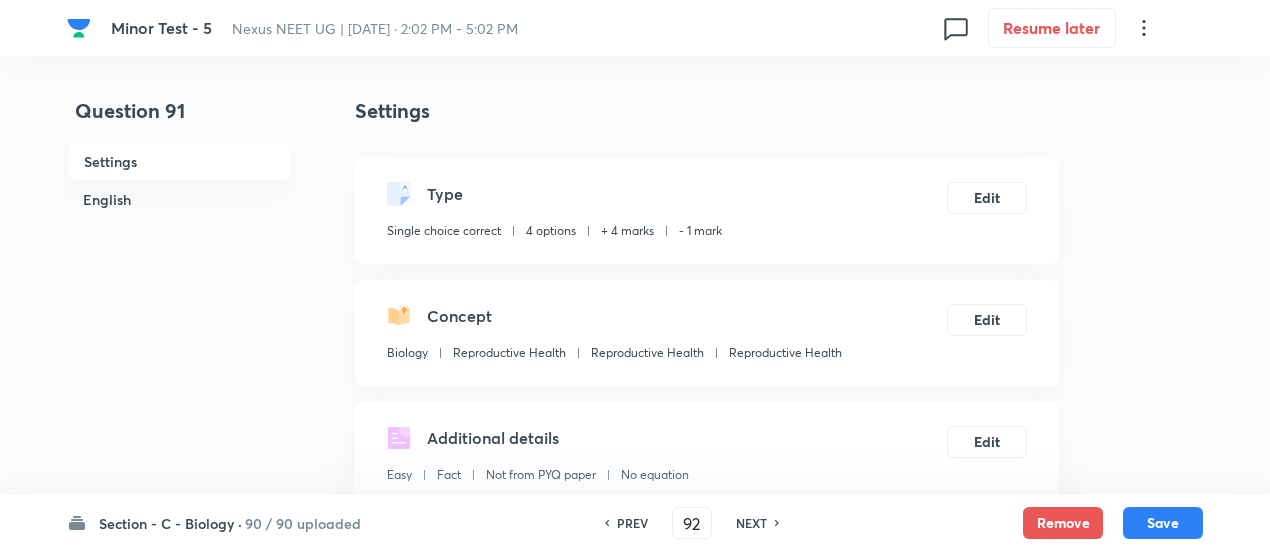 checkbox on "false" 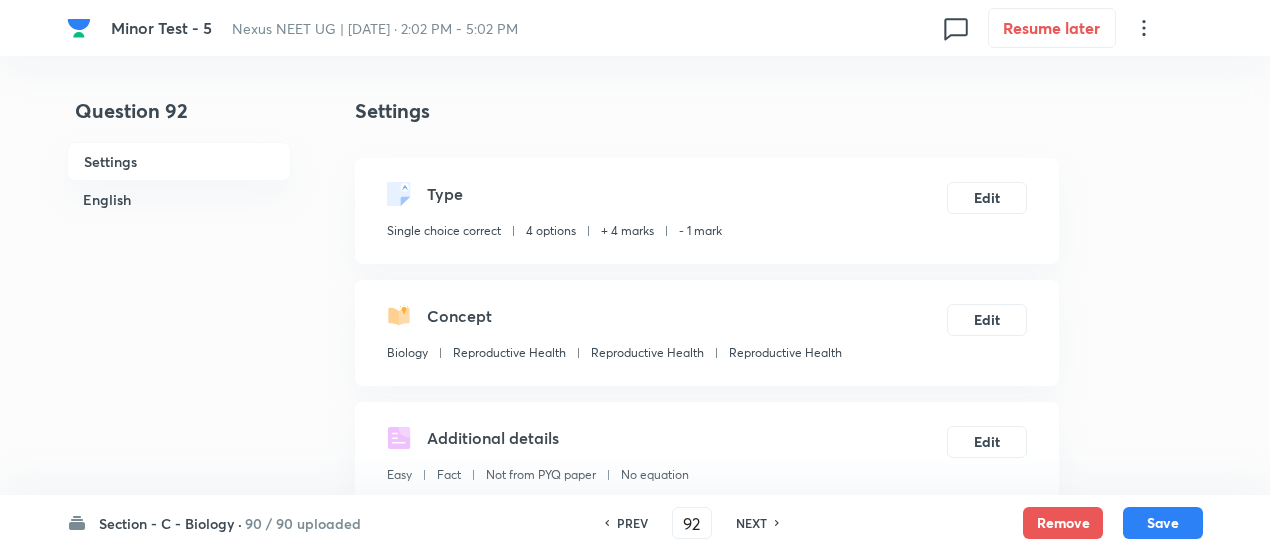 click on "PREV" at bounding box center (632, 523) 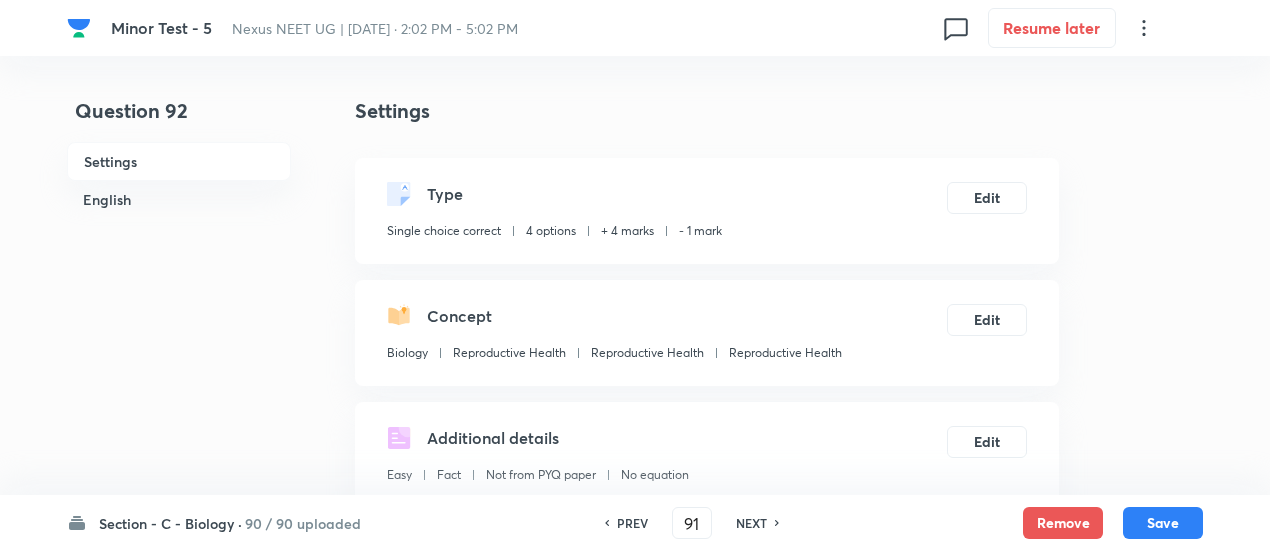checkbox on "false" 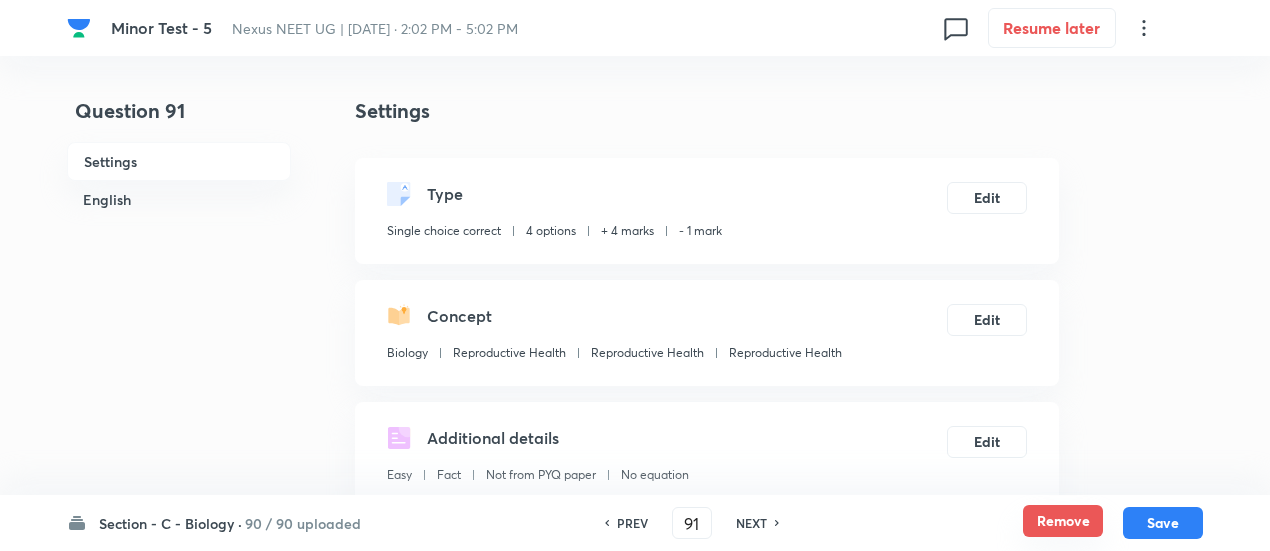 click on "Remove" at bounding box center [1063, 521] 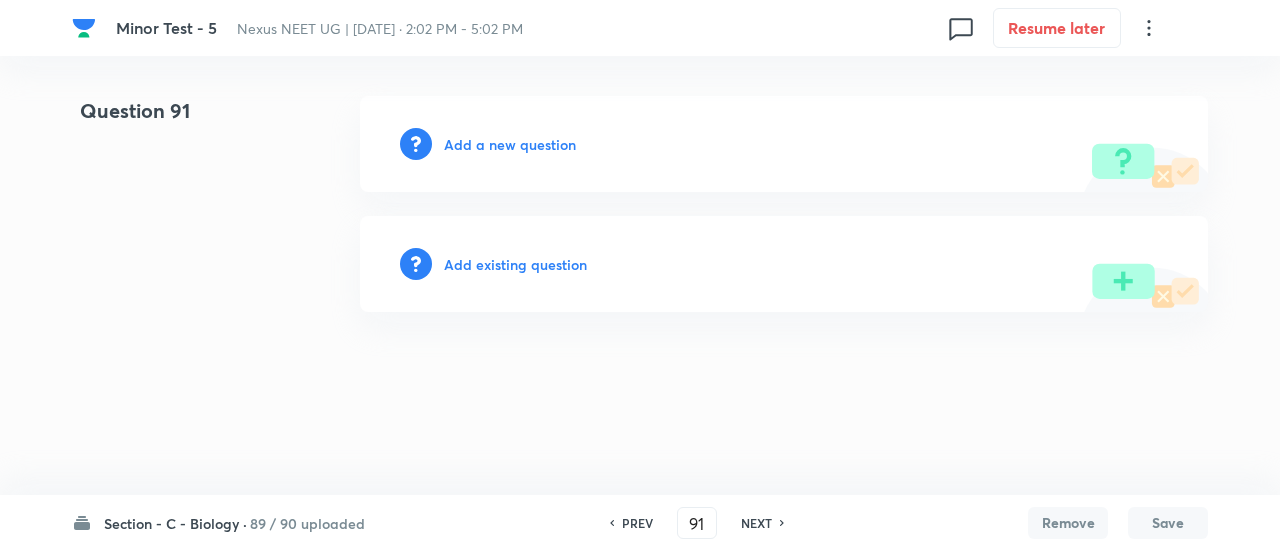 click on "NEXT" at bounding box center (756, 523) 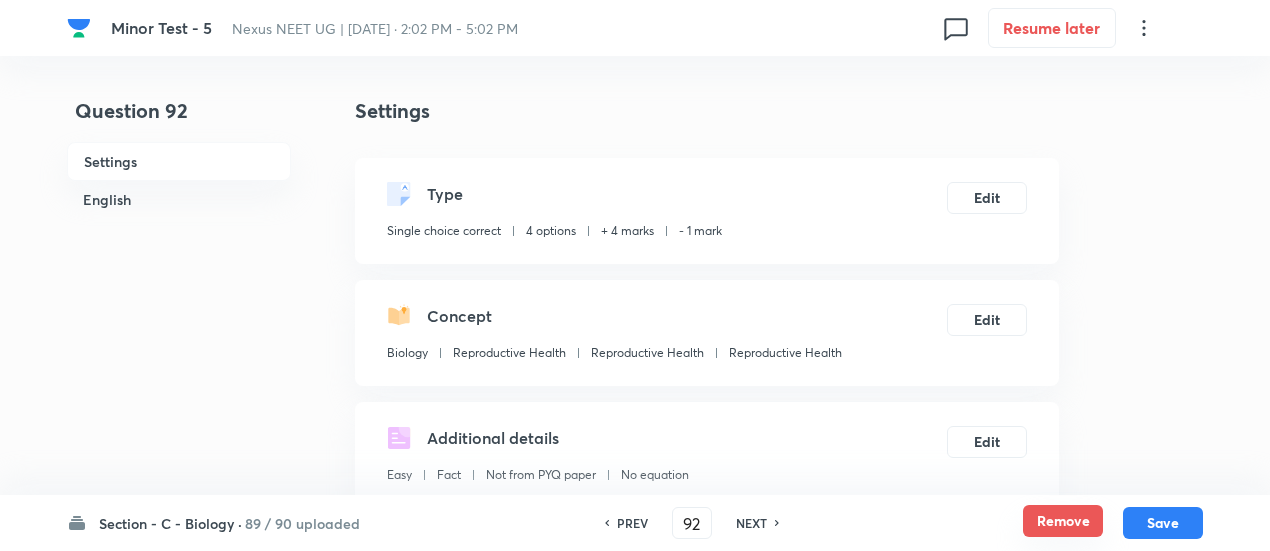 click on "Remove" at bounding box center (1063, 521) 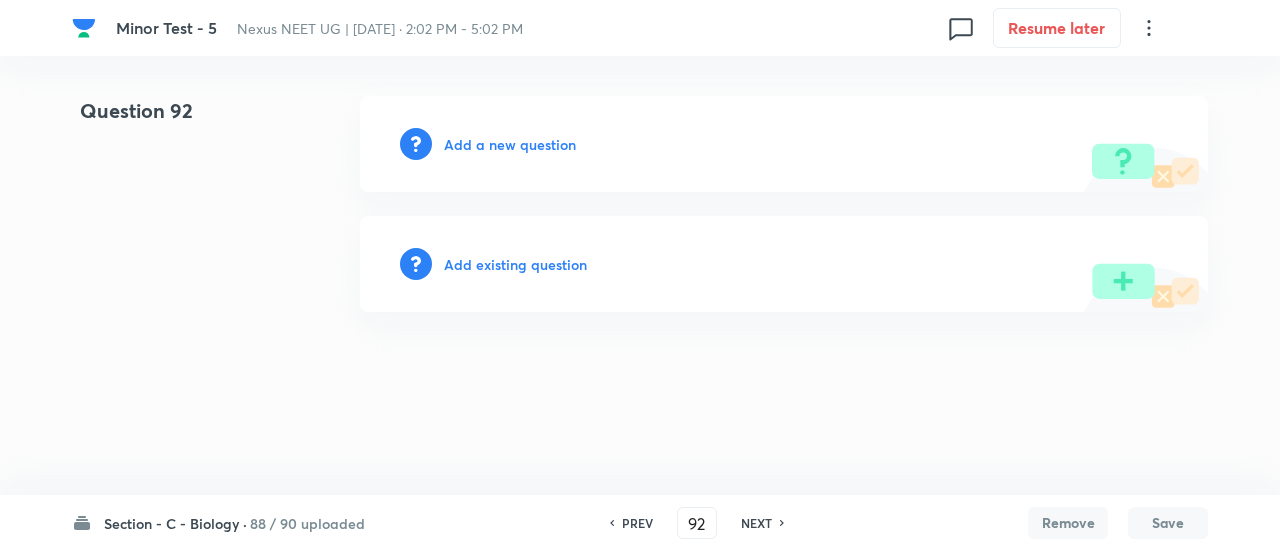 click on "NEXT" at bounding box center (756, 523) 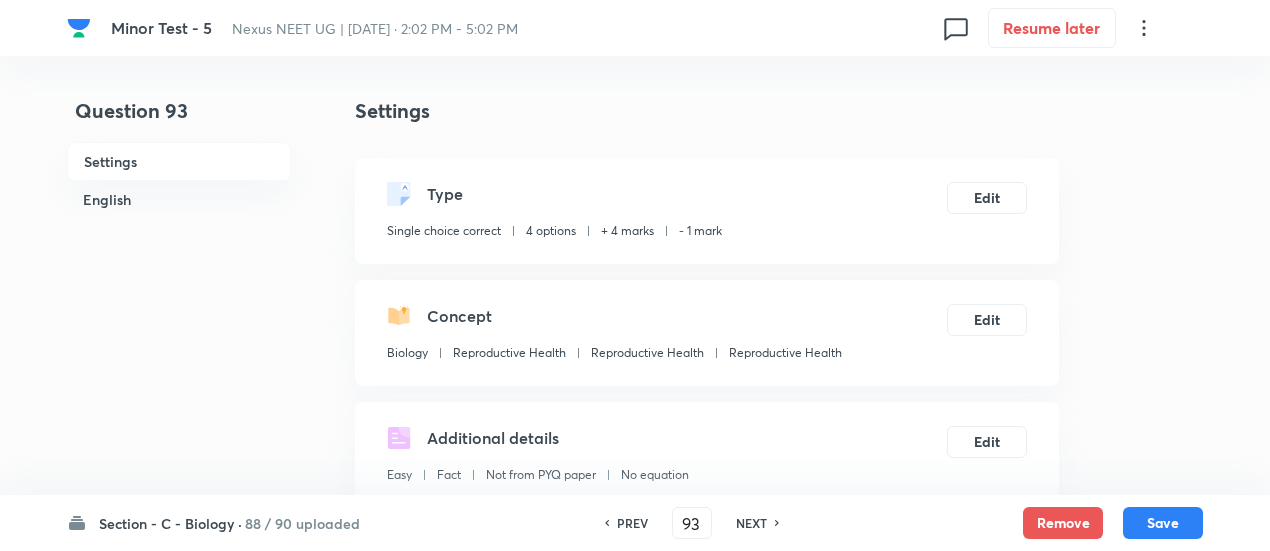 checkbox on "true" 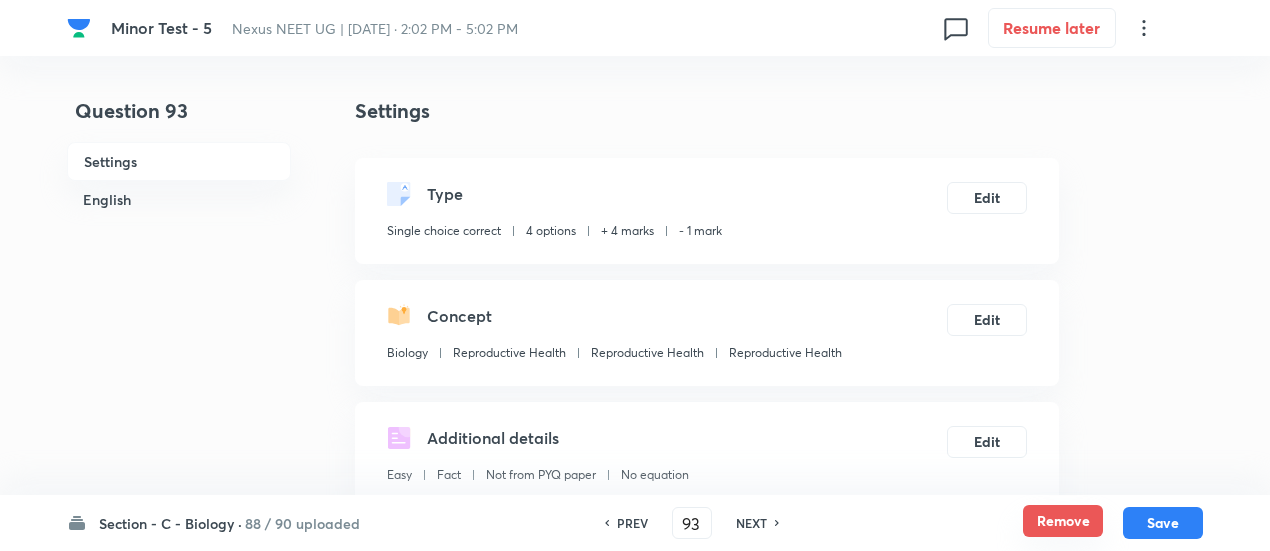 click on "Remove" at bounding box center (1063, 521) 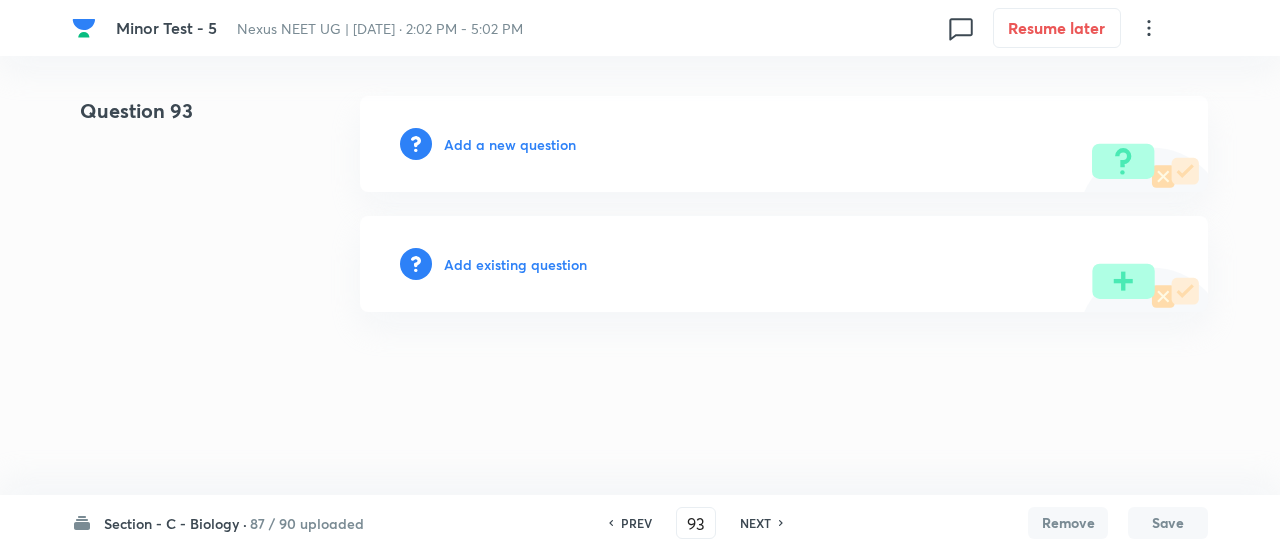 click on "NEXT" at bounding box center [758, 523] 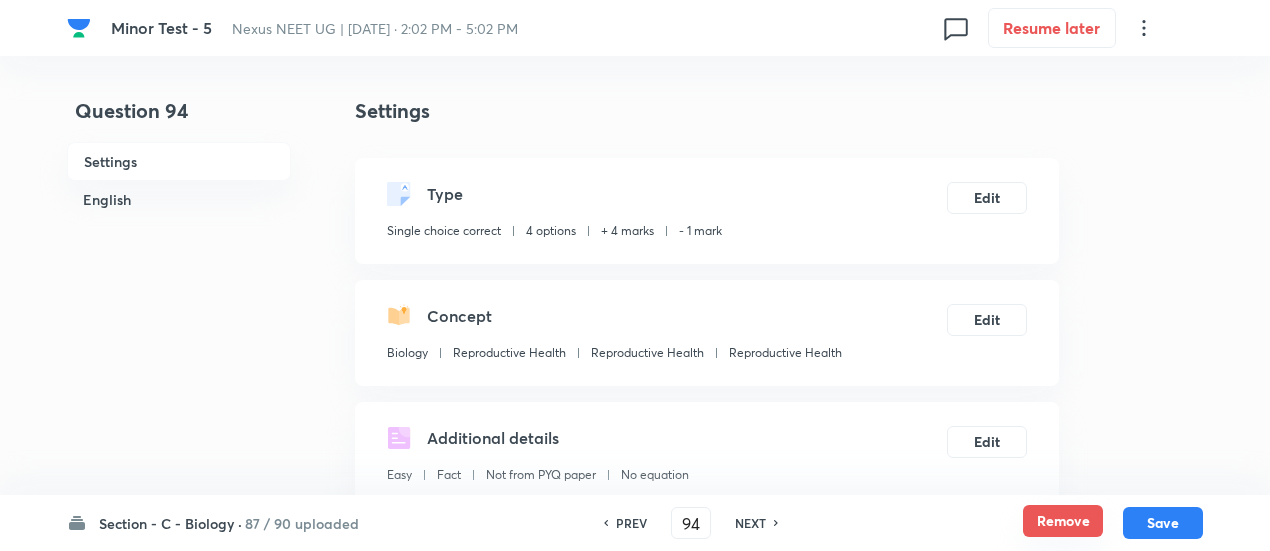 click on "Section - C - Biology ·
87 / 90 uploaded
PREV 94 ​ NEXT Remove Save" at bounding box center [635, 523] 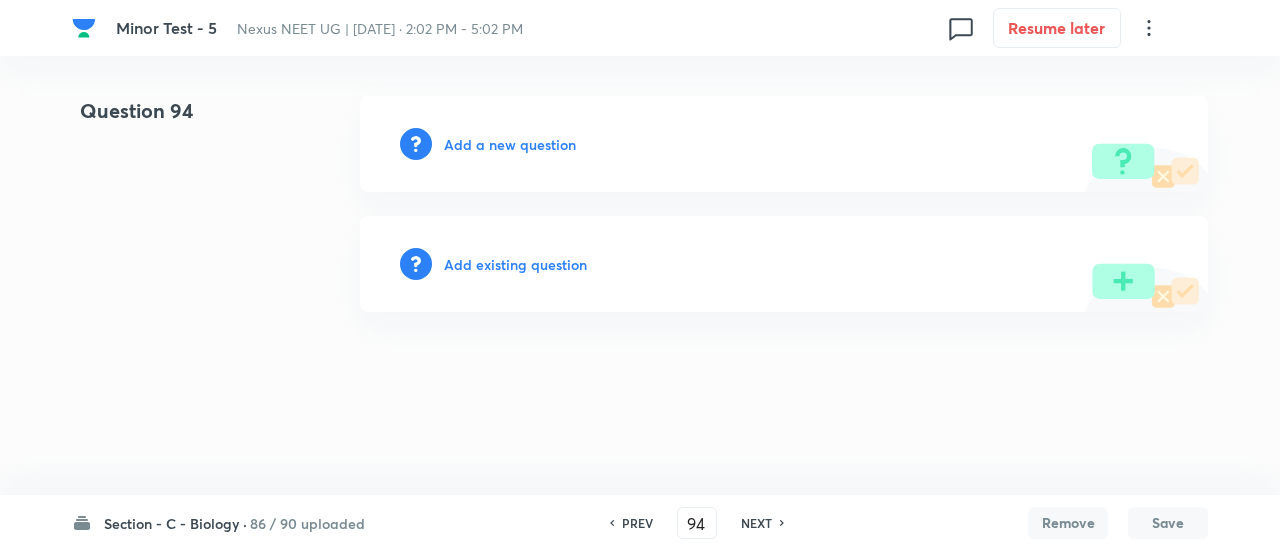 click on "NEXT" at bounding box center [756, 523] 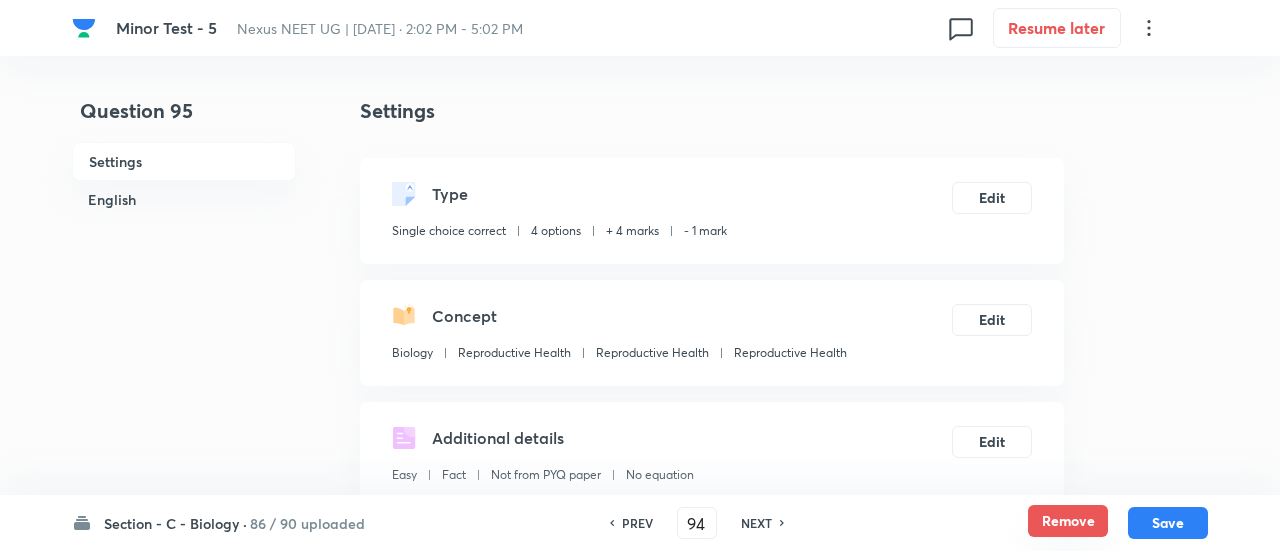 type on "95" 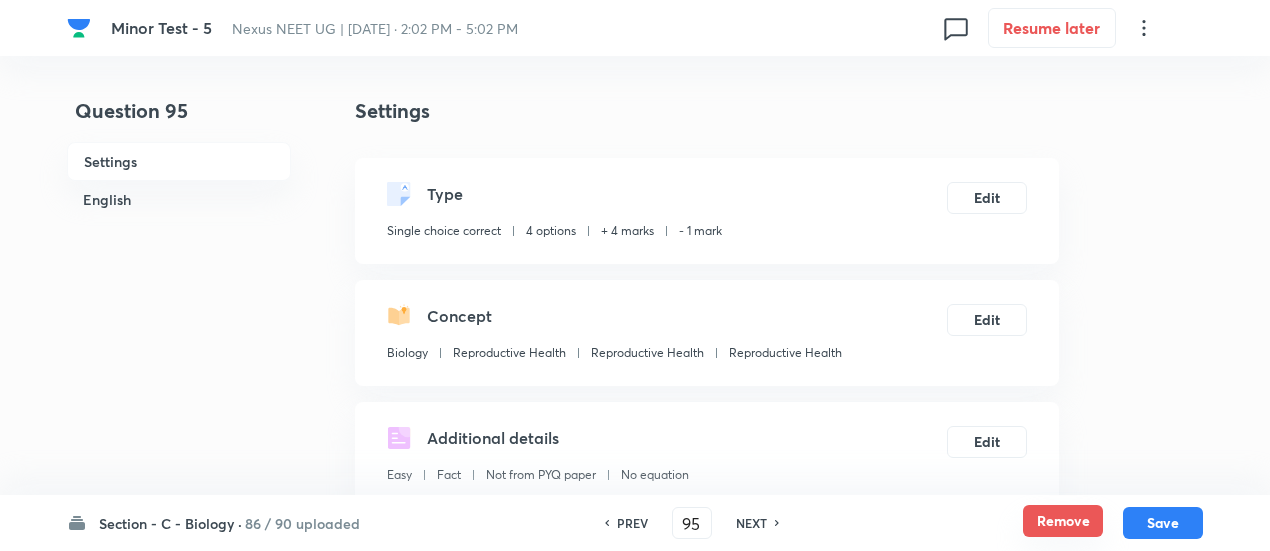 checkbox on "true" 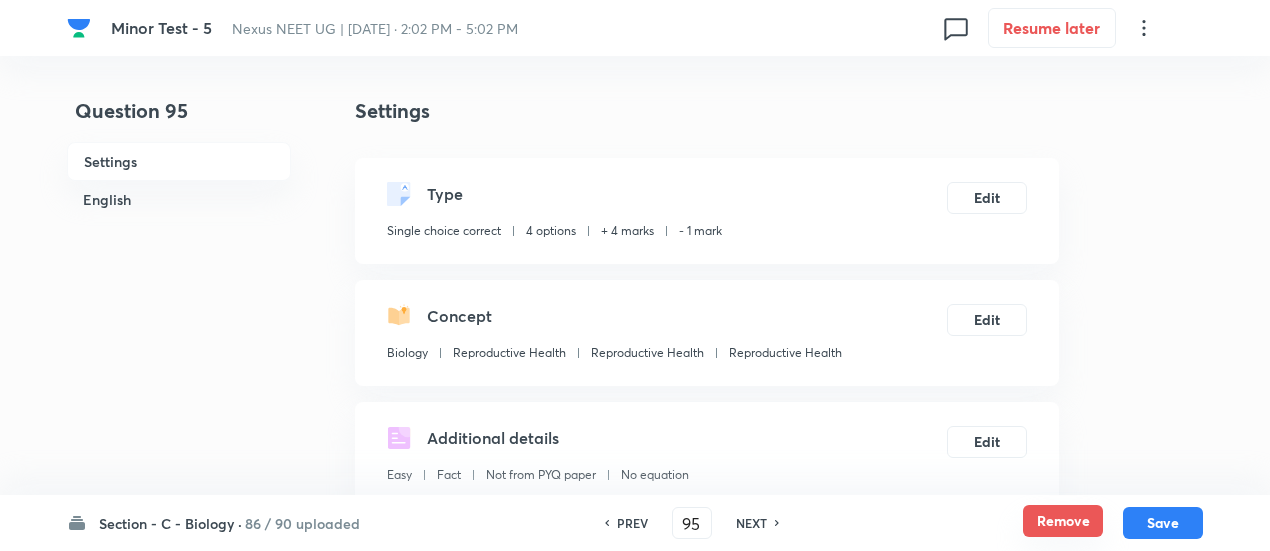 click on "Remove" at bounding box center (1063, 521) 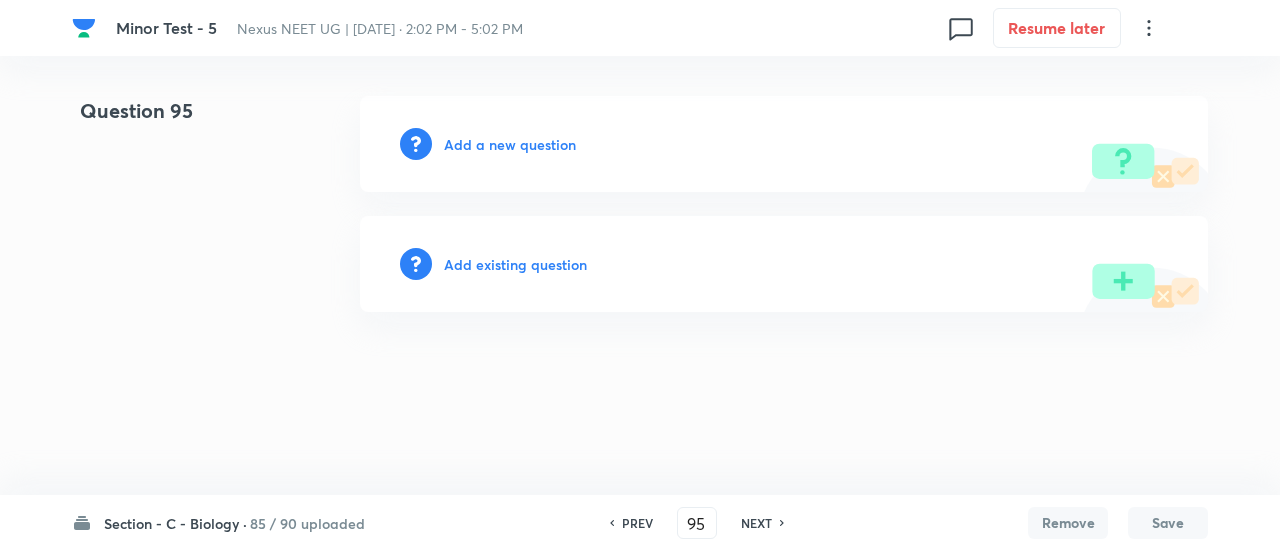 click on "NEXT" at bounding box center (756, 523) 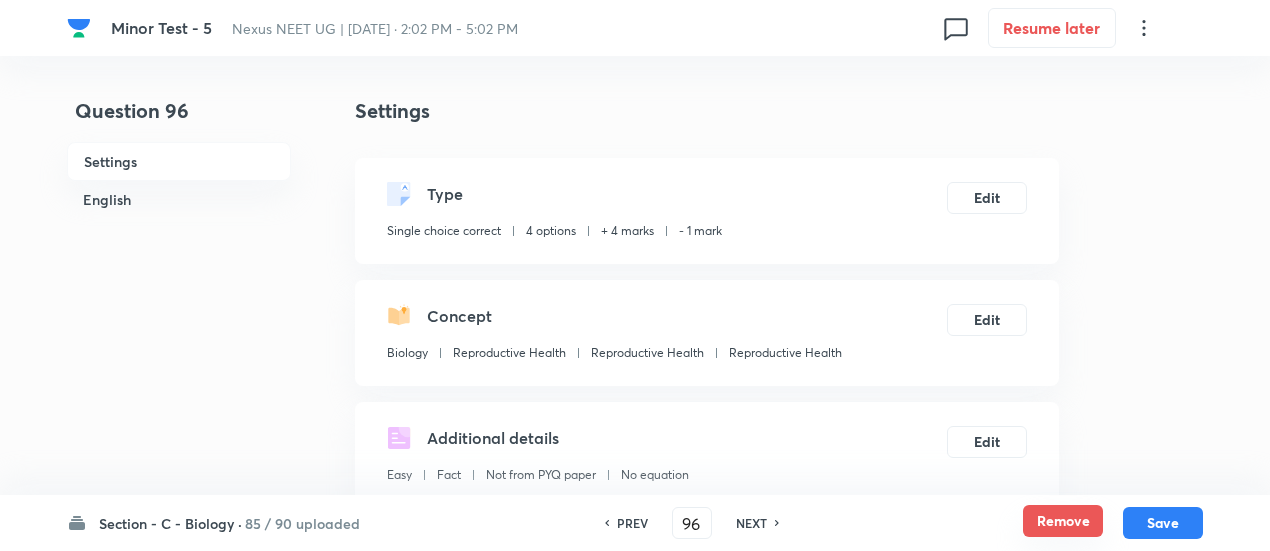 click on "Remove" at bounding box center (1063, 521) 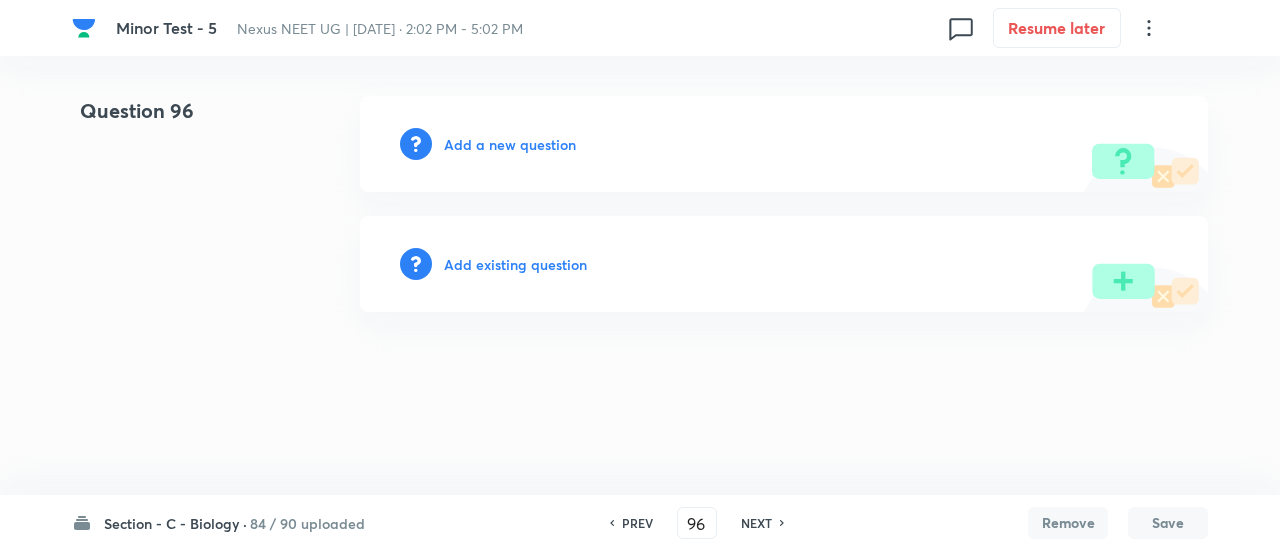 click on "NEXT" at bounding box center [756, 523] 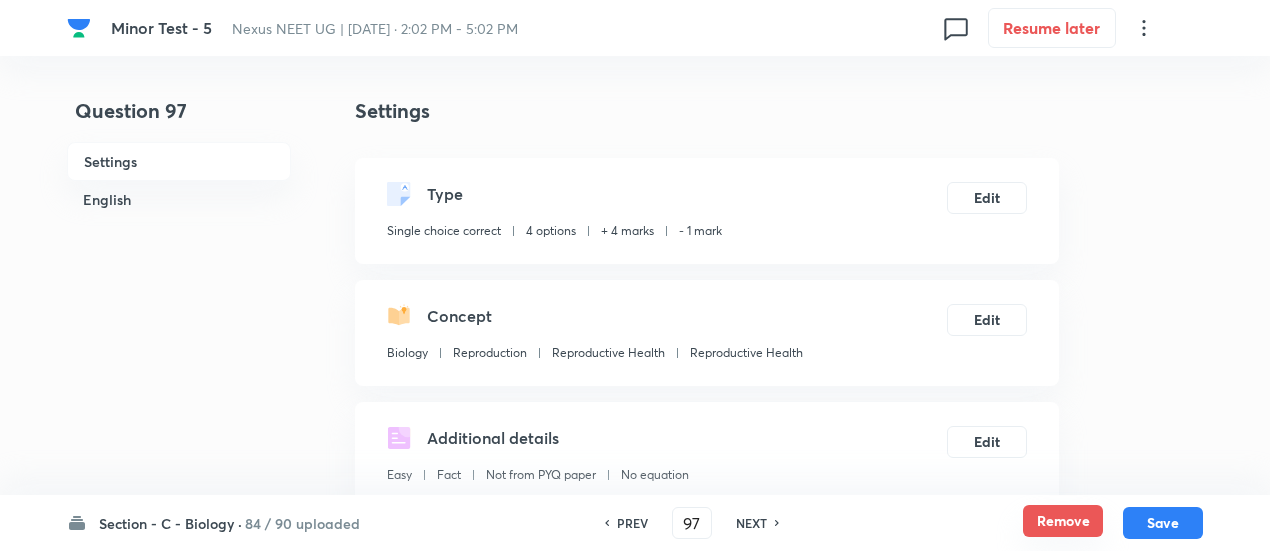 click on "Remove" at bounding box center [1063, 521] 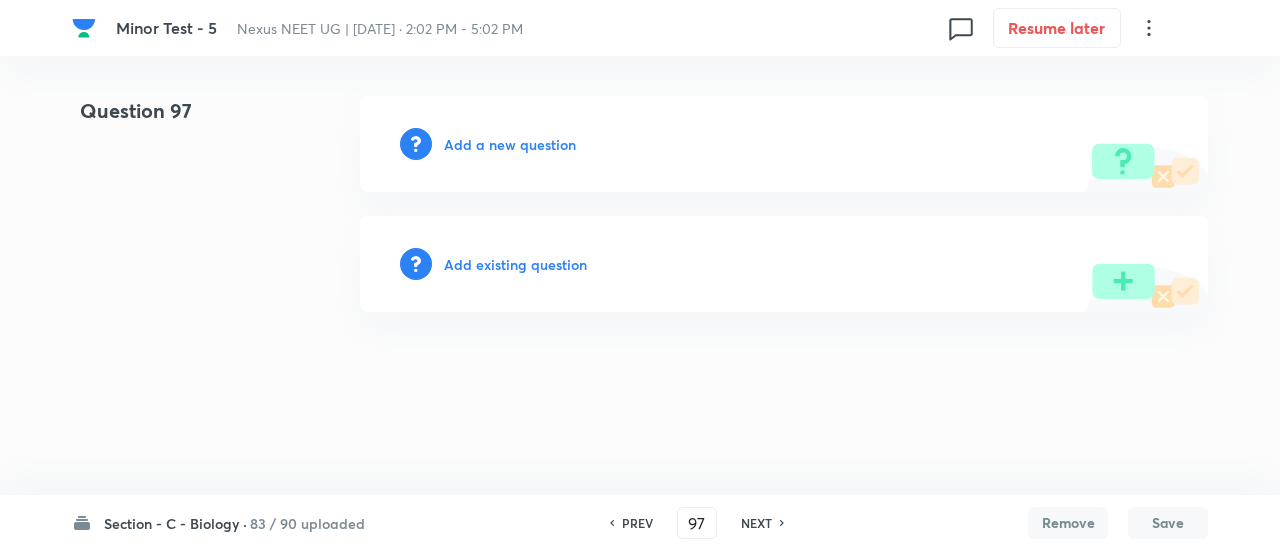 click on "PREV 97 ​ NEXT" at bounding box center [697, 523] 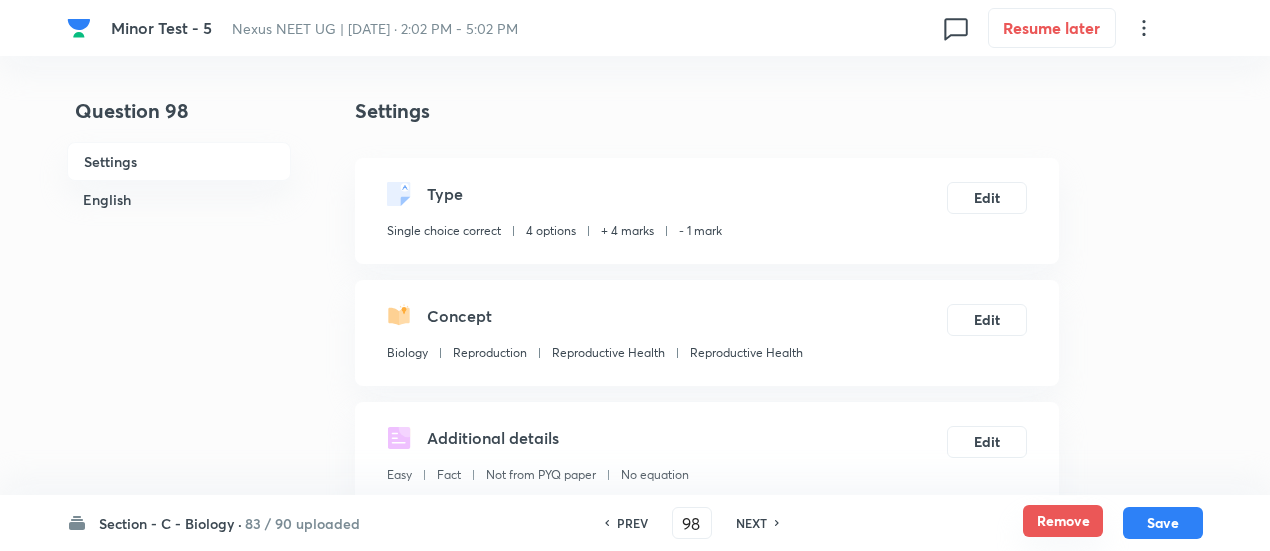 click on "Remove" at bounding box center [1063, 521] 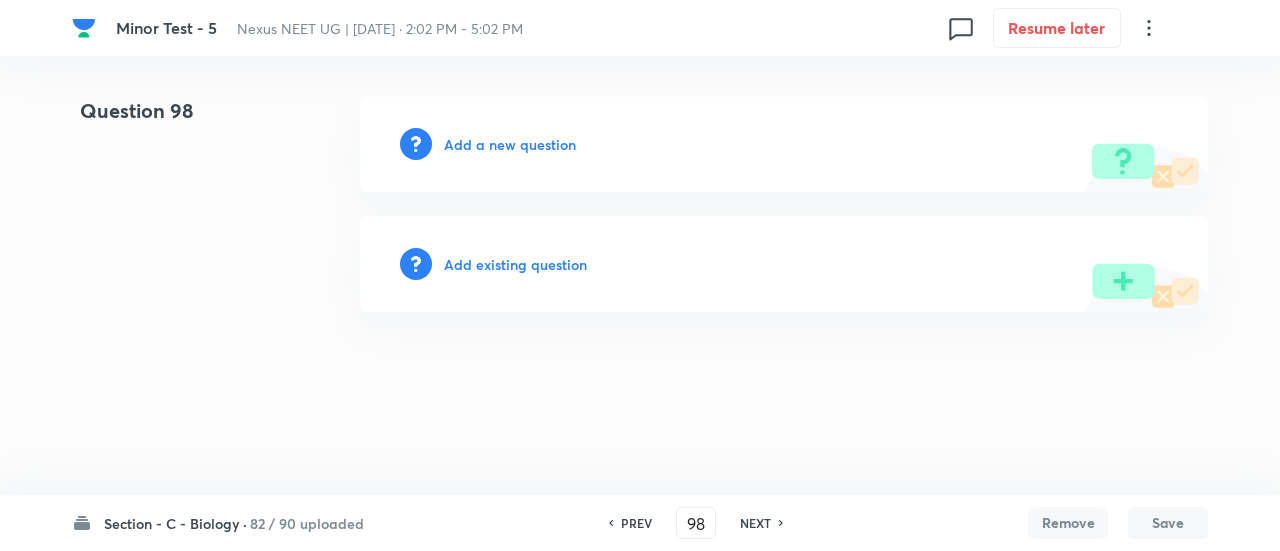 click on "NEXT" at bounding box center [755, 523] 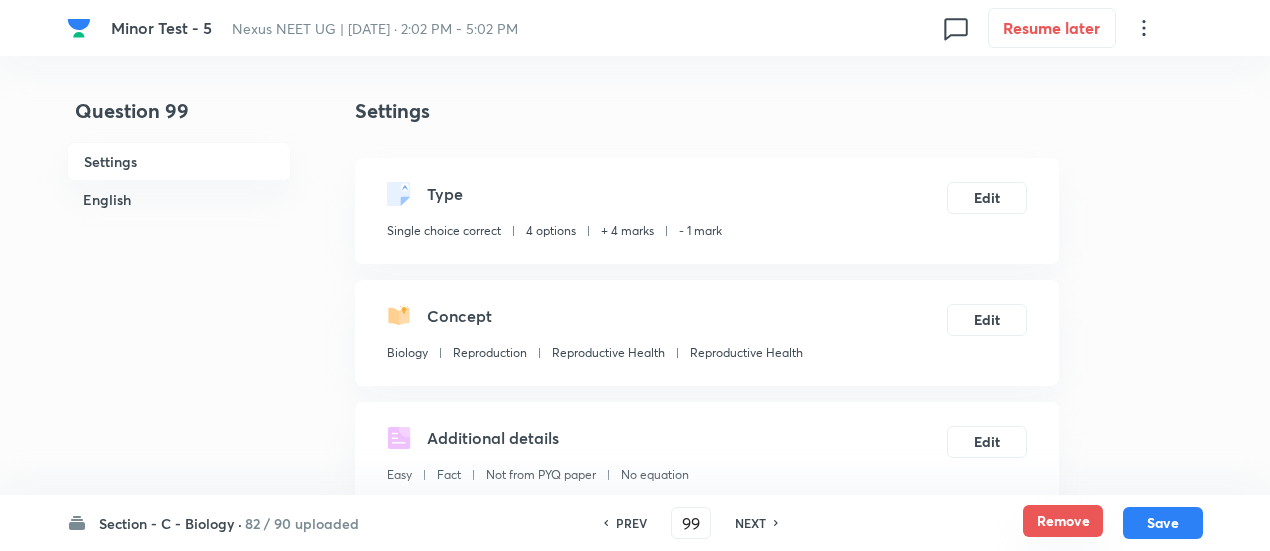 click on "Remove" at bounding box center (1063, 521) 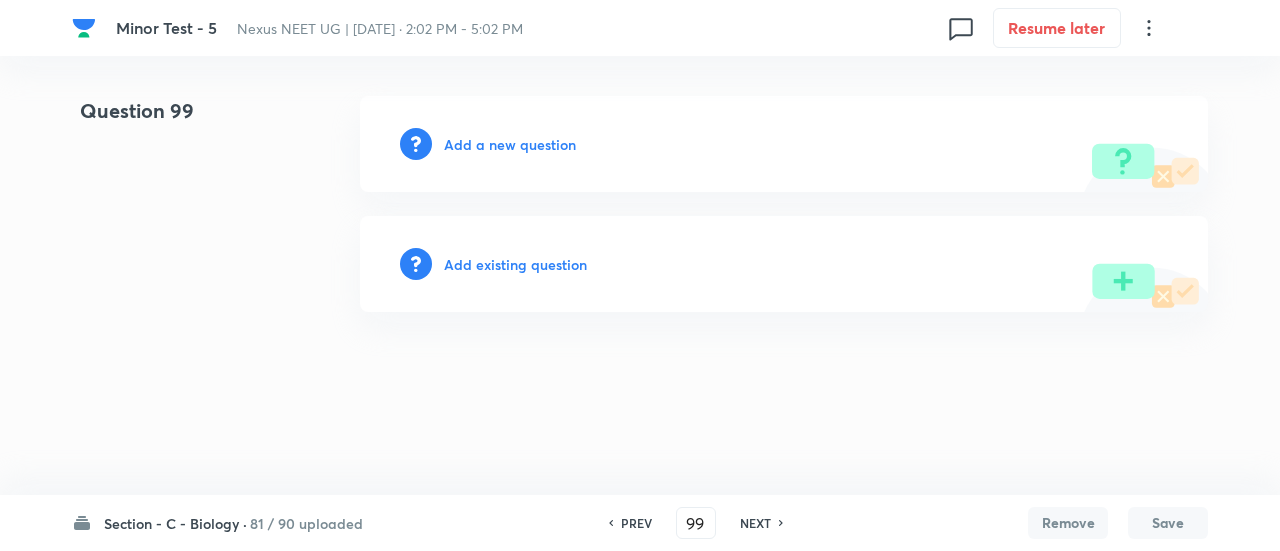 click on "NEXT" at bounding box center [755, 523] 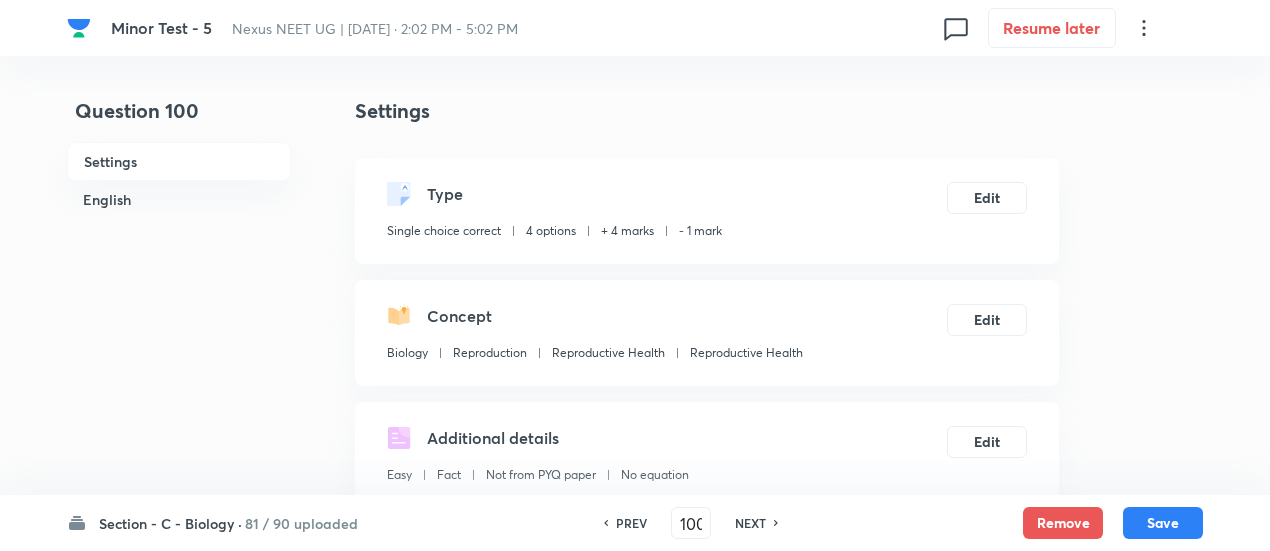 checkbox on "true" 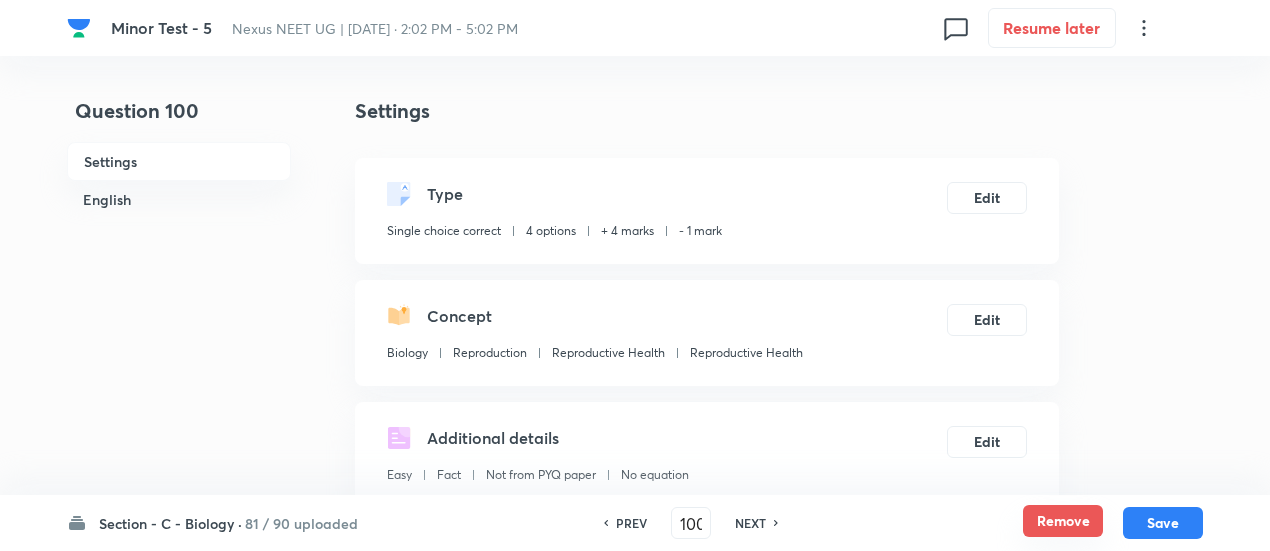 click on "Remove" at bounding box center [1063, 521] 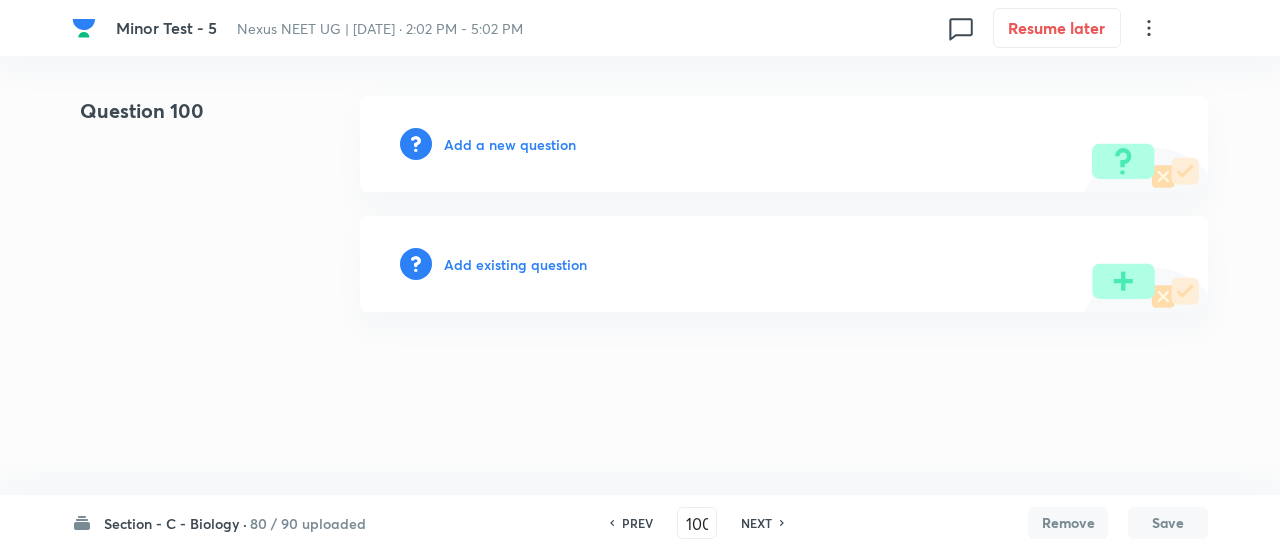 click on "NEXT" at bounding box center [756, 523] 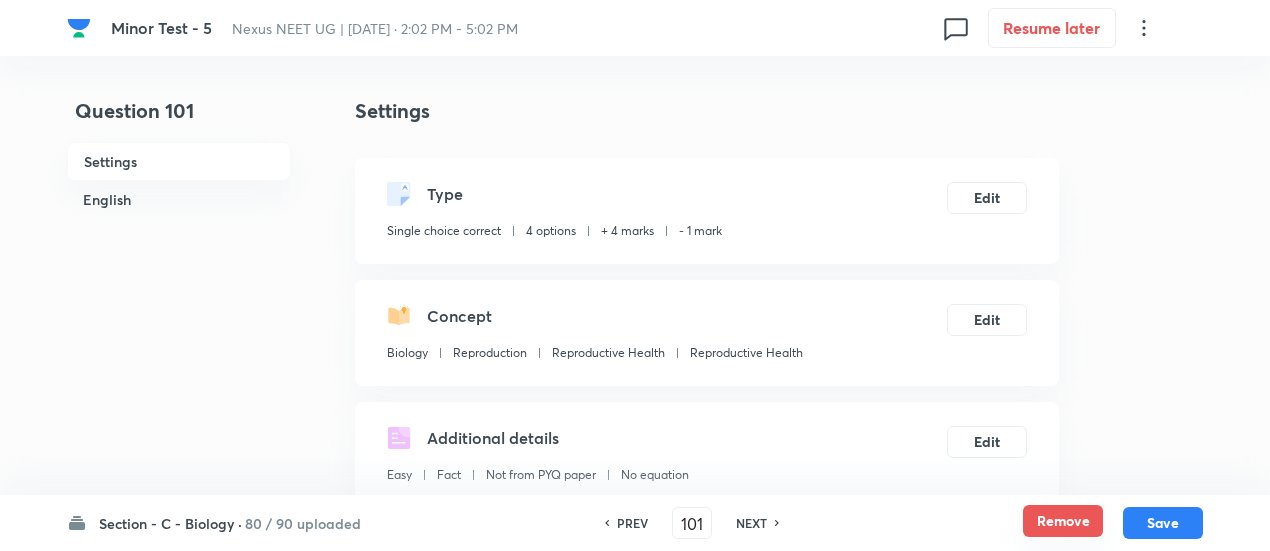click on "Remove" at bounding box center (1063, 521) 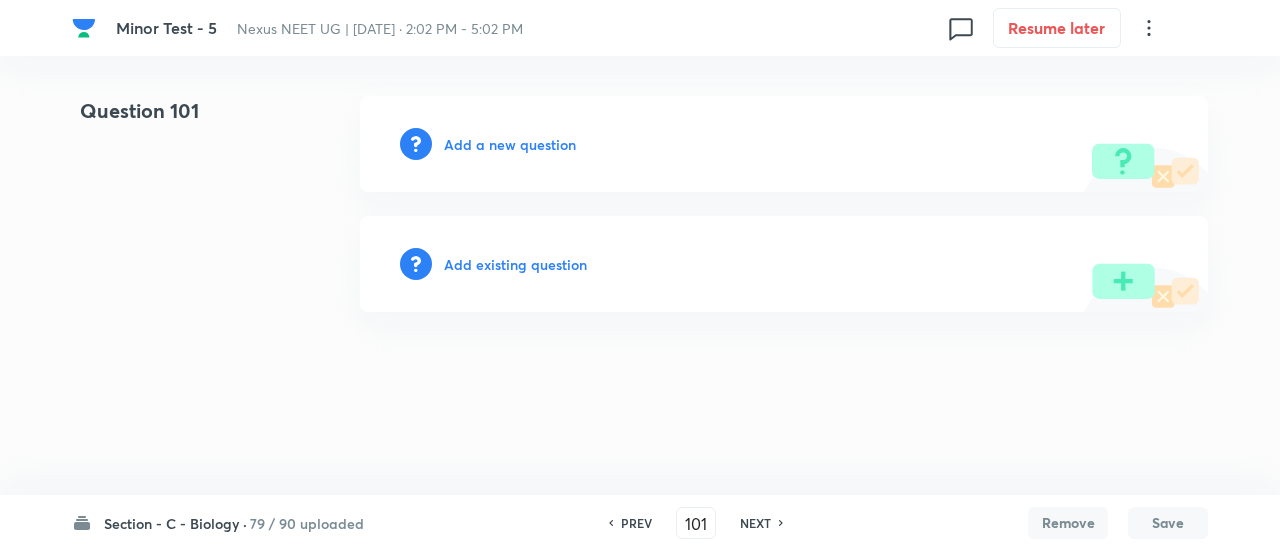 click on "NEXT" at bounding box center [755, 523] 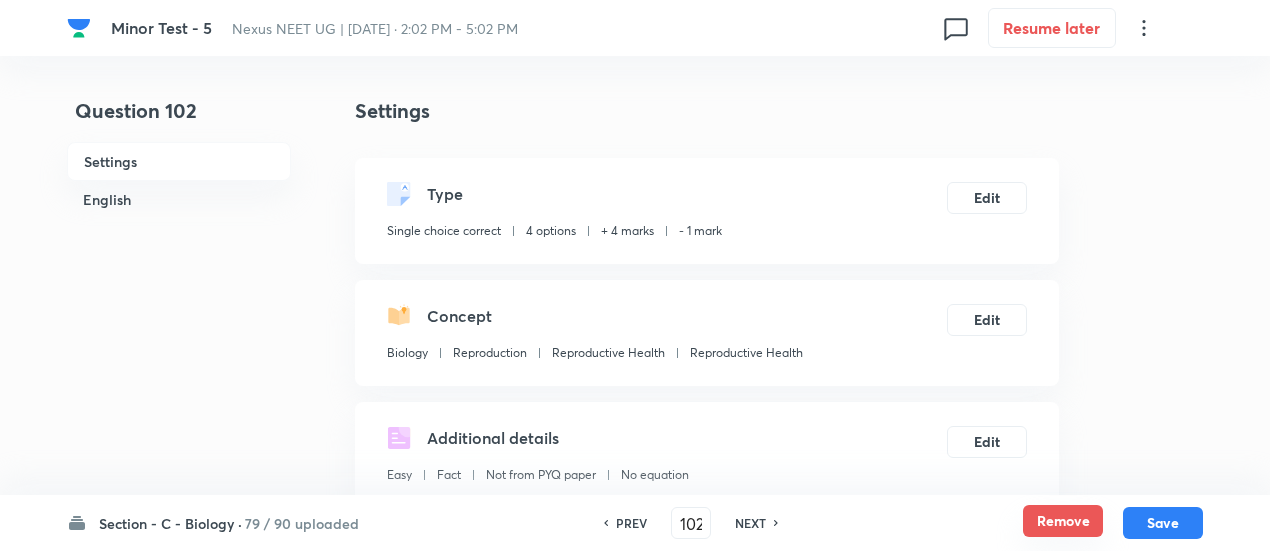click on "Remove" at bounding box center (1063, 521) 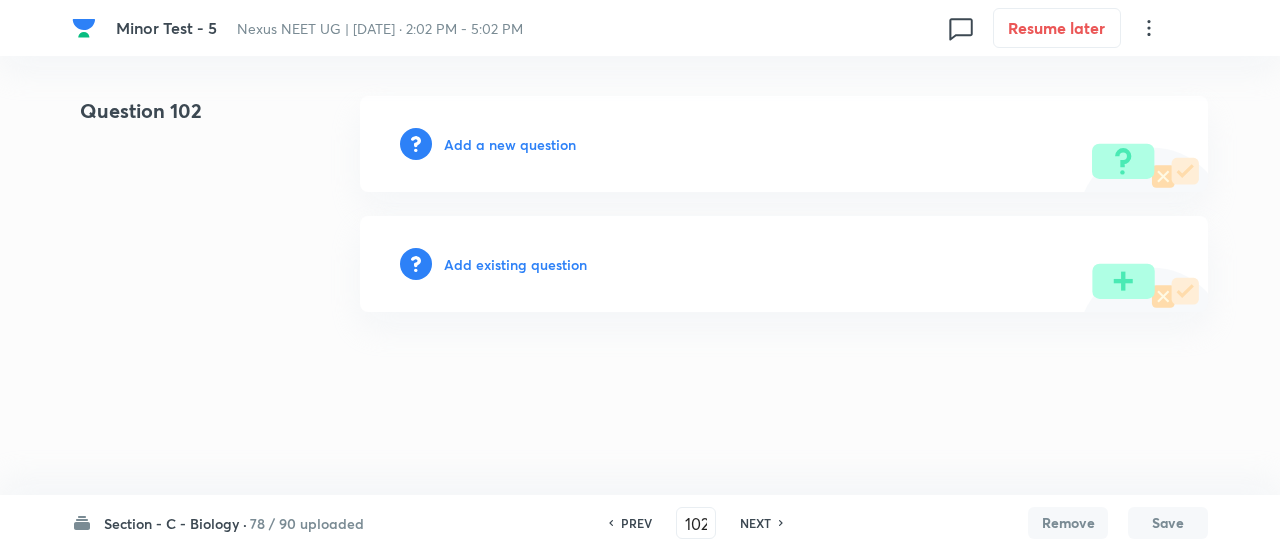 click on "NEXT" at bounding box center (755, 523) 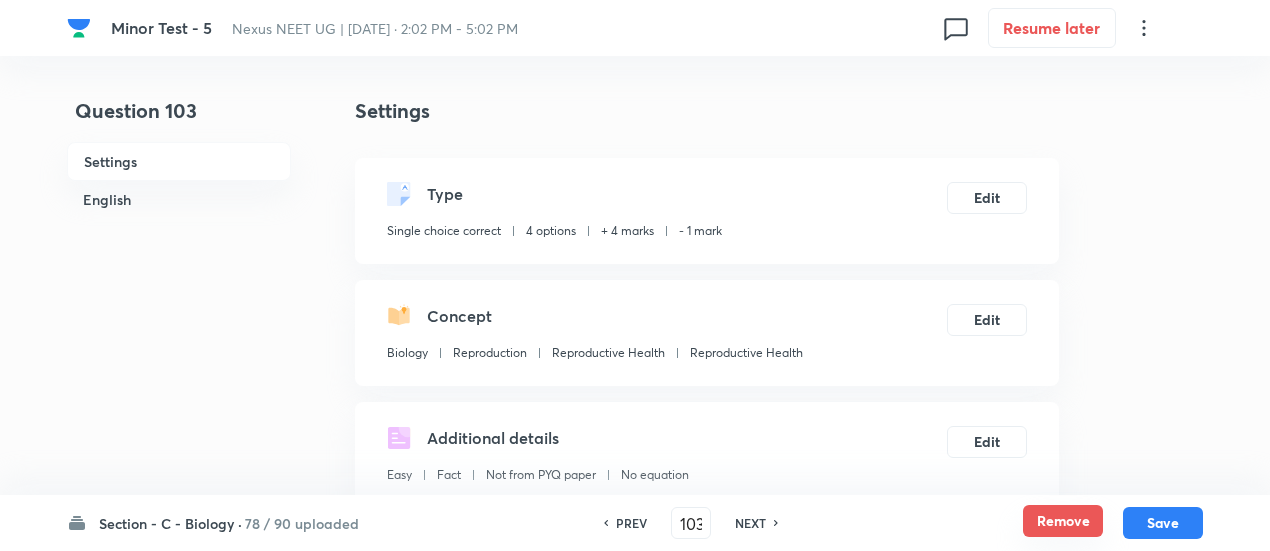 click on "Remove" at bounding box center (1063, 521) 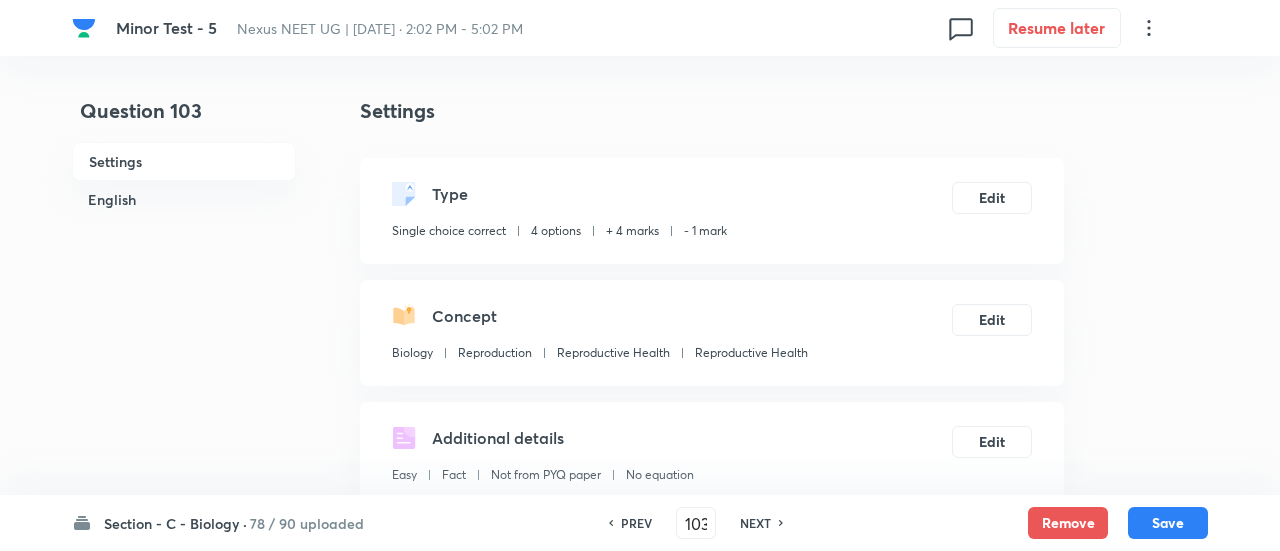 click on "NEXT" at bounding box center [755, 523] 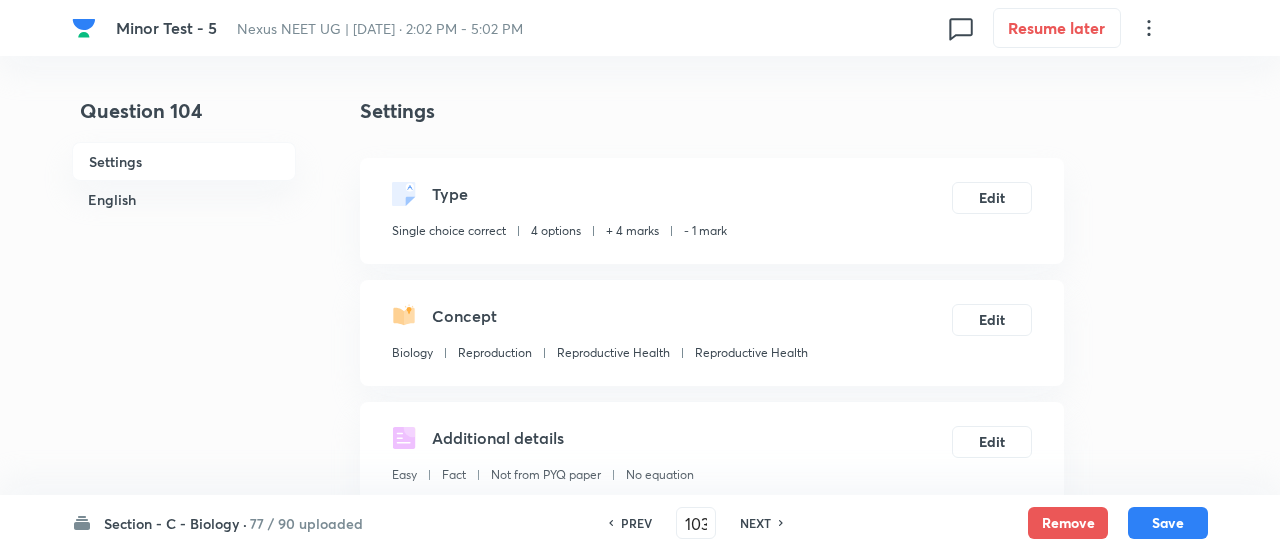 type on "104" 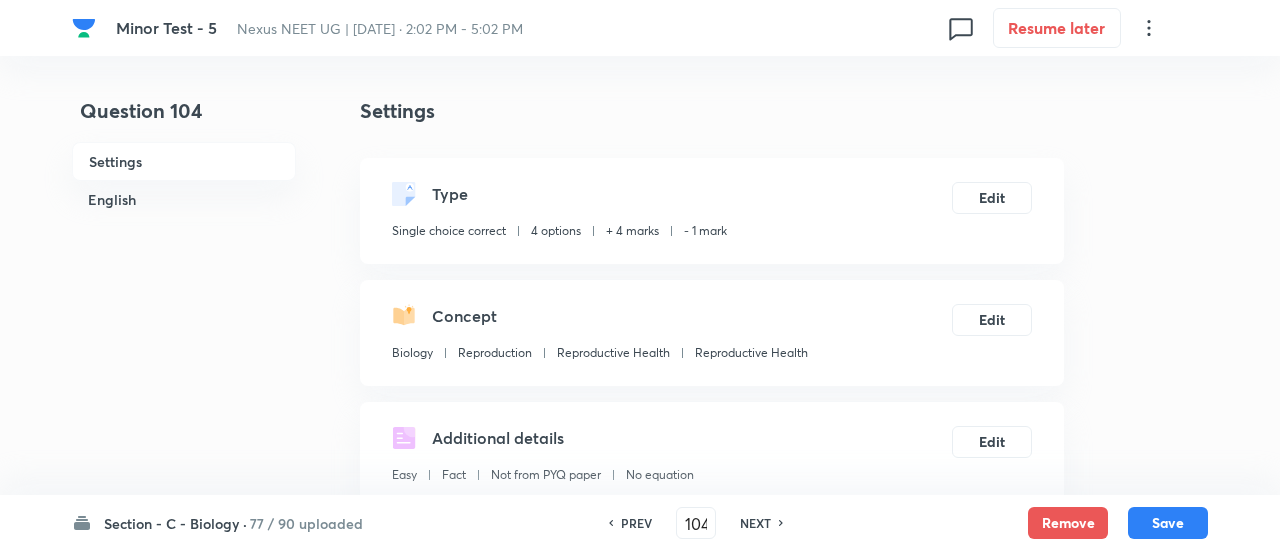 checkbox on "true" 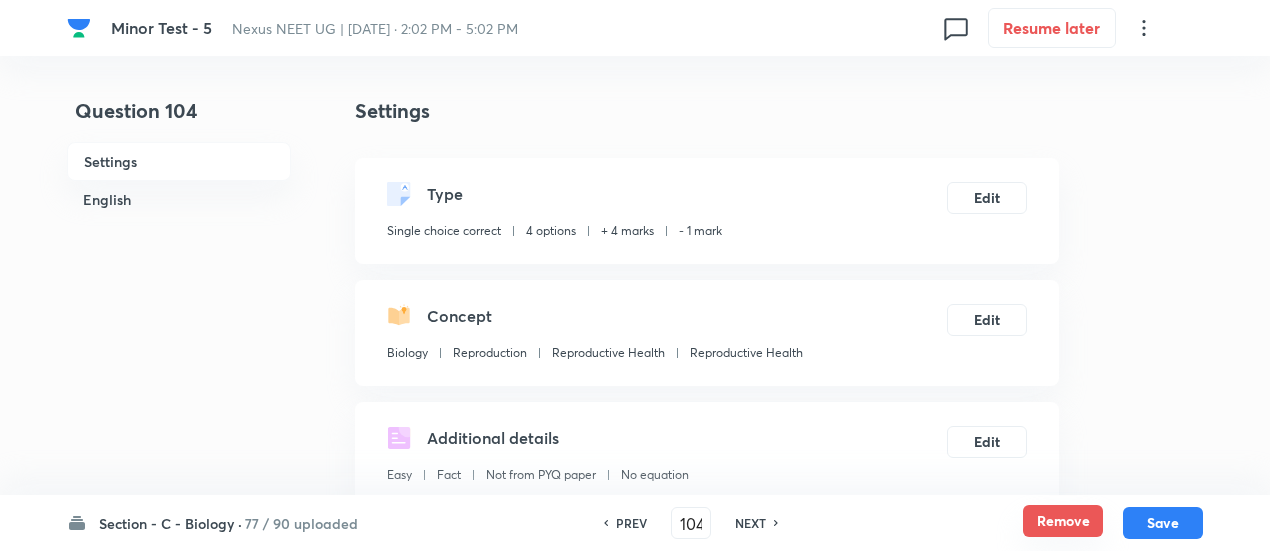 click on "Remove" at bounding box center [1063, 521] 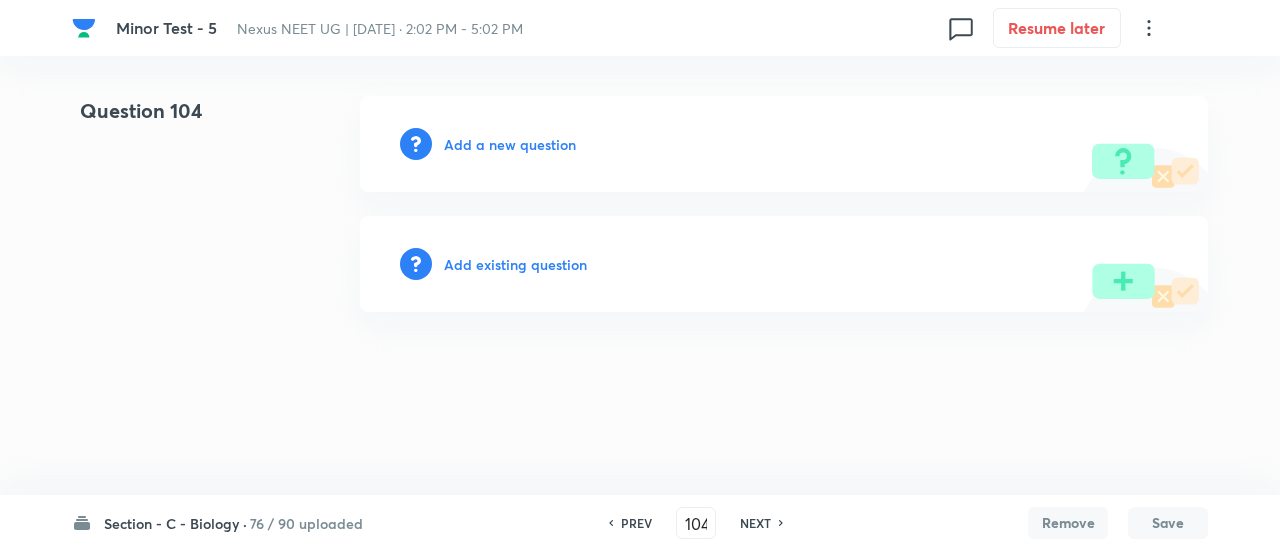 click on "NEXT" at bounding box center (755, 523) 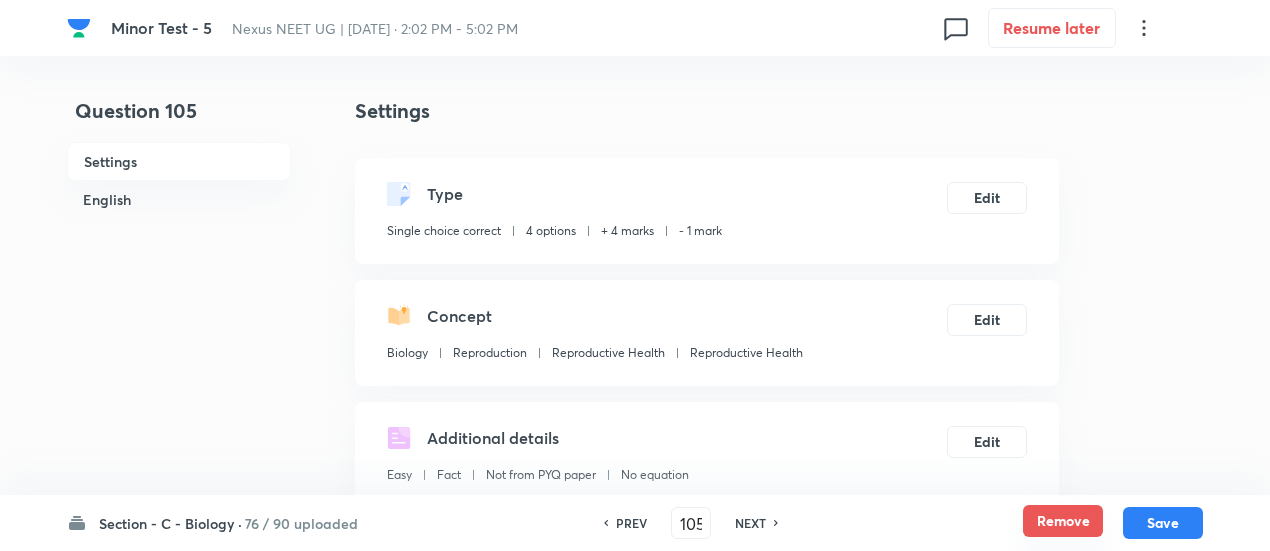 click on "Remove" at bounding box center [1063, 521] 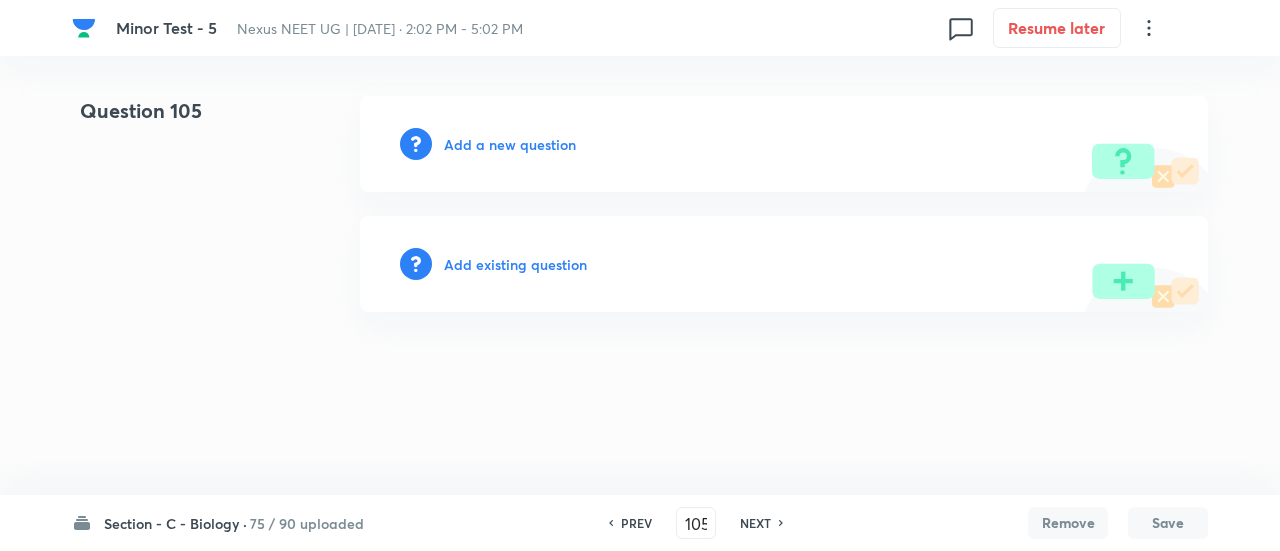 click on "NEXT" at bounding box center [755, 523] 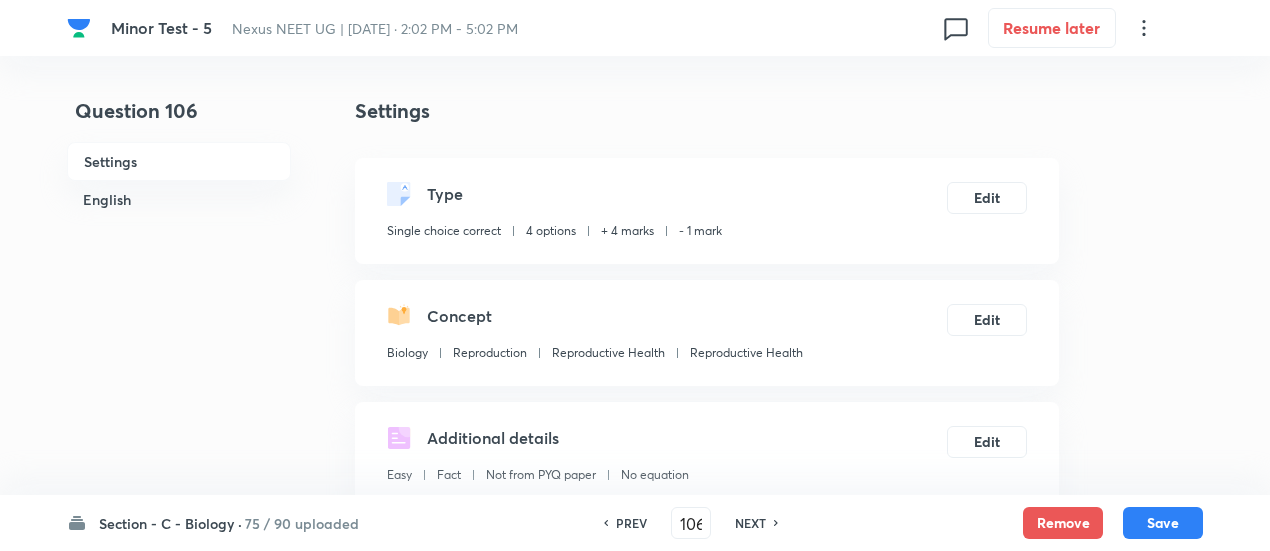 checkbox on "true" 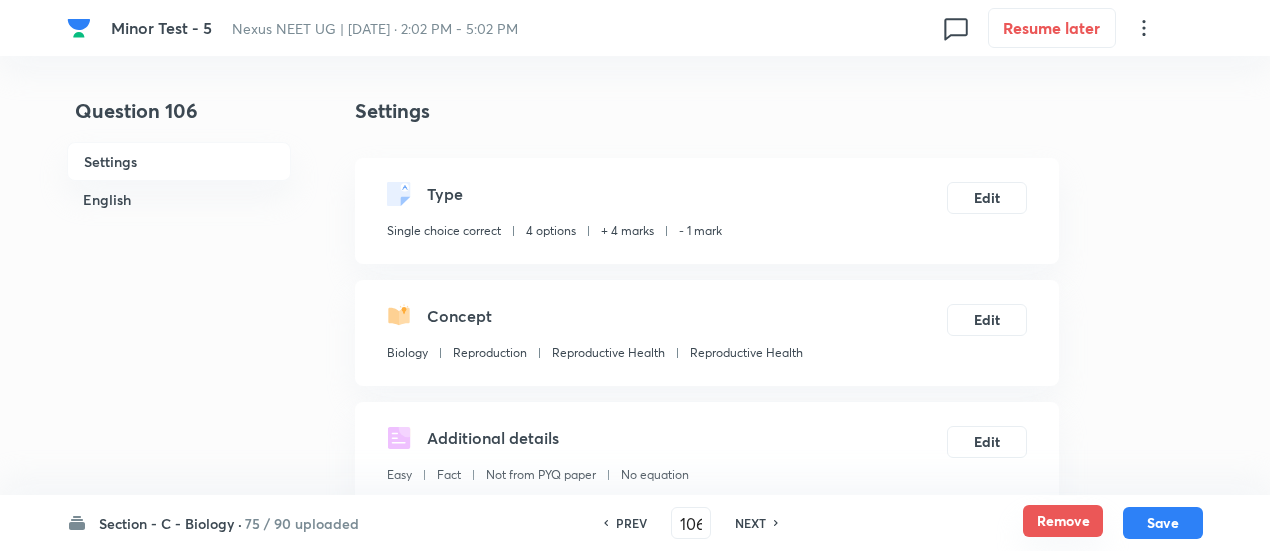 click on "Remove" at bounding box center (1063, 521) 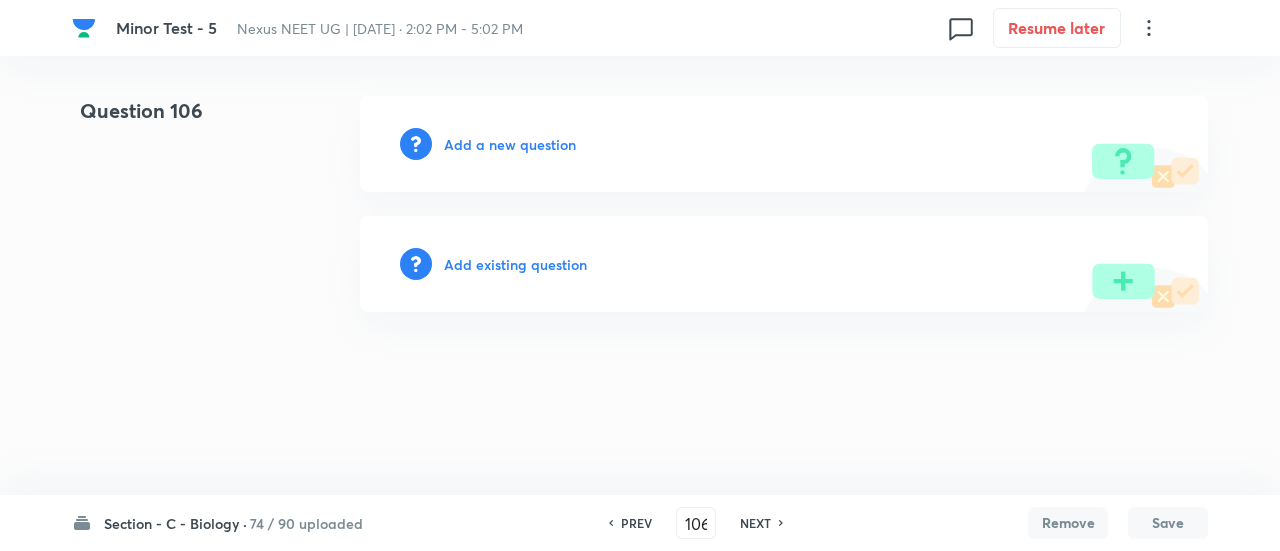 click on "NEXT" at bounding box center (755, 523) 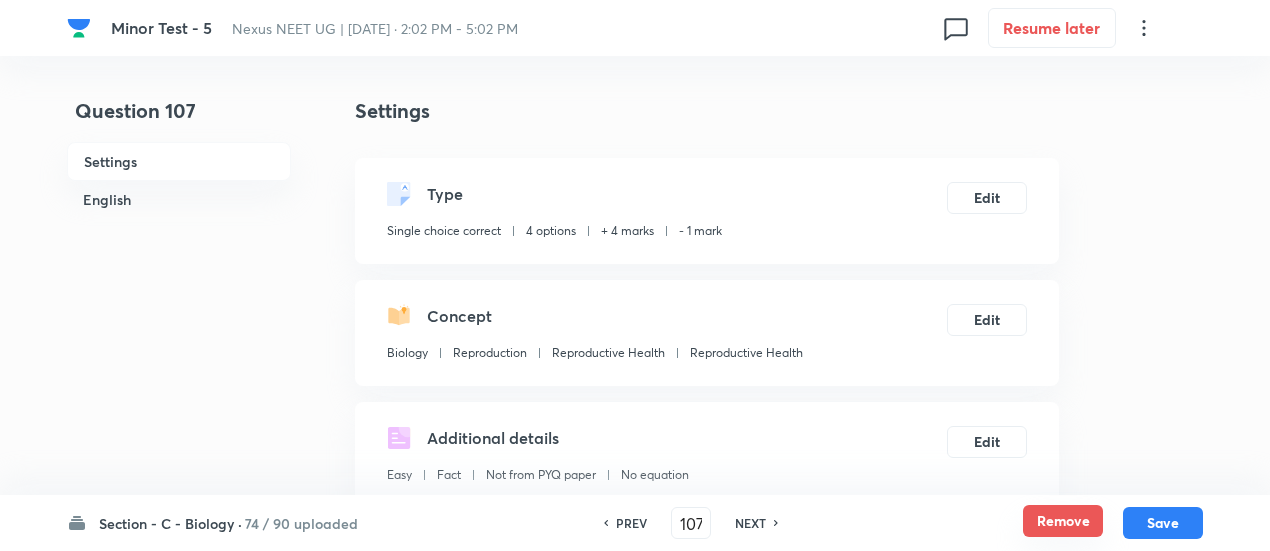 click on "Remove" at bounding box center (1063, 521) 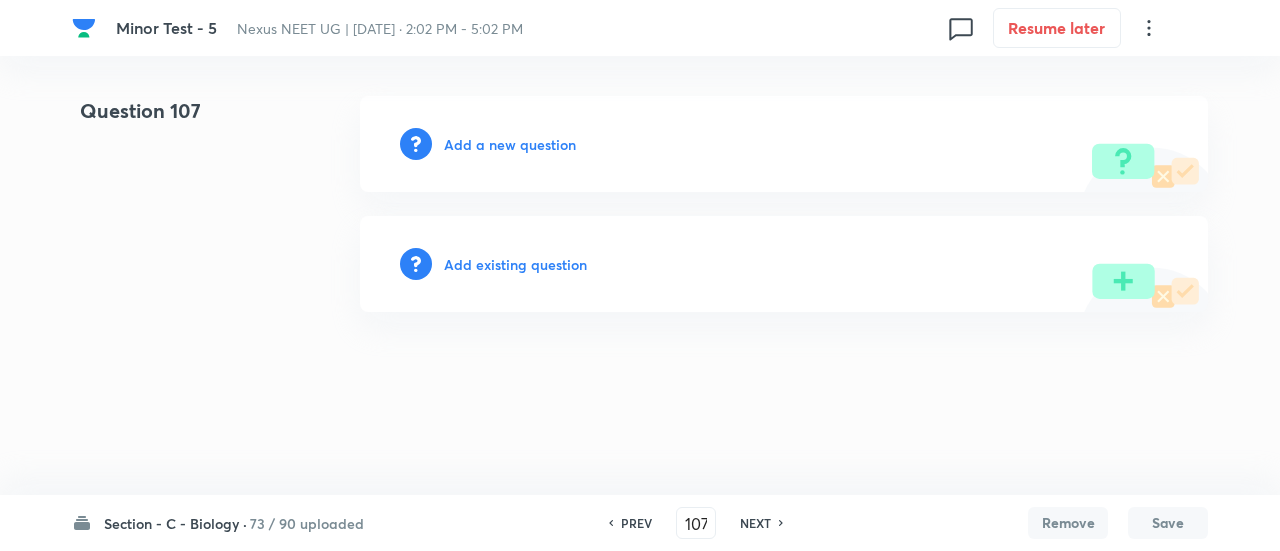 click on "NEXT" at bounding box center (755, 523) 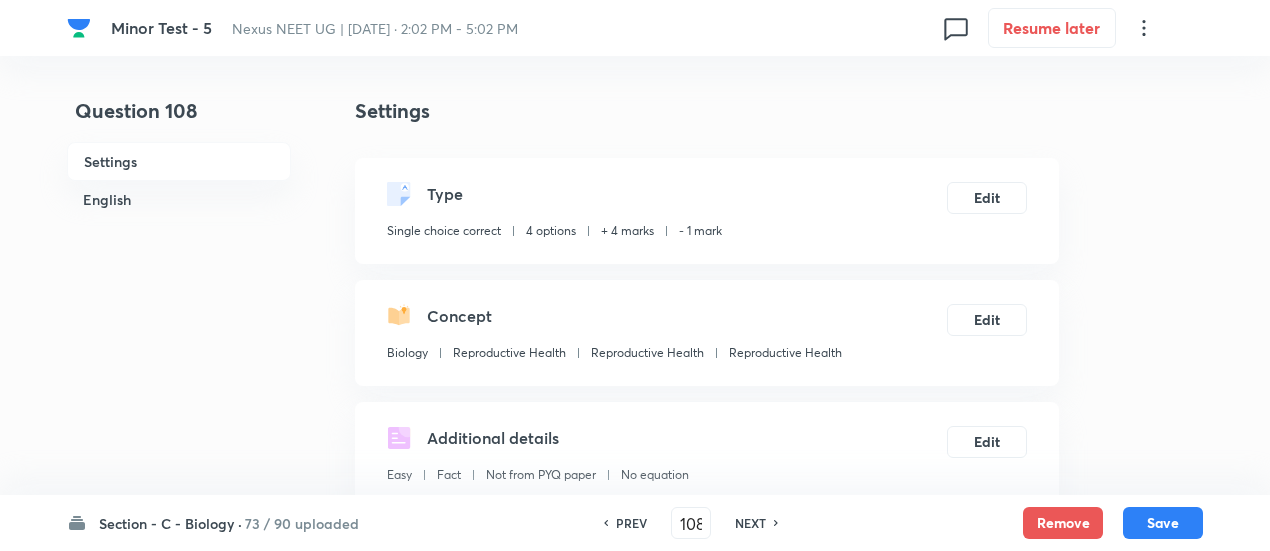 checkbox on "true" 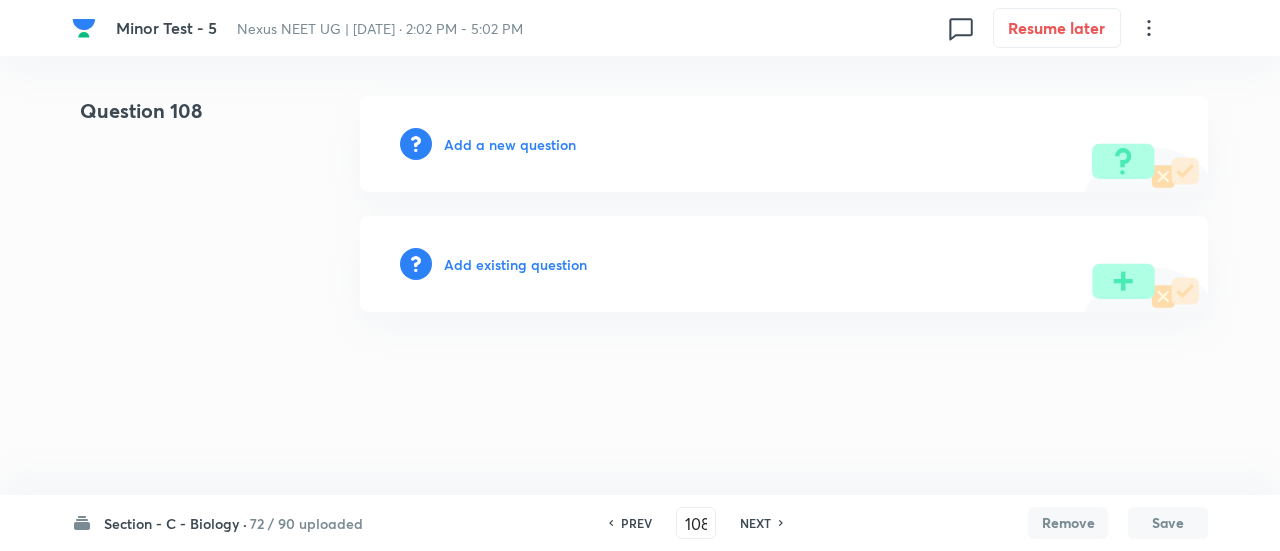 click on "NEXT" at bounding box center (755, 523) 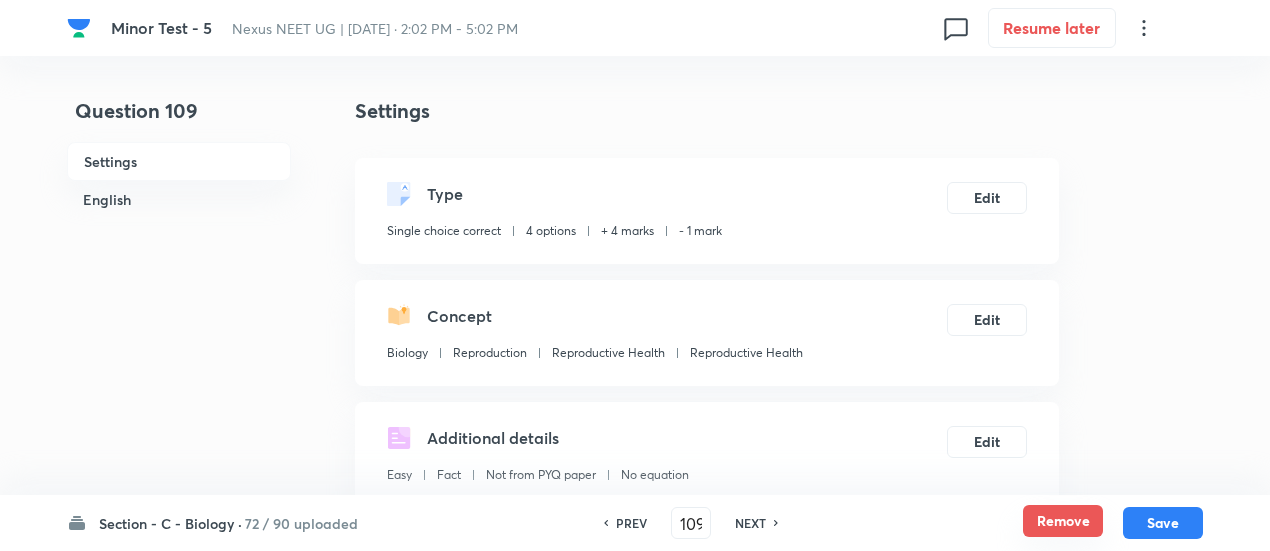 click on "Remove" at bounding box center [1063, 521] 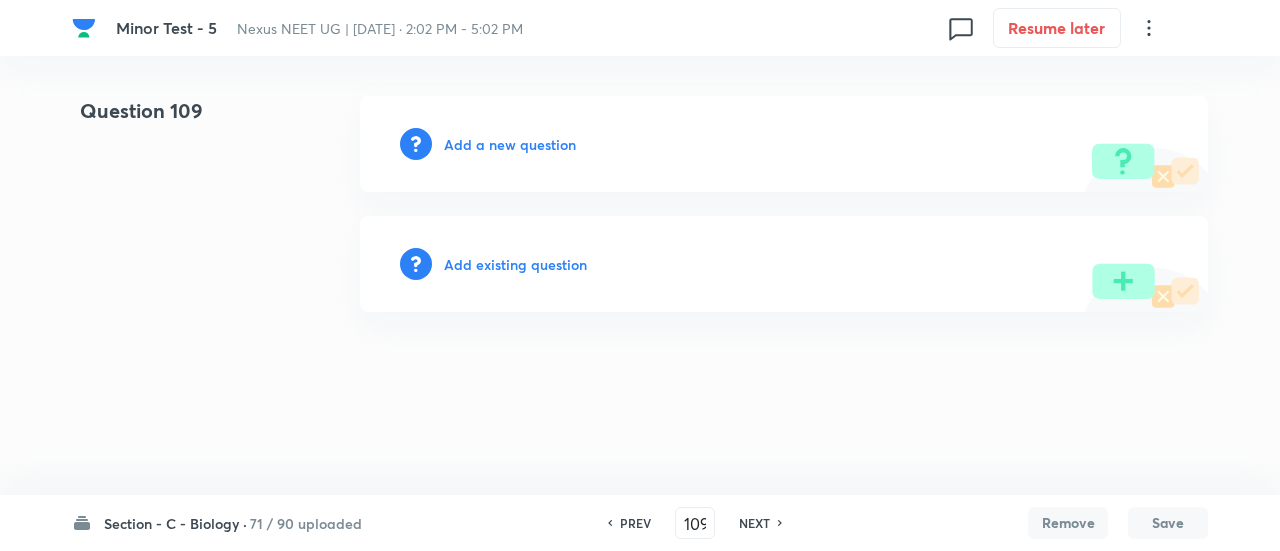 click on "71 / 90 uploaded" at bounding box center [306, 523] 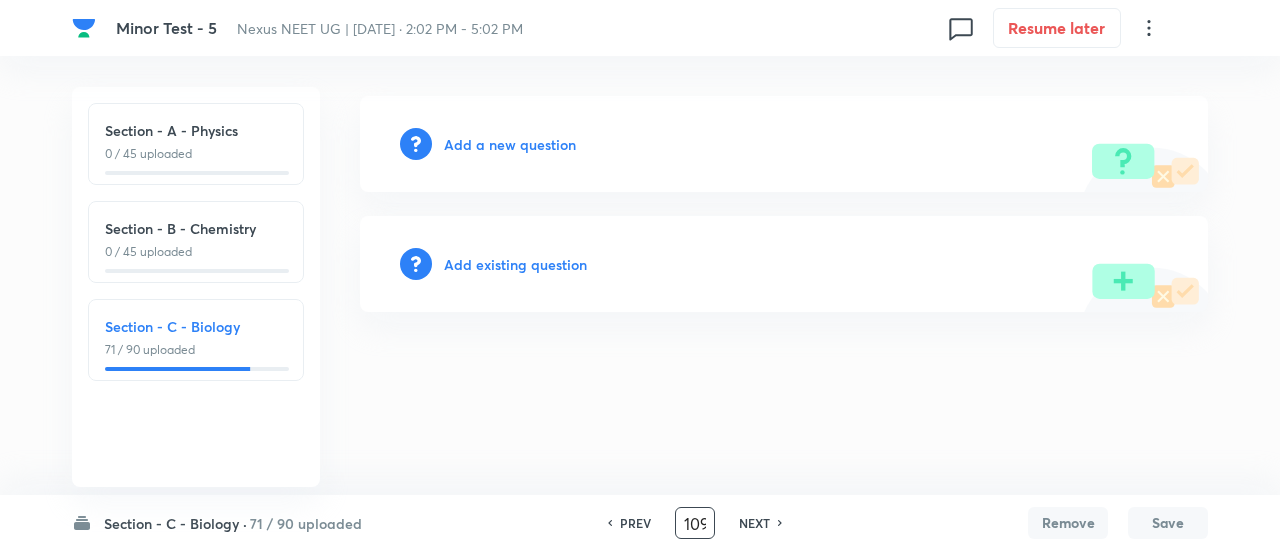 scroll, scrollTop: 0, scrollLeft: 0, axis: both 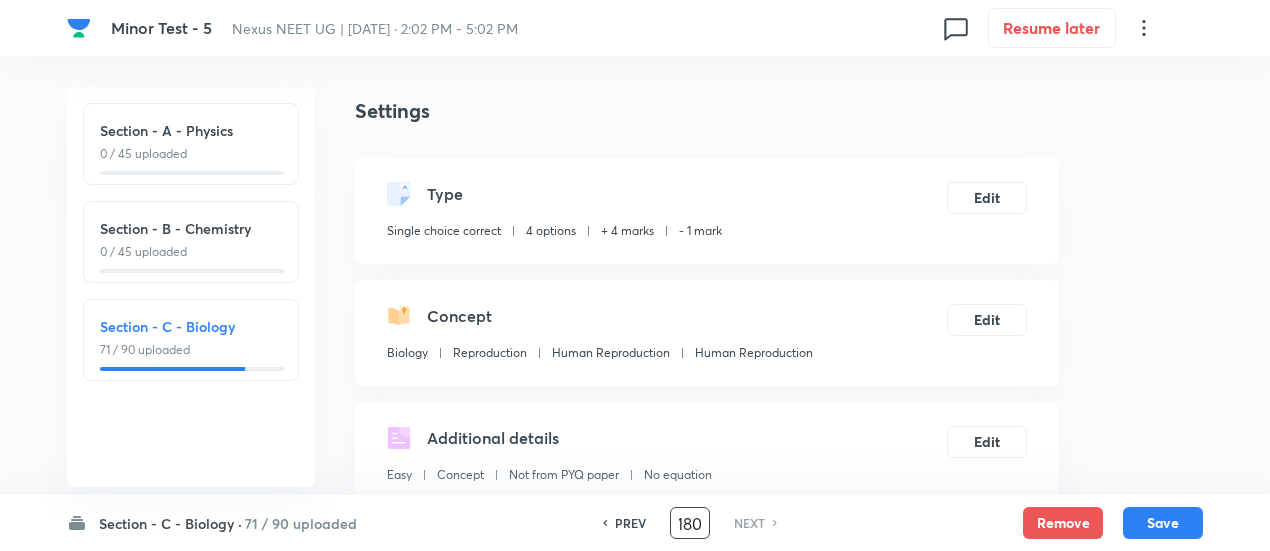 click on "PREV" at bounding box center (630, 523) 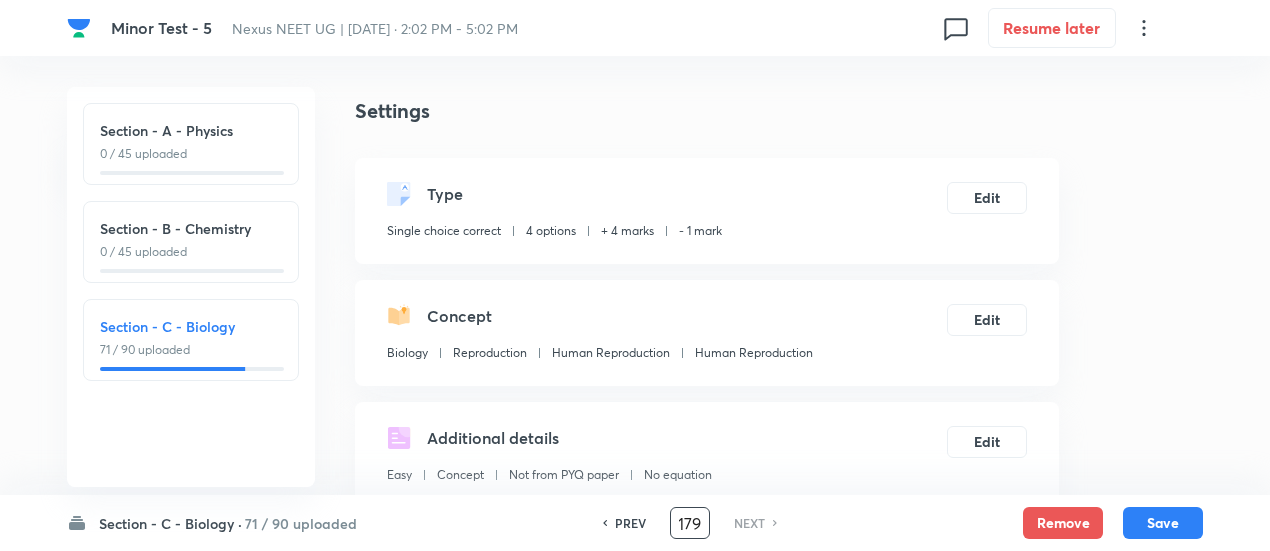 checkbox on "true" 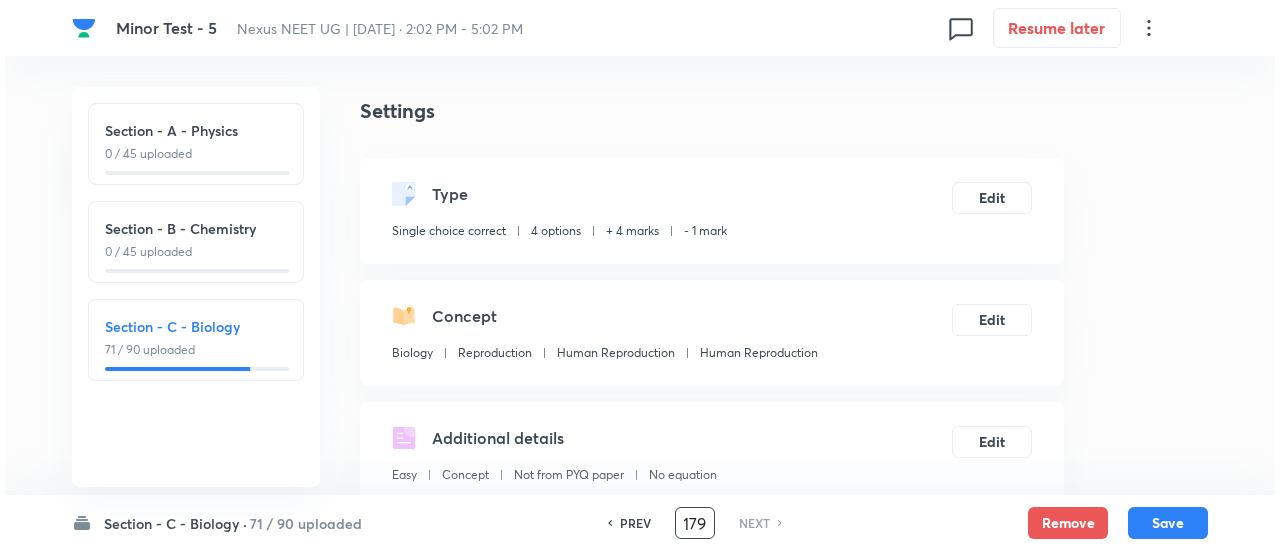 scroll, scrollTop: 0, scrollLeft: 0, axis: both 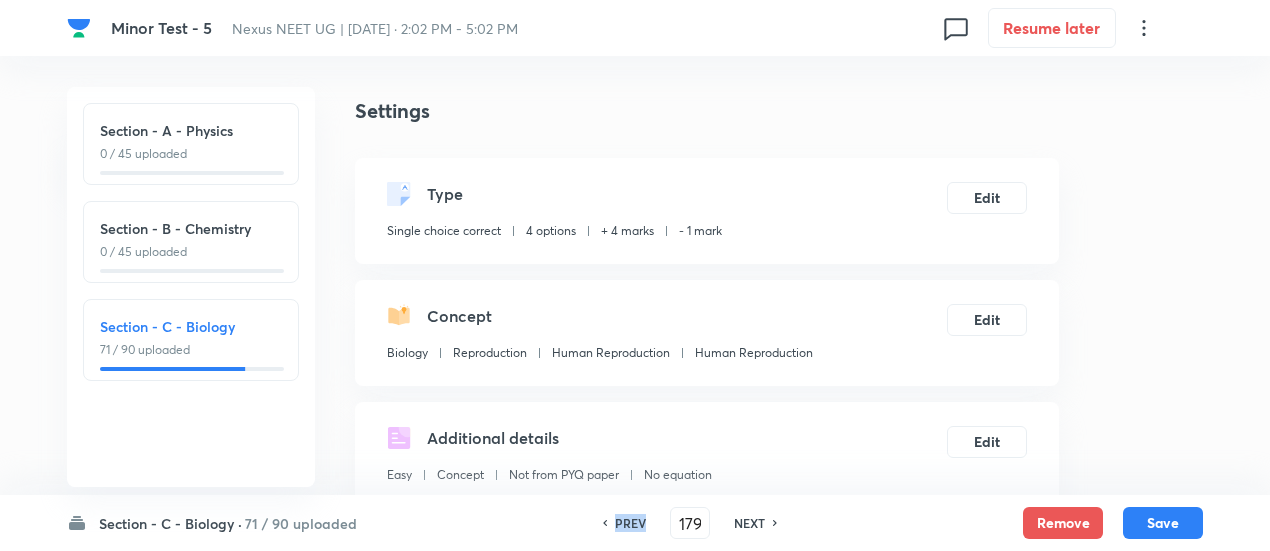 click on "PREV" at bounding box center [630, 523] 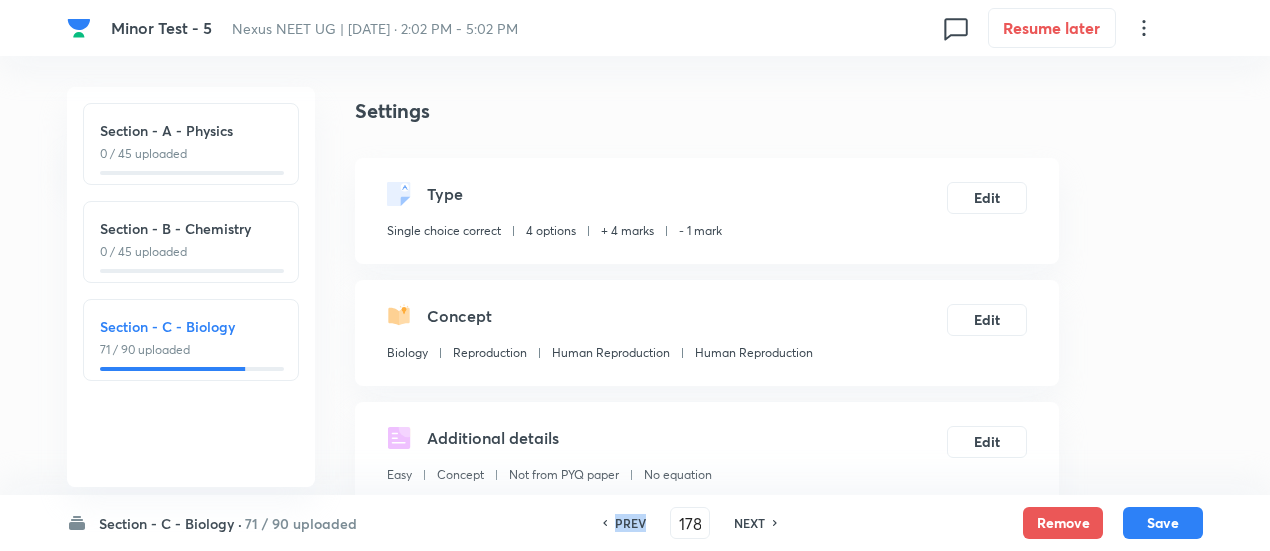 checkbox on "false" 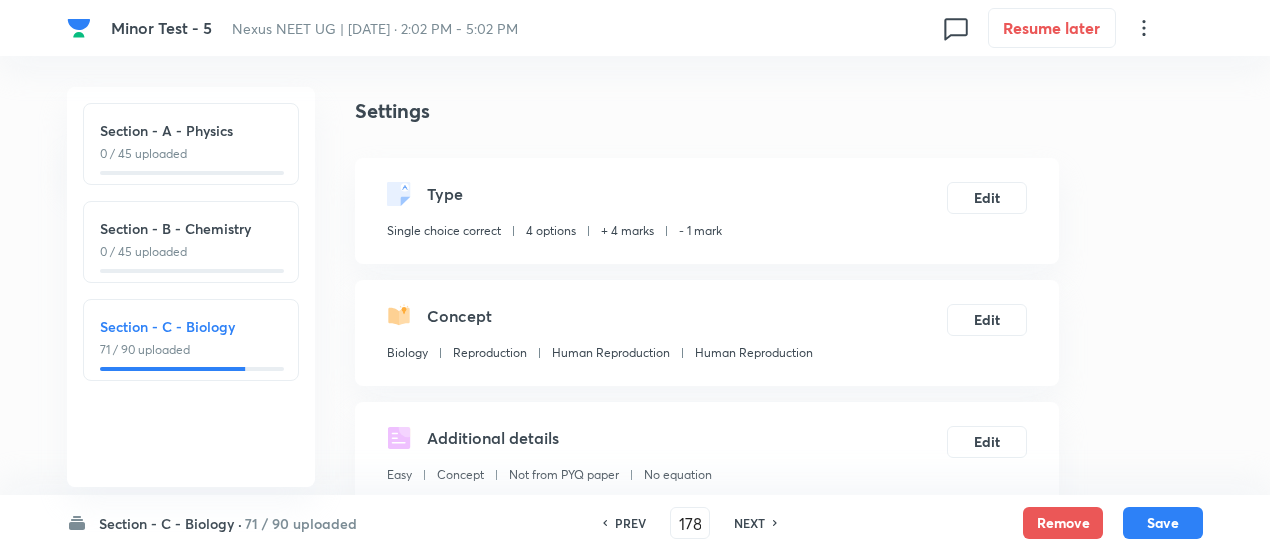 click on "PREV" at bounding box center [630, 523] 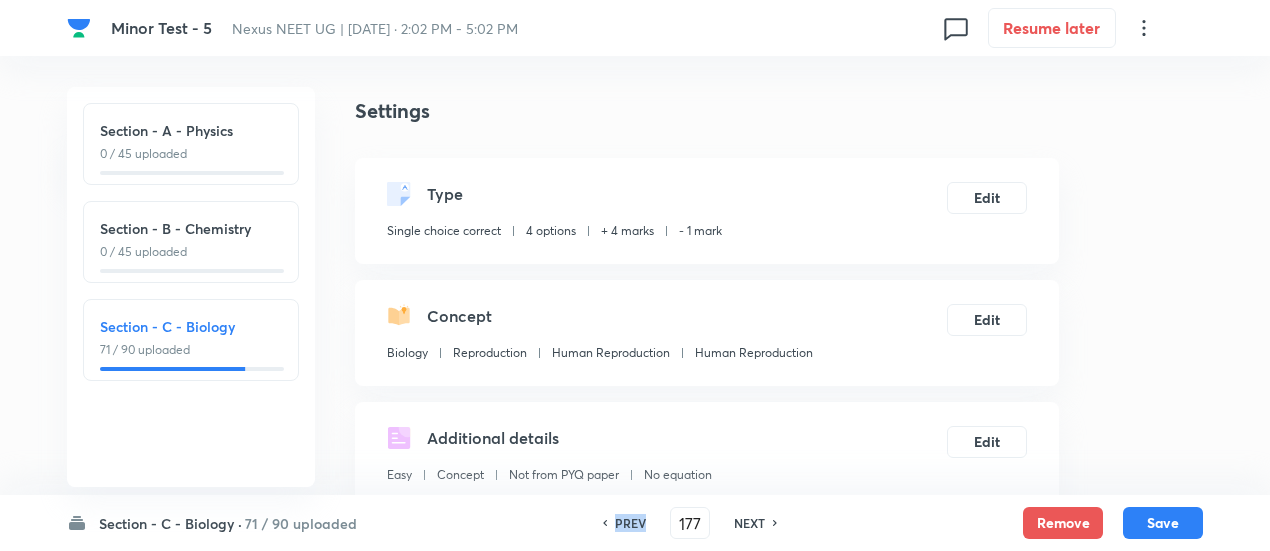 checkbox on "false" 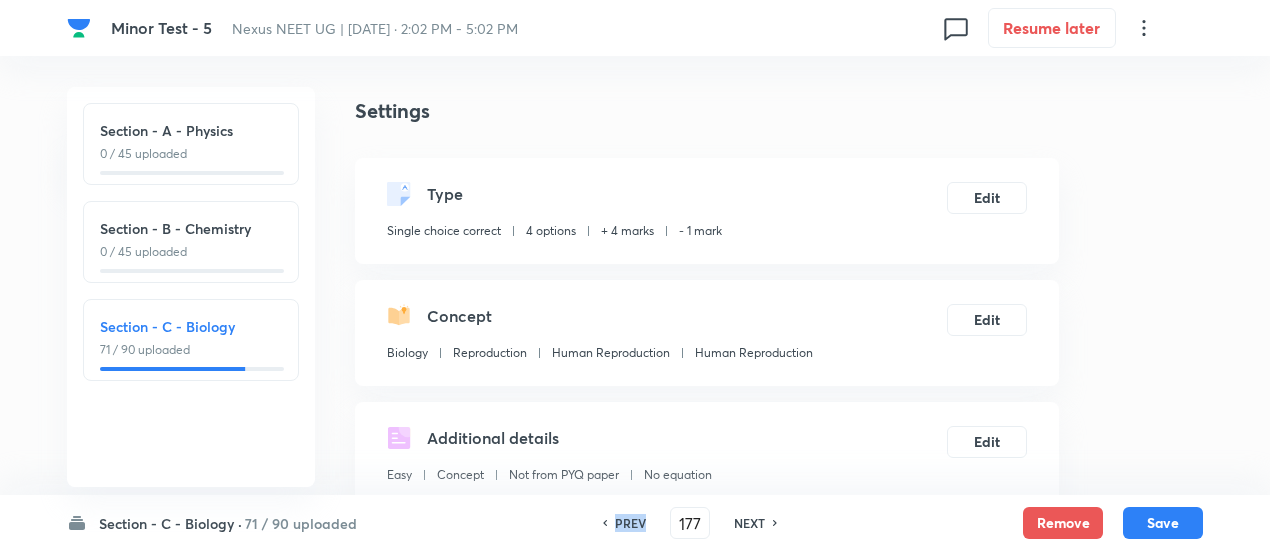 click on "PREV" at bounding box center (630, 523) 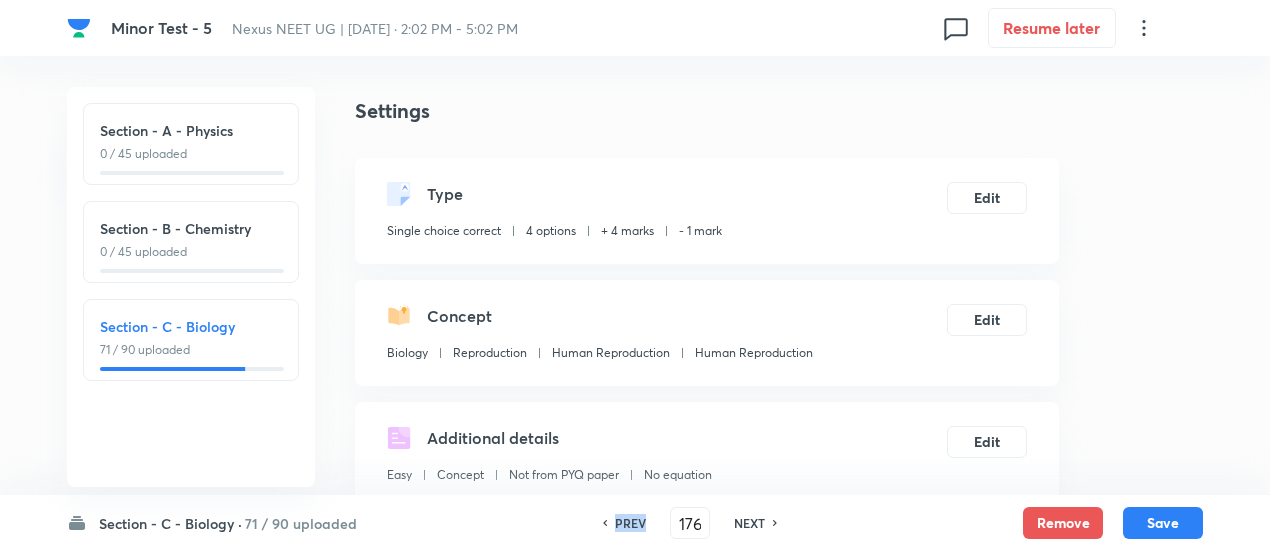 checkbox on "false" 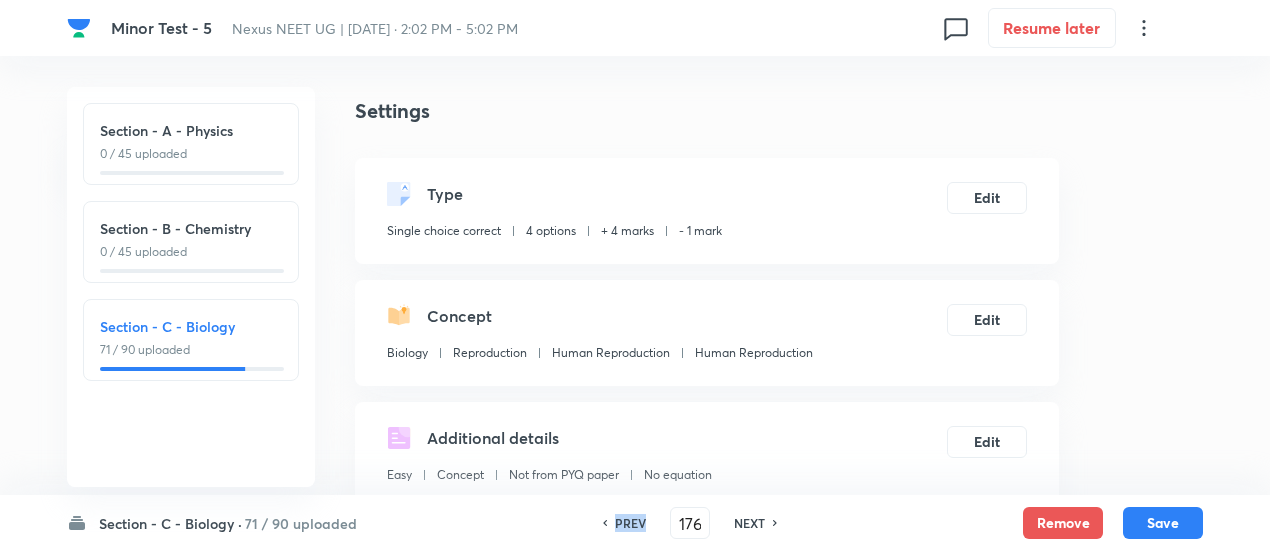click on "PREV" at bounding box center (630, 523) 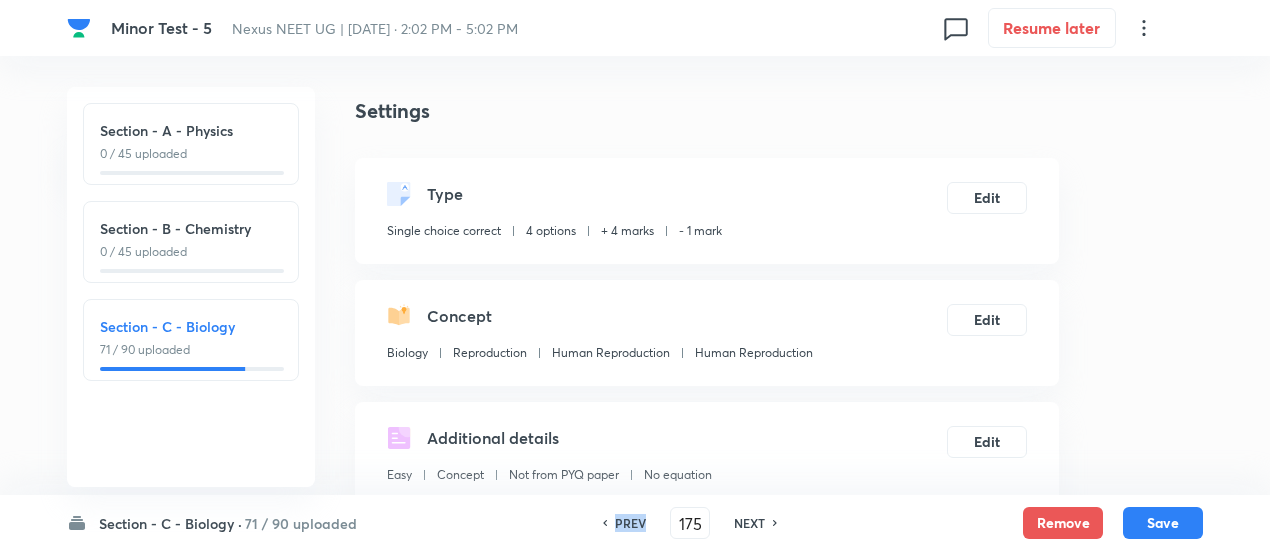 checkbox on "false" 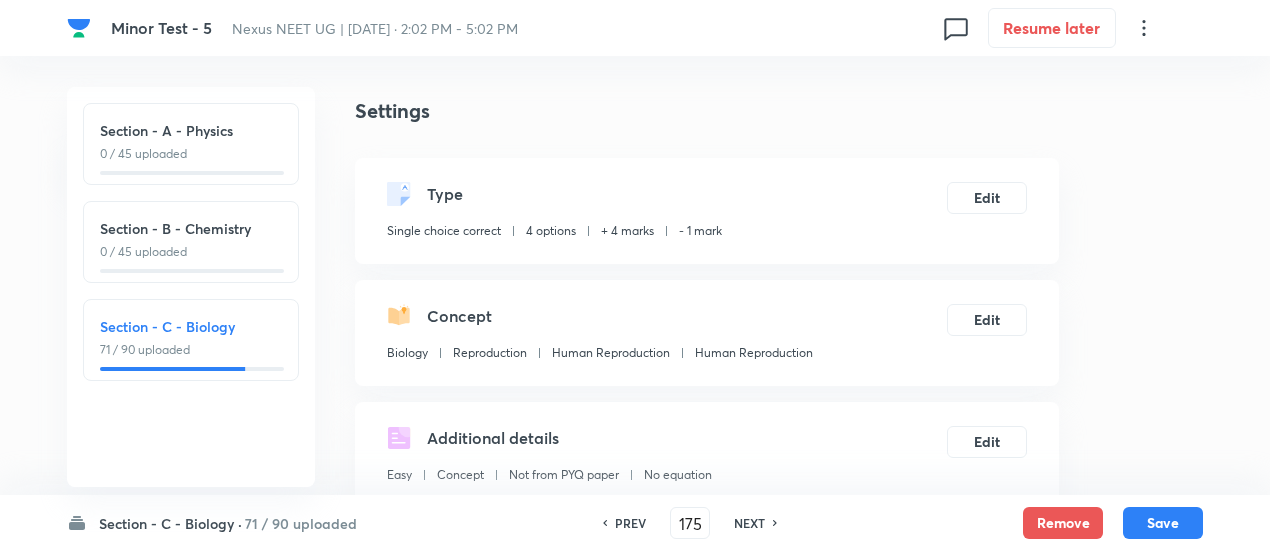 click on "PREV" at bounding box center [630, 523] 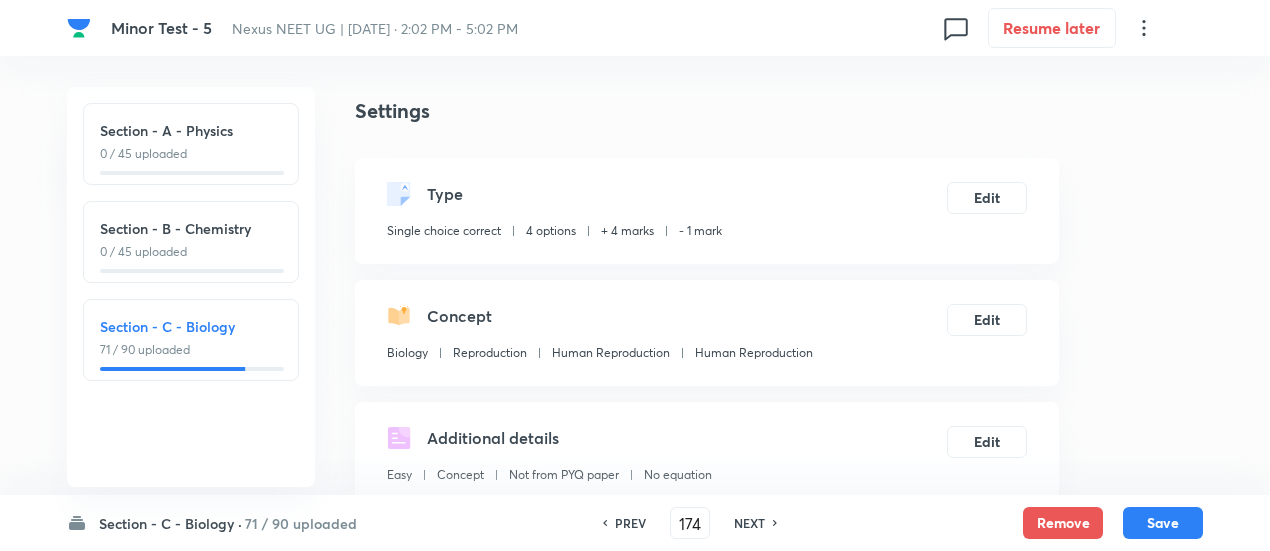 checkbox on "false" 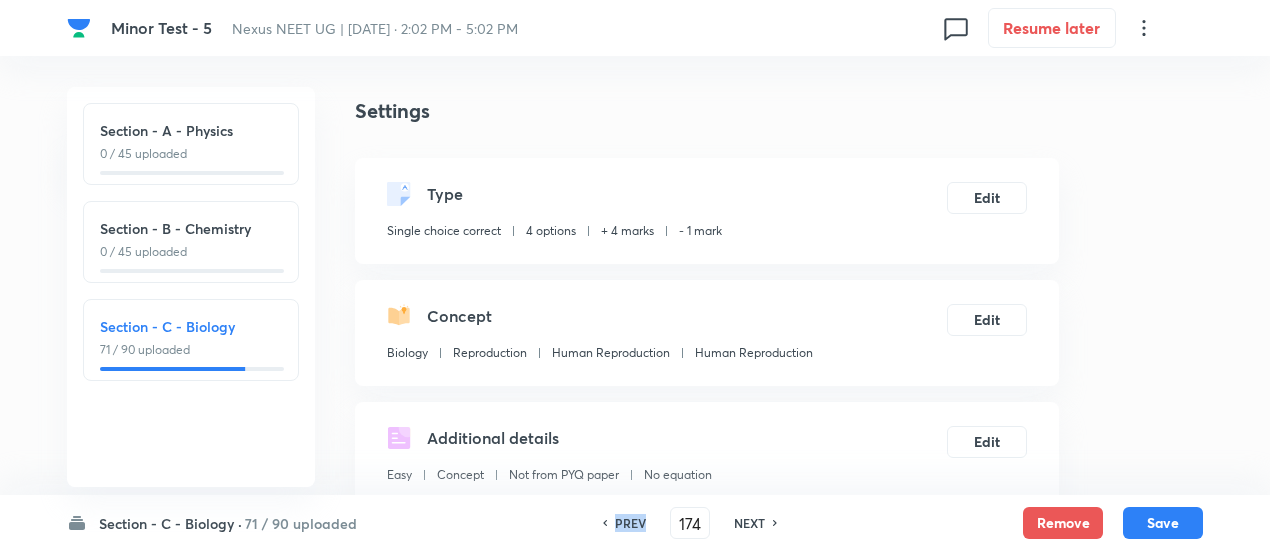 click on "PREV" at bounding box center [630, 523] 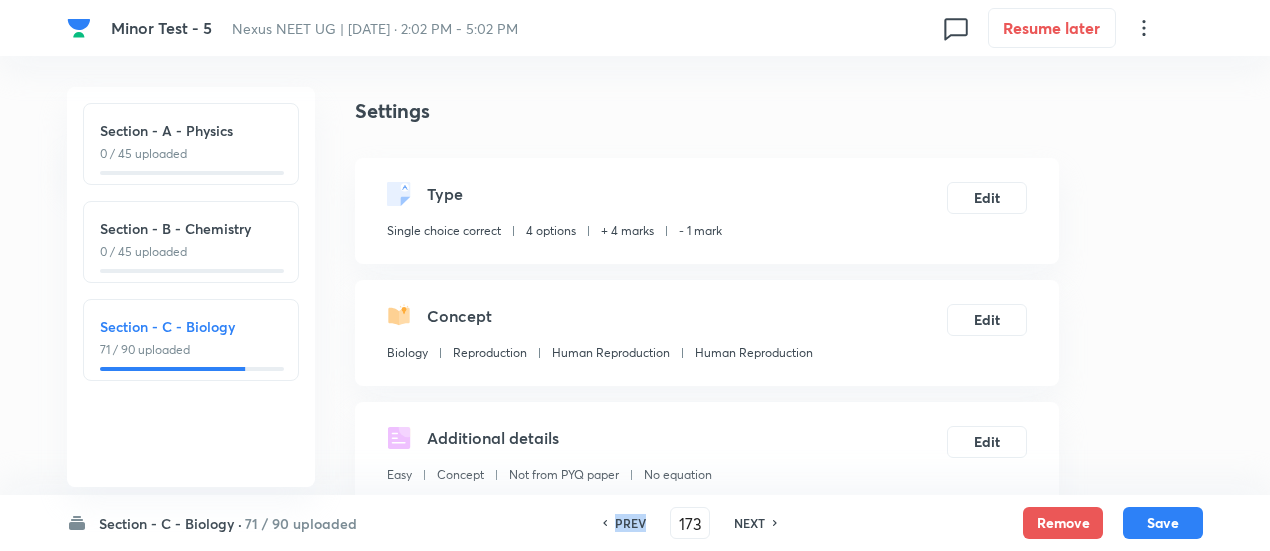 checkbox on "true" 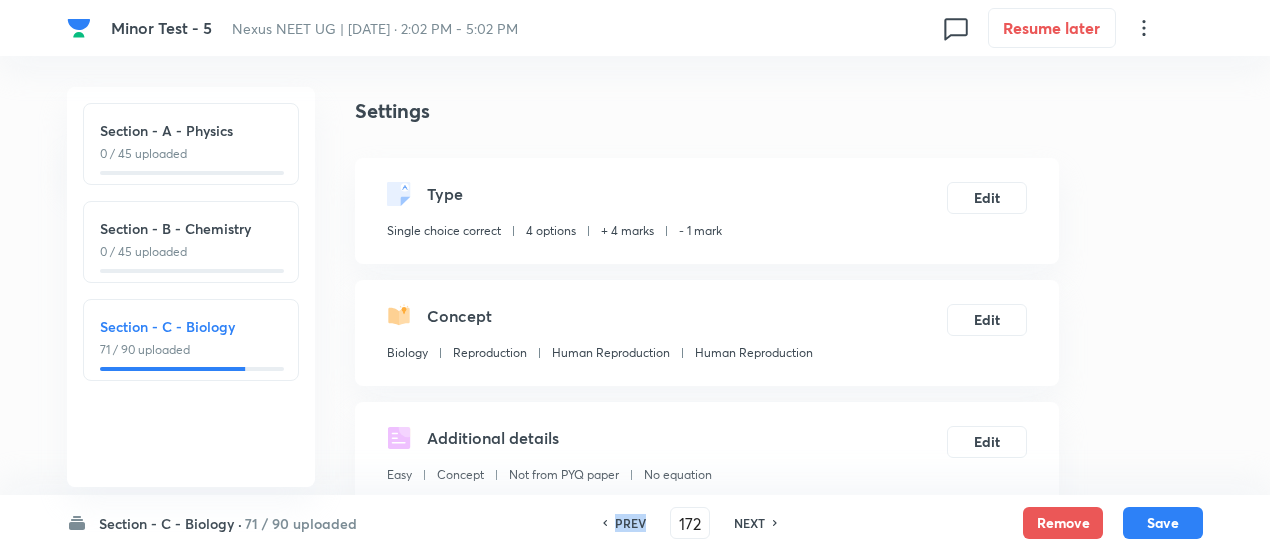 checkbox on "false" 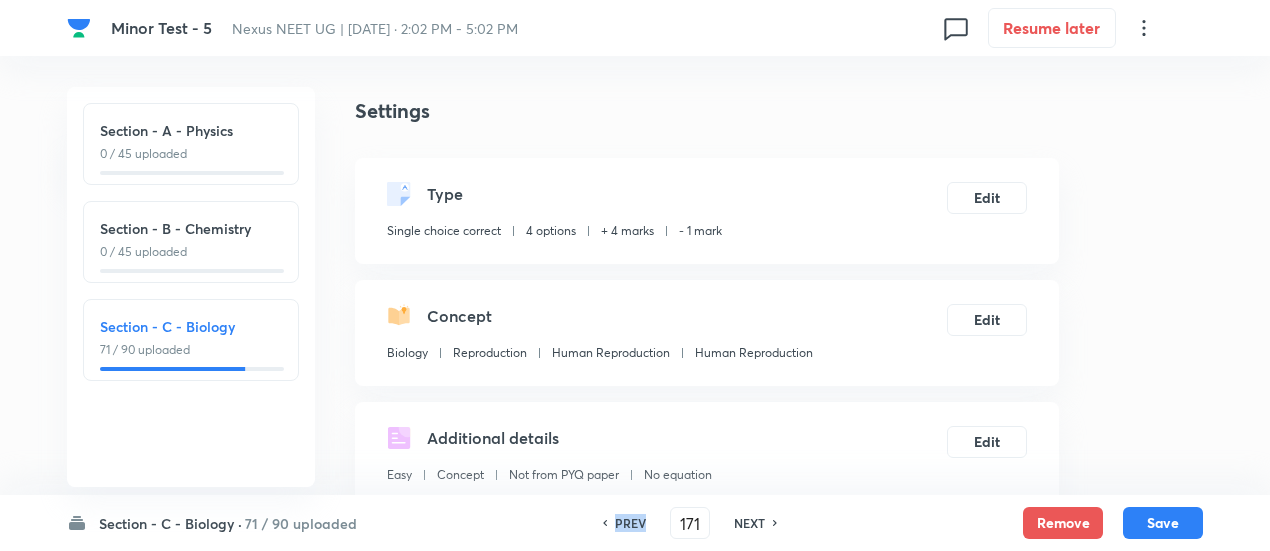 checkbox on "true" 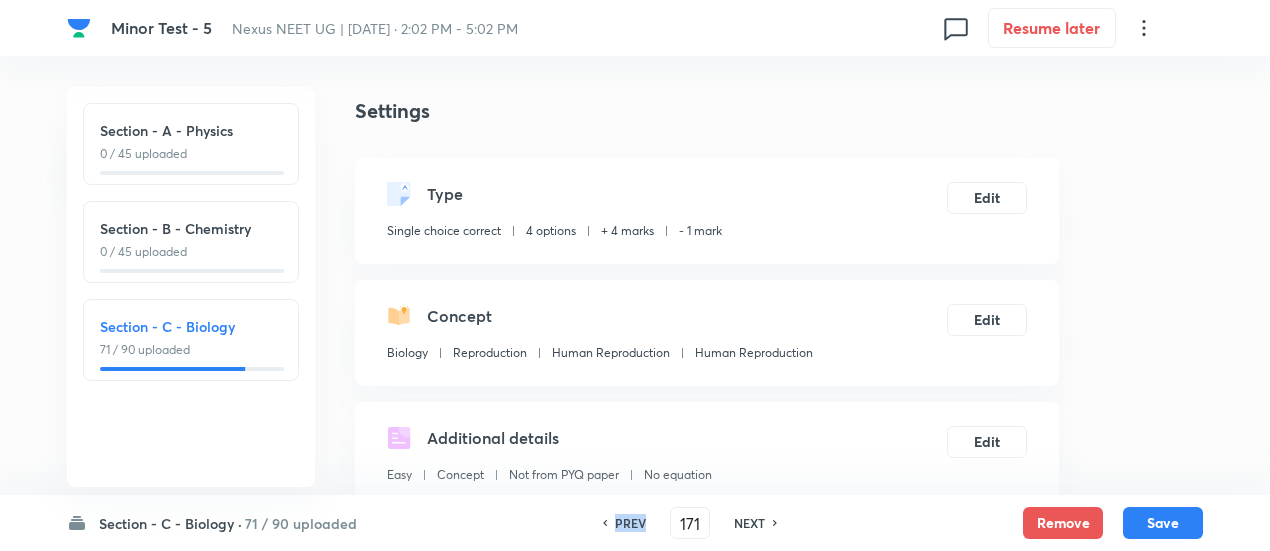 click on "PREV" at bounding box center [630, 523] 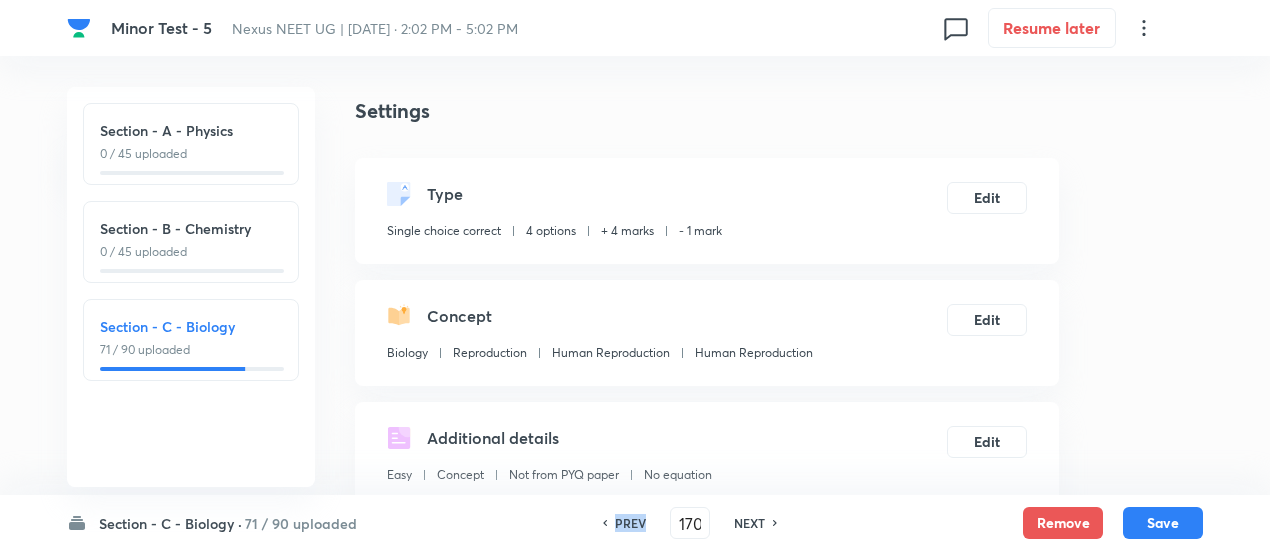 checkbox on "false" 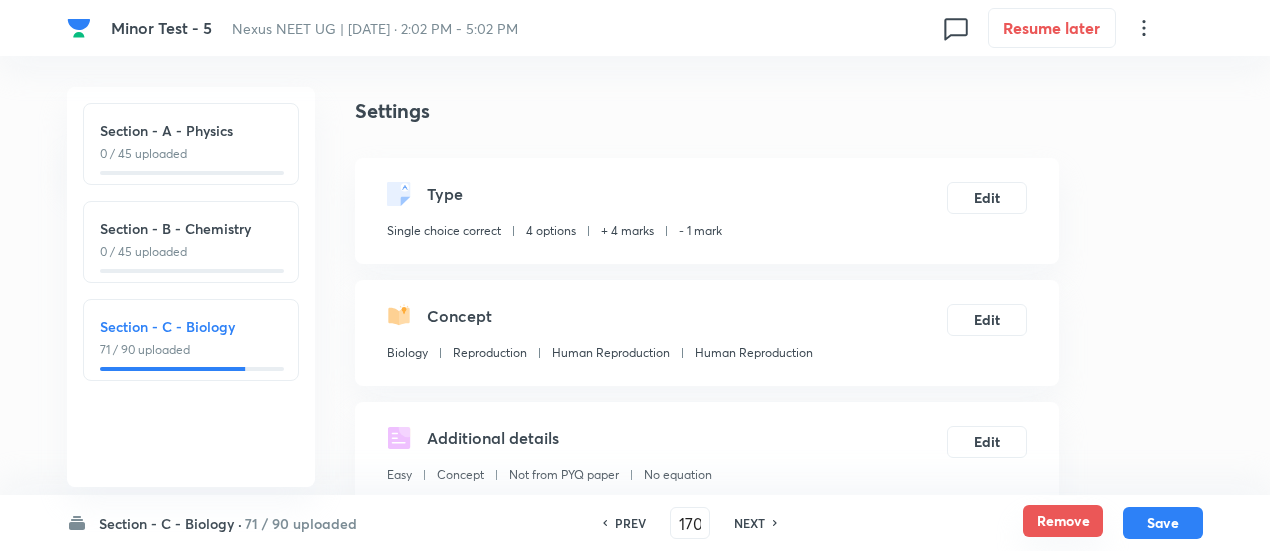 click on "Remove" at bounding box center (1063, 521) 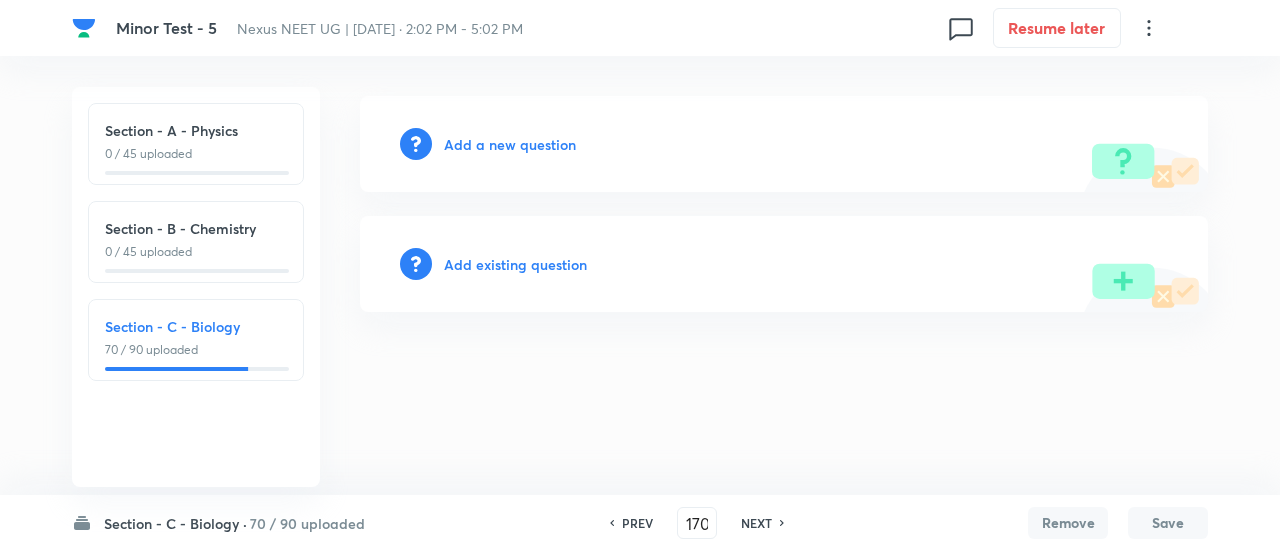 click on "NEXT" at bounding box center (756, 523) 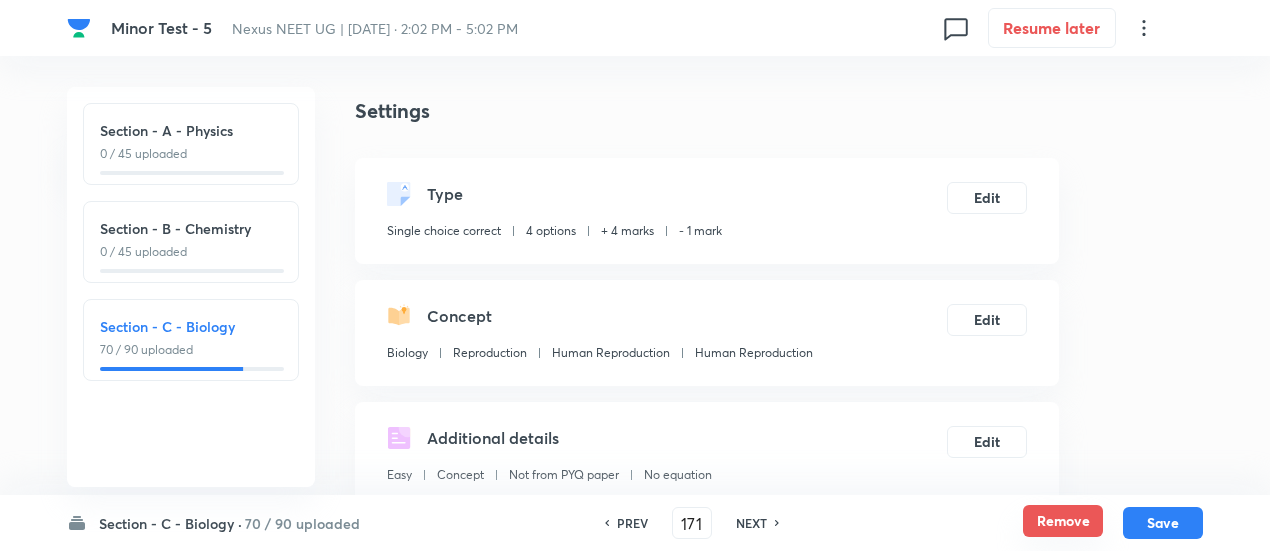 click on "Remove" at bounding box center [1063, 521] 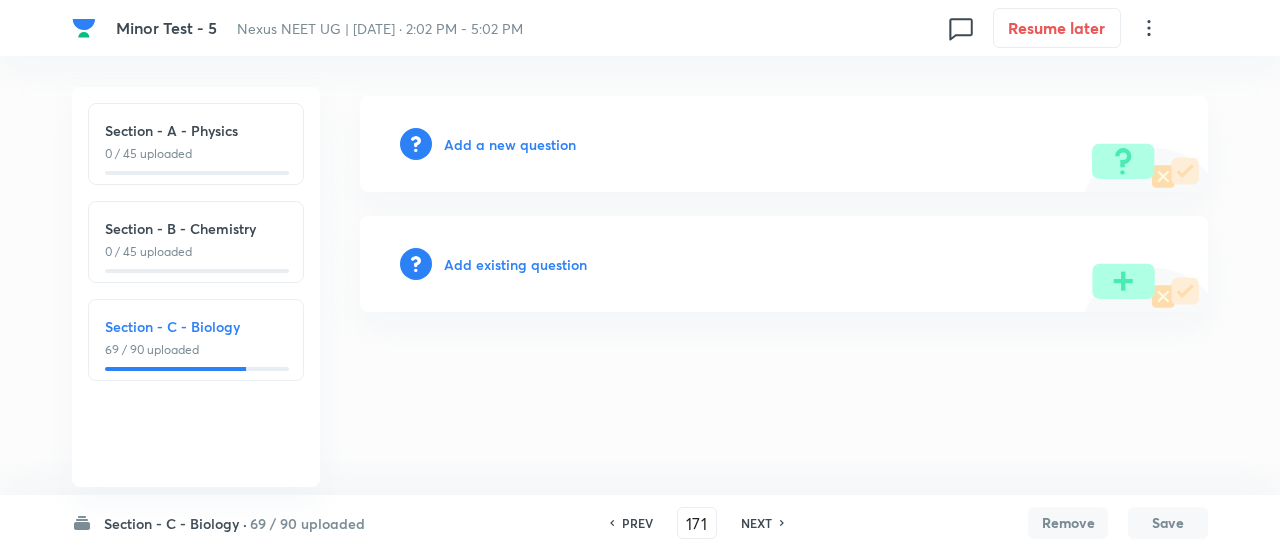 click on "NEXT" at bounding box center (756, 523) 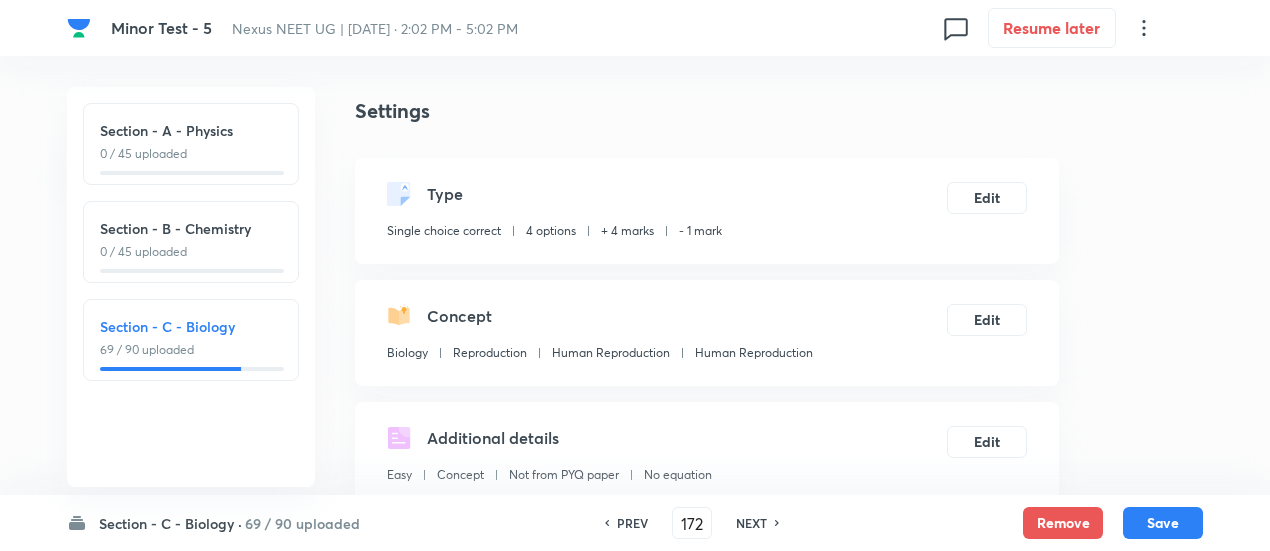 drag, startPoint x: 1052, startPoint y: 520, endPoint x: 947, endPoint y: 537, distance: 106.36729 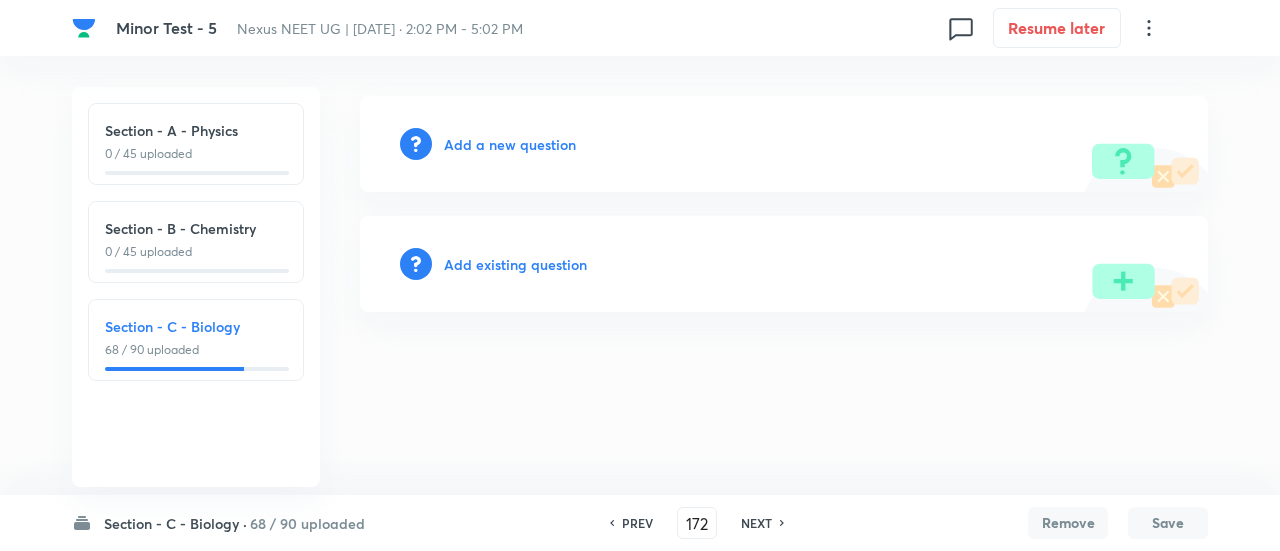 click on "NEXT" at bounding box center (756, 523) 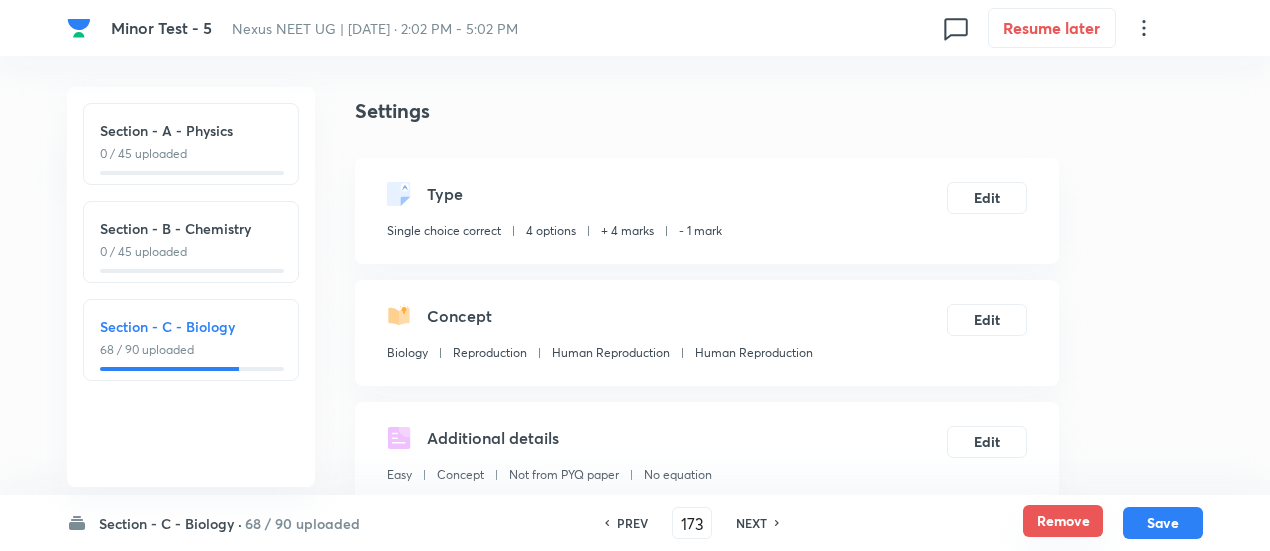 click on "Remove" at bounding box center (1063, 521) 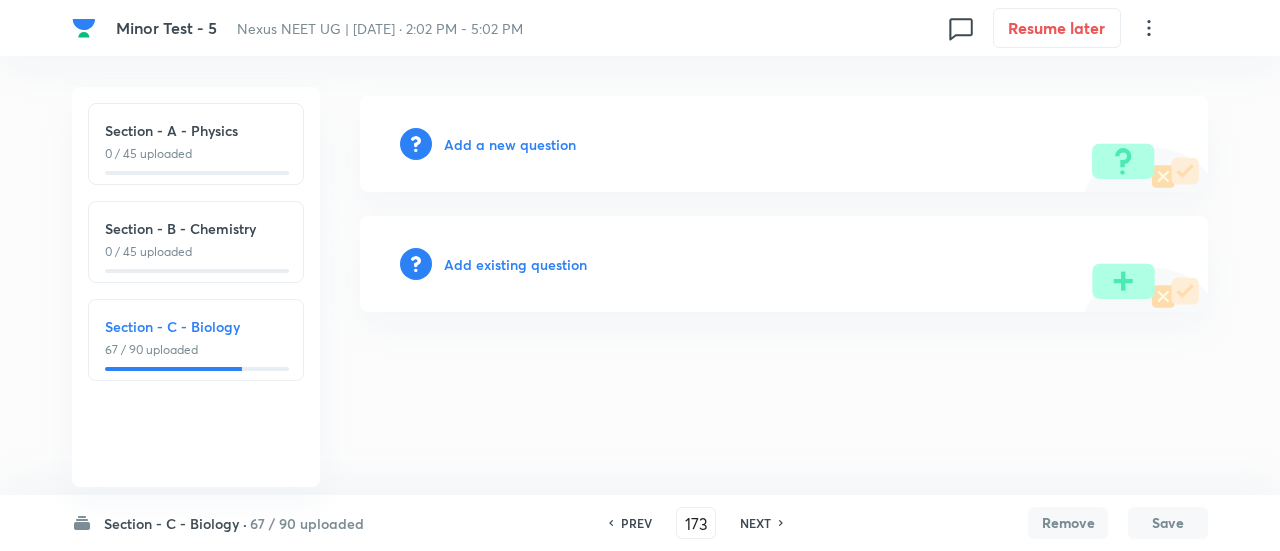 click on "NEXT" at bounding box center [755, 523] 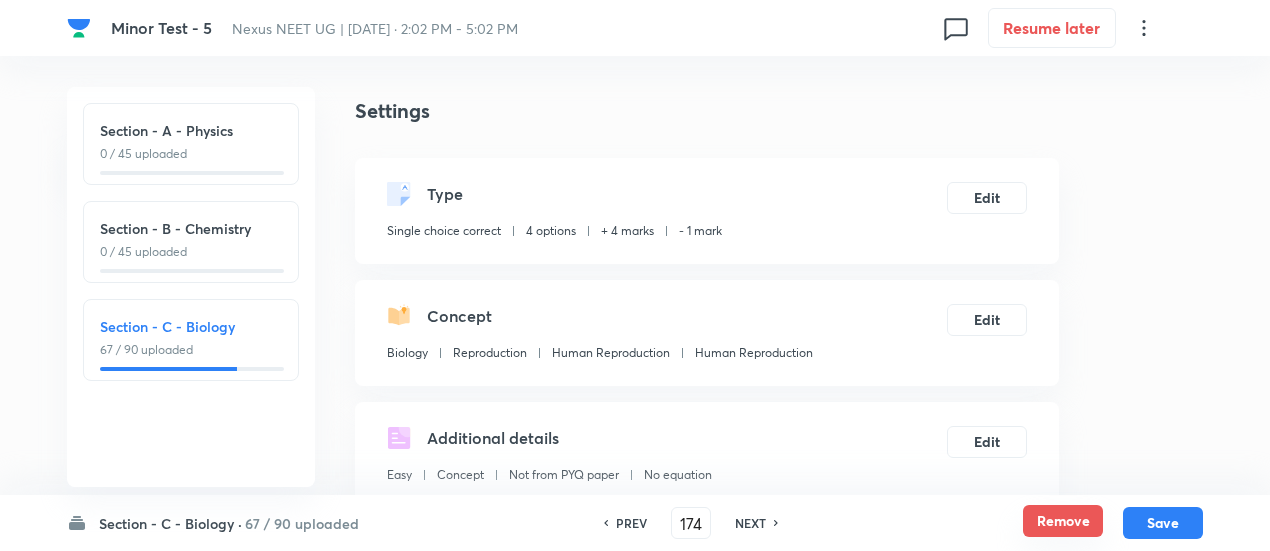 click on "Remove" at bounding box center (1063, 521) 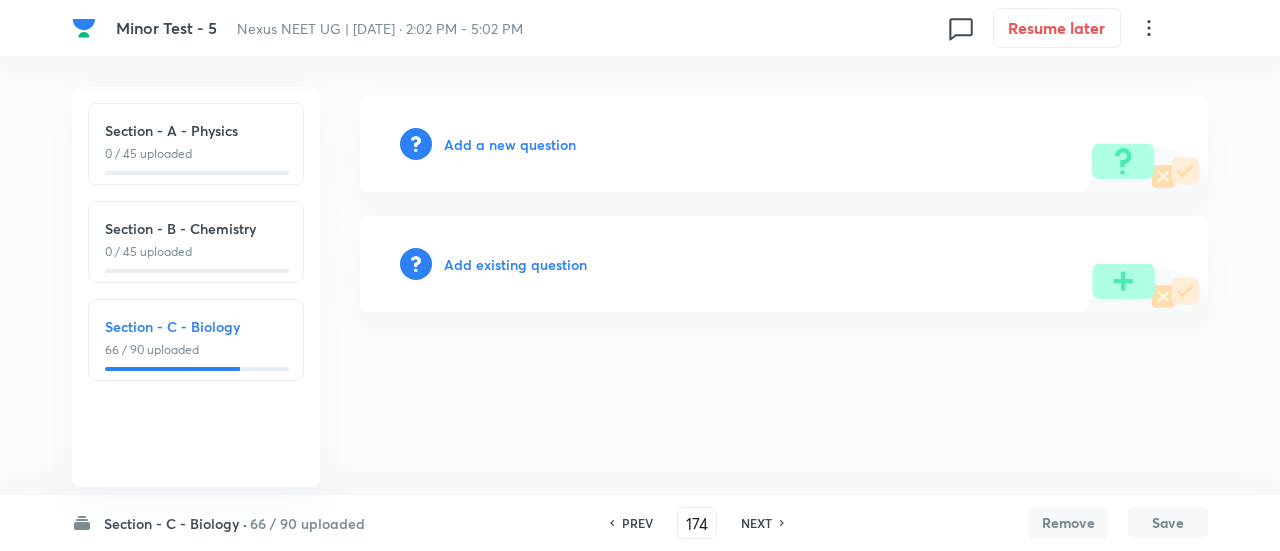 click on "NEXT" at bounding box center [756, 523] 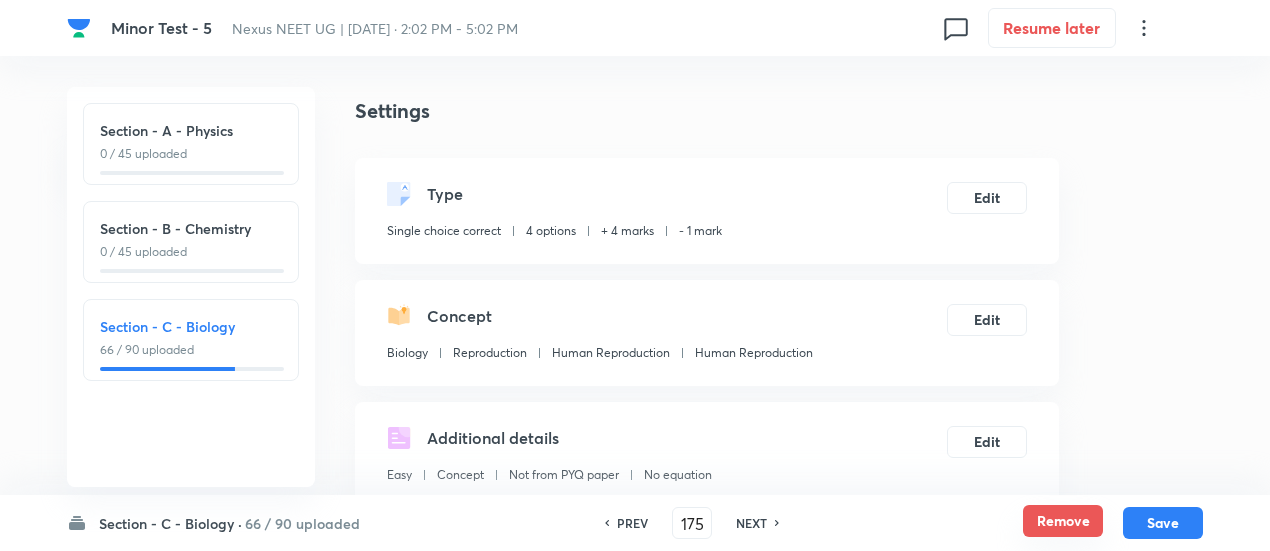 click on "Remove" at bounding box center [1063, 521] 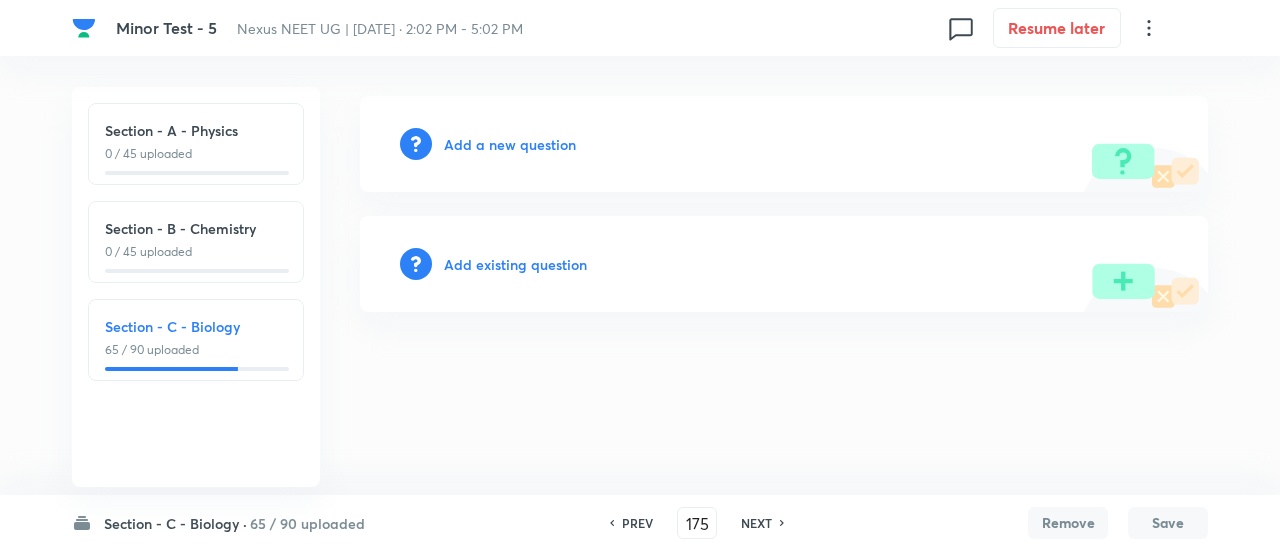 click on "NEXT" at bounding box center (756, 523) 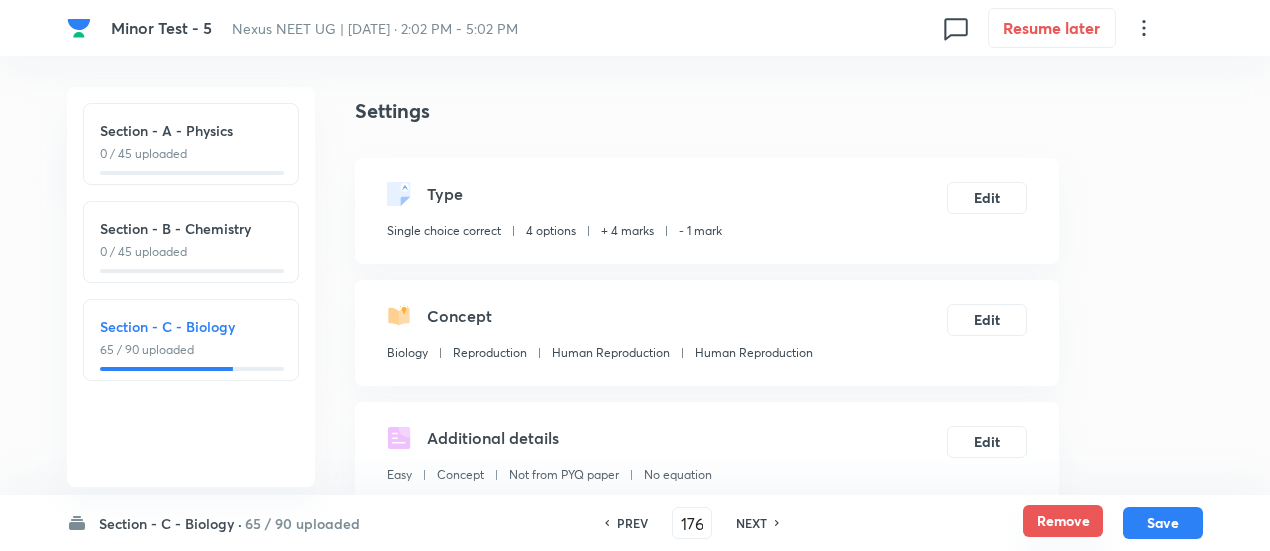 click on "Remove" at bounding box center (1063, 521) 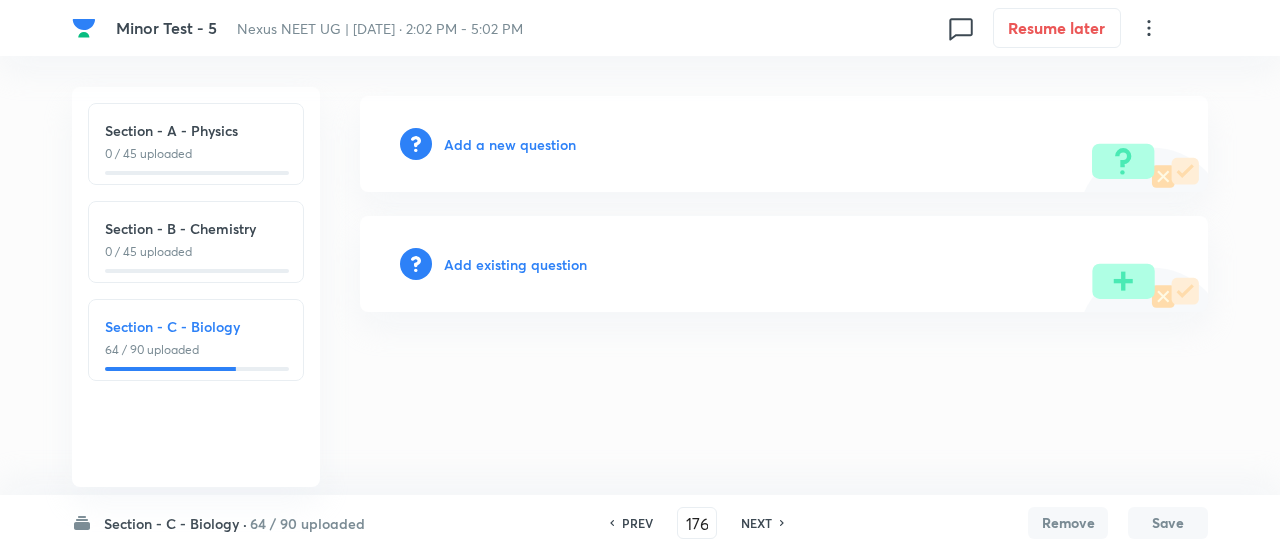 click on "NEXT" at bounding box center (756, 523) 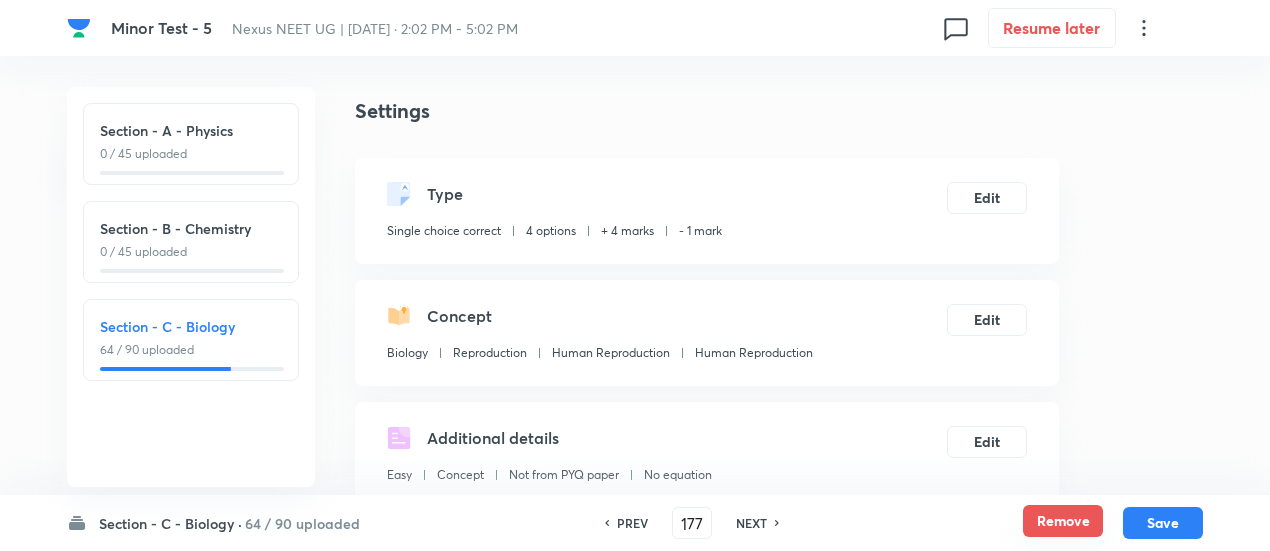 click on "Remove" at bounding box center [1063, 521] 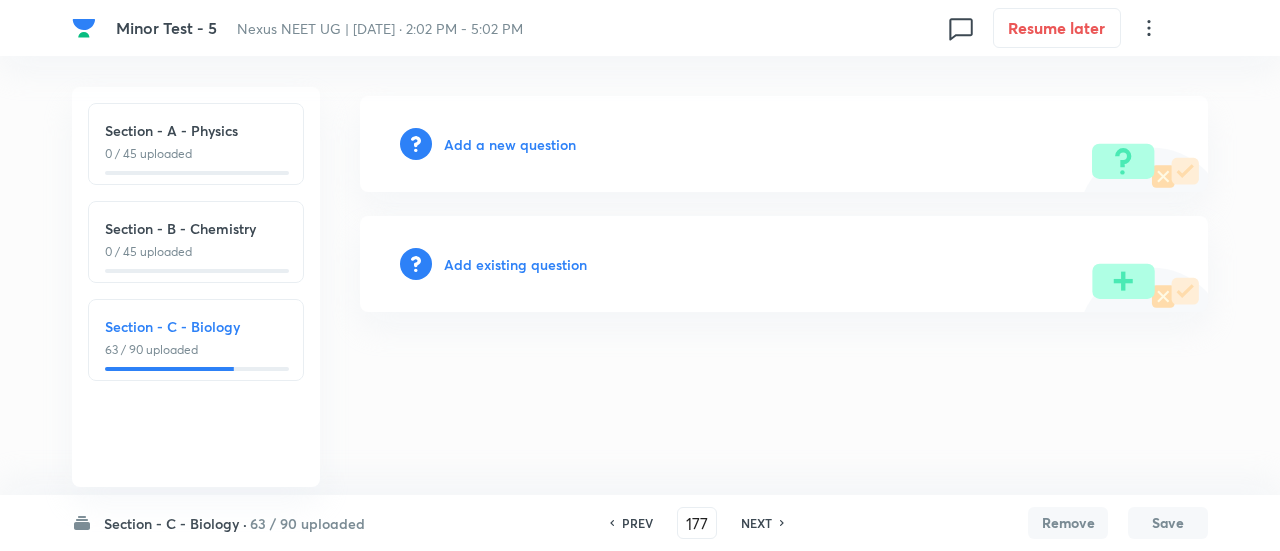 click on "NEXT" at bounding box center [756, 523] 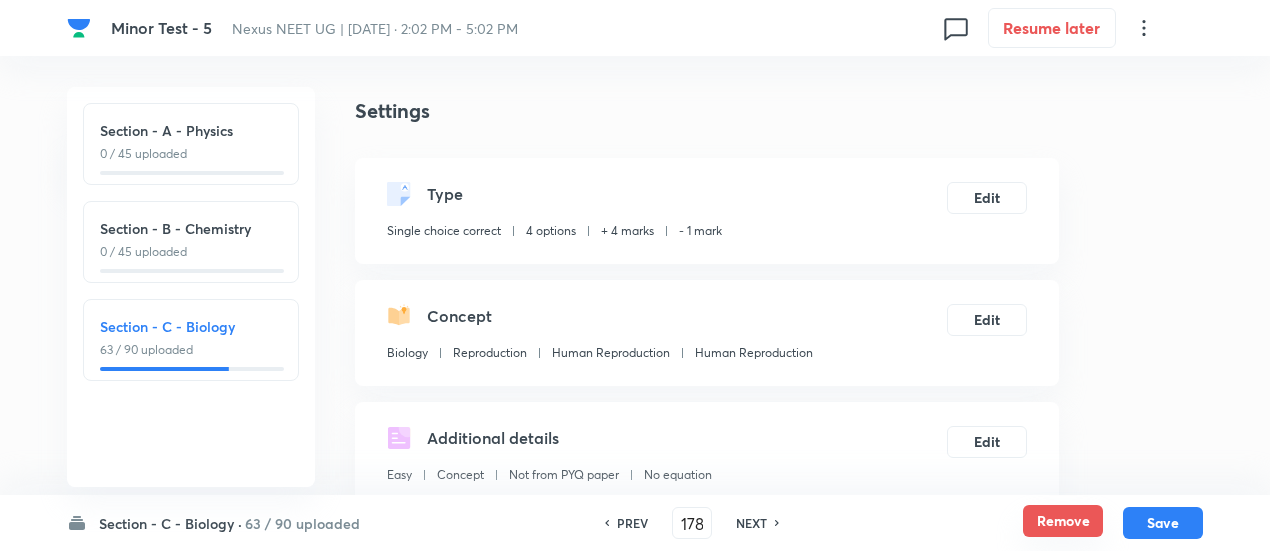 click on "Remove" at bounding box center [1063, 521] 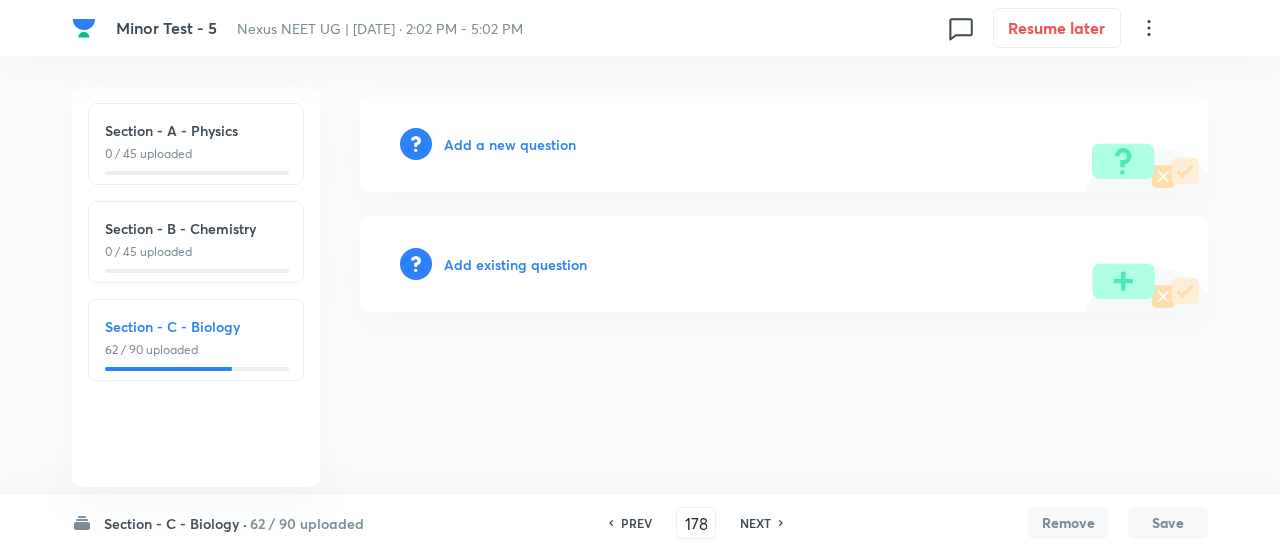 click on "NEXT" at bounding box center [755, 523] 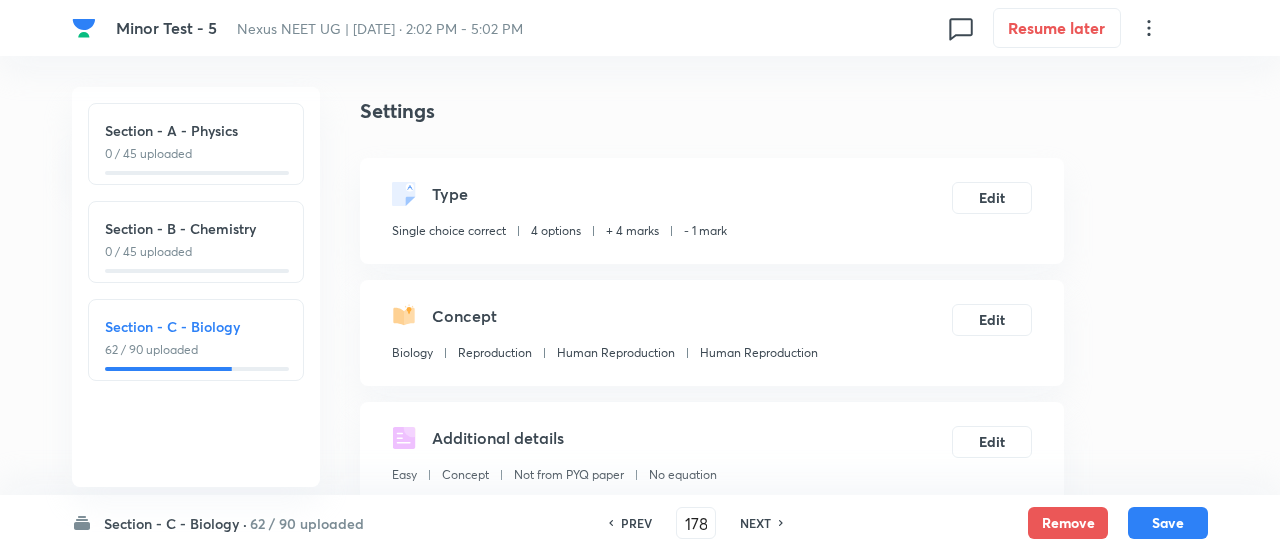 type on "179" 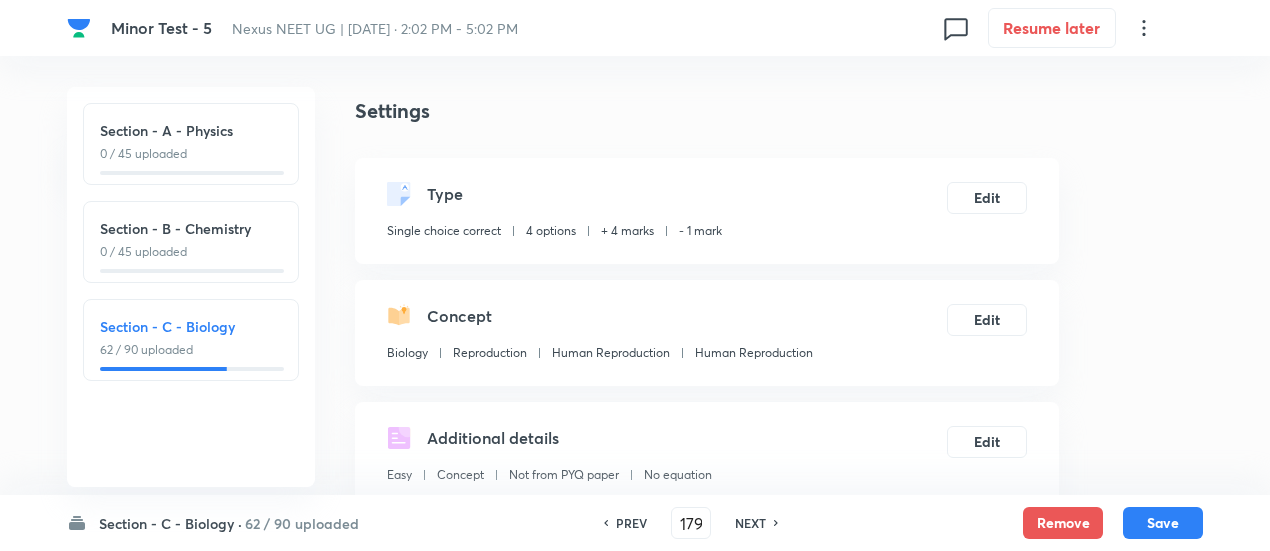 checkbox on "true" 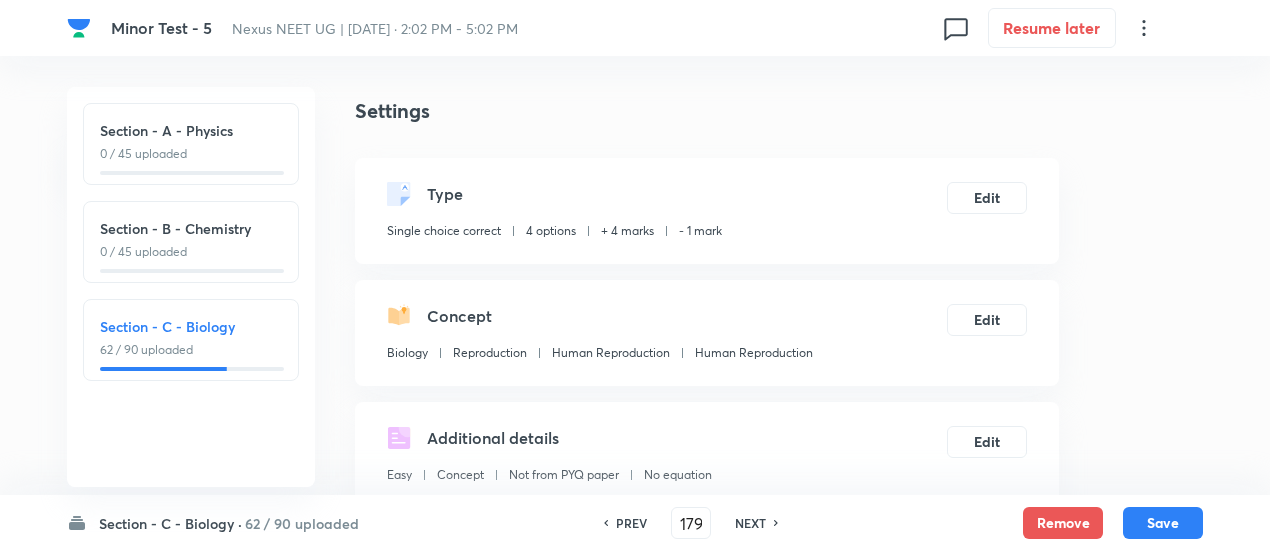 click on "Remove" at bounding box center [1063, 523] 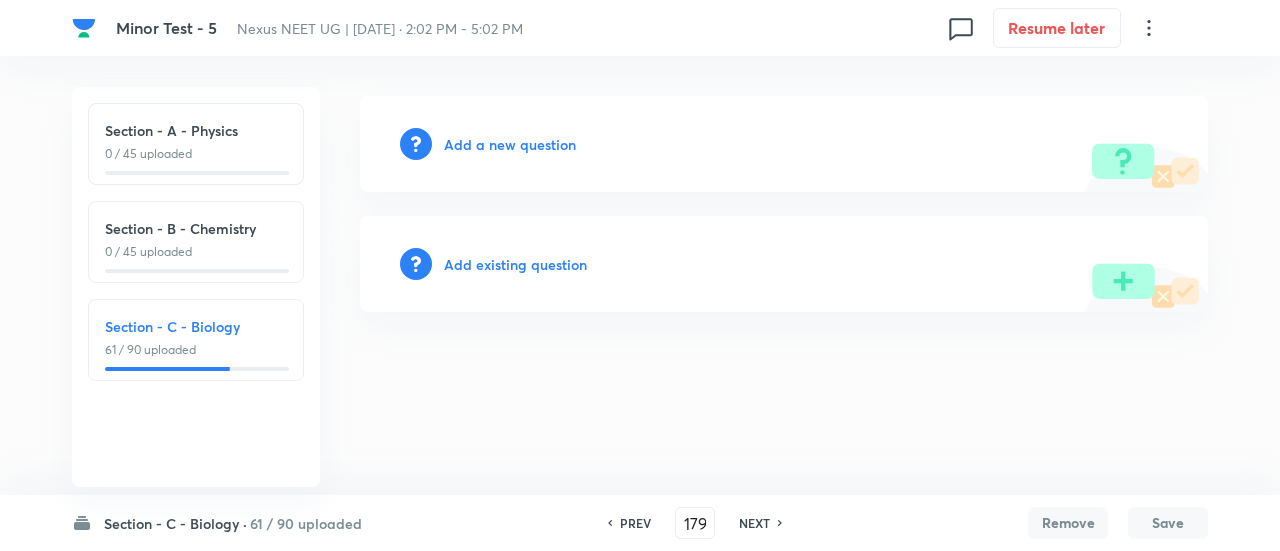 click on "NEXT" at bounding box center [754, 523] 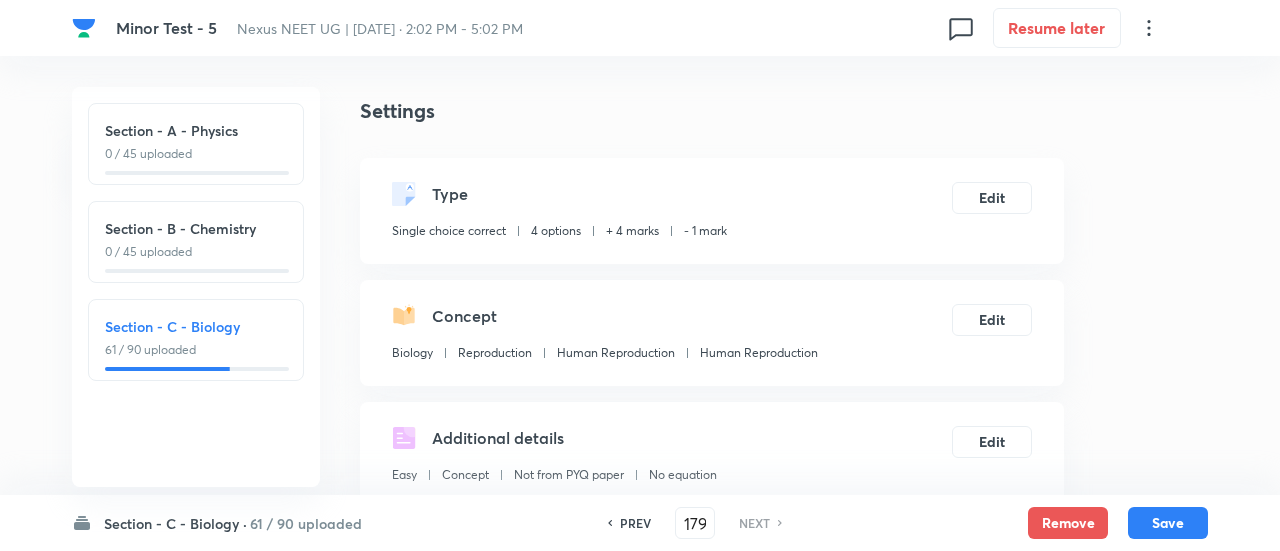 type on "180" 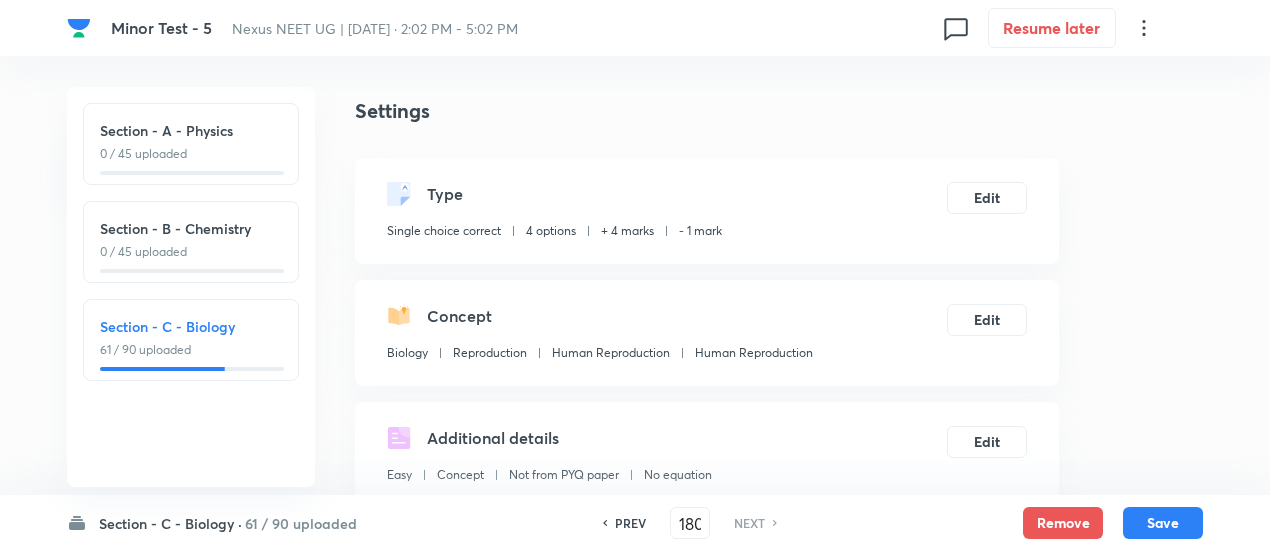 checkbox on "true" 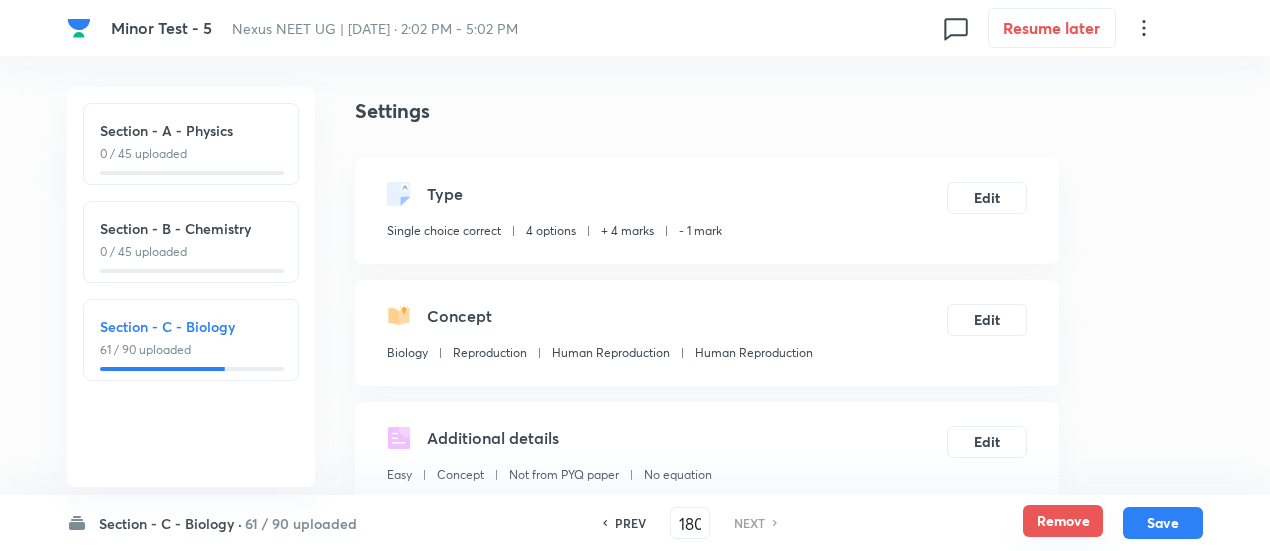 click on "Remove" at bounding box center (1063, 521) 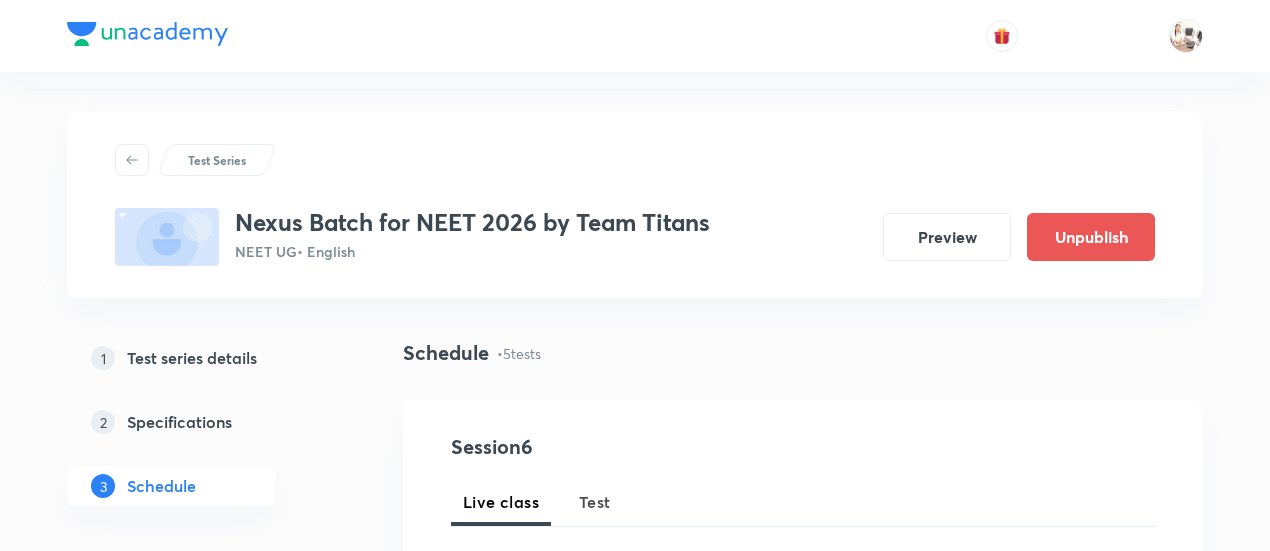 scroll, scrollTop: 0, scrollLeft: 0, axis: both 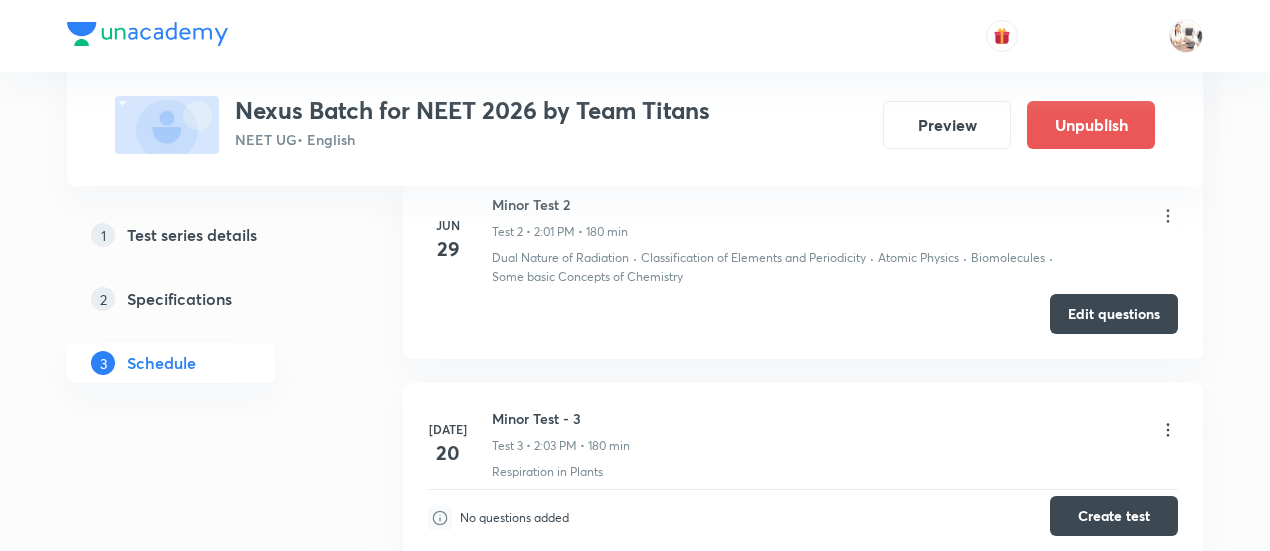 click on "Create test" at bounding box center [1114, 516] 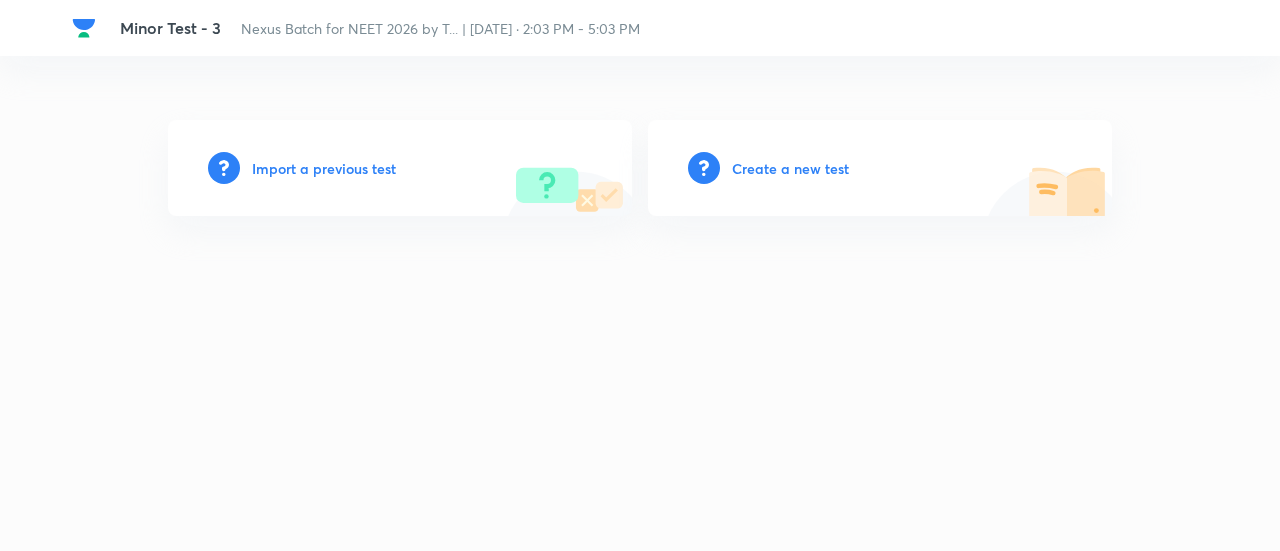 scroll, scrollTop: 0, scrollLeft: 0, axis: both 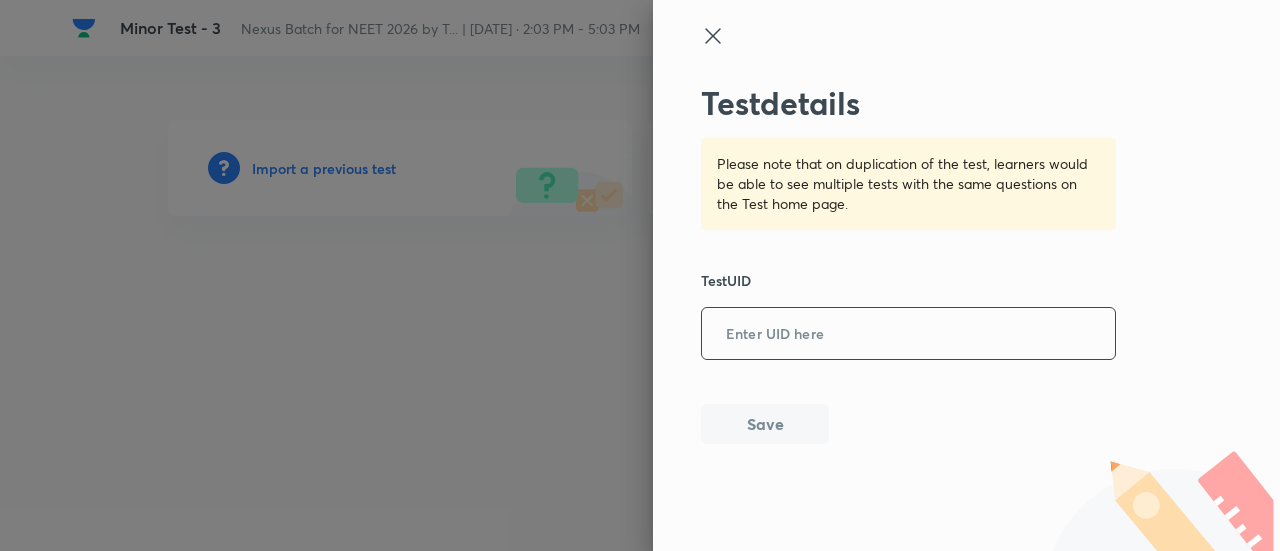 click at bounding box center (908, 334) 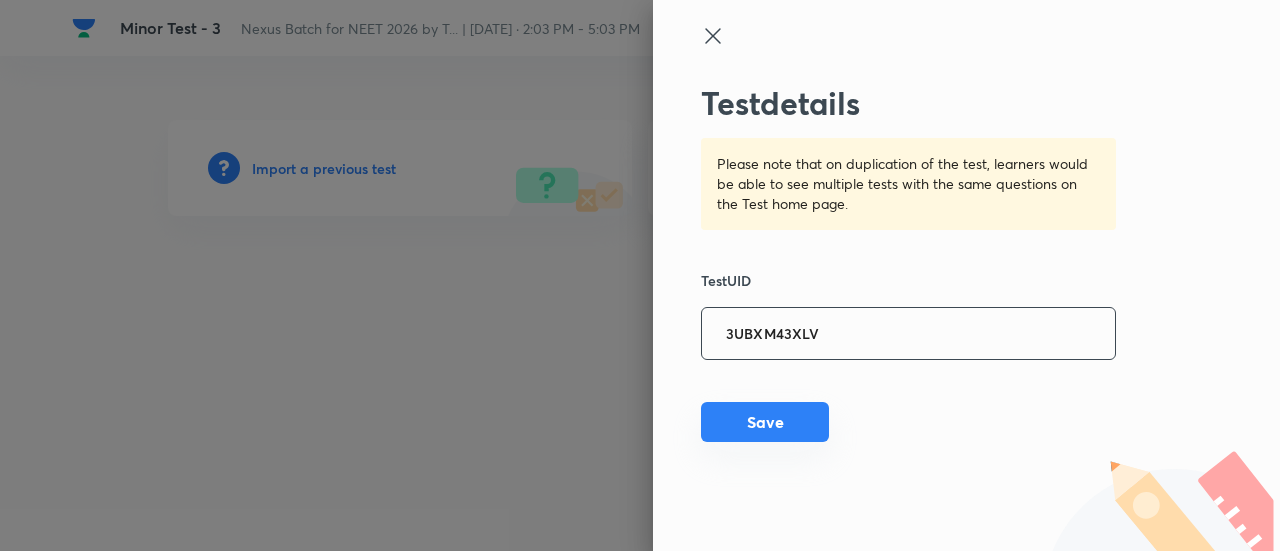 type on "3UBXM43XLV" 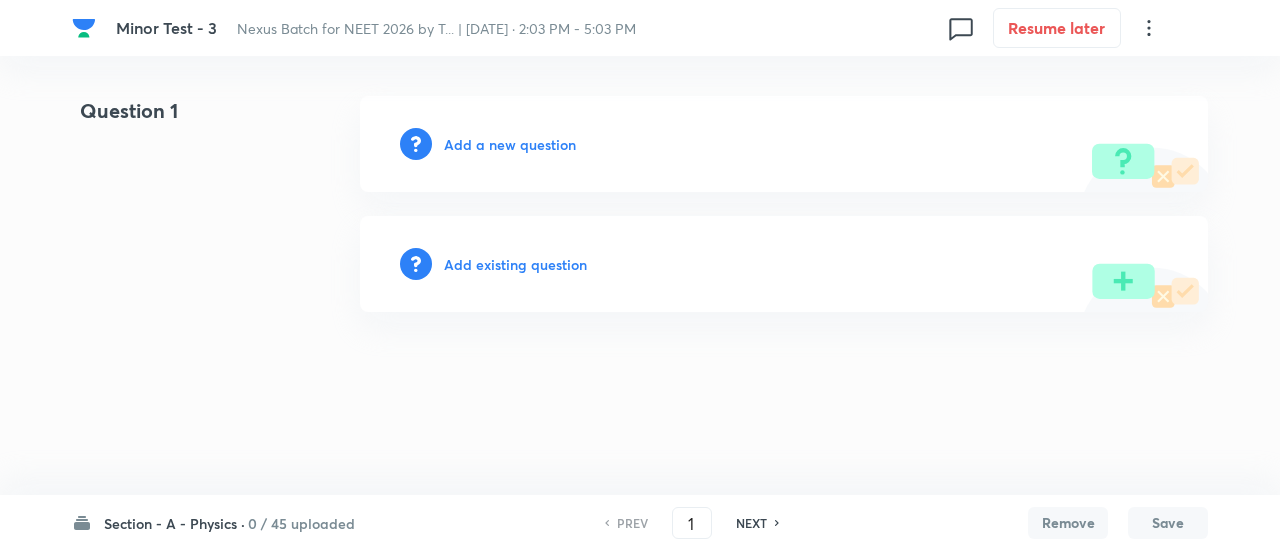 click on "0 / 45 uploaded" at bounding box center [301, 523] 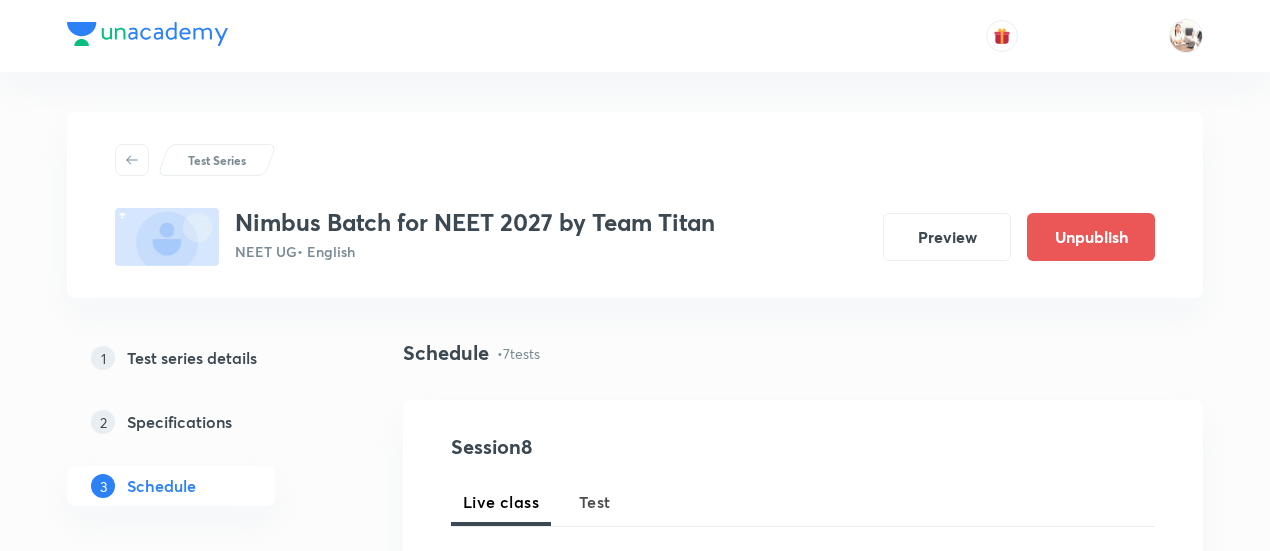 scroll, scrollTop: 0, scrollLeft: 0, axis: both 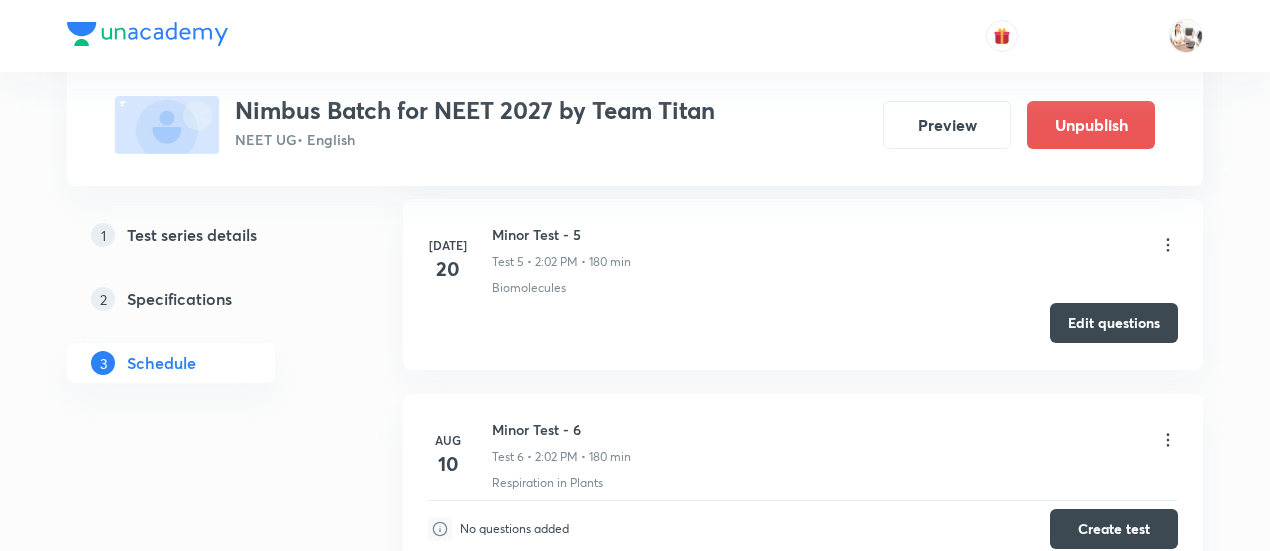 click on "Edit questions" at bounding box center (1114, 323) 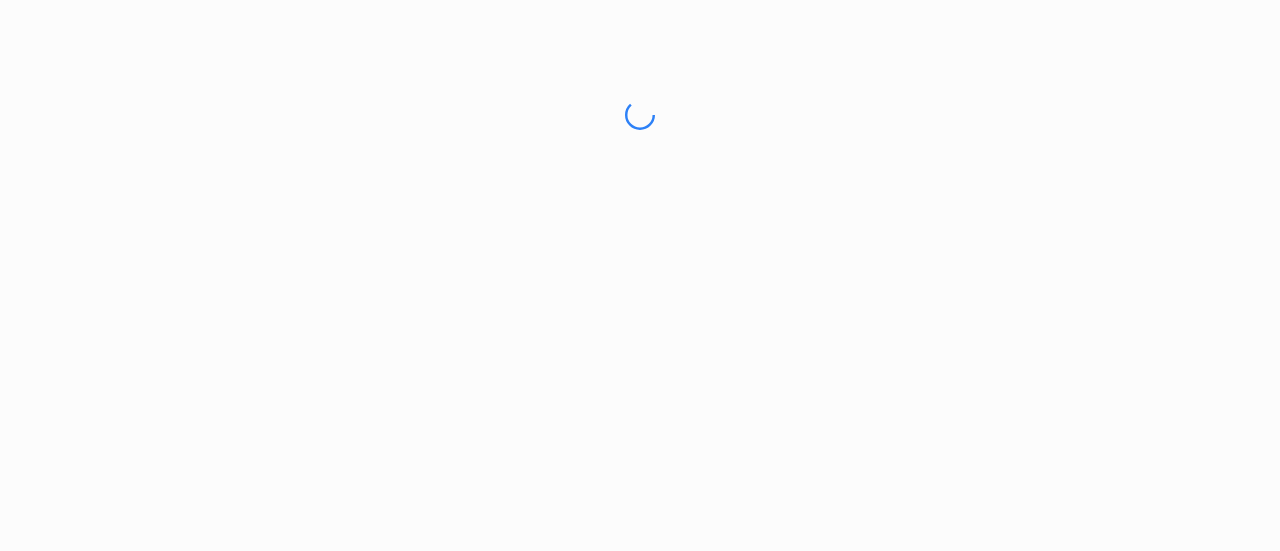 scroll, scrollTop: 0, scrollLeft: 0, axis: both 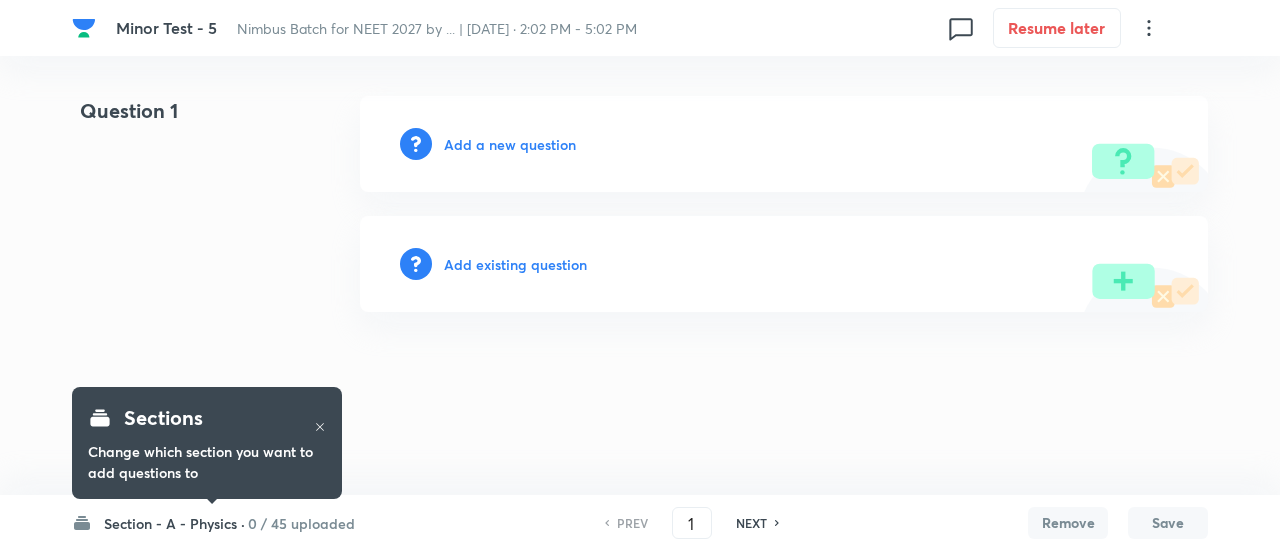 click on "0 / 45 uploaded" at bounding box center [301, 523] 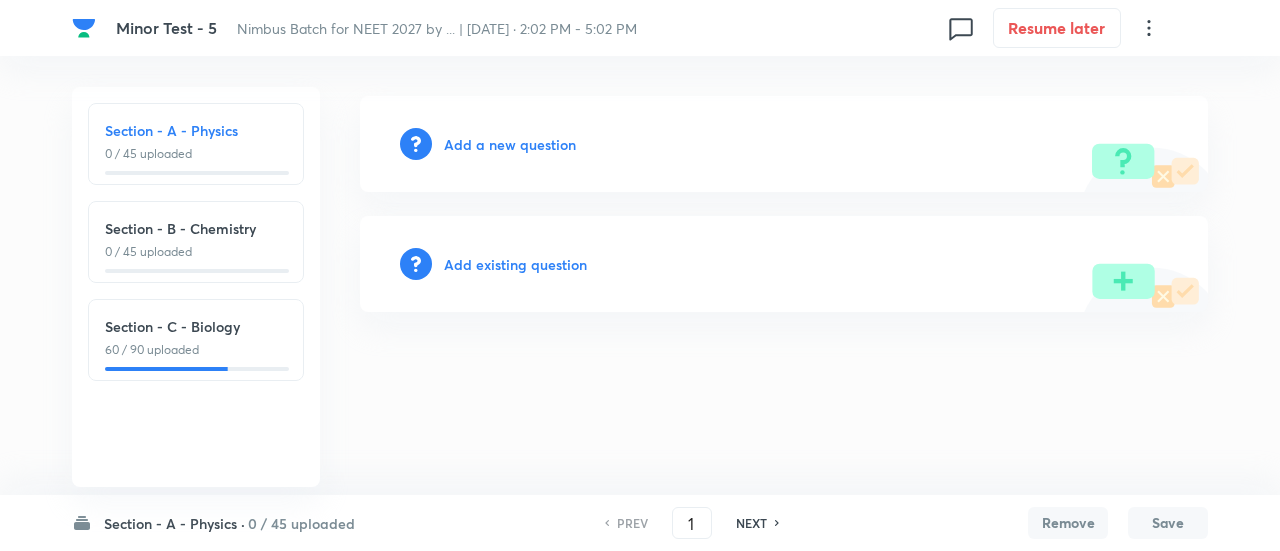 click on "Section - C - Biology 60 / 90 uploaded" at bounding box center (196, 340) 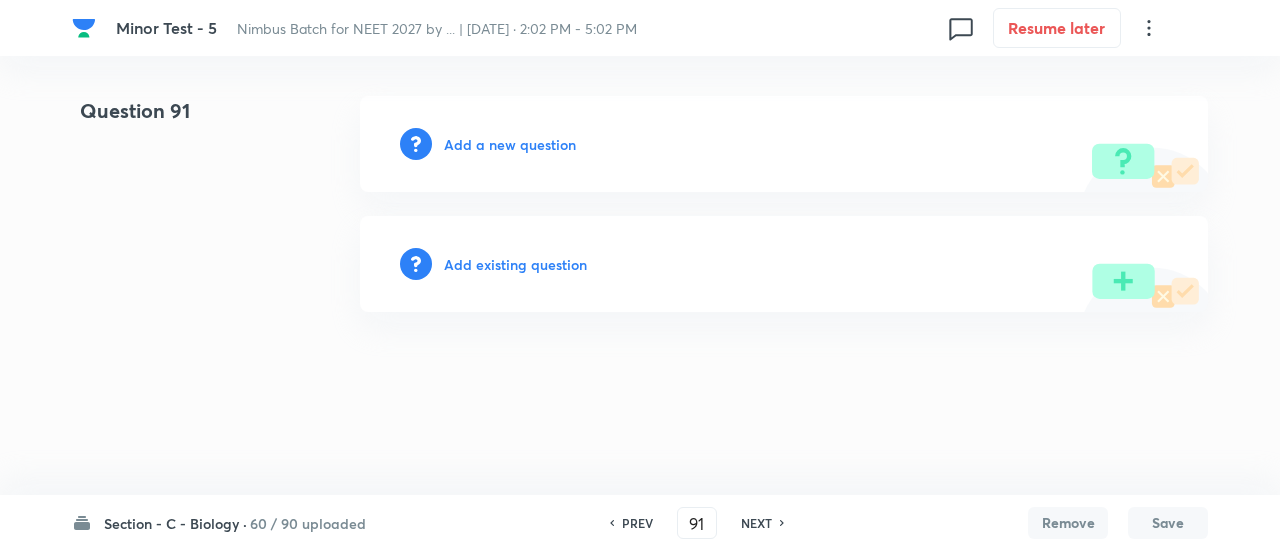 click on "NEXT" at bounding box center [756, 523] 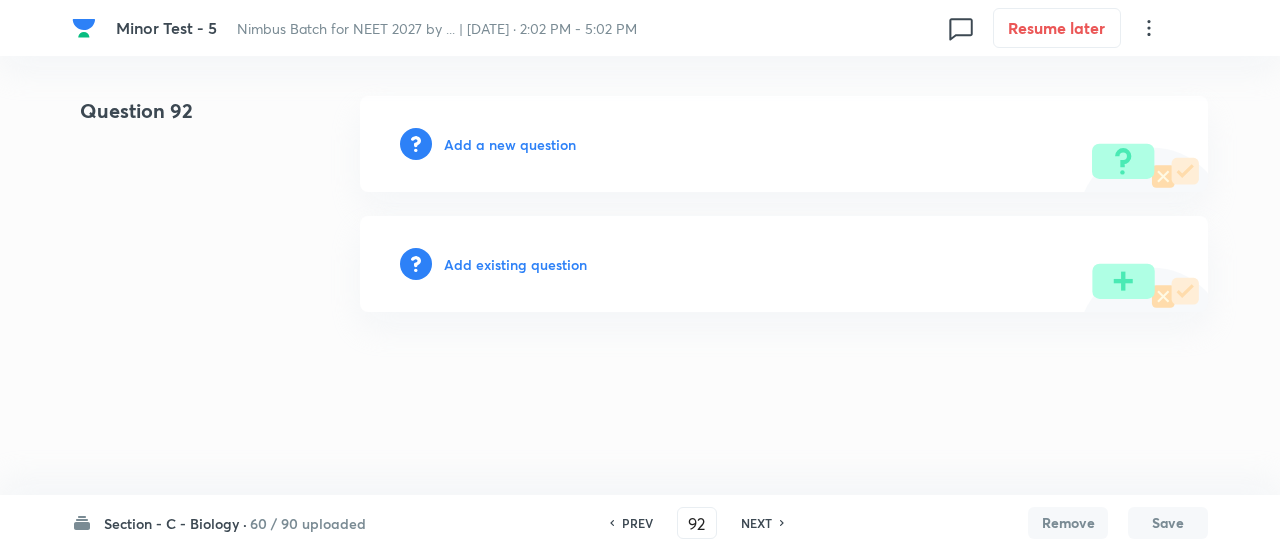 click on "NEXT" at bounding box center [756, 523] 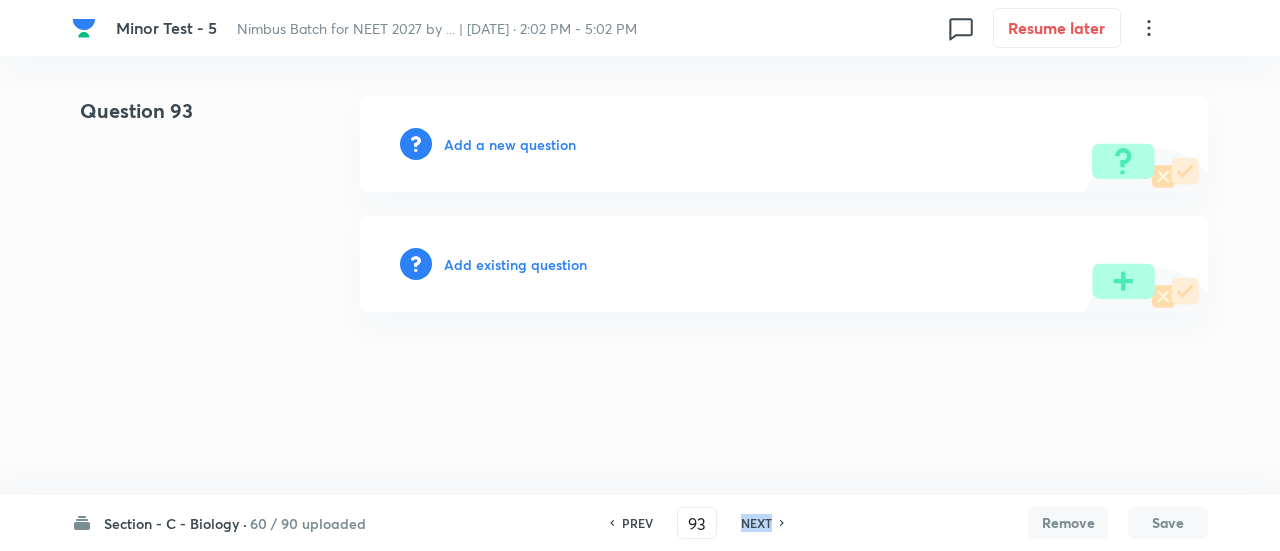 click on "NEXT" at bounding box center (756, 523) 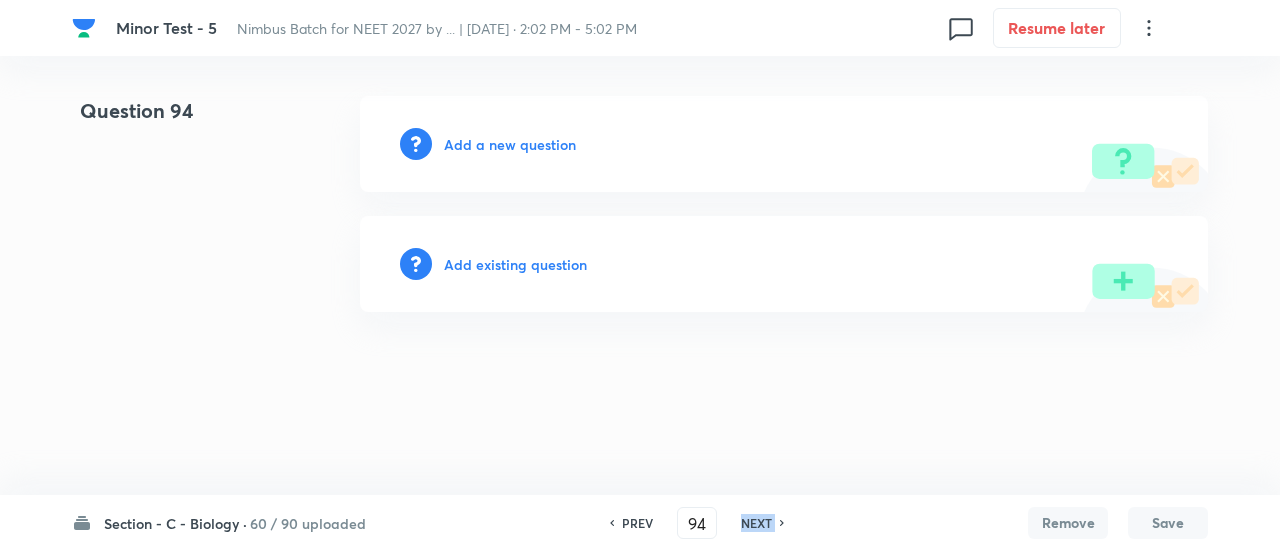 click on "NEXT" at bounding box center (756, 523) 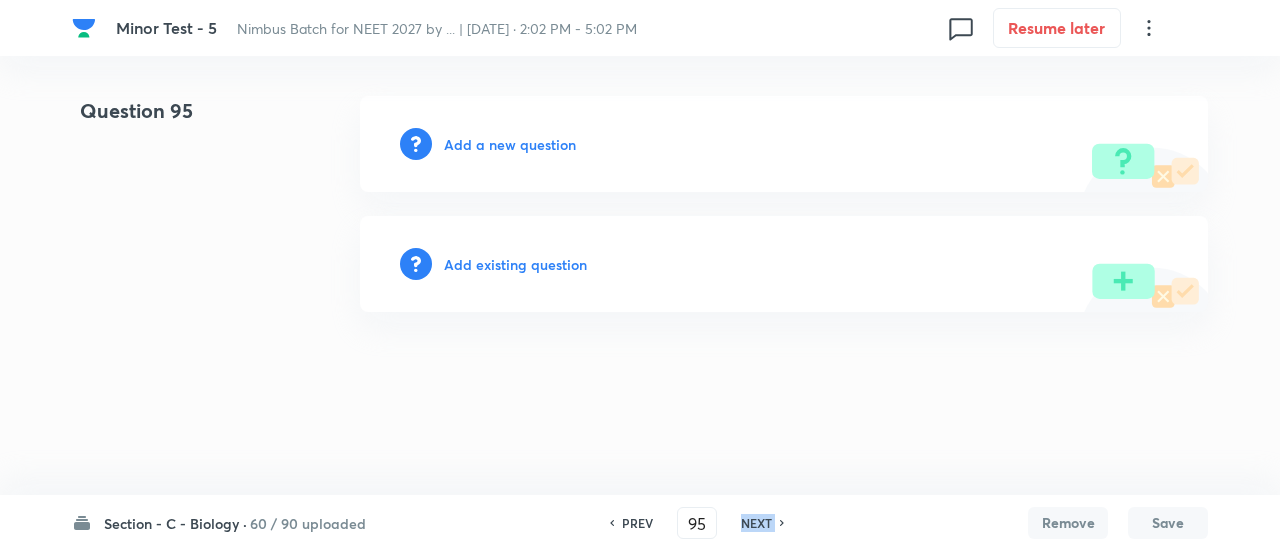 click on "NEXT" at bounding box center (756, 523) 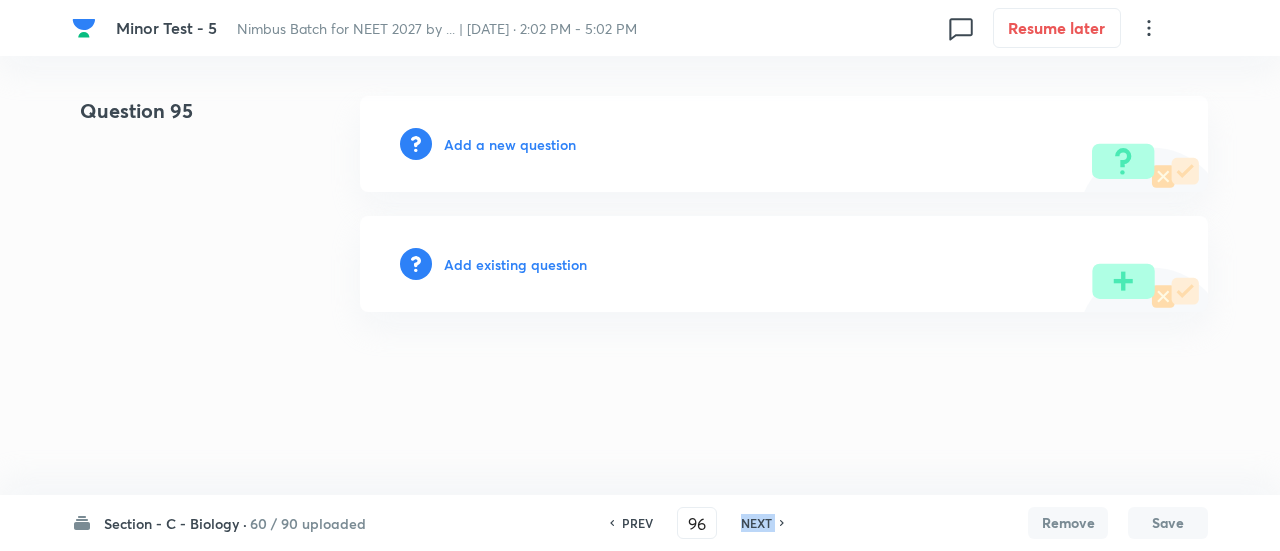 click on "NEXT" at bounding box center (756, 523) 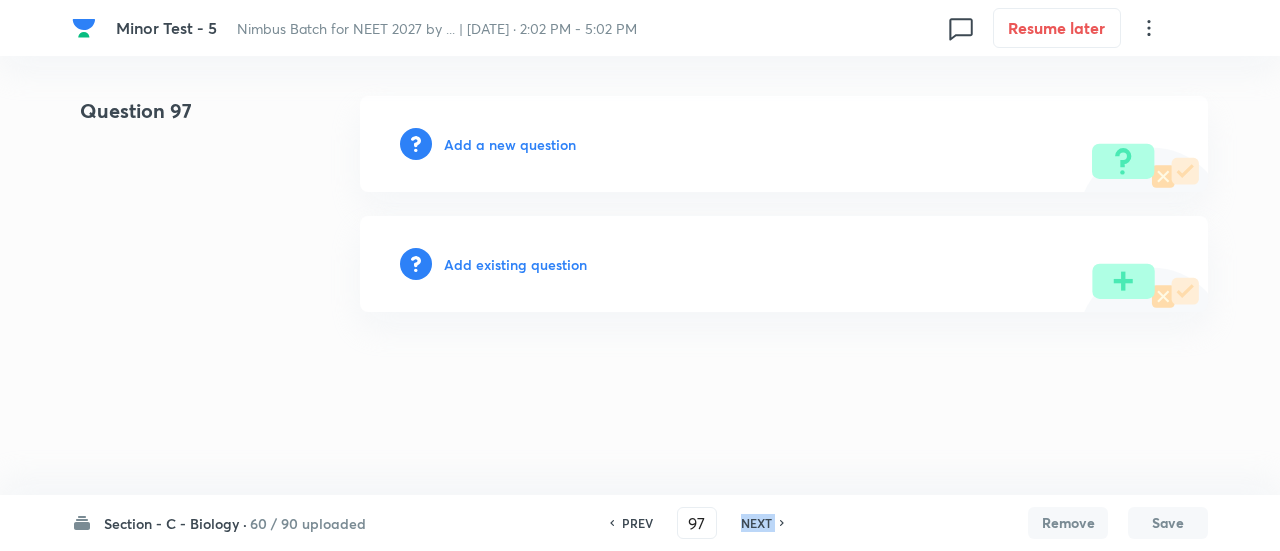 click on "NEXT" at bounding box center [756, 523] 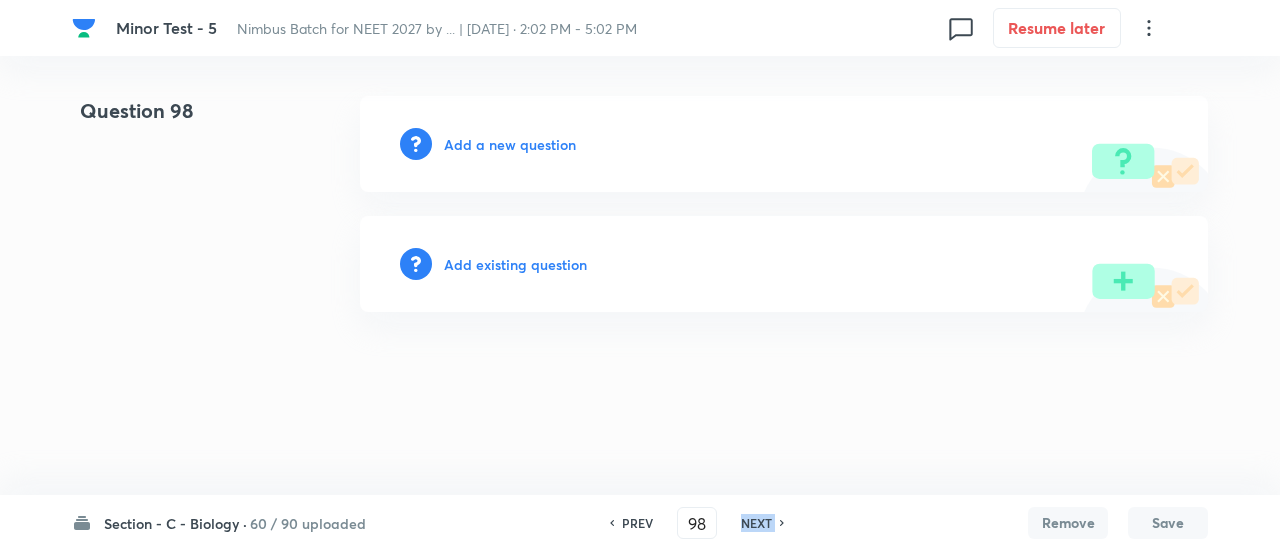 click on "NEXT" at bounding box center [756, 523] 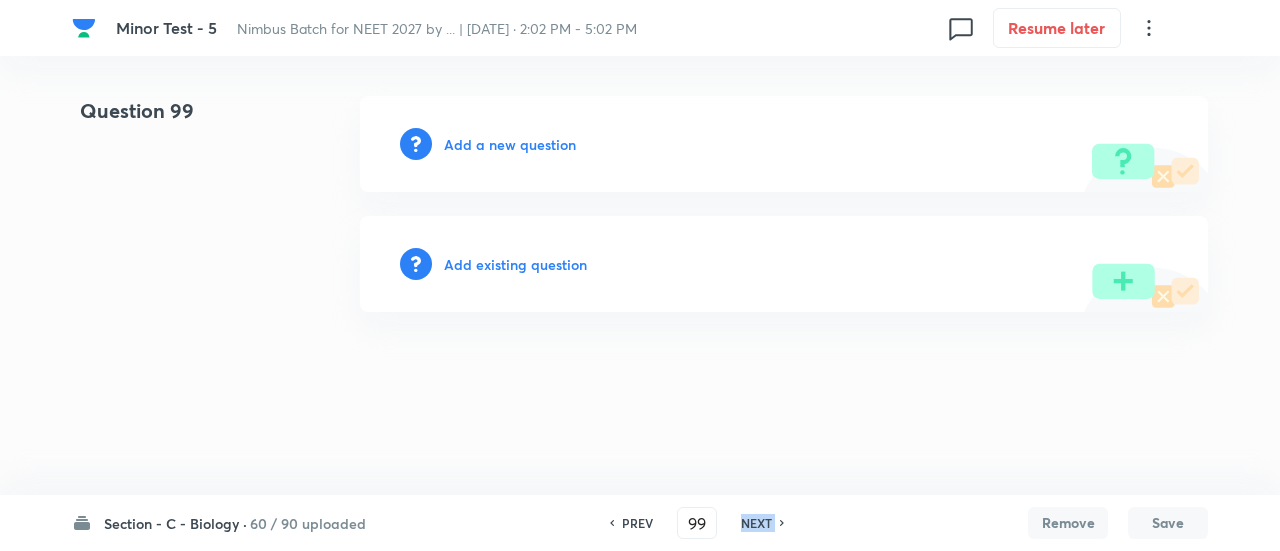 click on "NEXT" at bounding box center (756, 523) 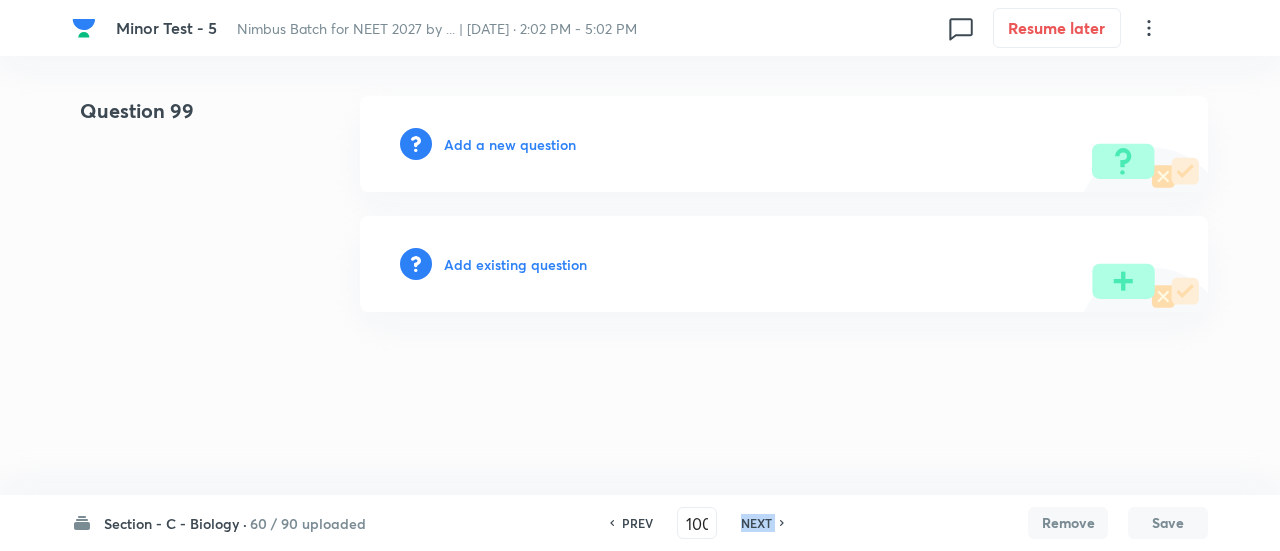 click on "NEXT" at bounding box center [756, 523] 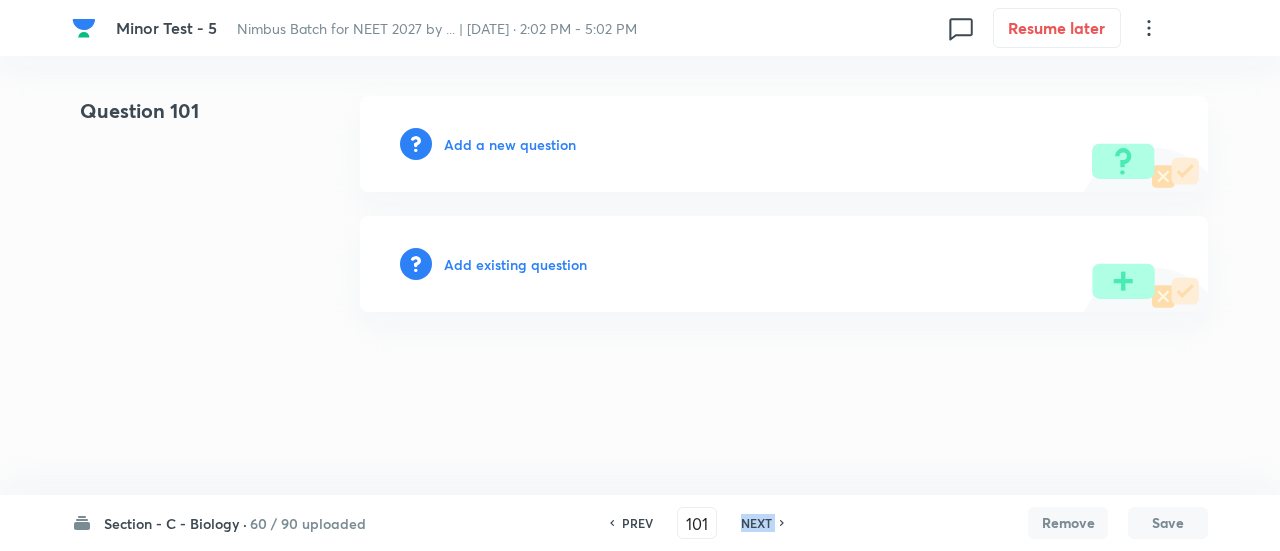 click on "NEXT" at bounding box center [756, 523] 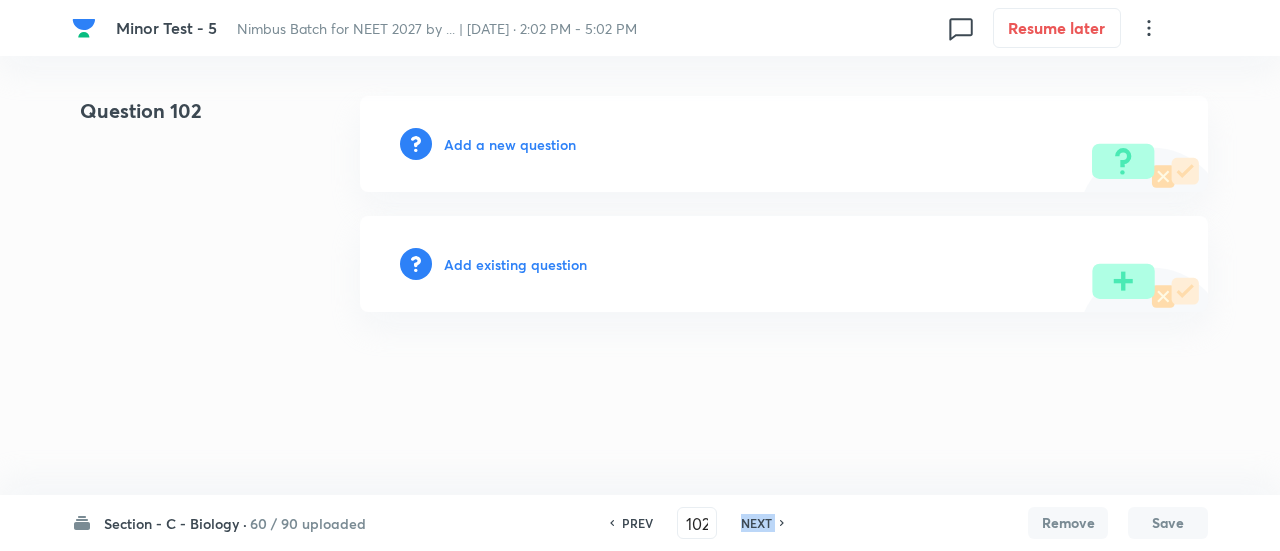 click on "NEXT" at bounding box center (756, 523) 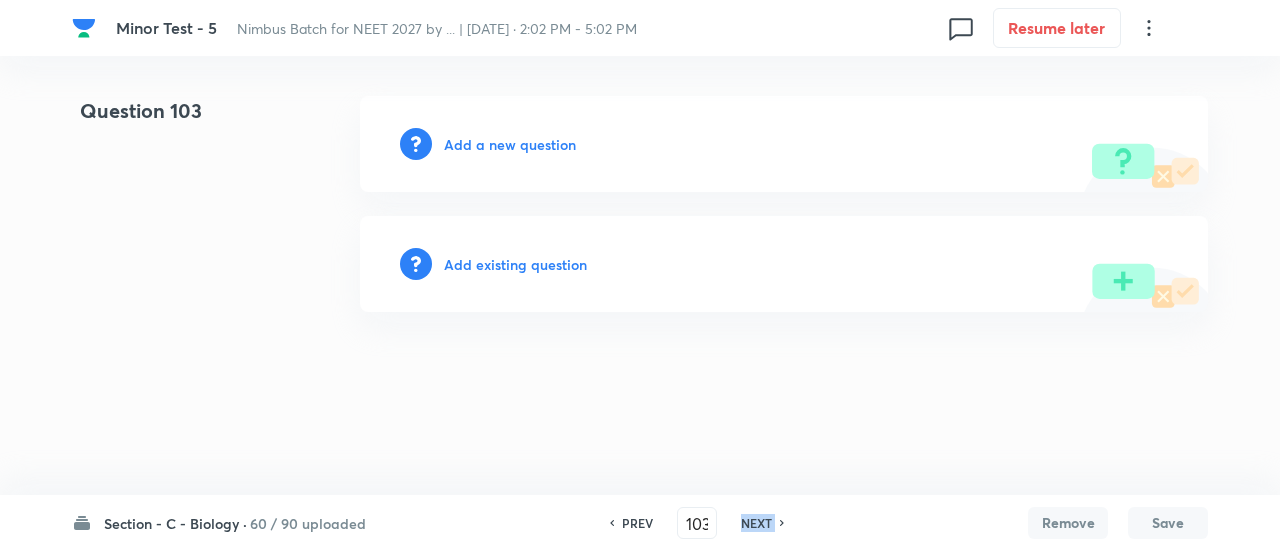 click on "NEXT" at bounding box center (756, 523) 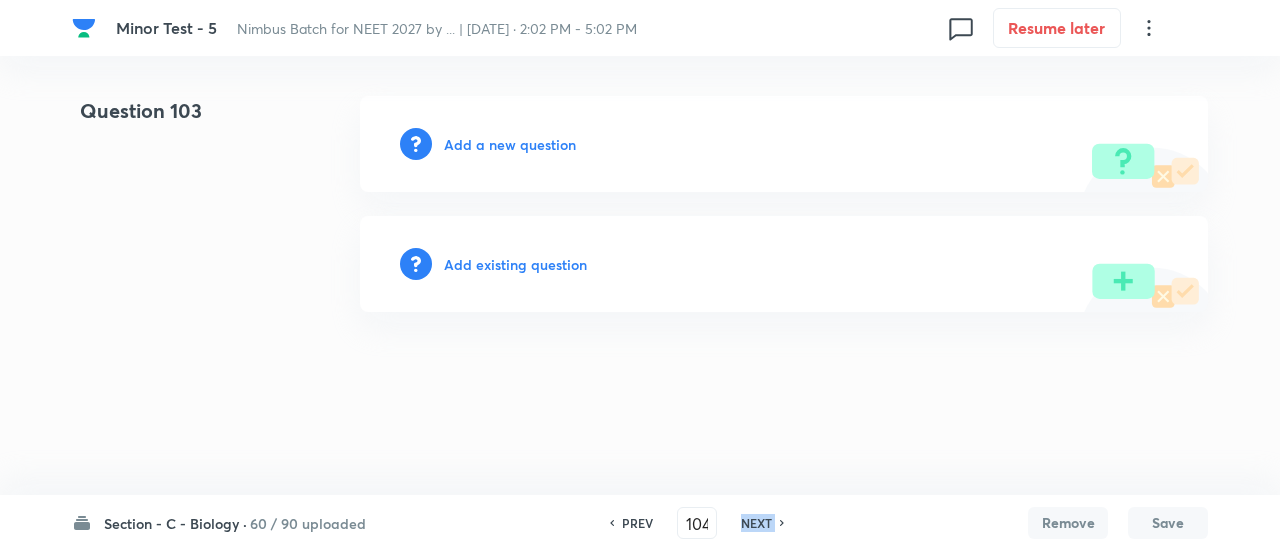 click on "NEXT" at bounding box center [756, 523] 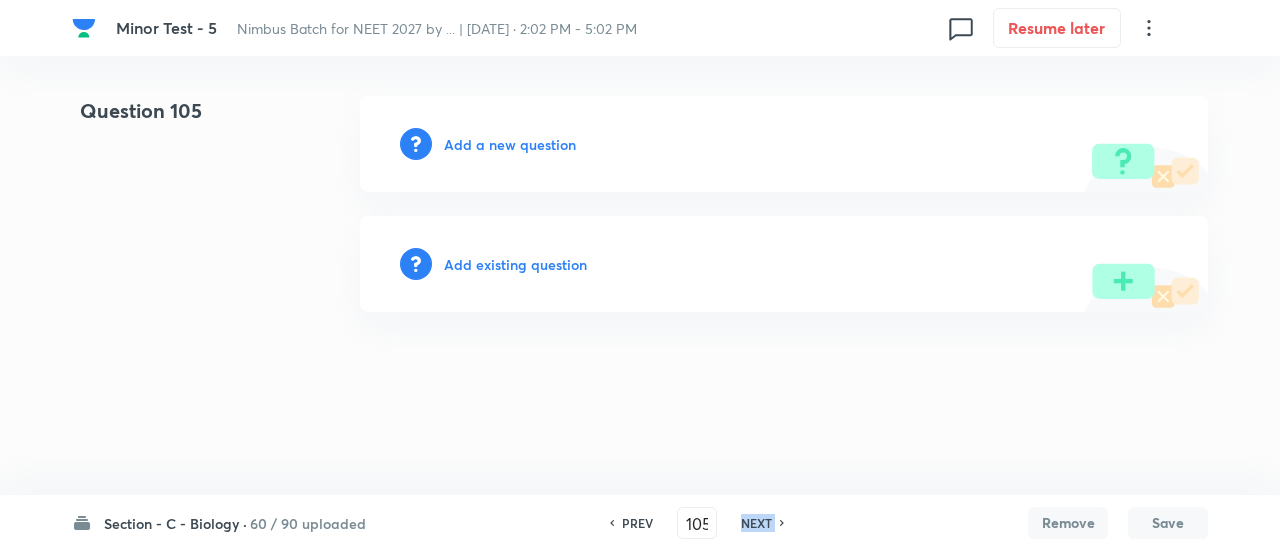 click on "NEXT" at bounding box center (756, 523) 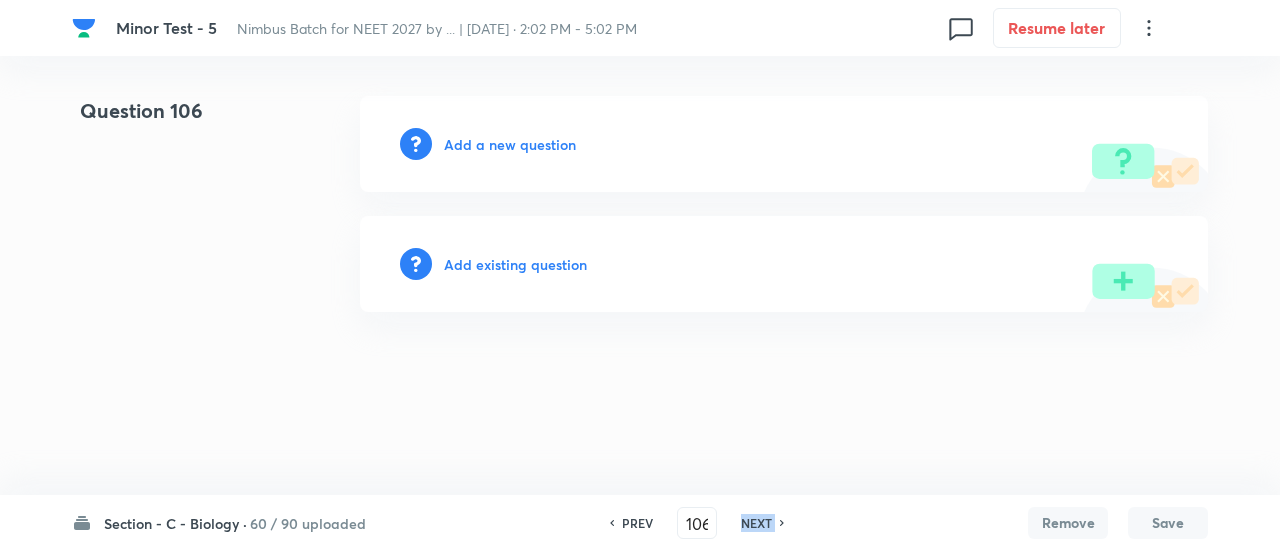 click on "NEXT" at bounding box center (756, 523) 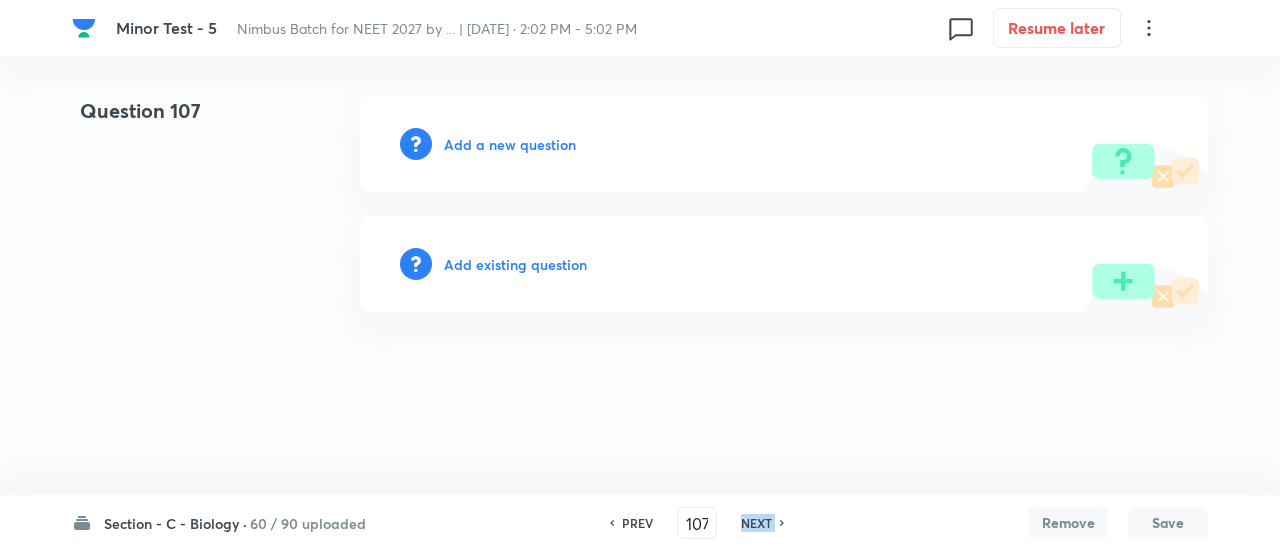 click on "NEXT" at bounding box center (756, 523) 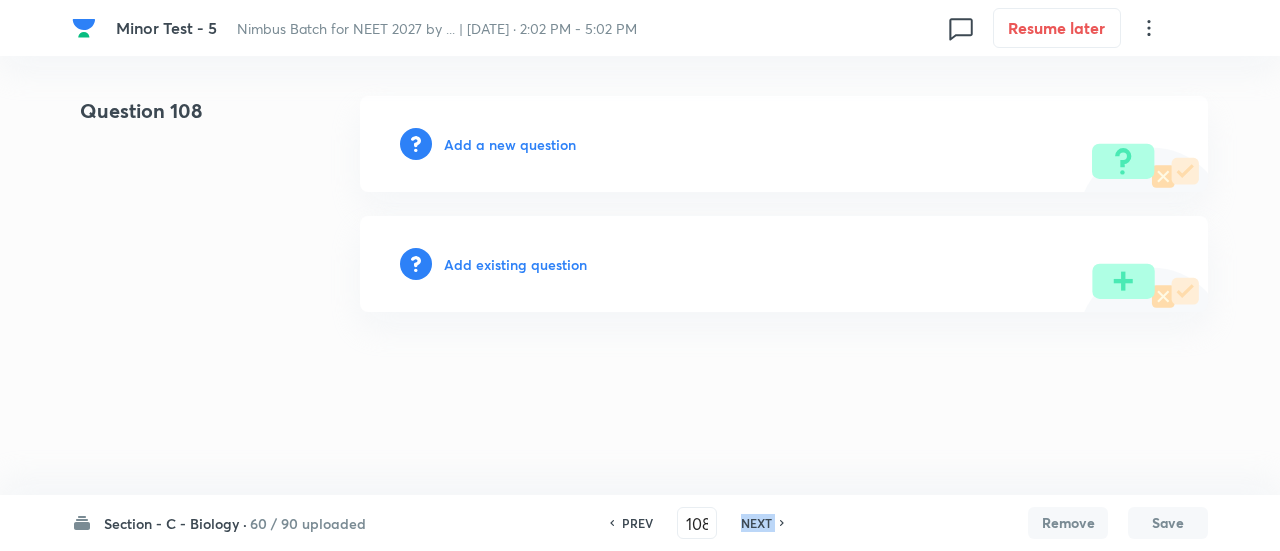 click on "NEXT" at bounding box center [756, 523] 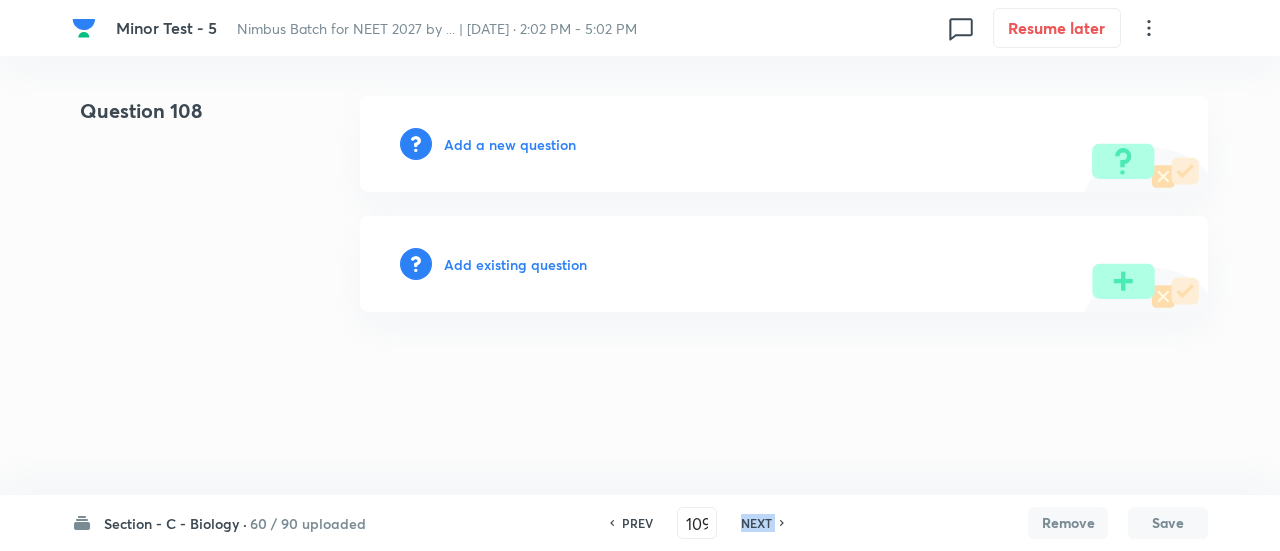 click on "NEXT" at bounding box center (756, 523) 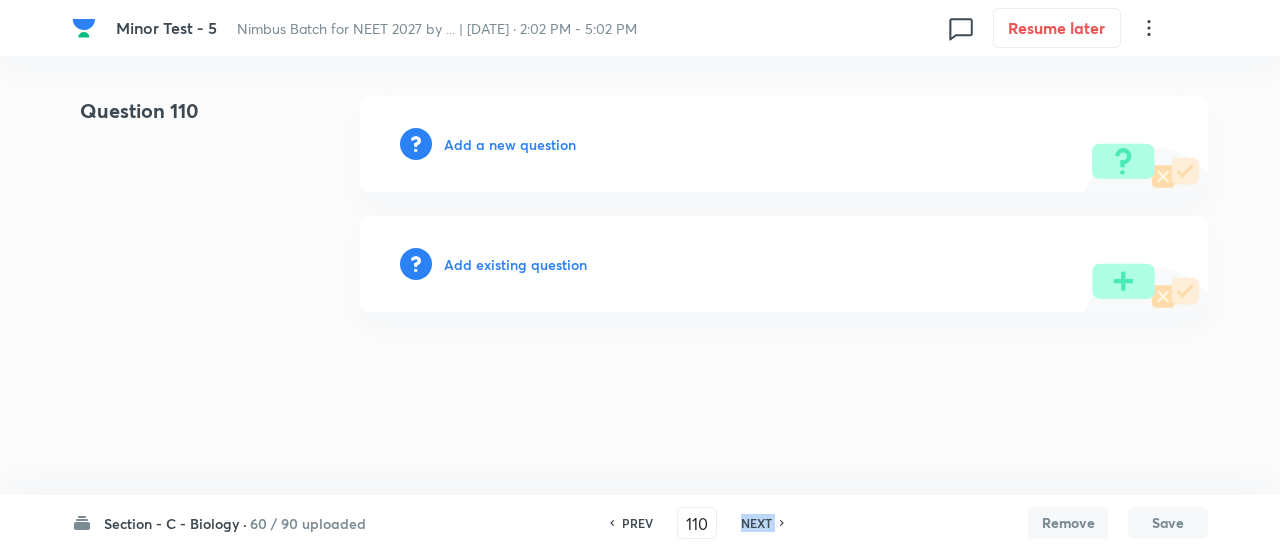 click on "NEXT" at bounding box center [756, 523] 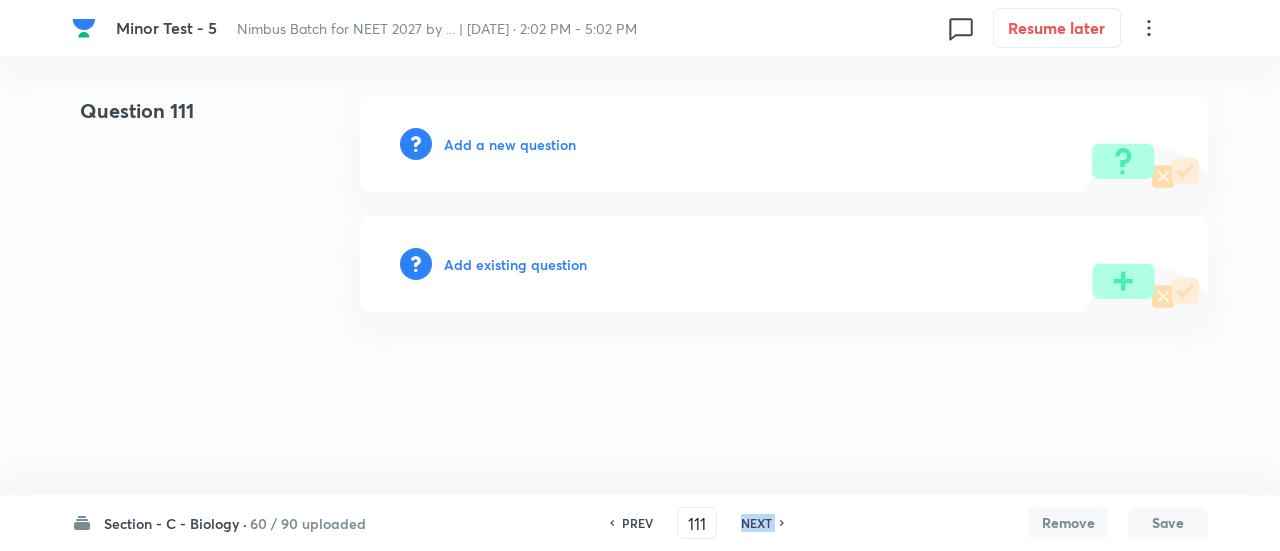 click on "NEXT" at bounding box center (756, 523) 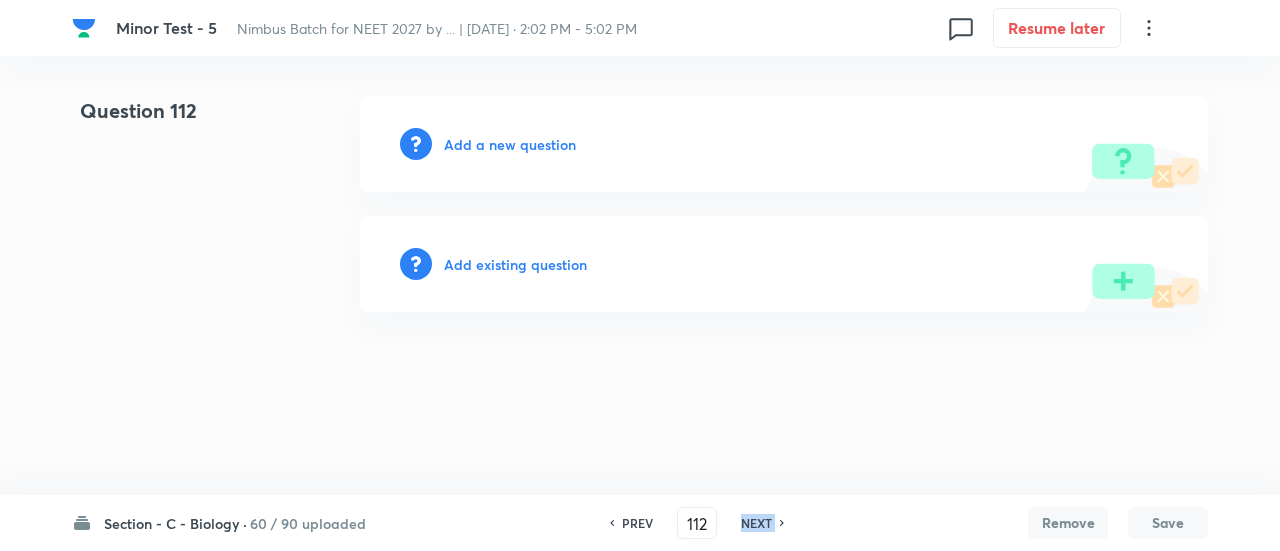 click on "NEXT" at bounding box center [756, 523] 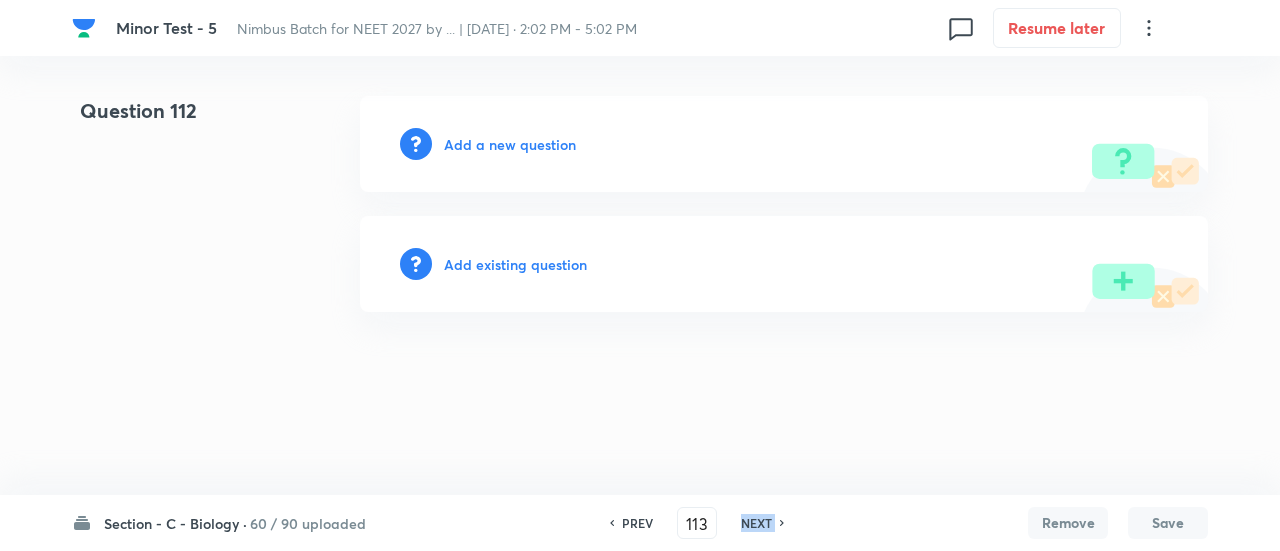 click on "NEXT" at bounding box center [756, 523] 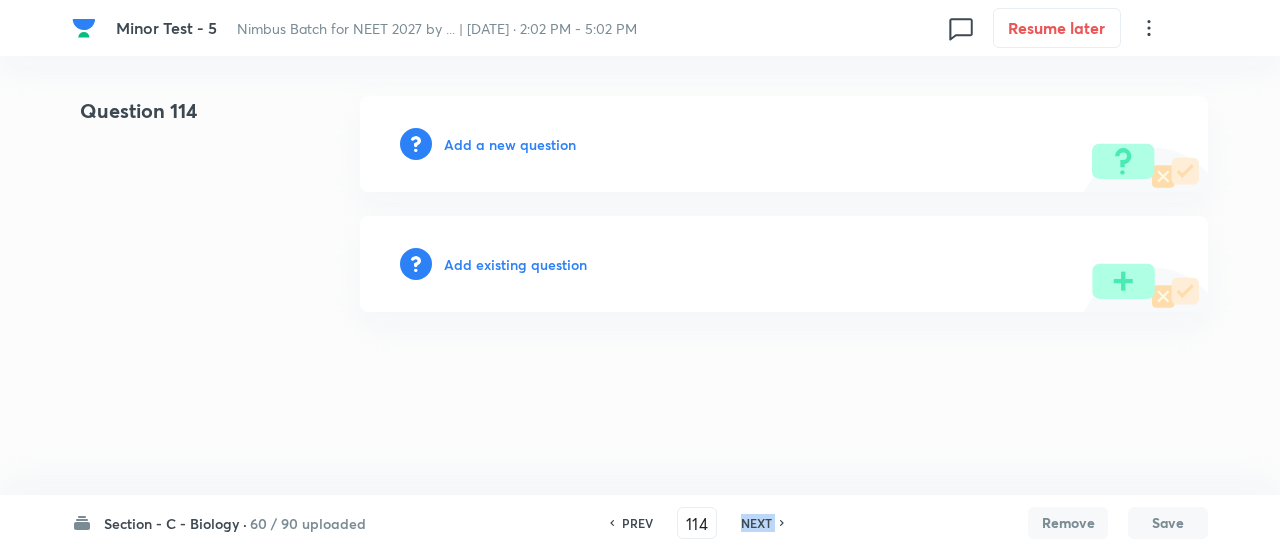 click on "NEXT" at bounding box center [756, 523] 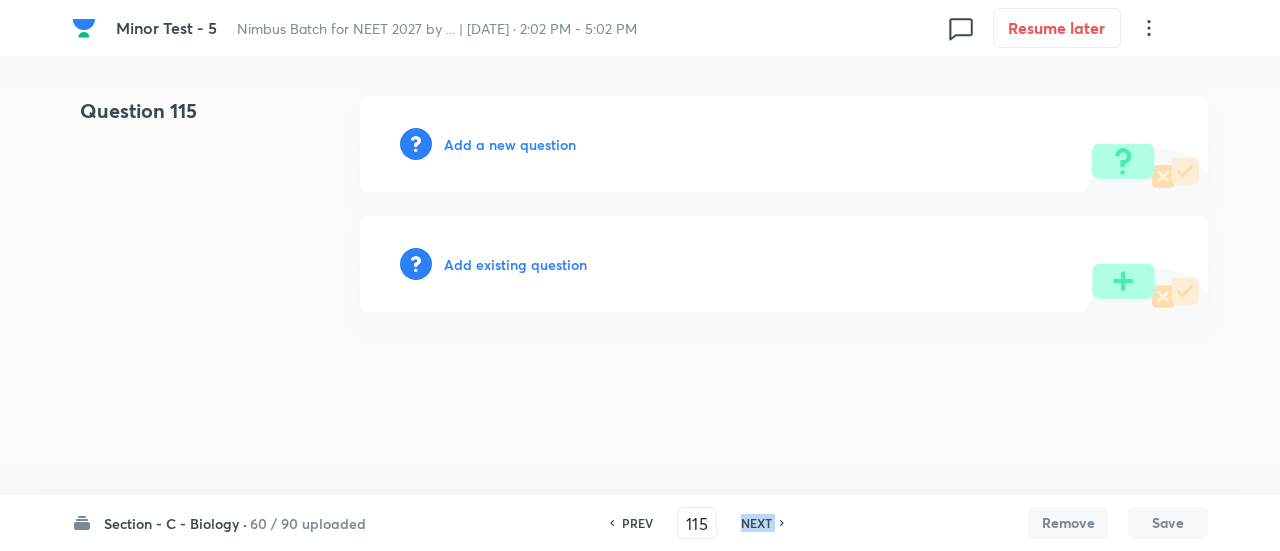 click on "NEXT" at bounding box center (756, 523) 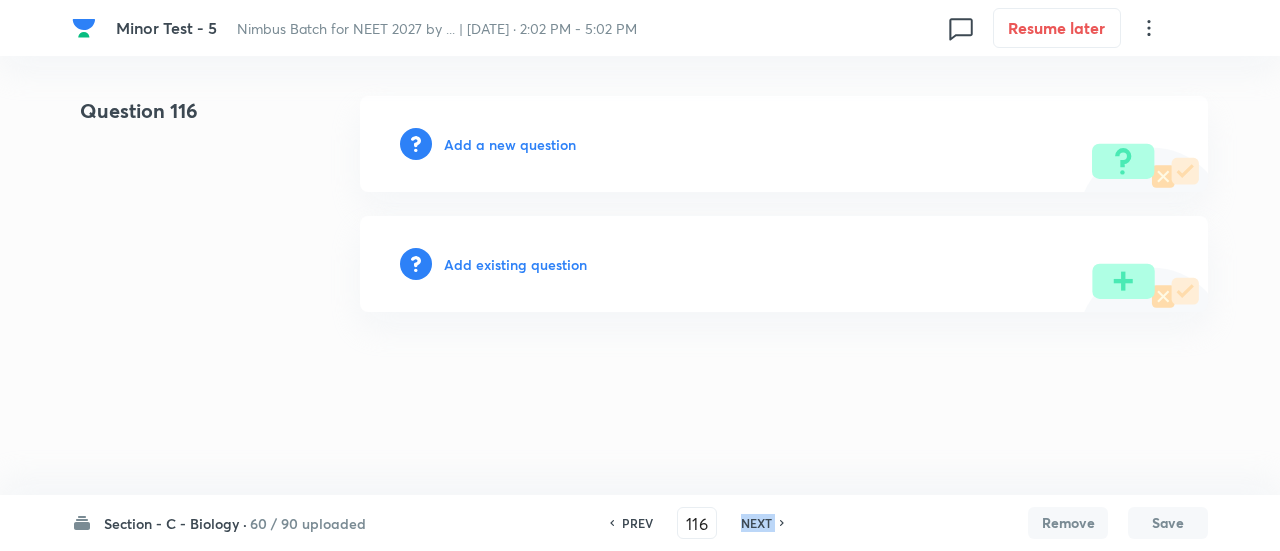 click on "NEXT" at bounding box center [756, 523] 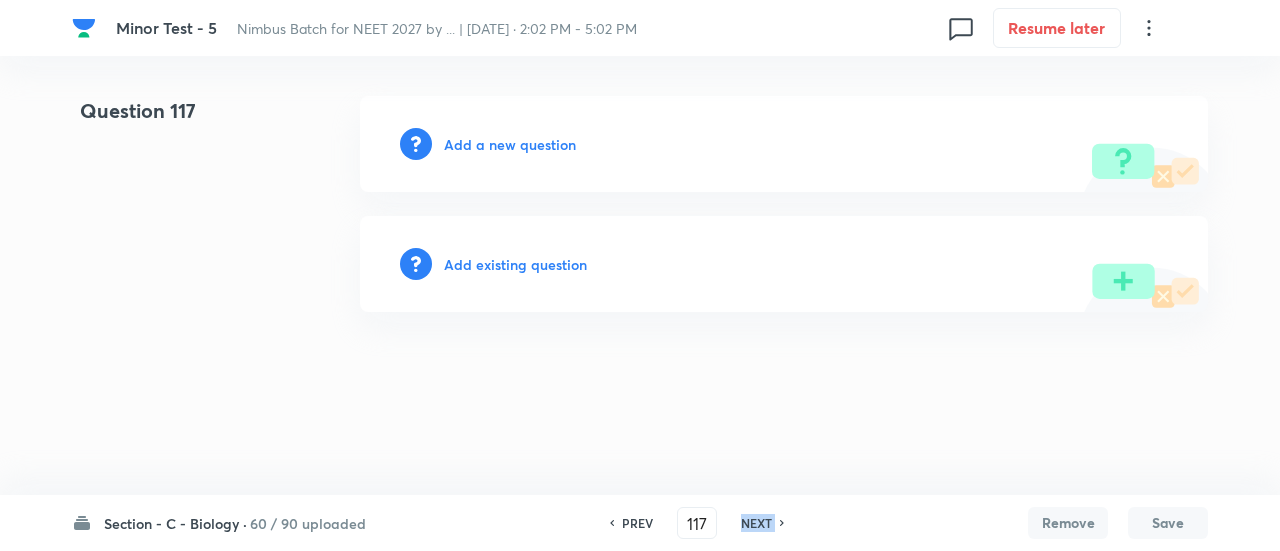 click on "NEXT" at bounding box center [756, 523] 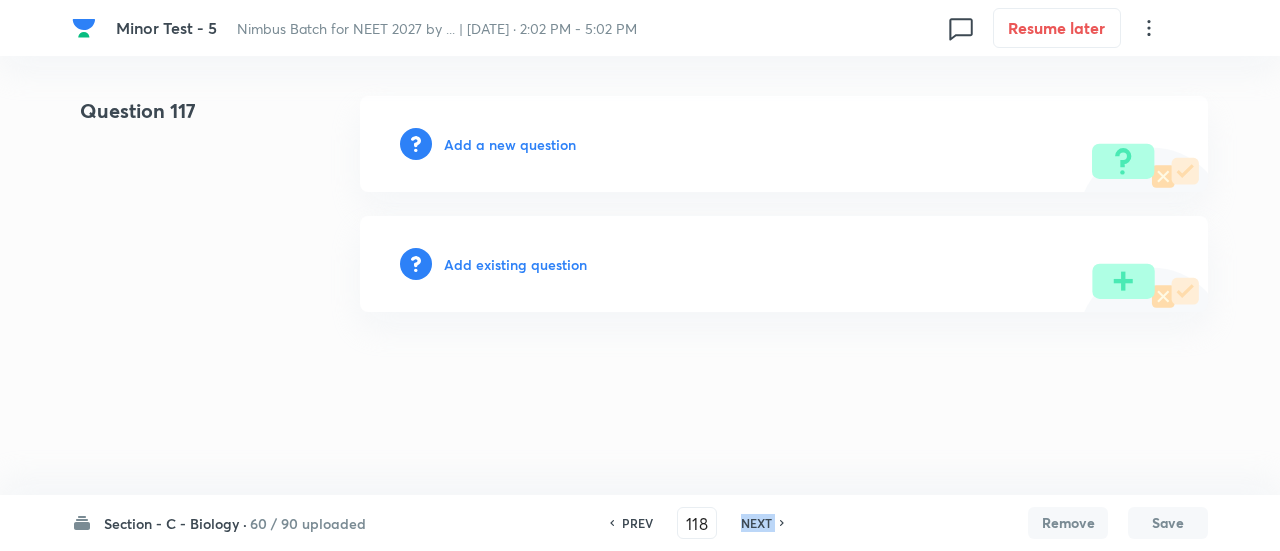 click on "NEXT" at bounding box center [756, 523] 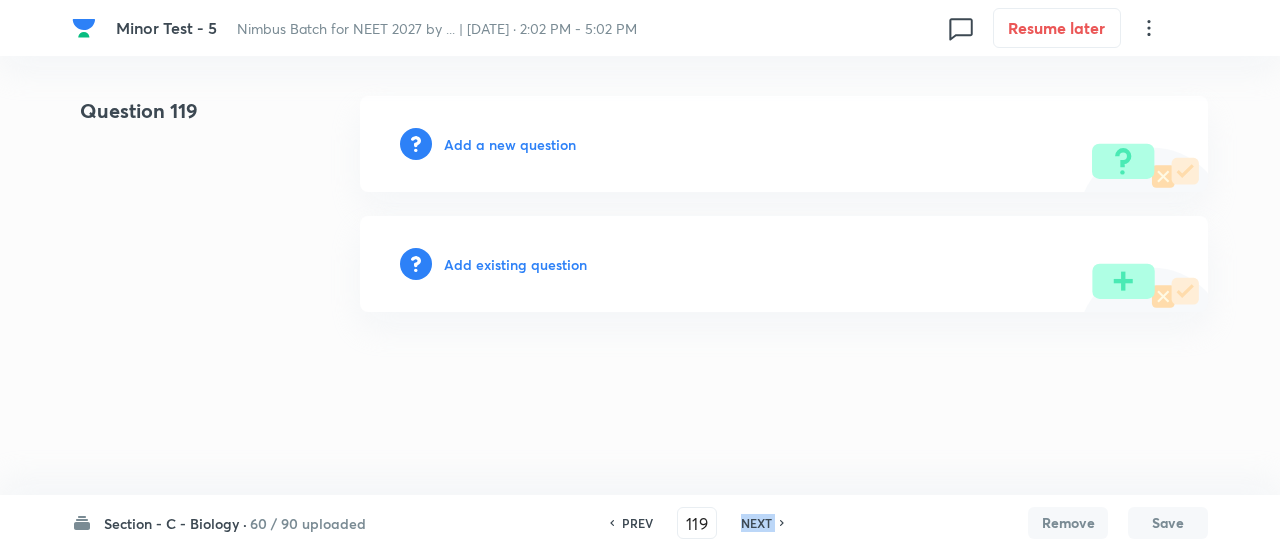 click on "NEXT" at bounding box center (756, 523) 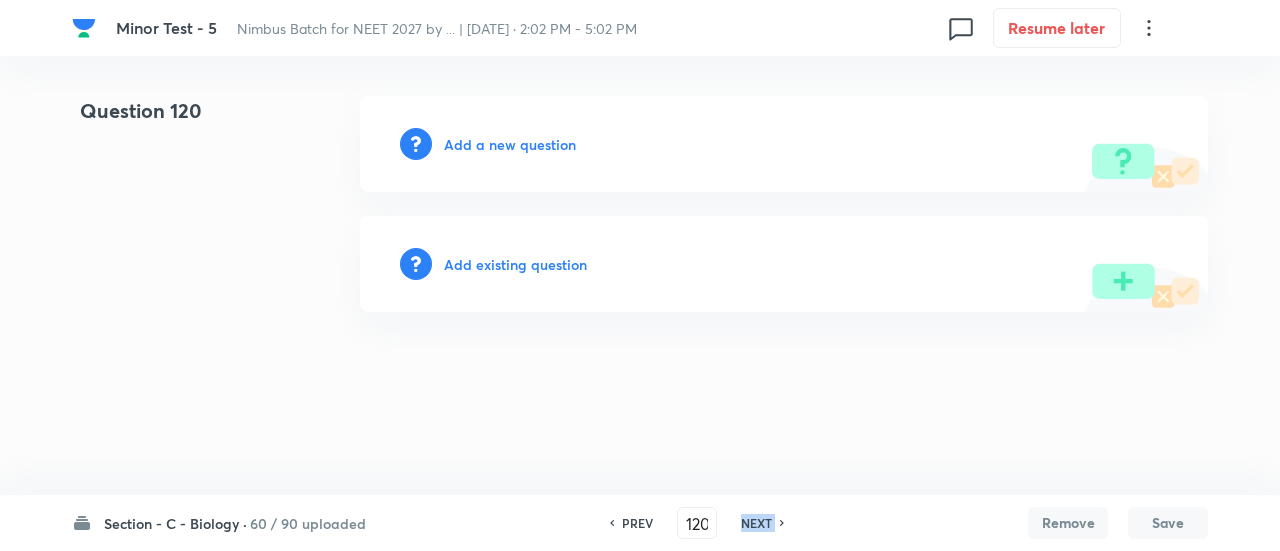 click on "NEXT" at bounding box center [756, 523] 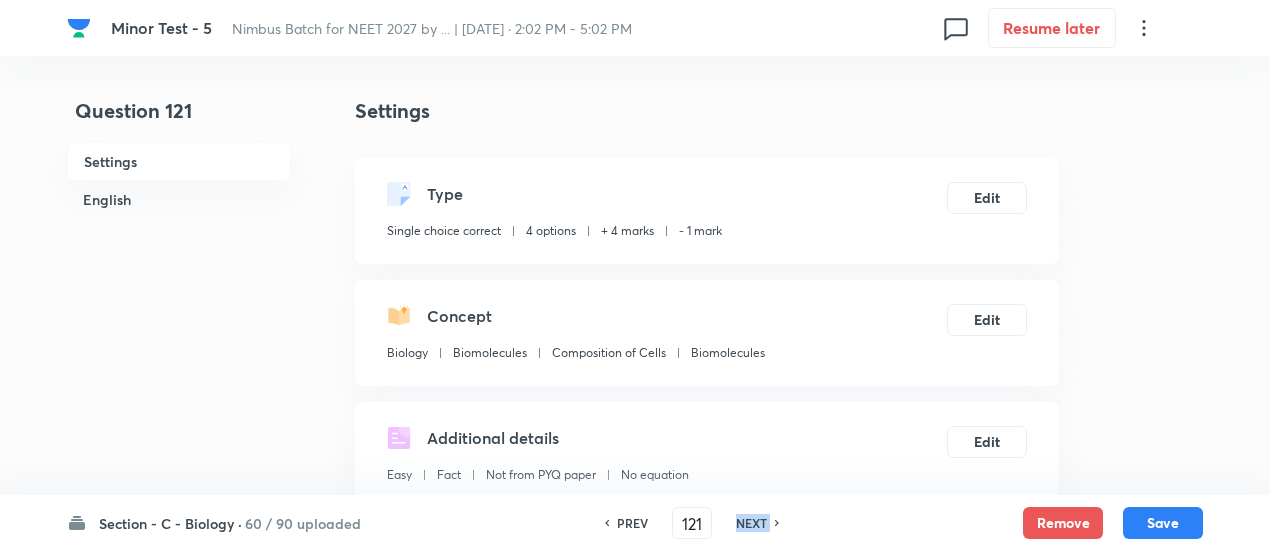 click on "NEXT" at bounding box center (751, 523) 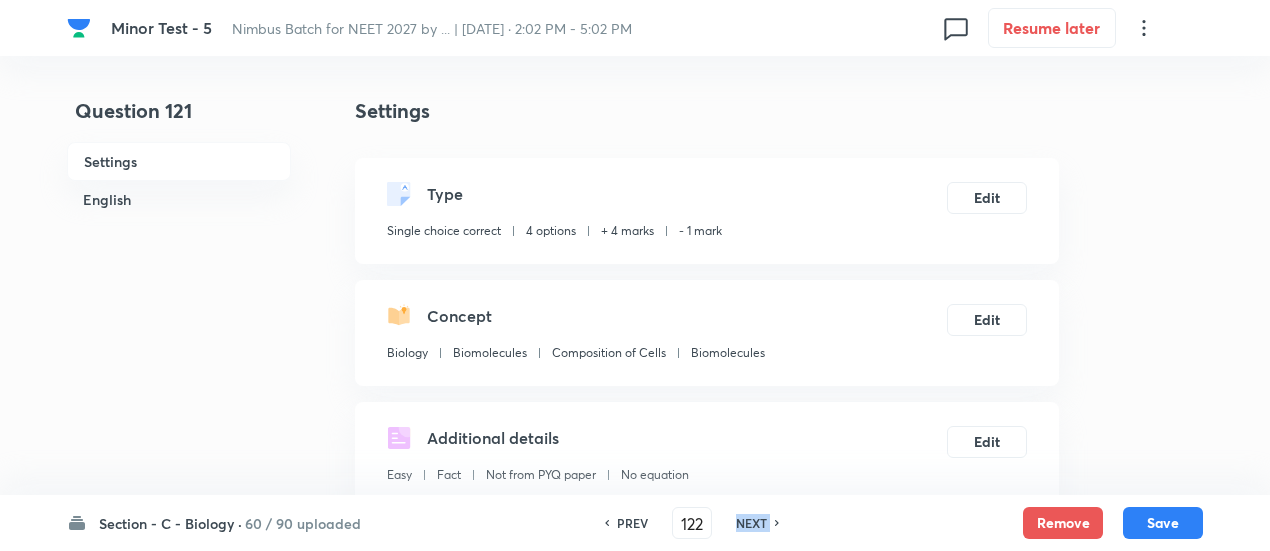 checkbox on "false" 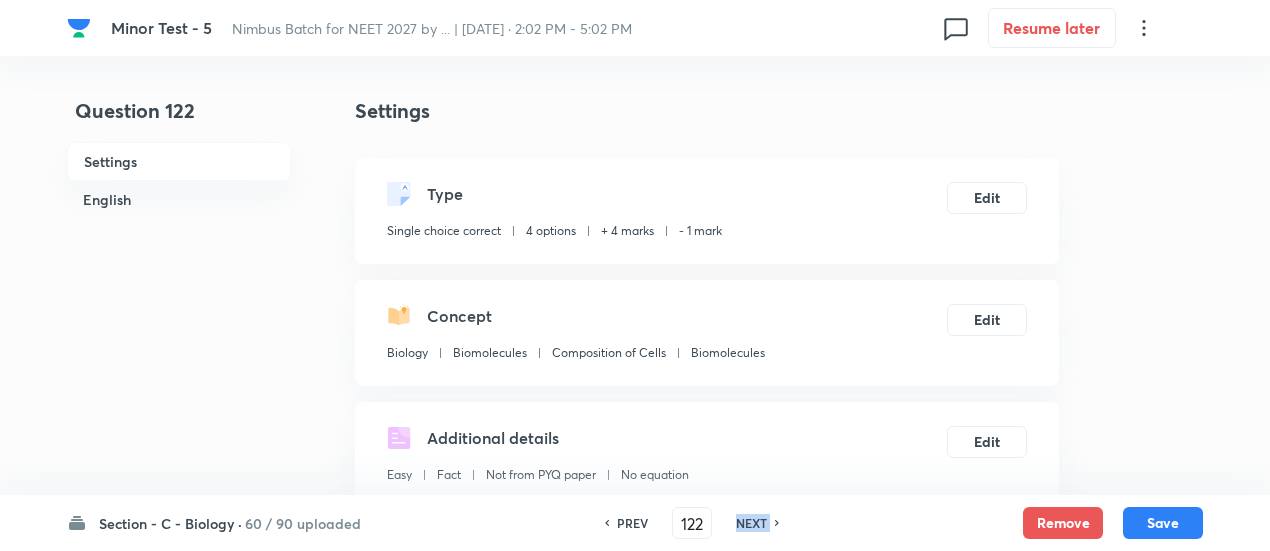 click on "NEXT" at bounding box center (751, 523) 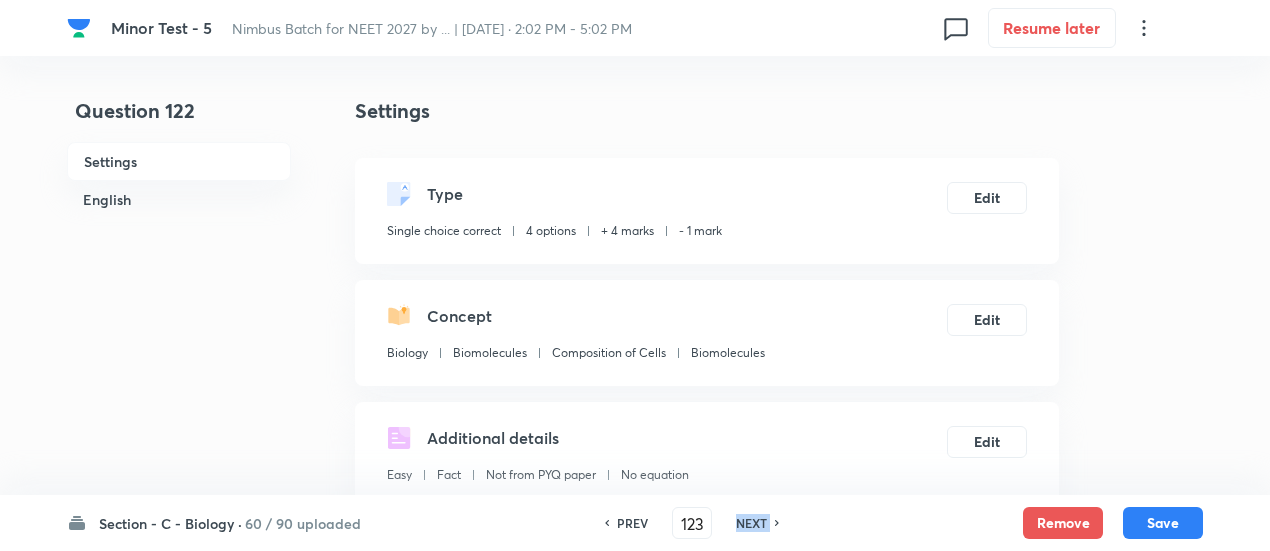 checkbox on "false" 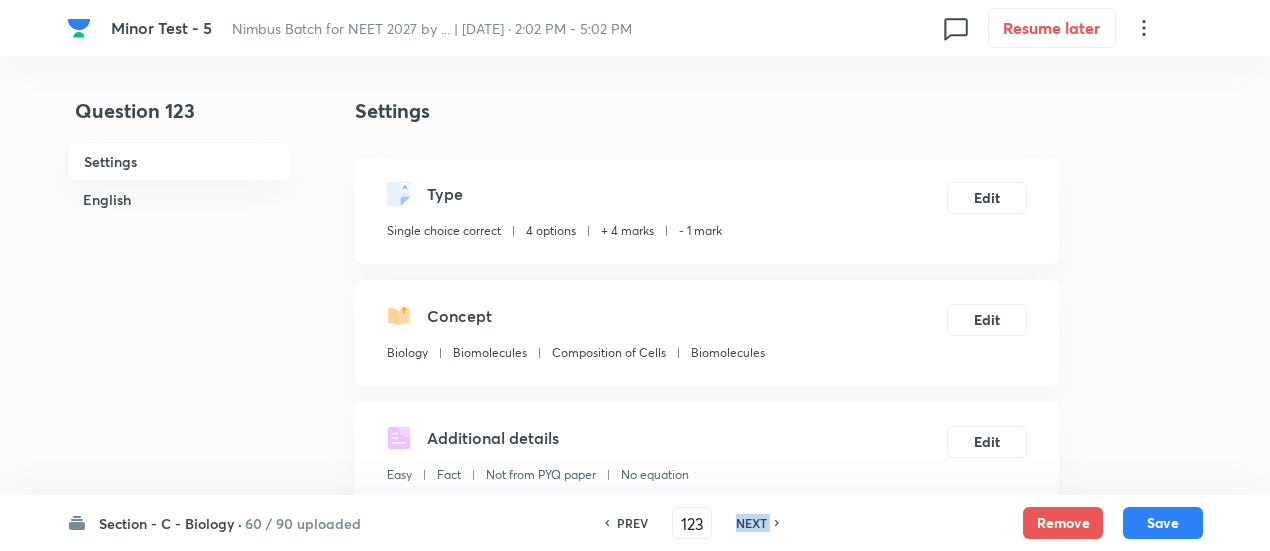 click on "NEXT" at bounding box center [751, 523] 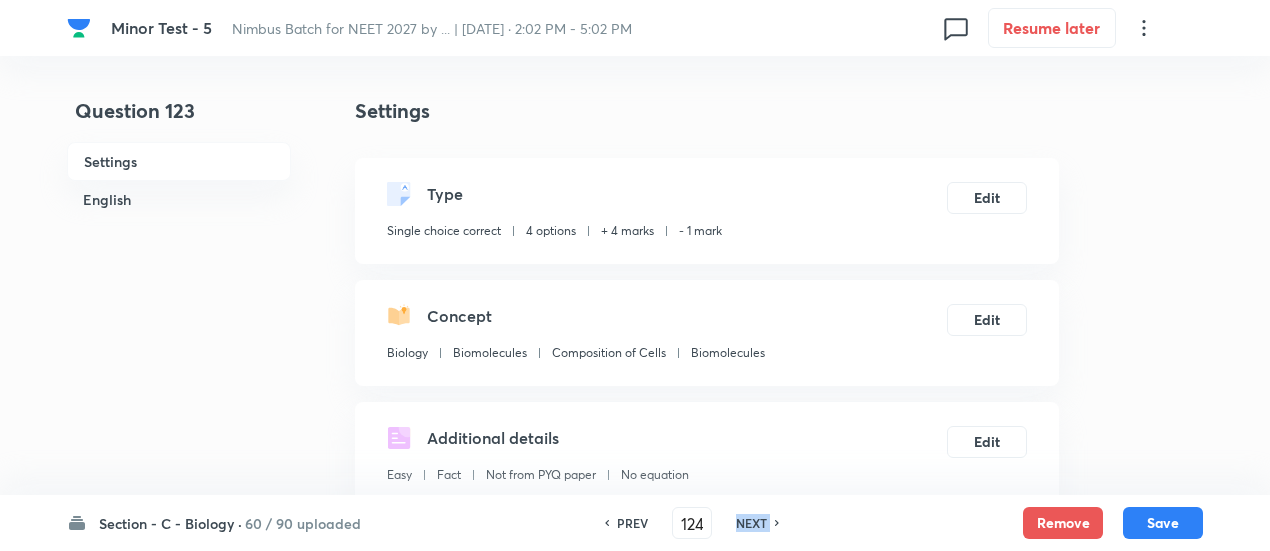 checkbox on "false" 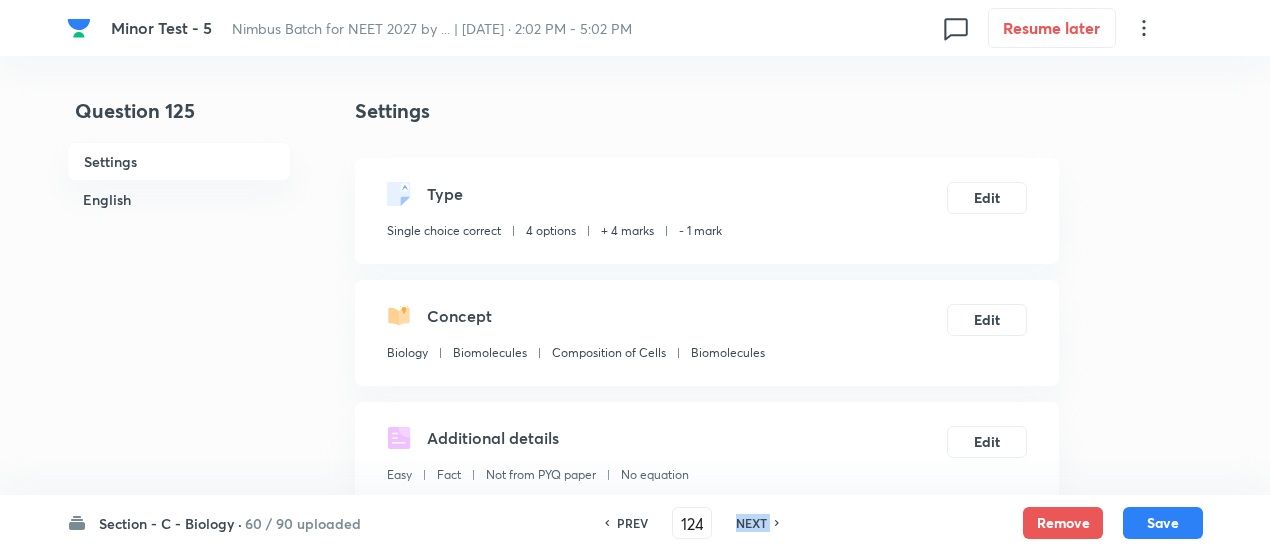 type on "125" 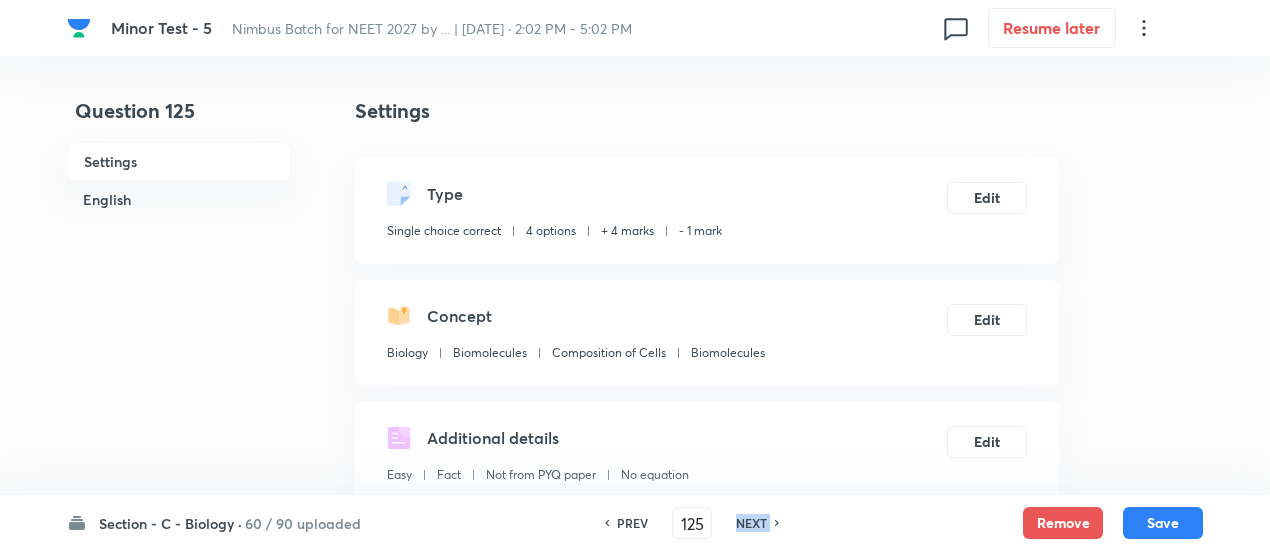 checkbox on "true" 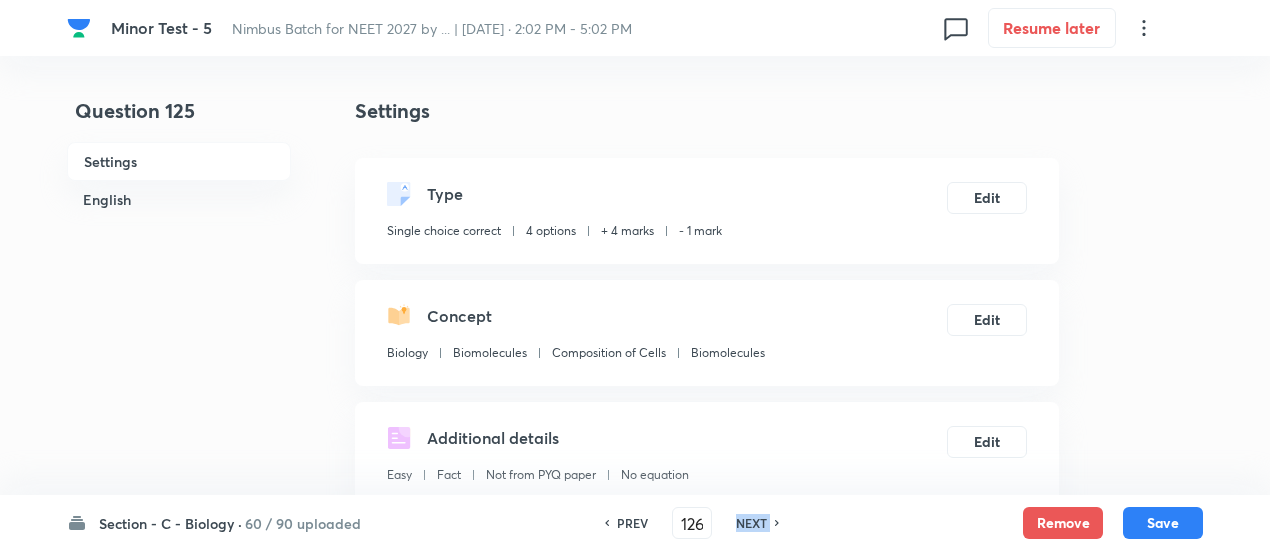checkbox on "false" 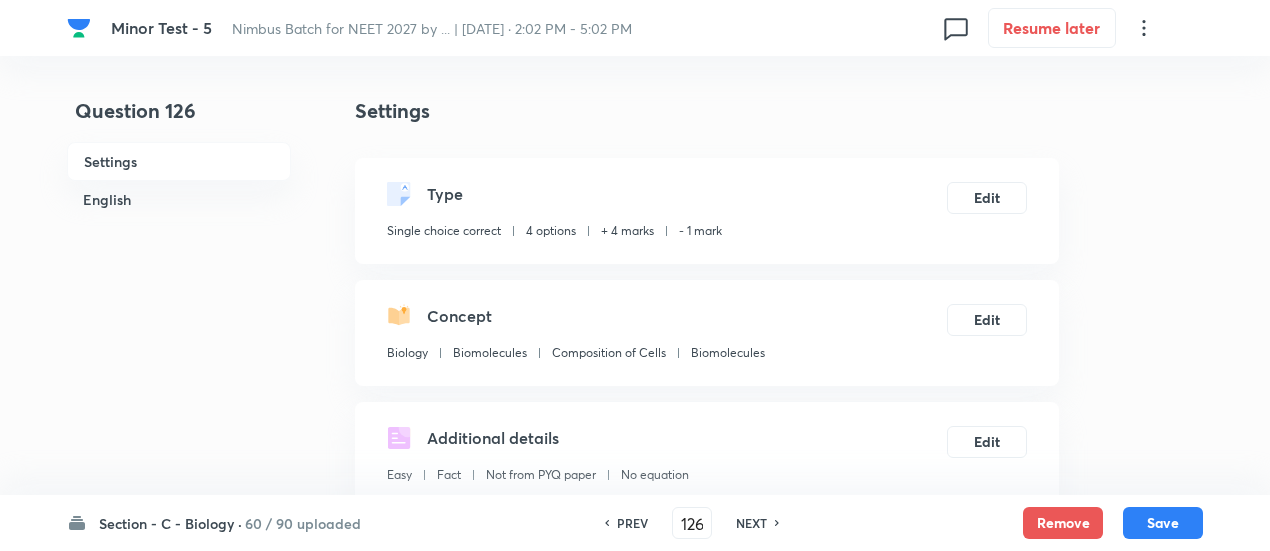 checkbox on "true" 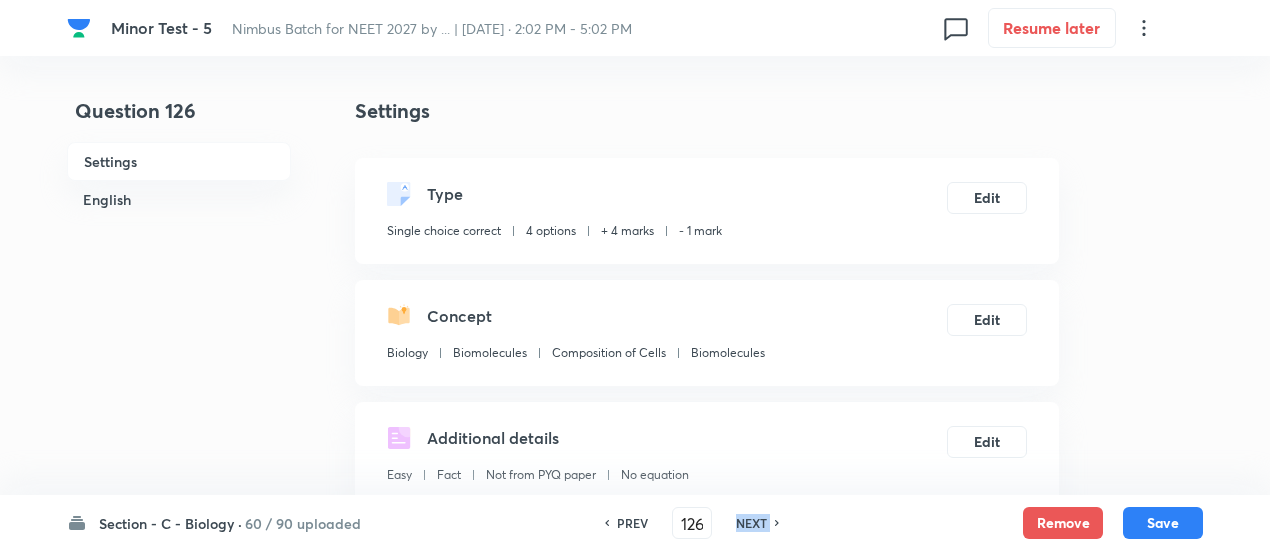 click on "NEXT" at bounding box center (751, 523) 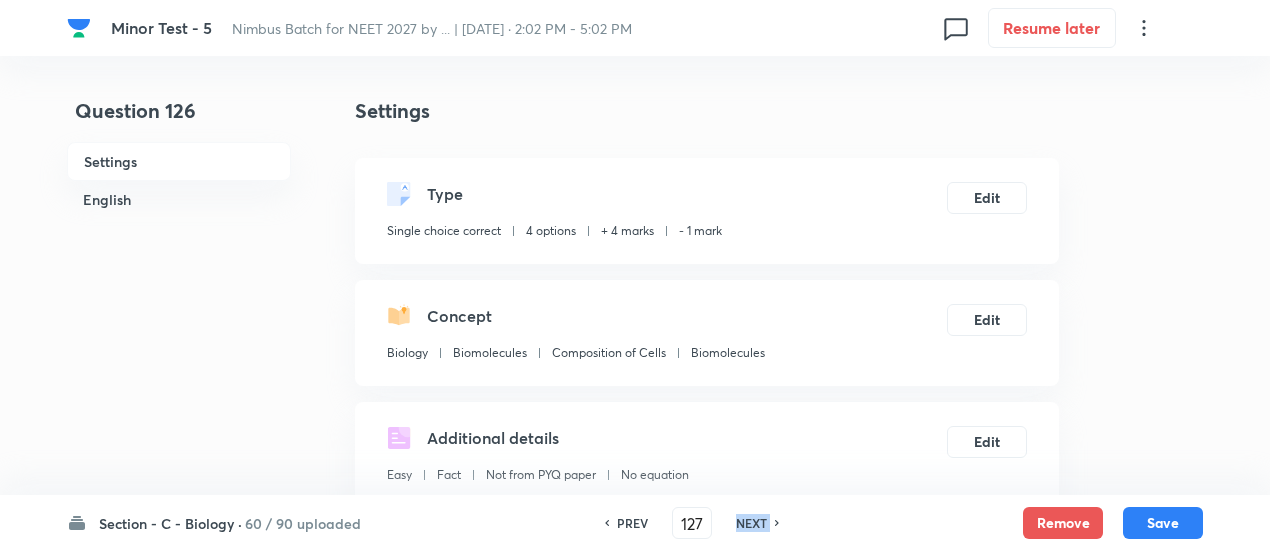 checkbox on "false" 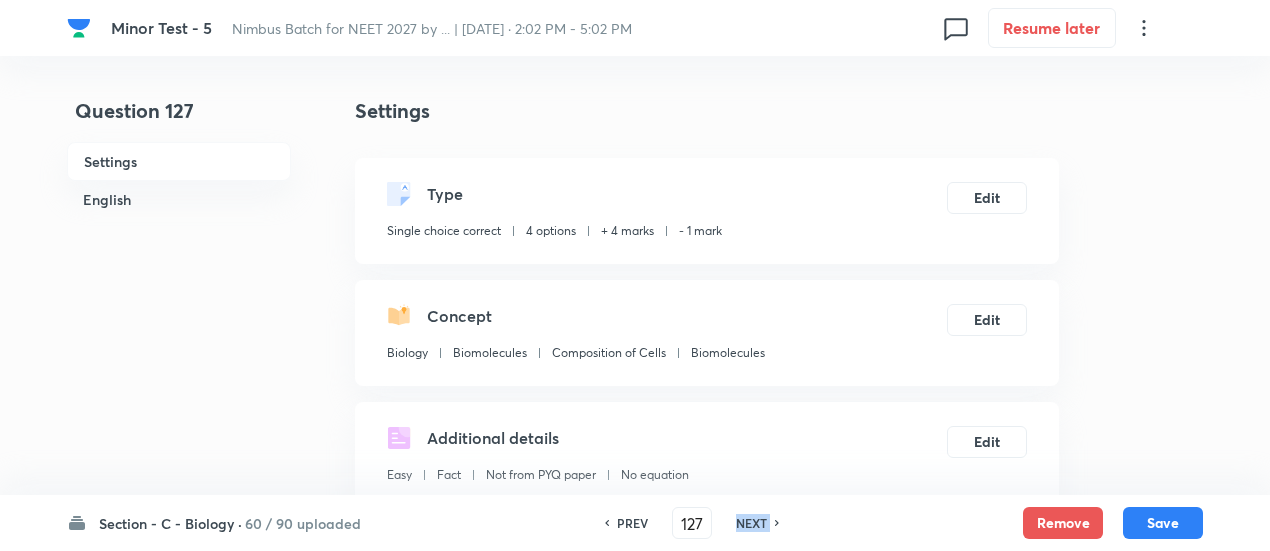 click on "NEXT" at bounding box center (751, 523) 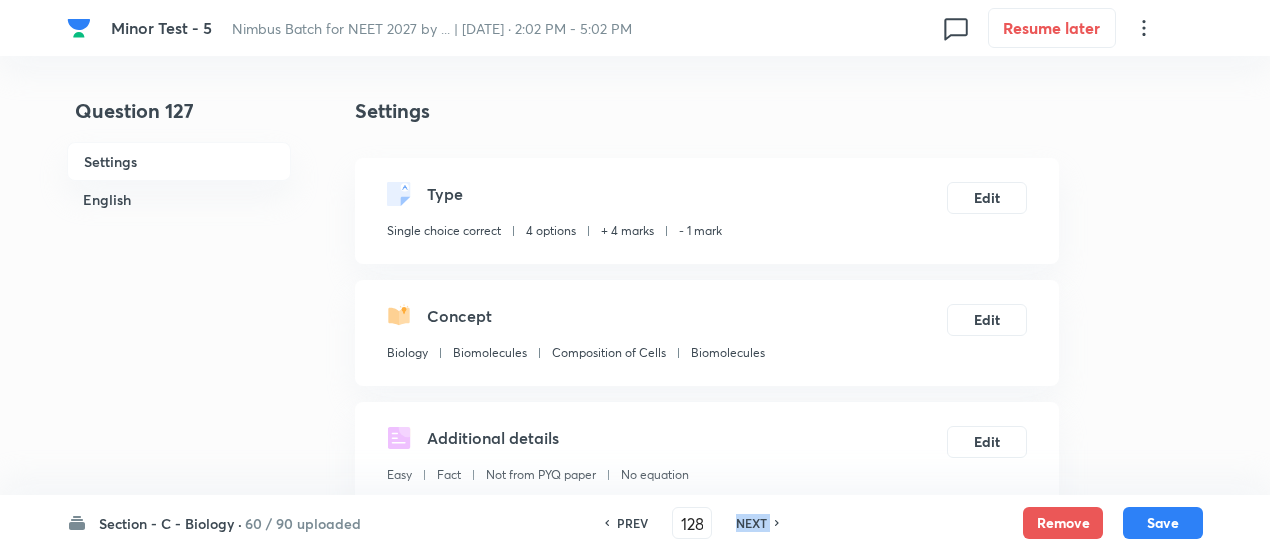 checkbox on "false" 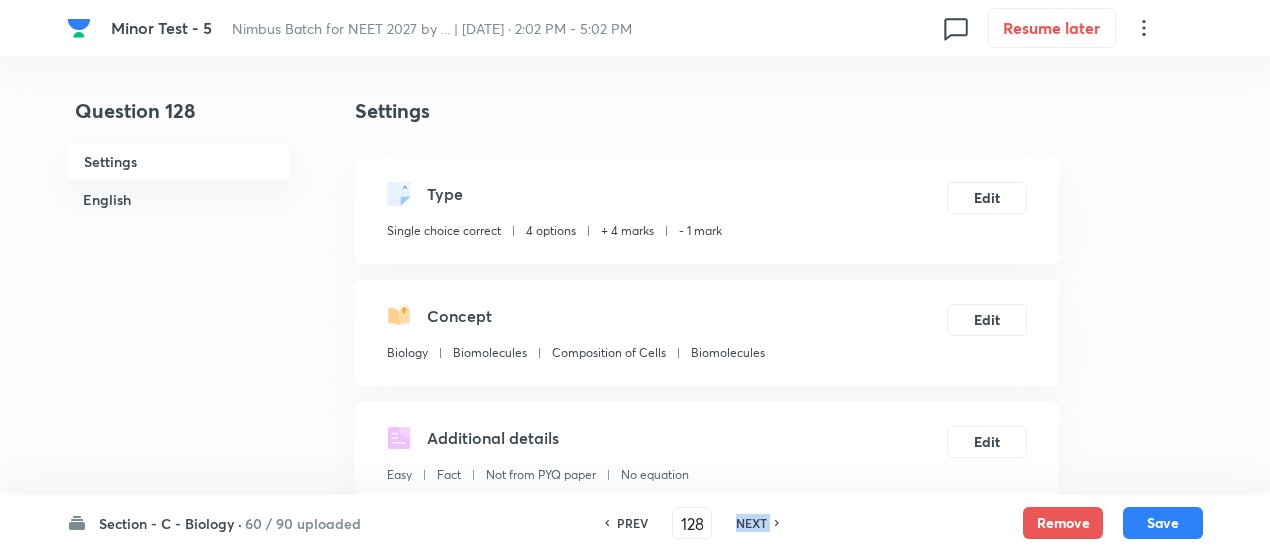 click on "NEXT" at bounding box center [751, 523] 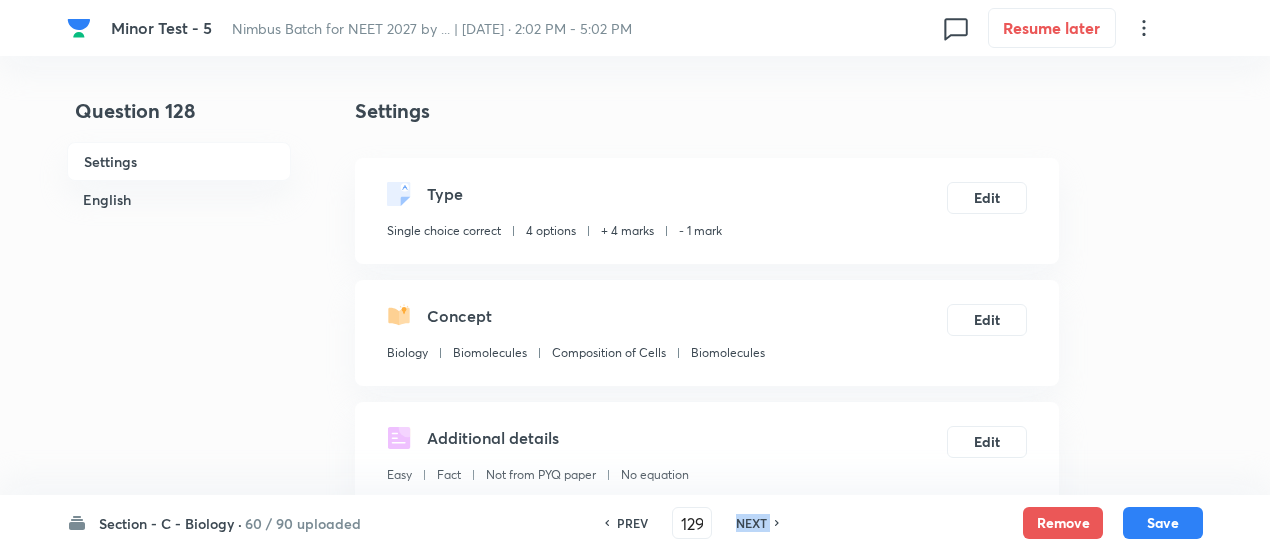checkbox on "true" 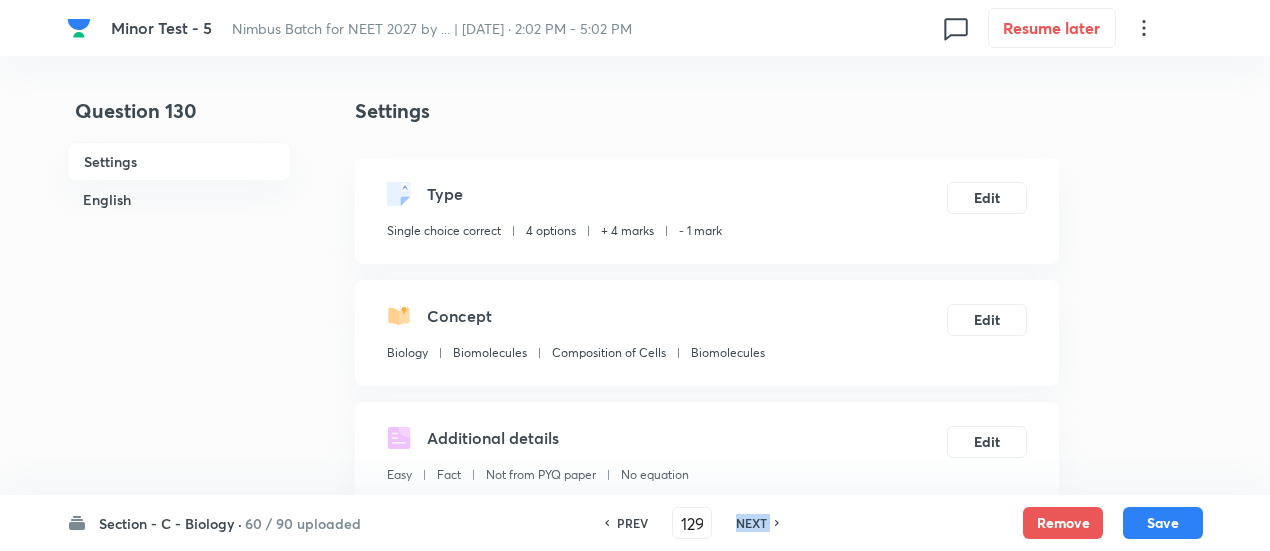 type on "130" 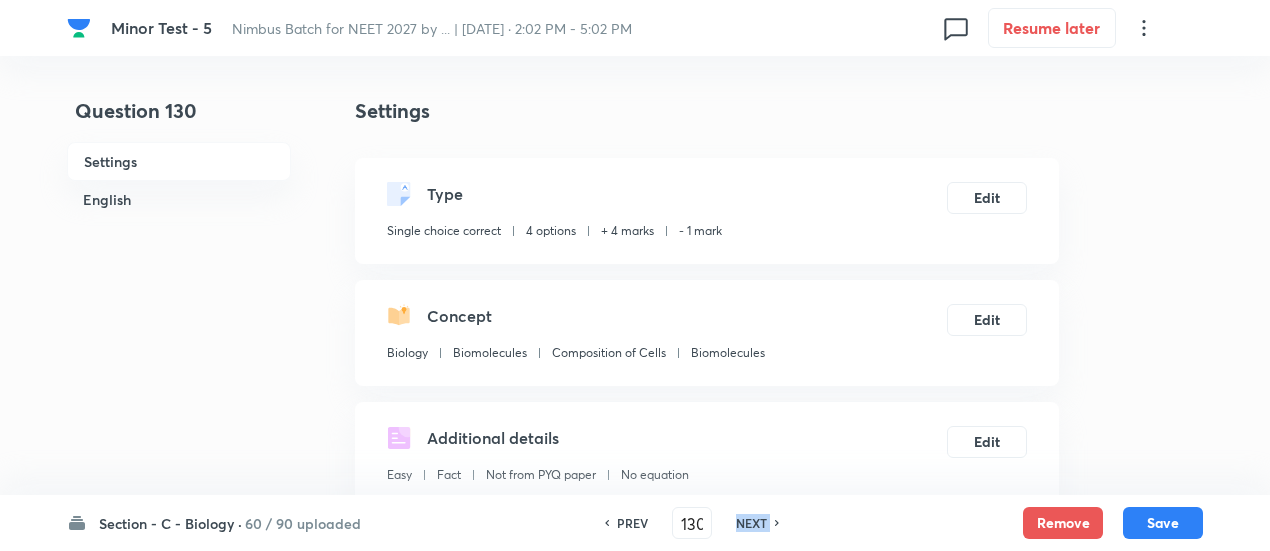 checkbox on "false" 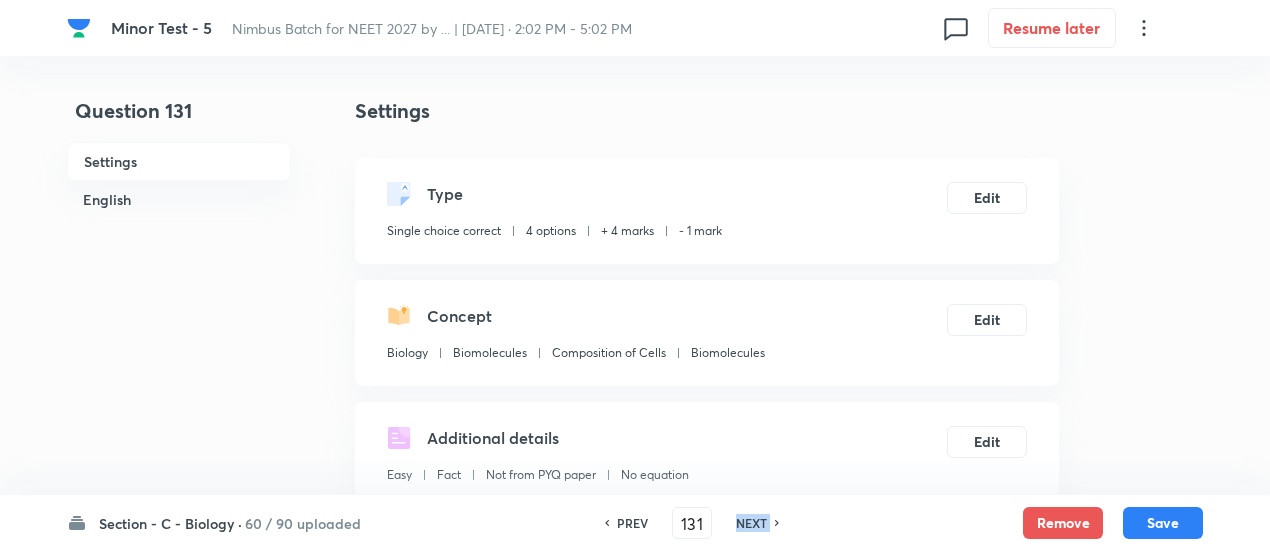 checkbox on "true" 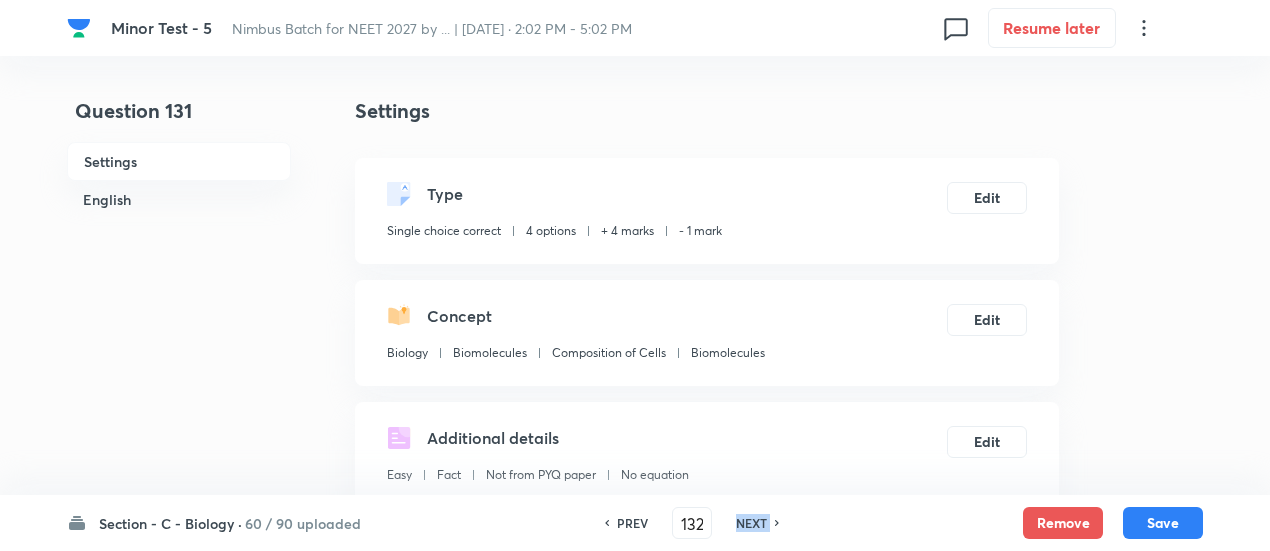 checkbox on "true" 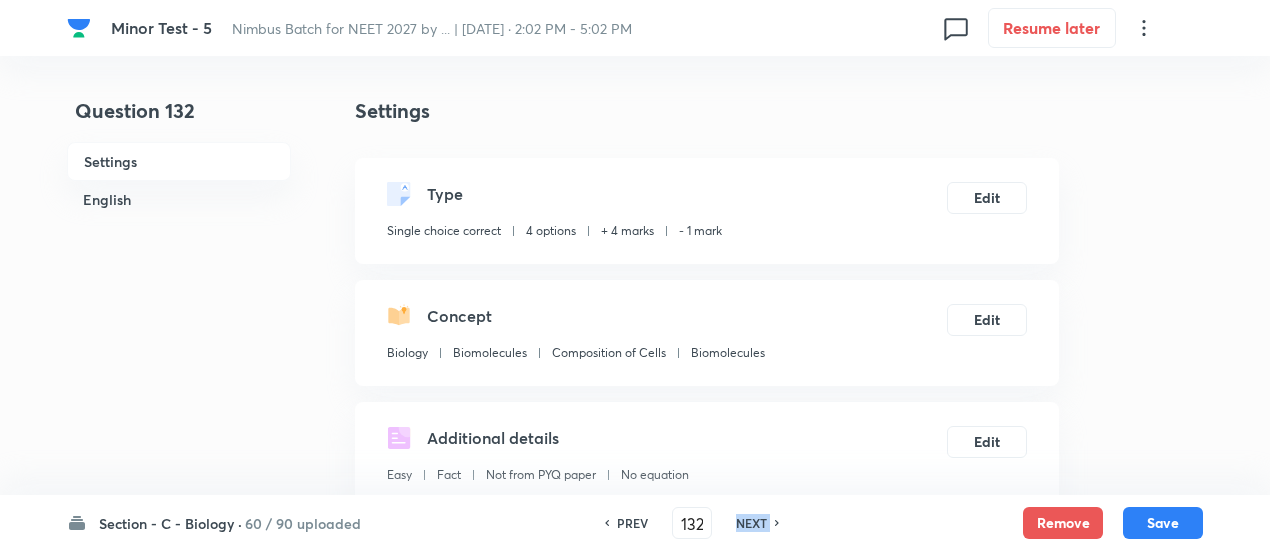 click on "NEXT" at bounding box center [751, 523] 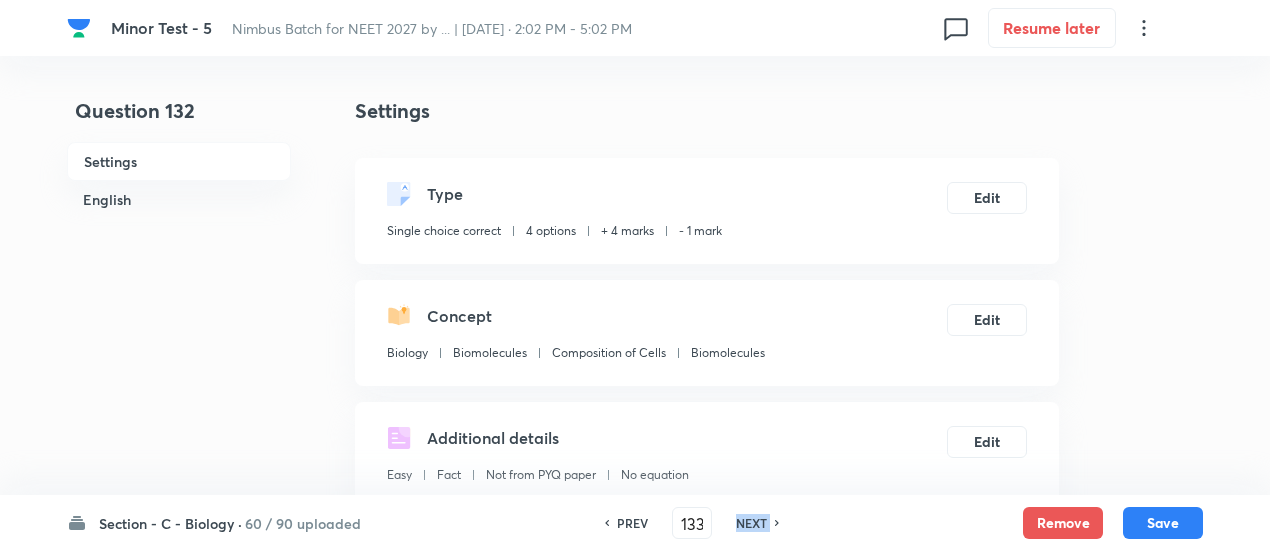 checkbox on "false" 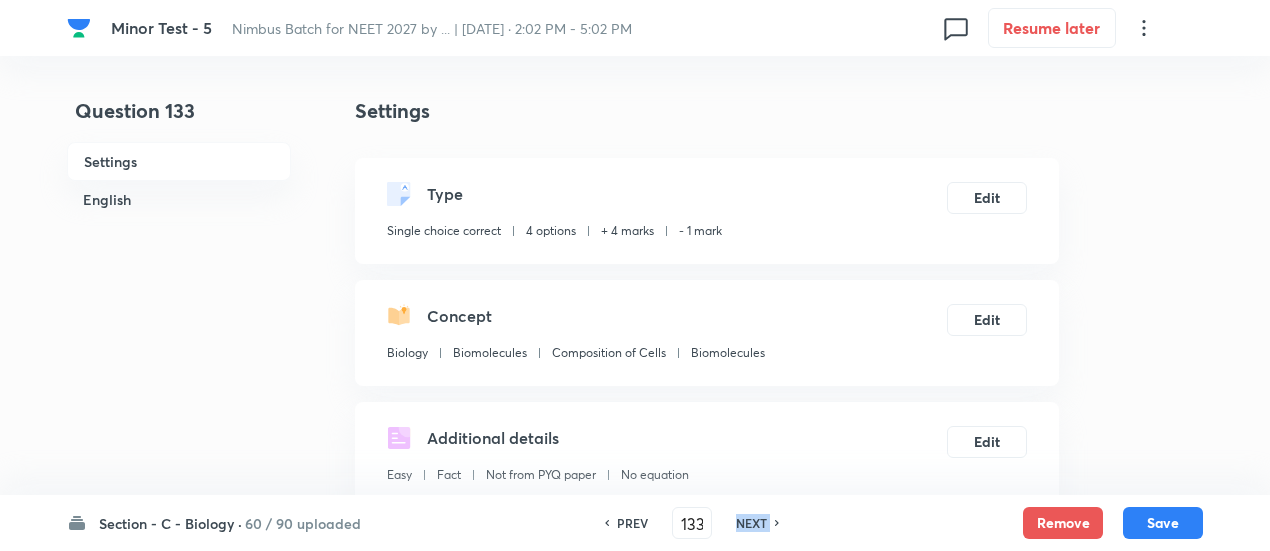 click on "NEXT" at bounding box center (751, 523) 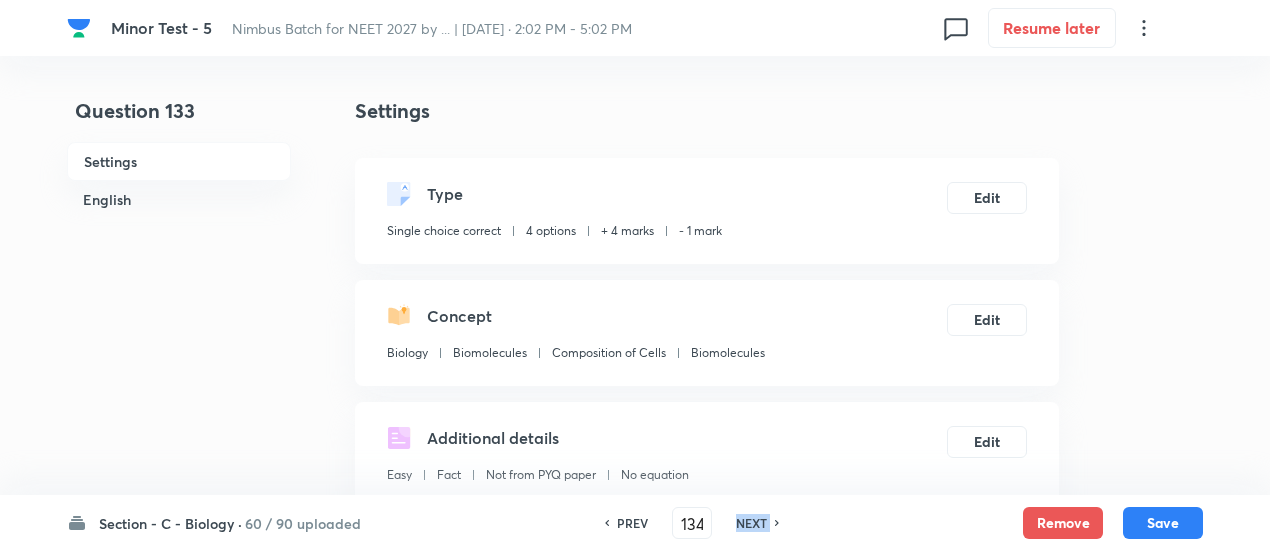 checkbox on "true" 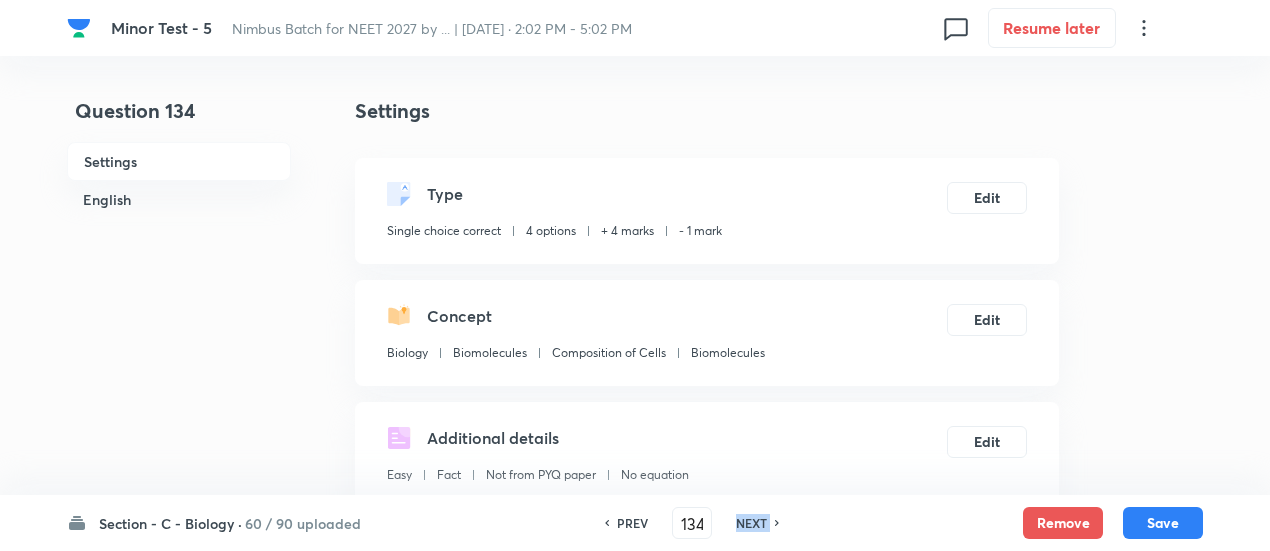 click on "NEXT" at bounding box center [751, 523] 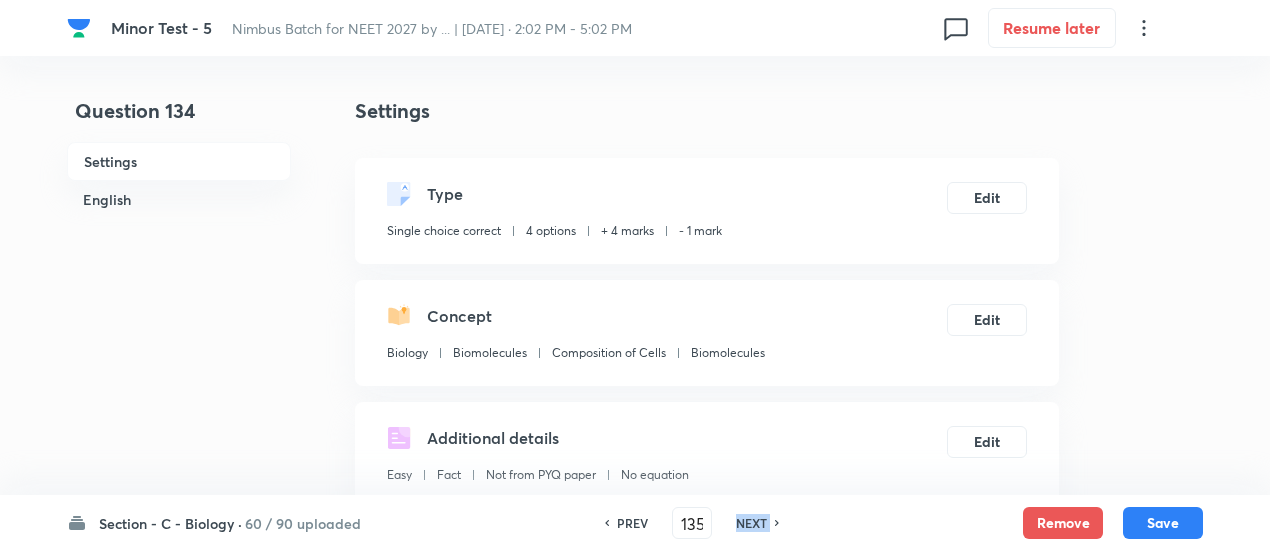 checkbox on "true" 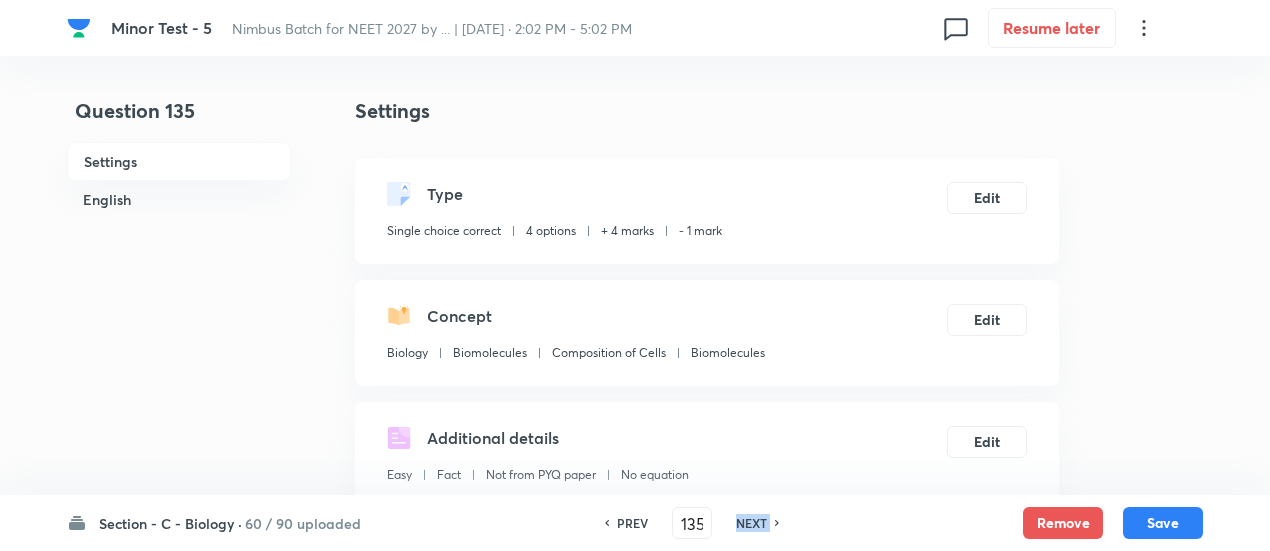 click on "NEXT" at bounding box center (751, 523) 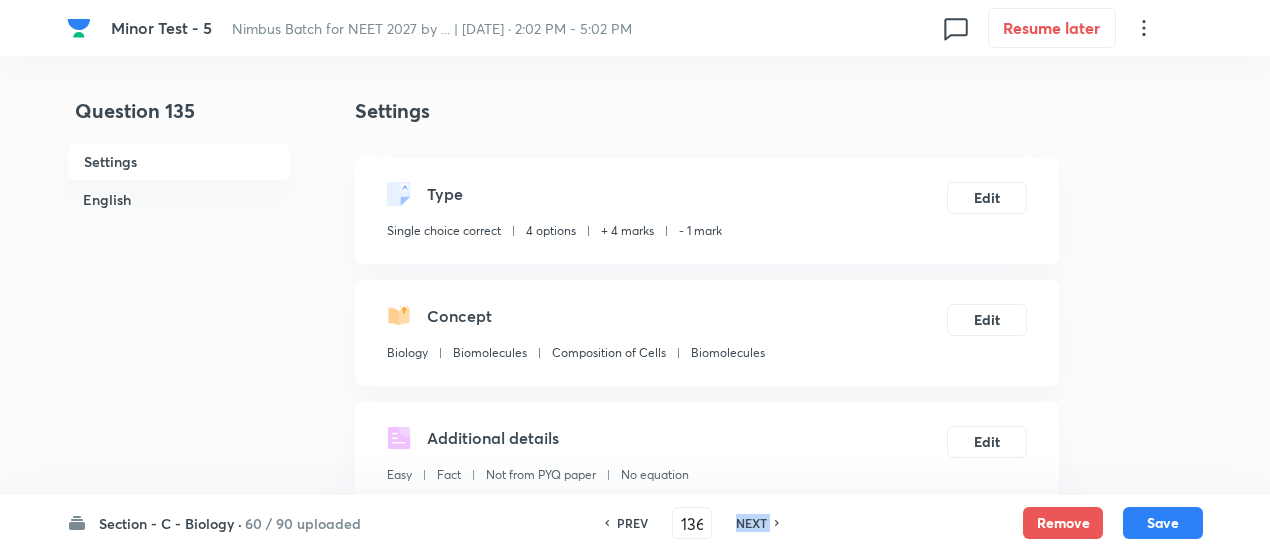 checkbox on "false" 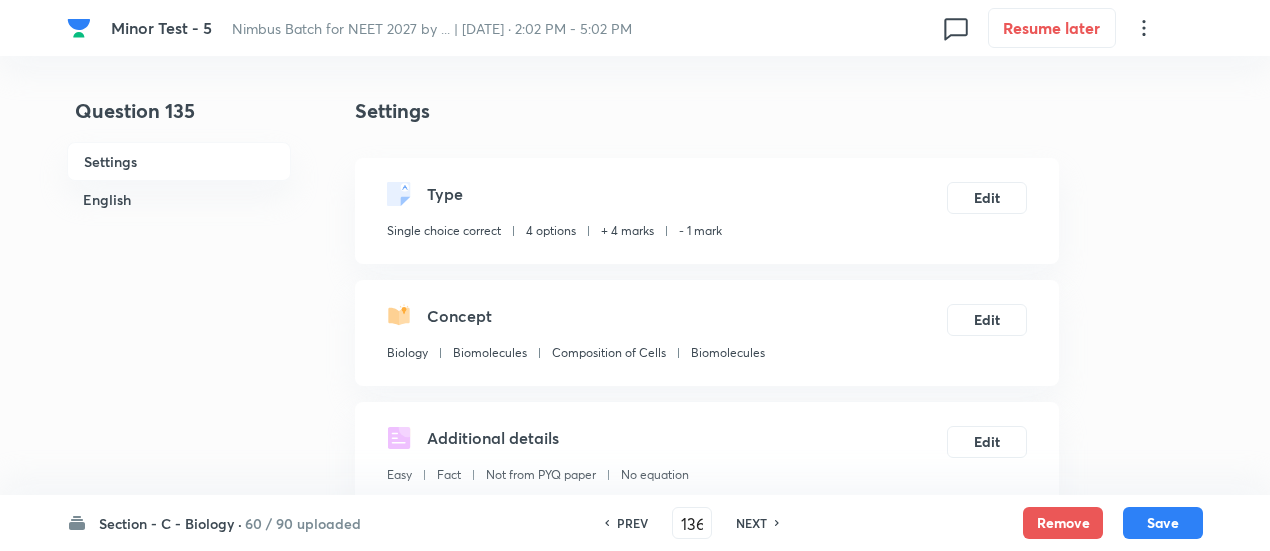 checkbox on "true" 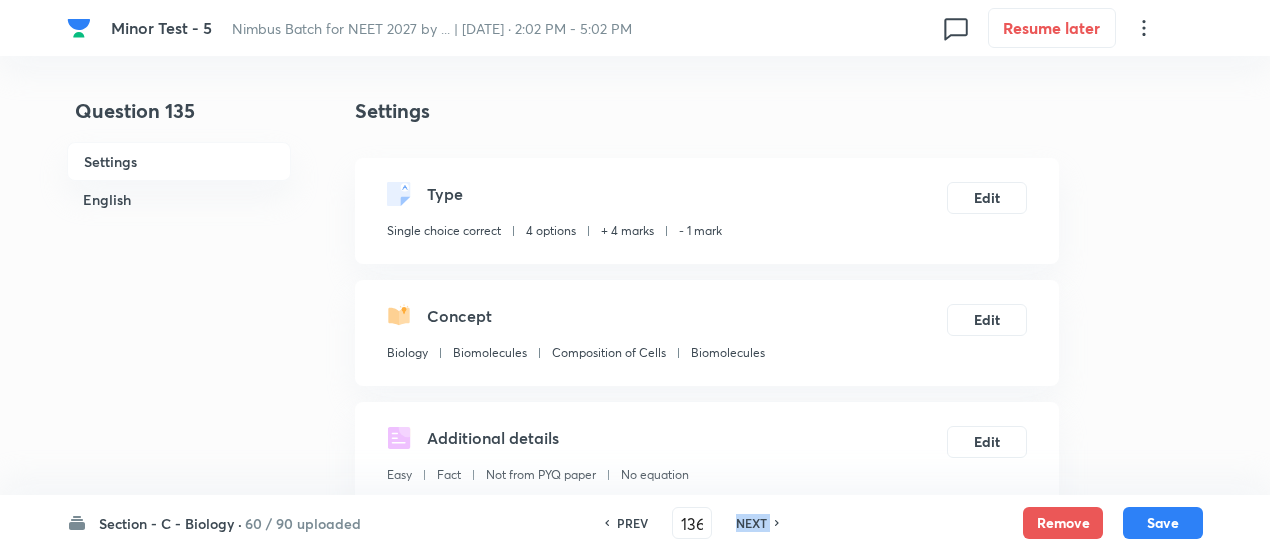 click on "NEXT" at bounding box center [751, 523] 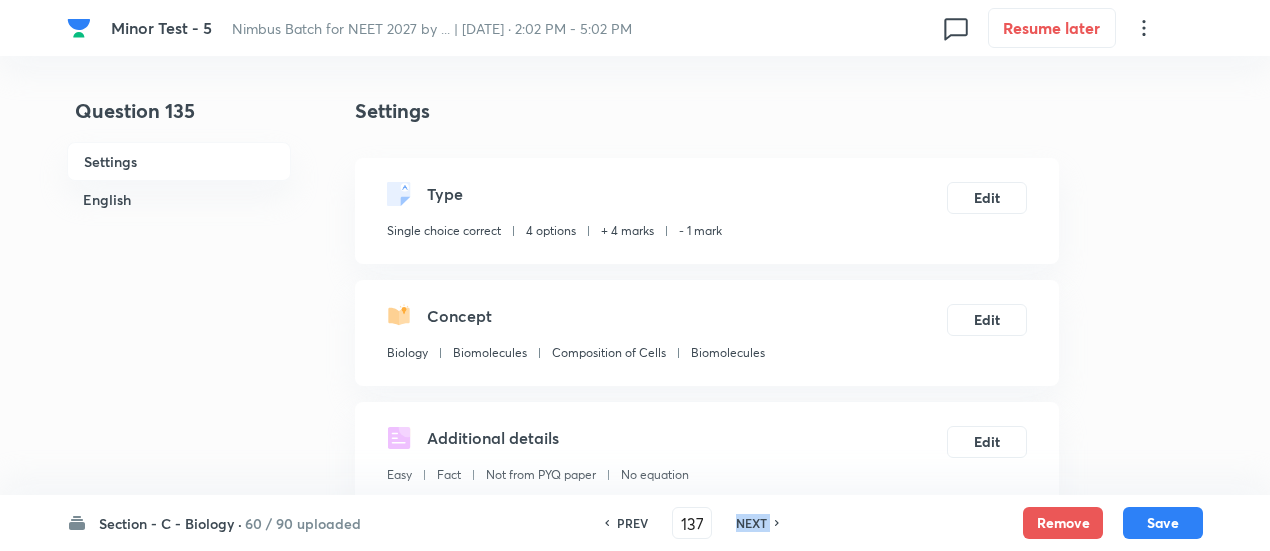 checkbox on "false" 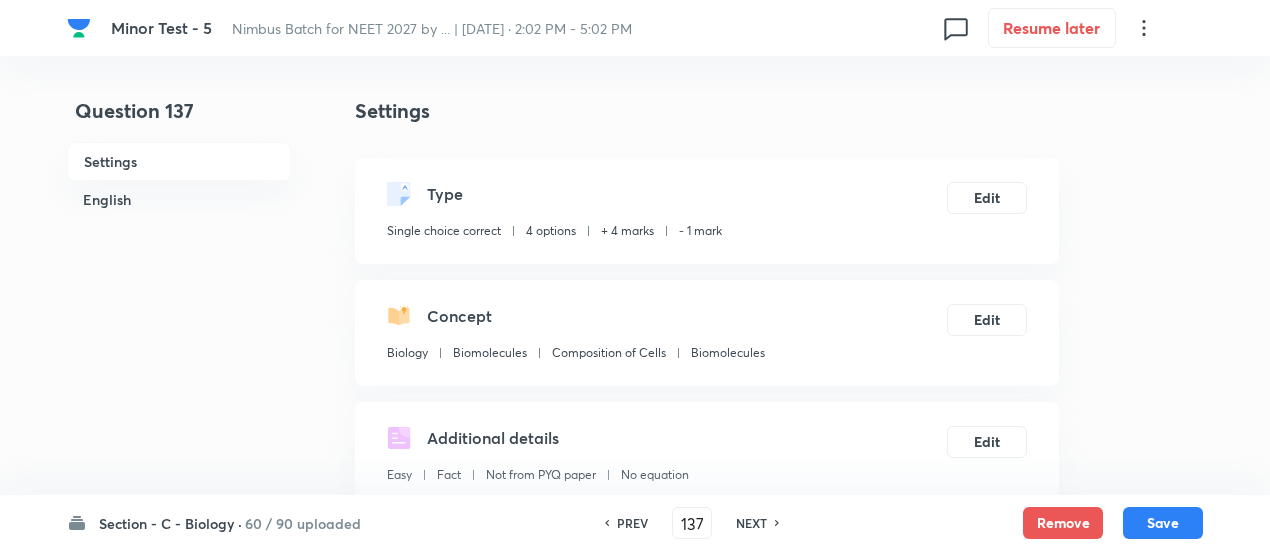 checkbox on "true" 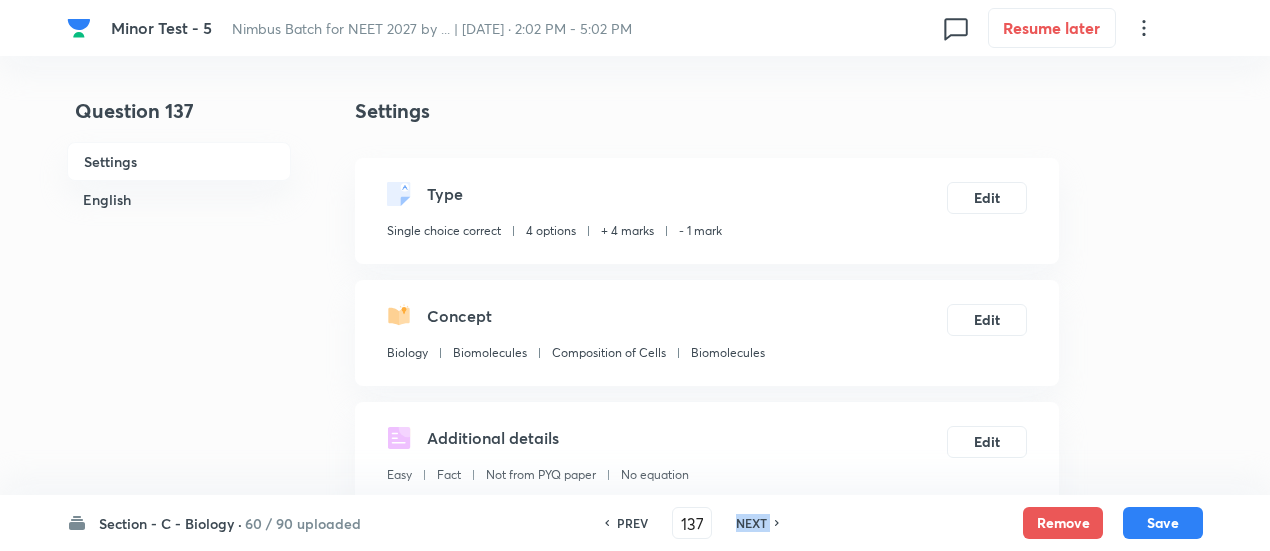 click on "NEXT" at bounding box center [751, 523] 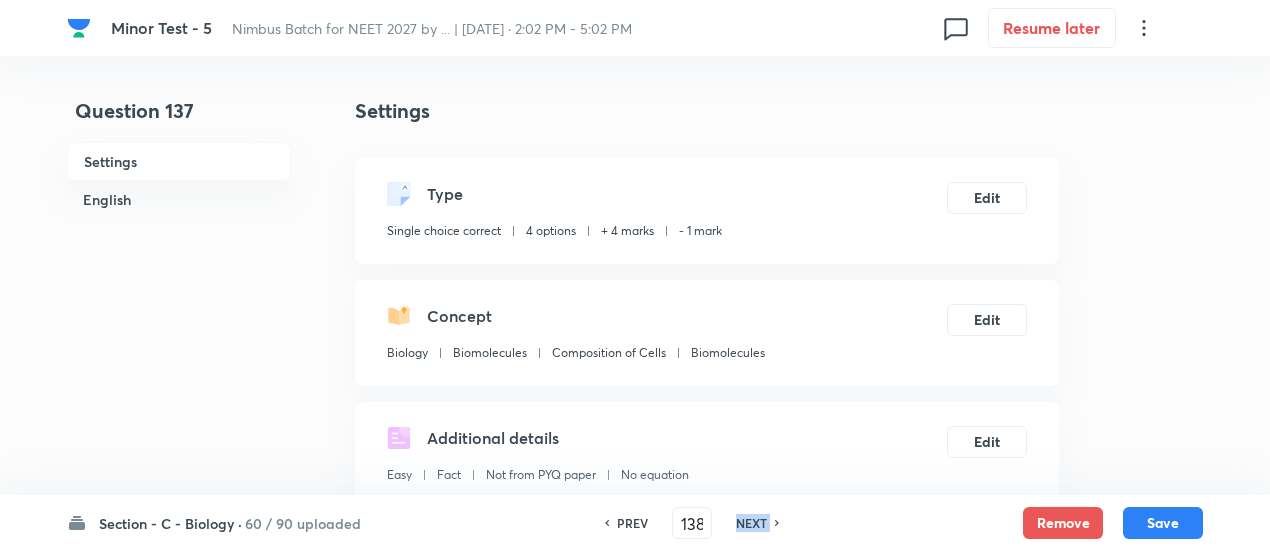 checkbox on "false" 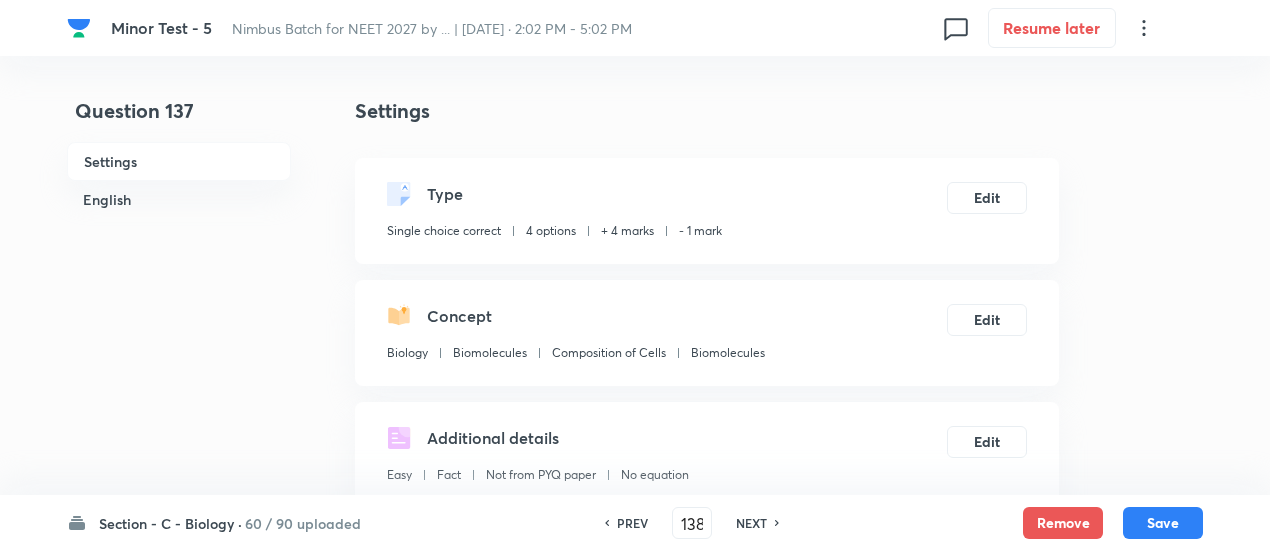 checkbox on "true" 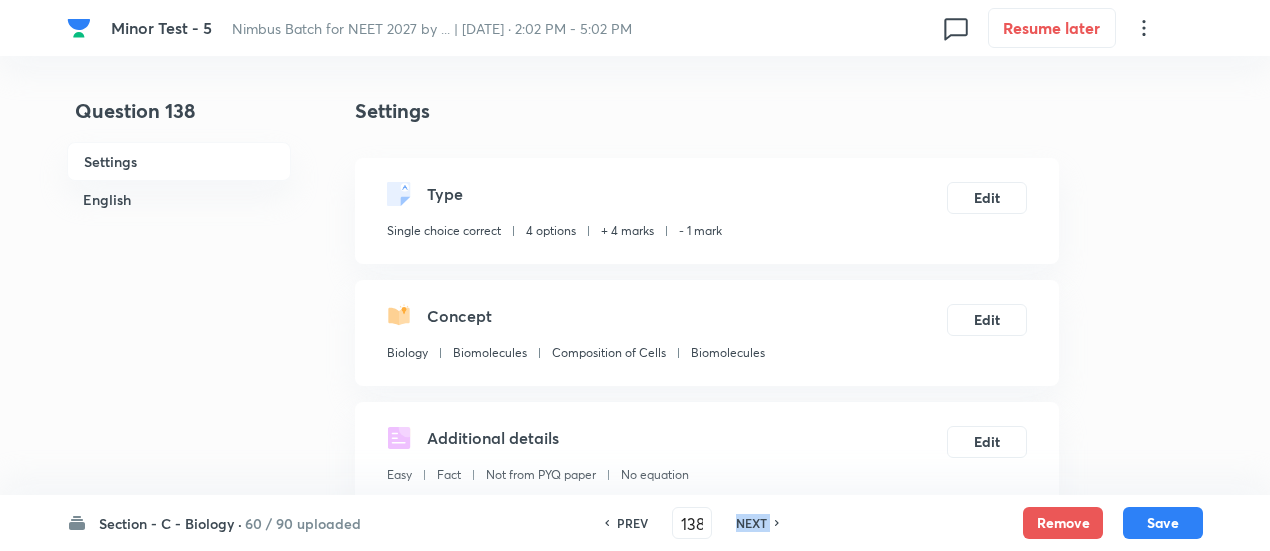 click on "NEXT" at bounding box center (751, 523) 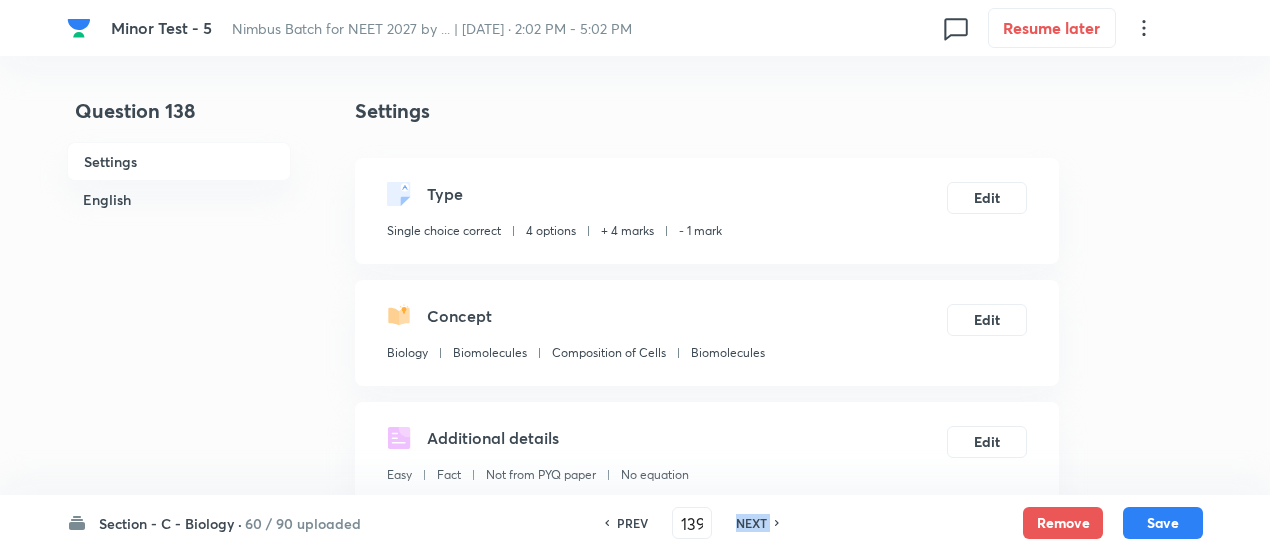 checkbox on "false" 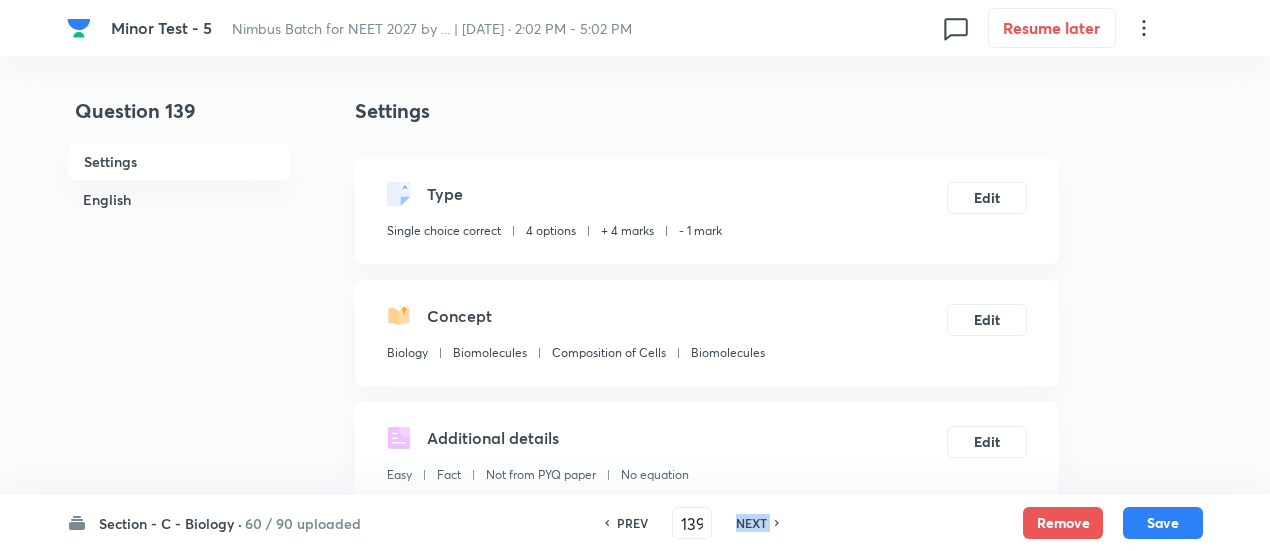 click on "NEXT" at bounding box center [751, 523] 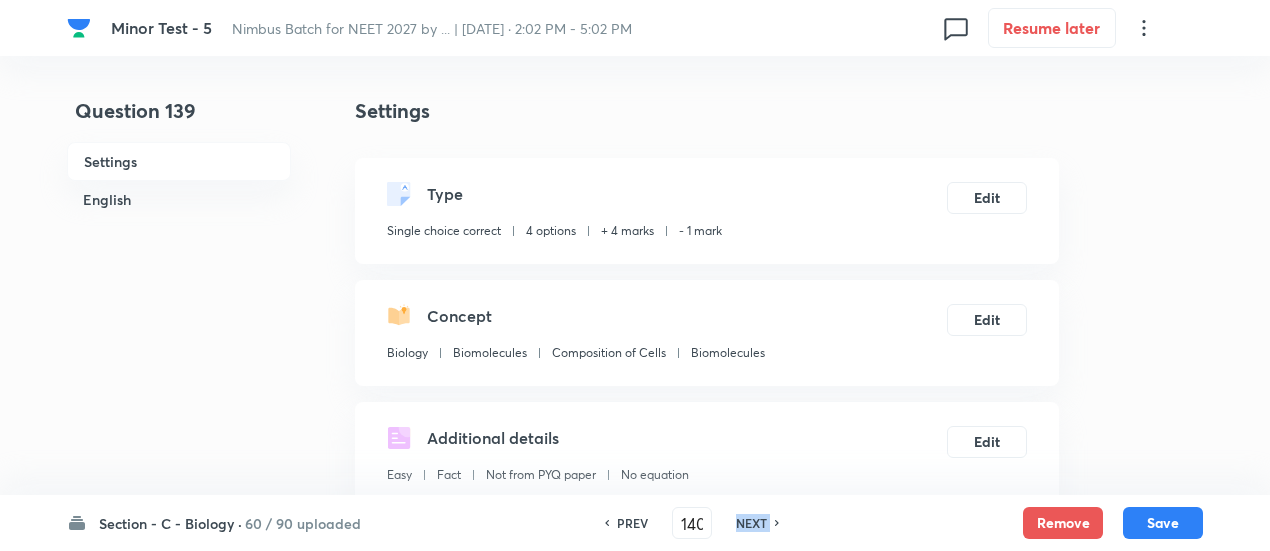 checkbox on "false" 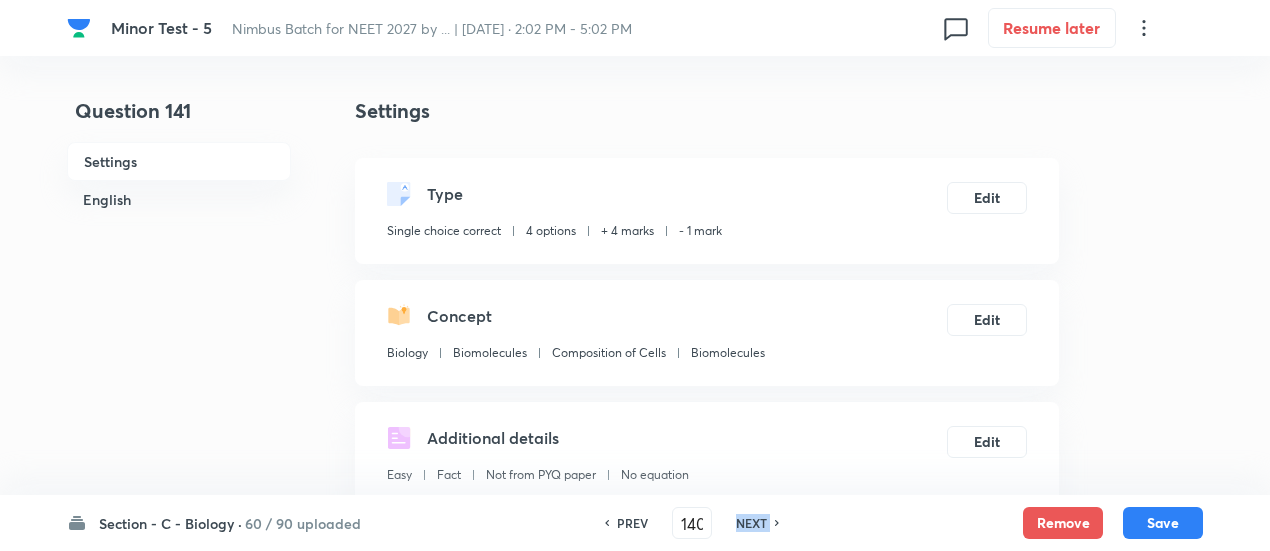 type on "141" 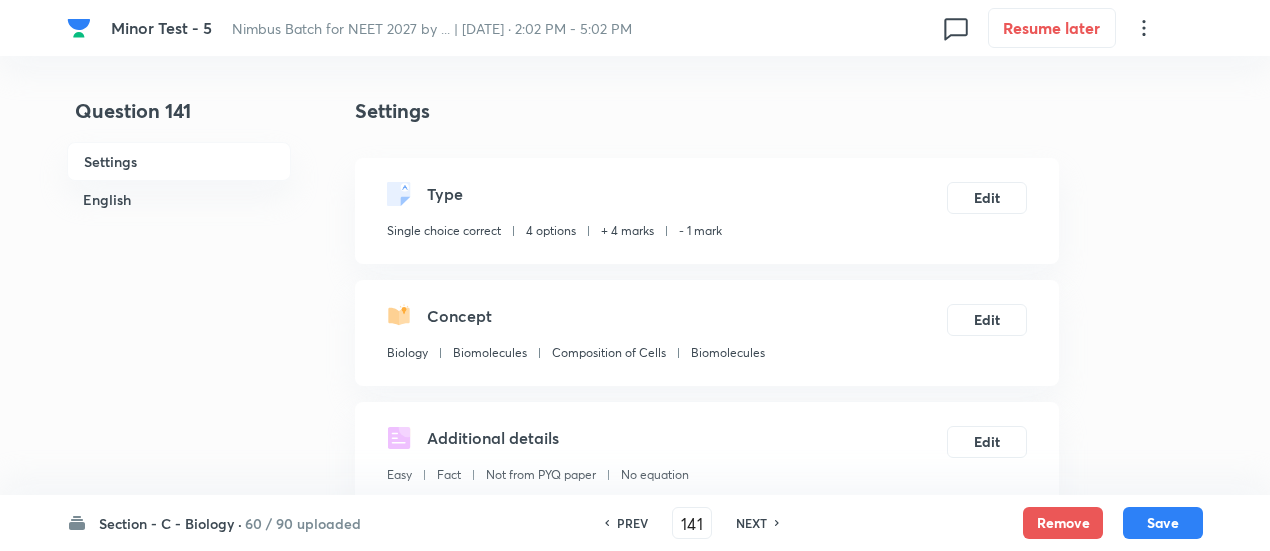 checkbox on "true" 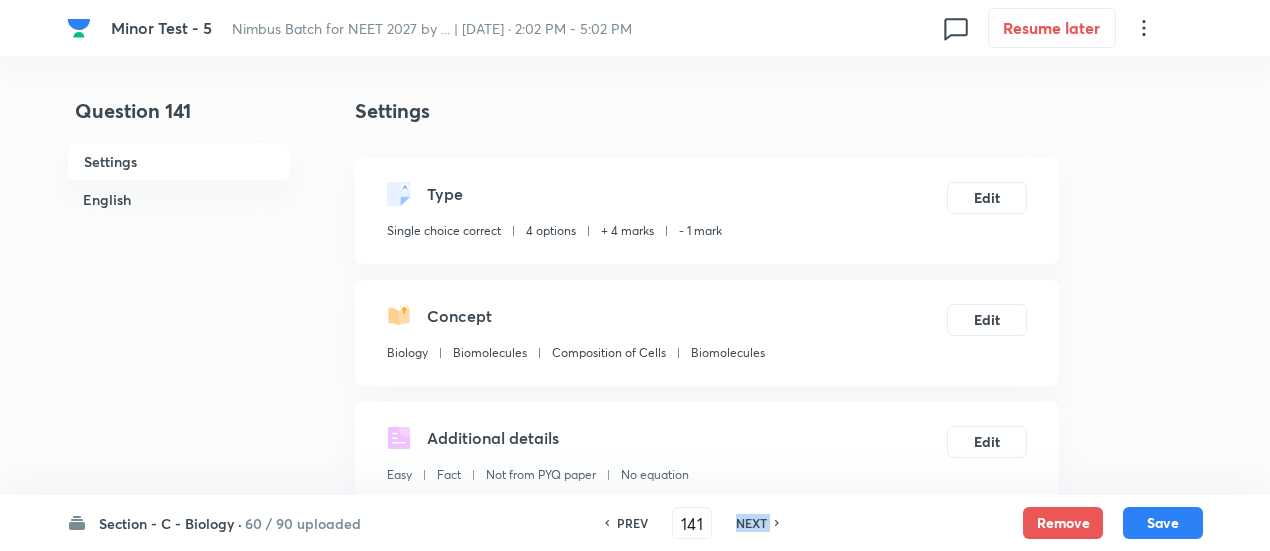 click on "NEXT" at bounding box center (751, 523) 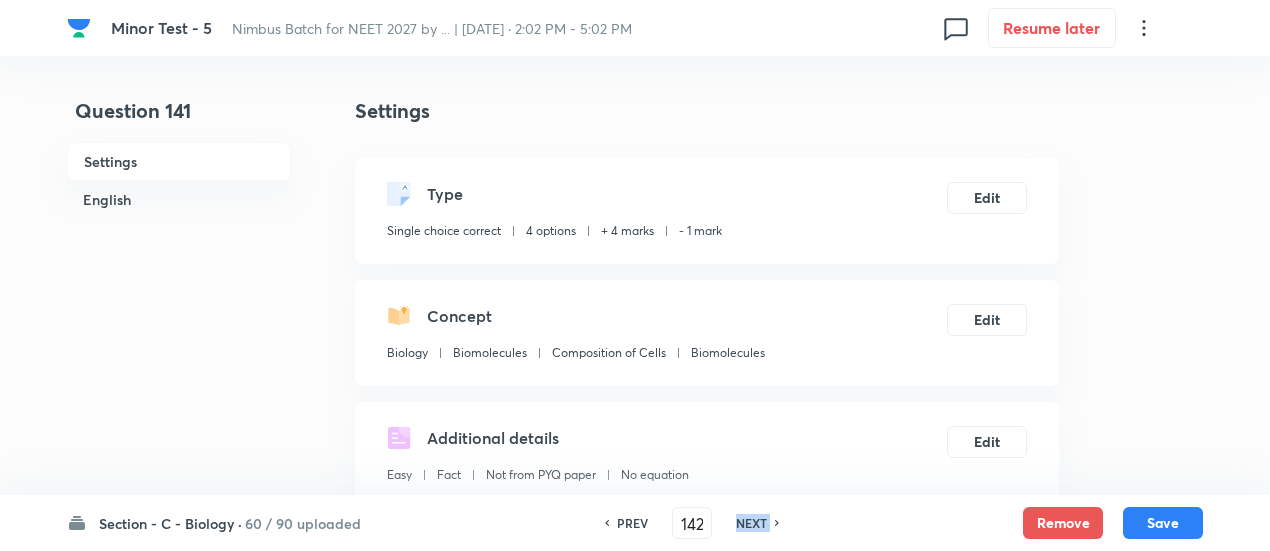 checkbox on "false" 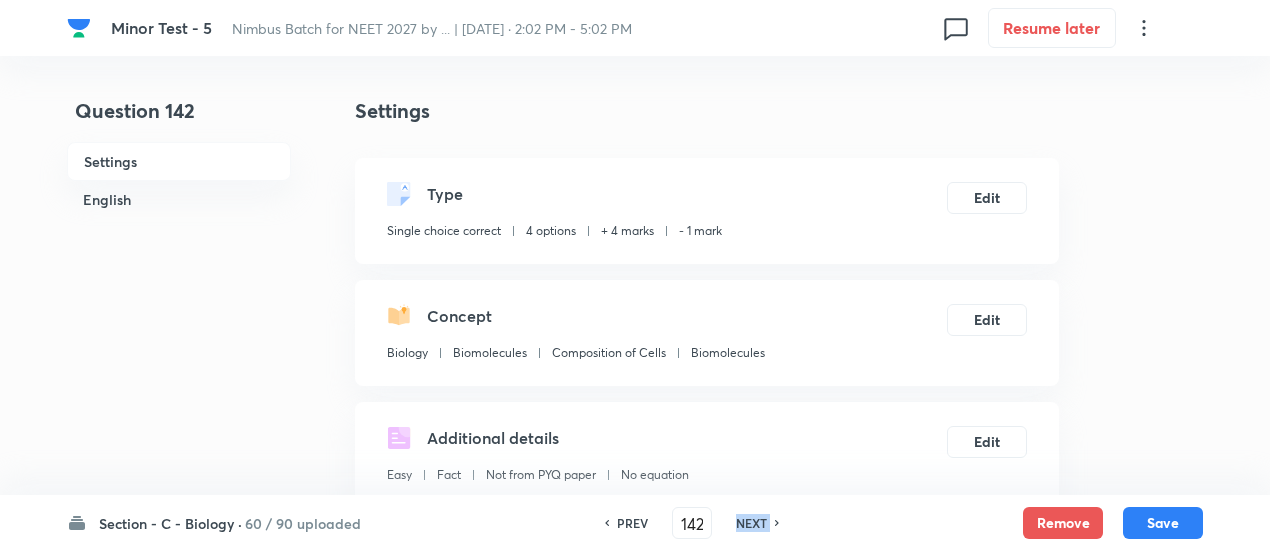click on "NEXT" at bounding box center (751, 523) 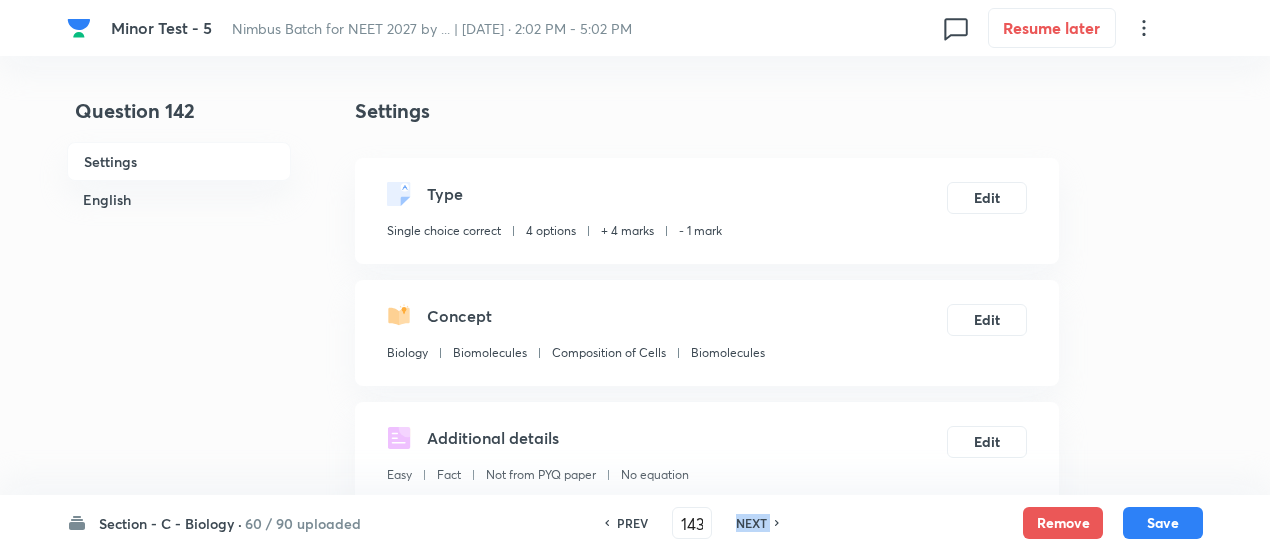 checkbox on "false" 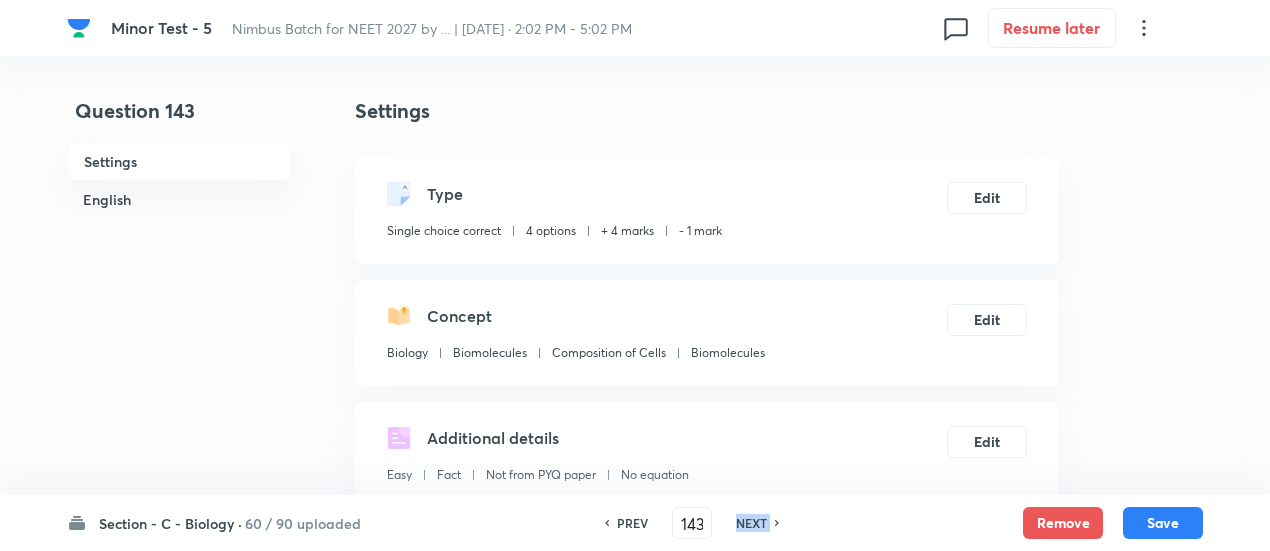 click on "NEXT" at bounding box center [751, 523] 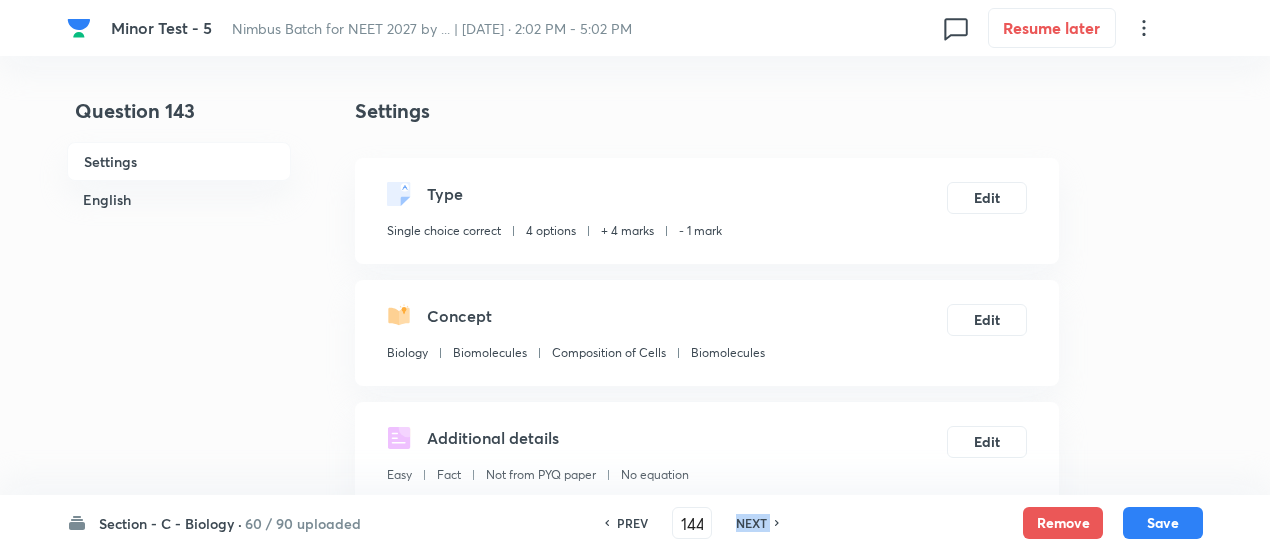 checkbox on "false" 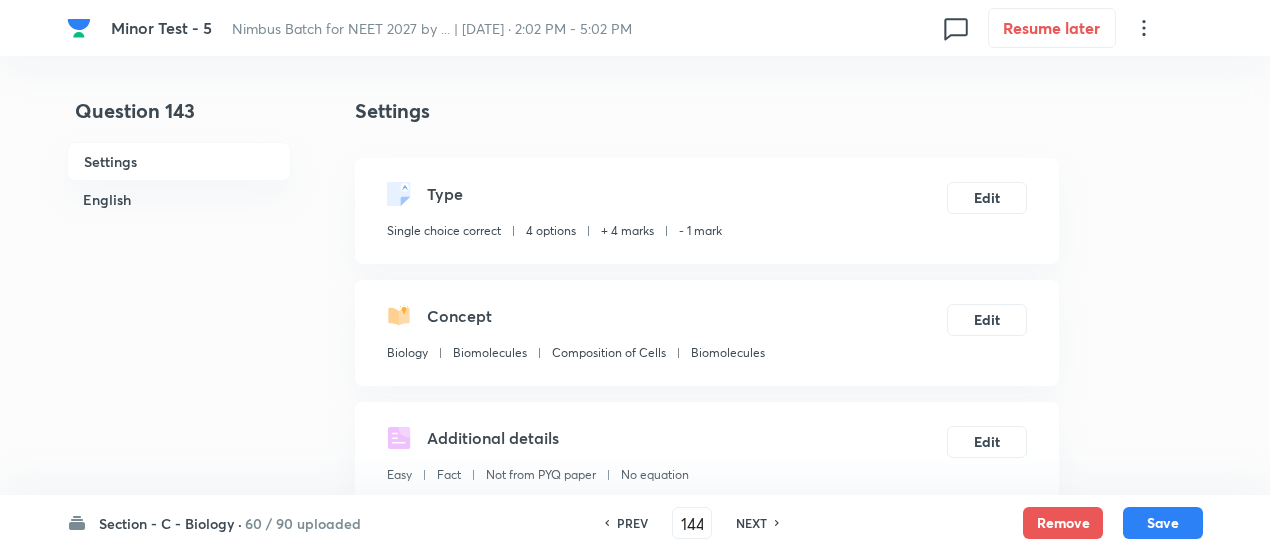 checkbox on "true" 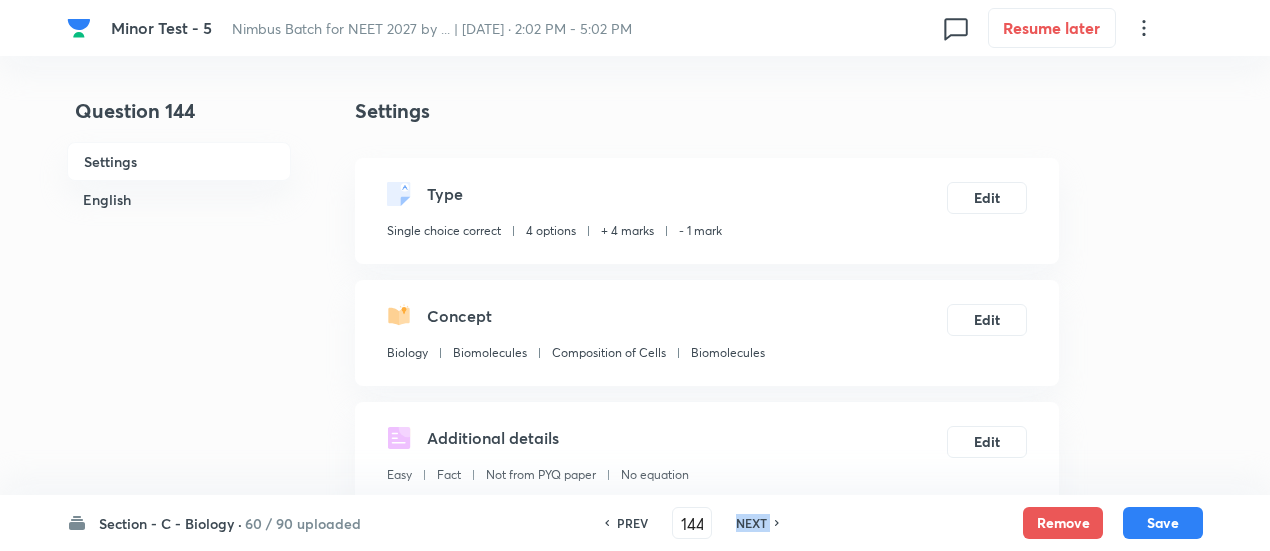 click on "NEXT" at bounding box center (751, 523) 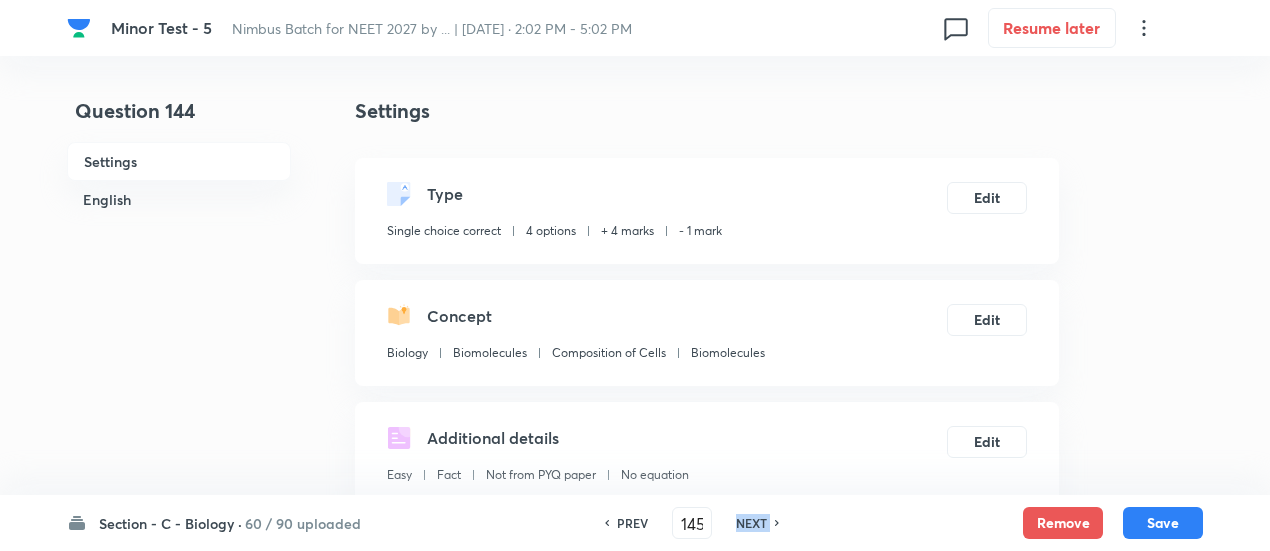 checkbox on "false" 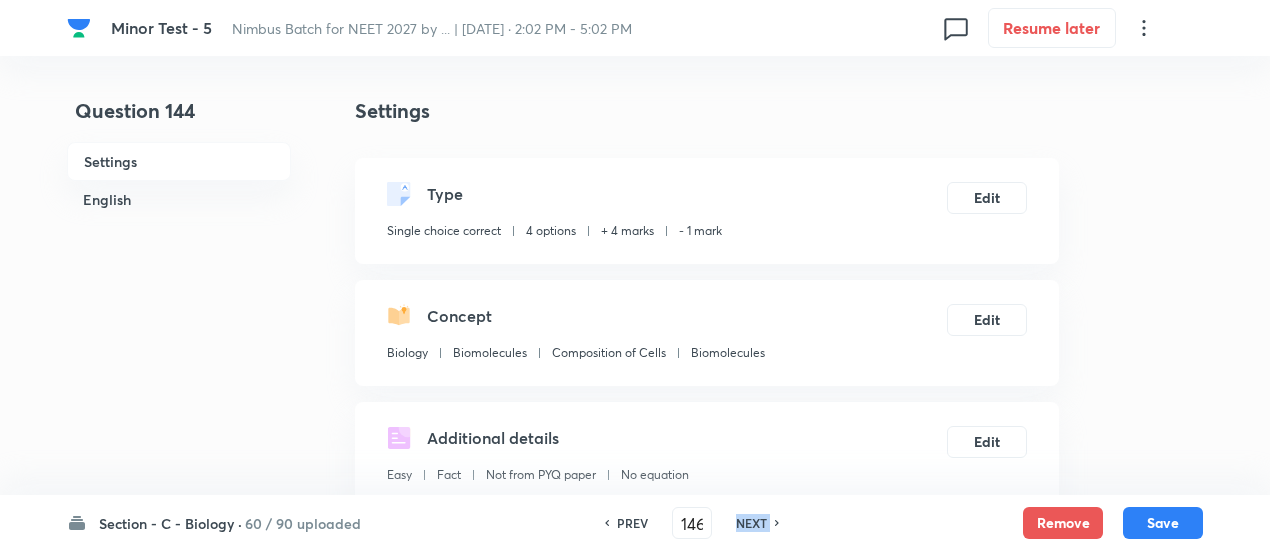 checkbox on "false" 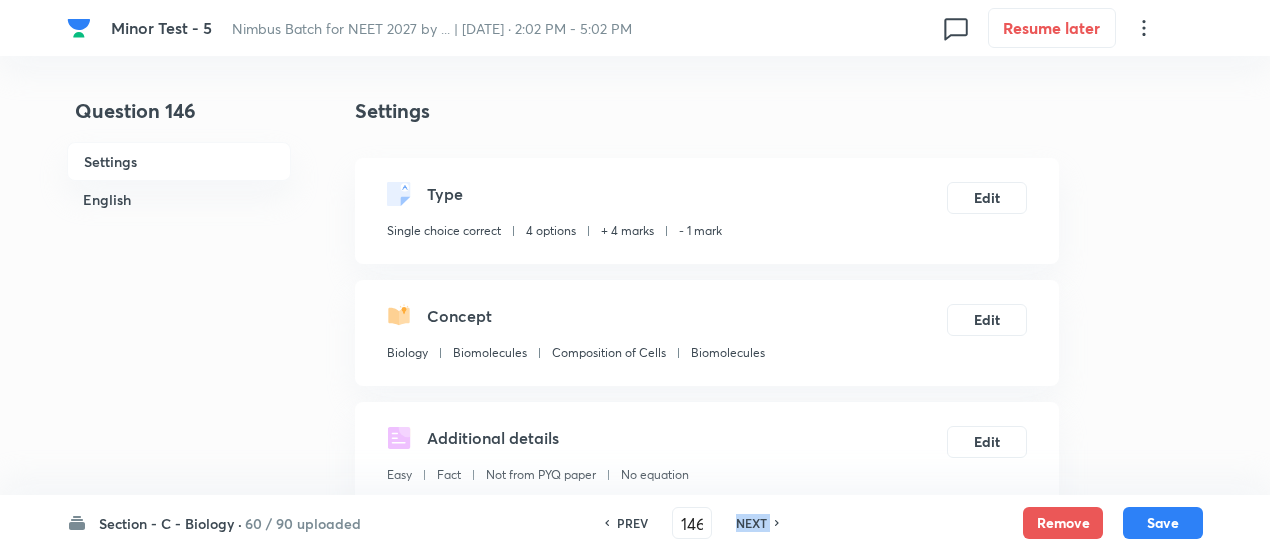 click on "NEXT" at bounding box center (751, 523) 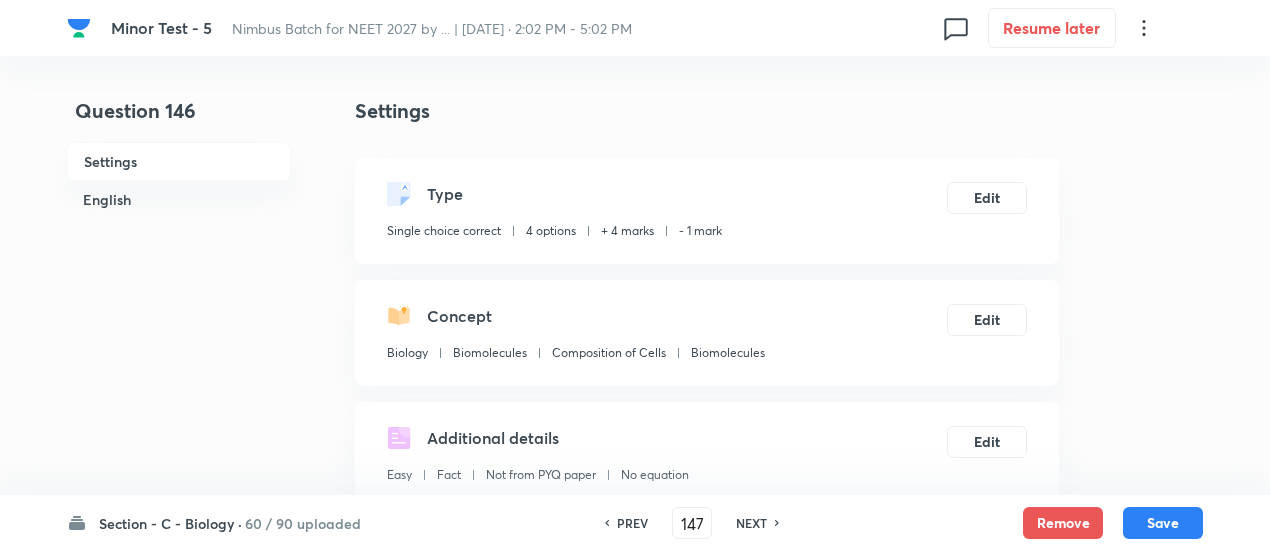 checkbox on "true" 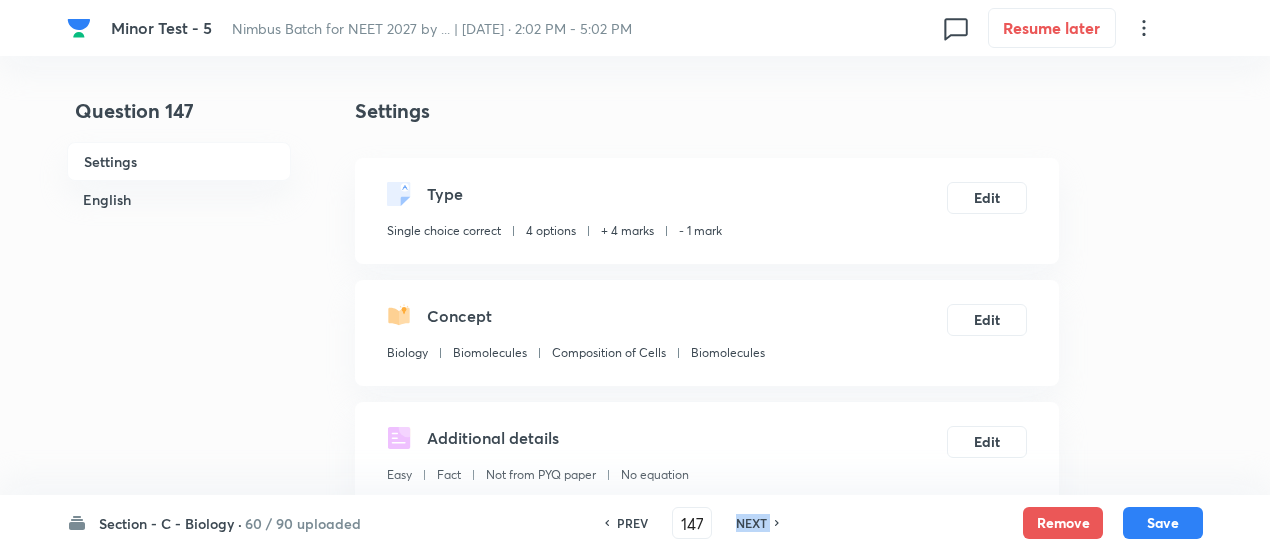click on "NEXT" at bounding box center [751, 523] 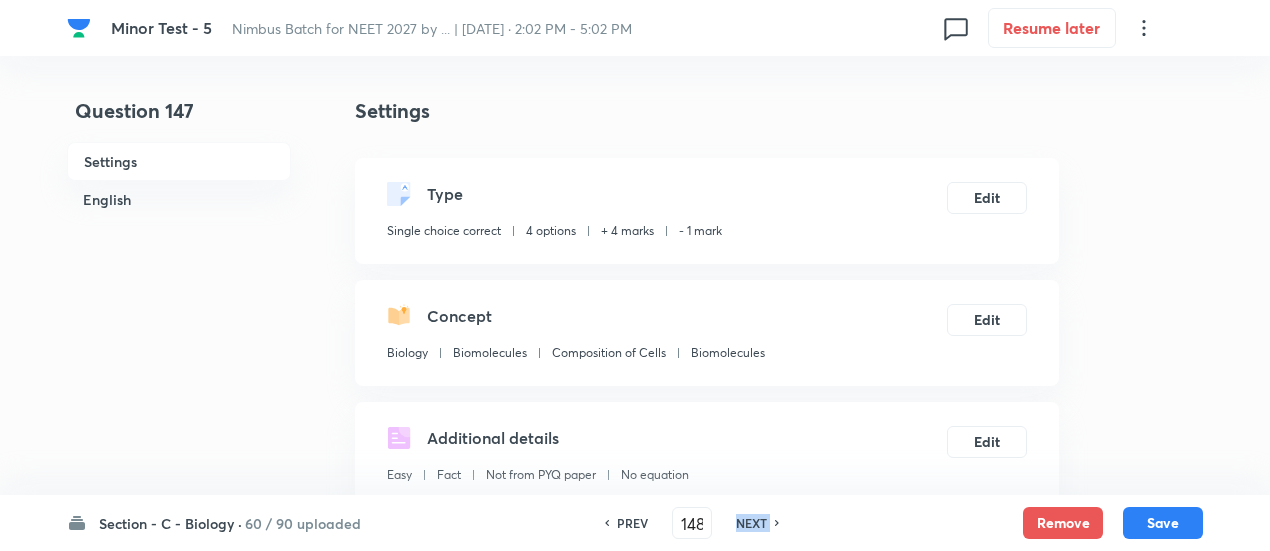 checkbox on "true" 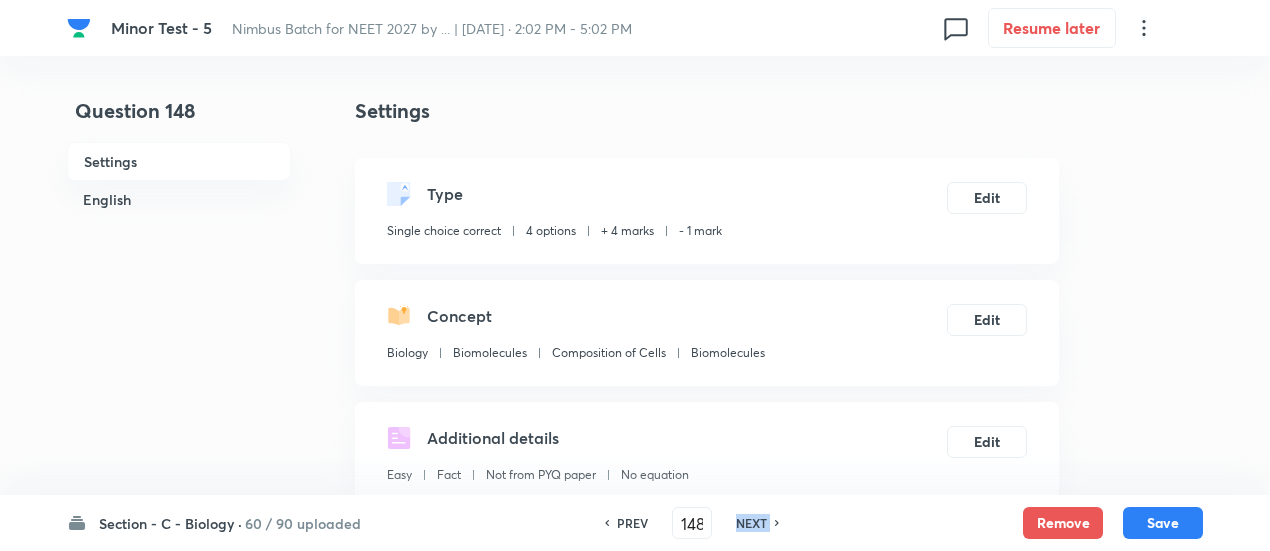 click on "NEXT" at bounding box center [751, 523] 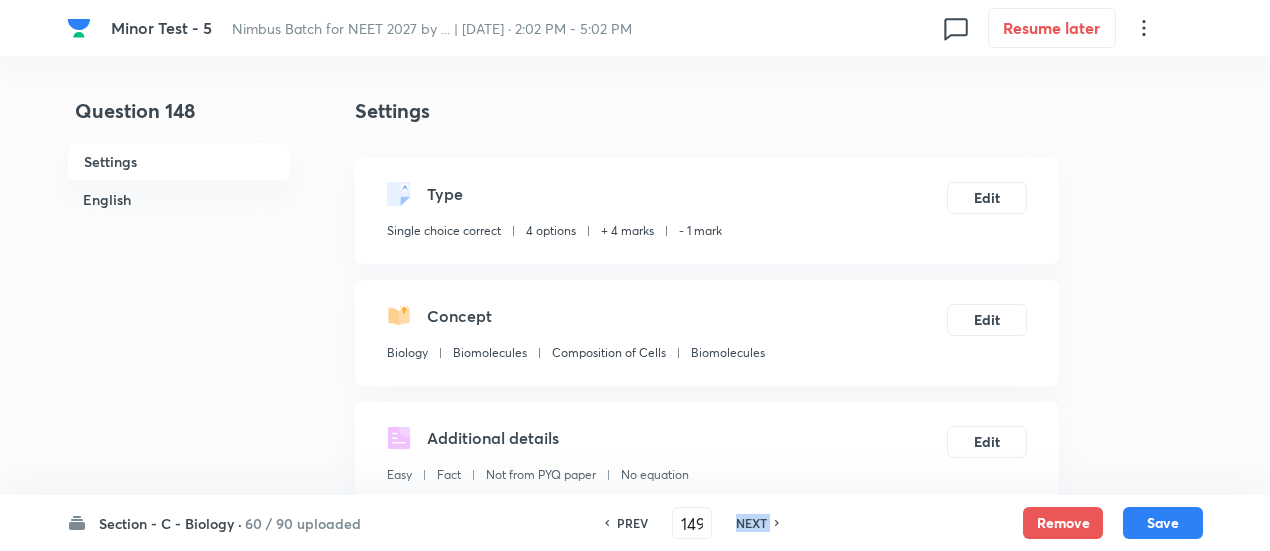 checkbox on "false" 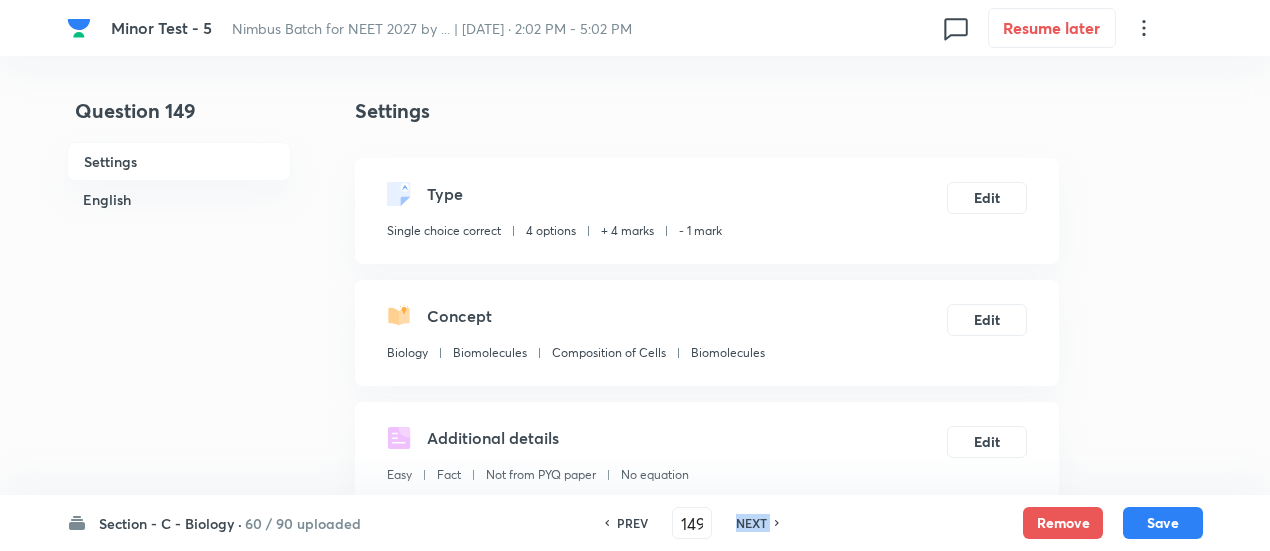 click on "NEXT" at bounding box center (751, 523) 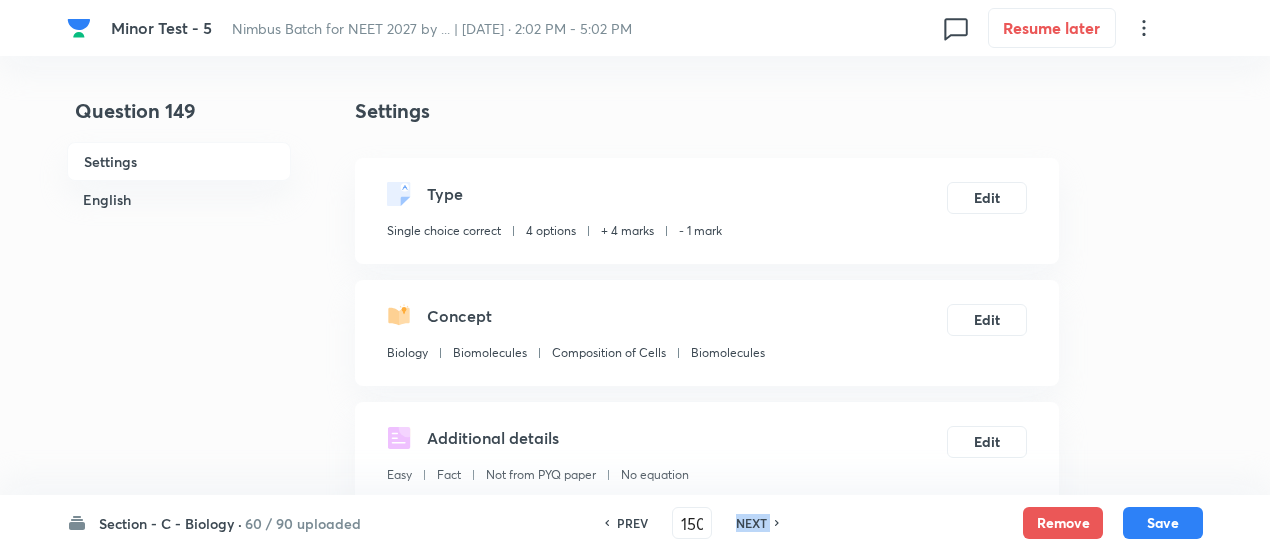 checkbox on "false" 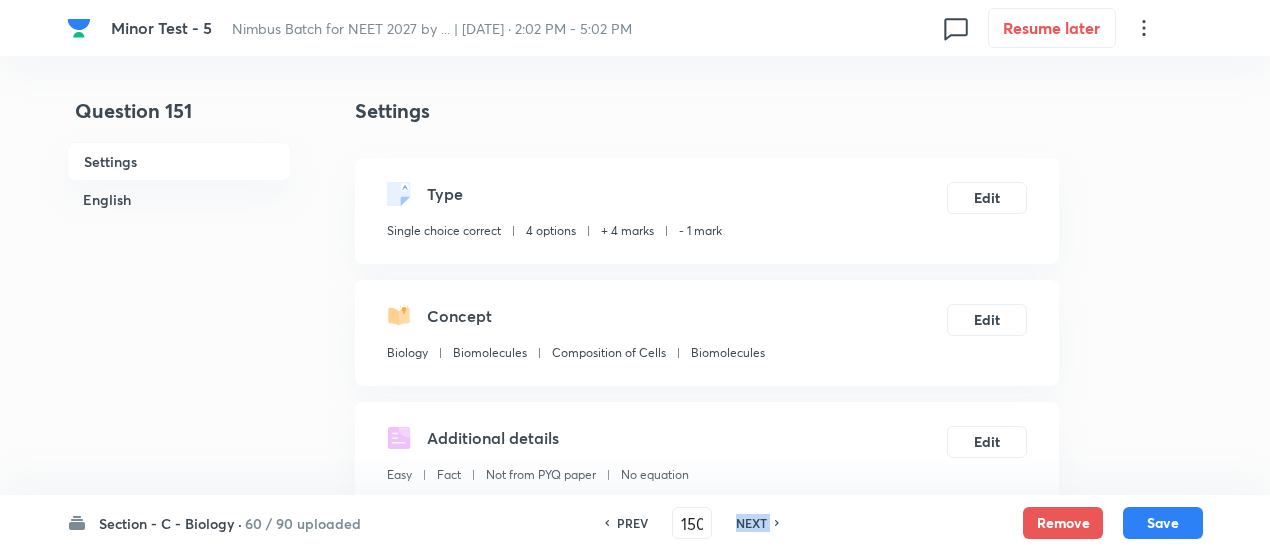type on "151" 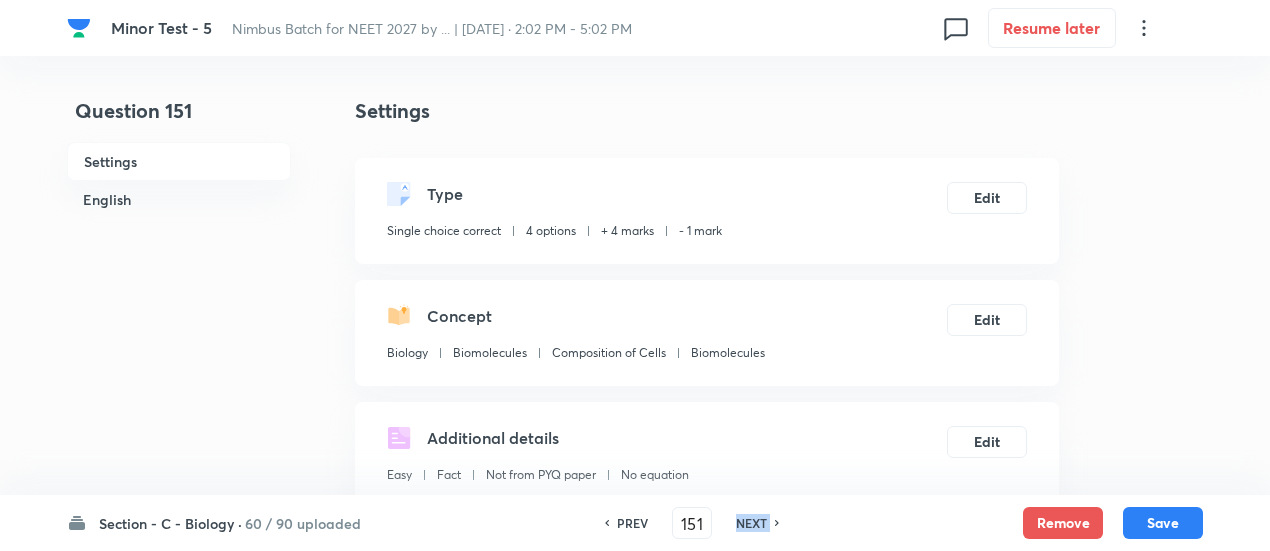 checkbox on "false" 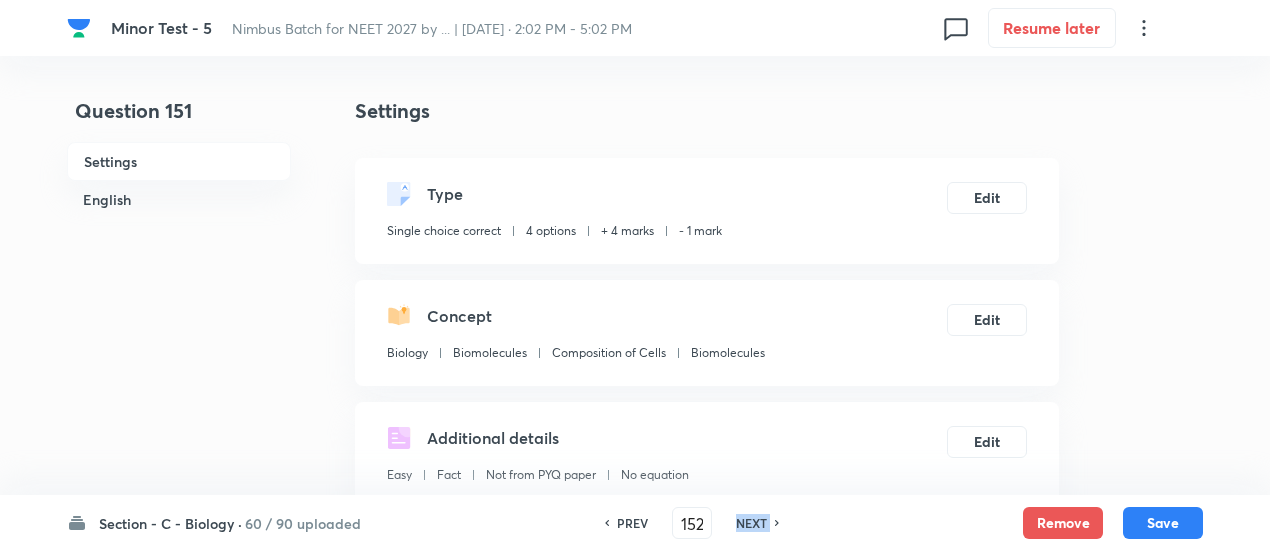 checkbox on "false" 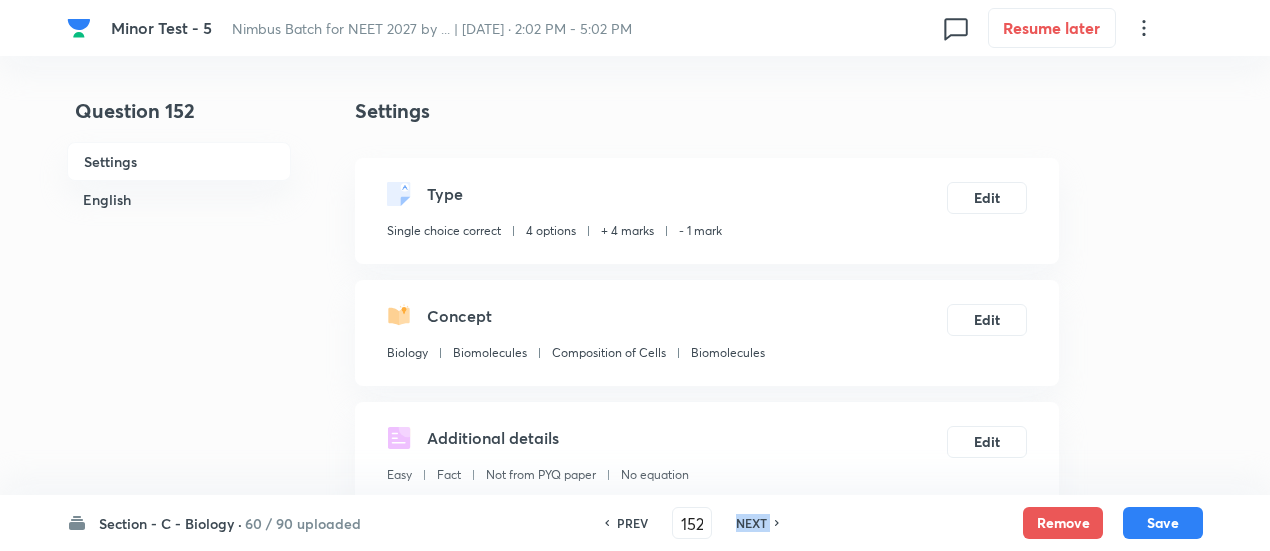 click on "NEXT" at bounding box center [751, 523] 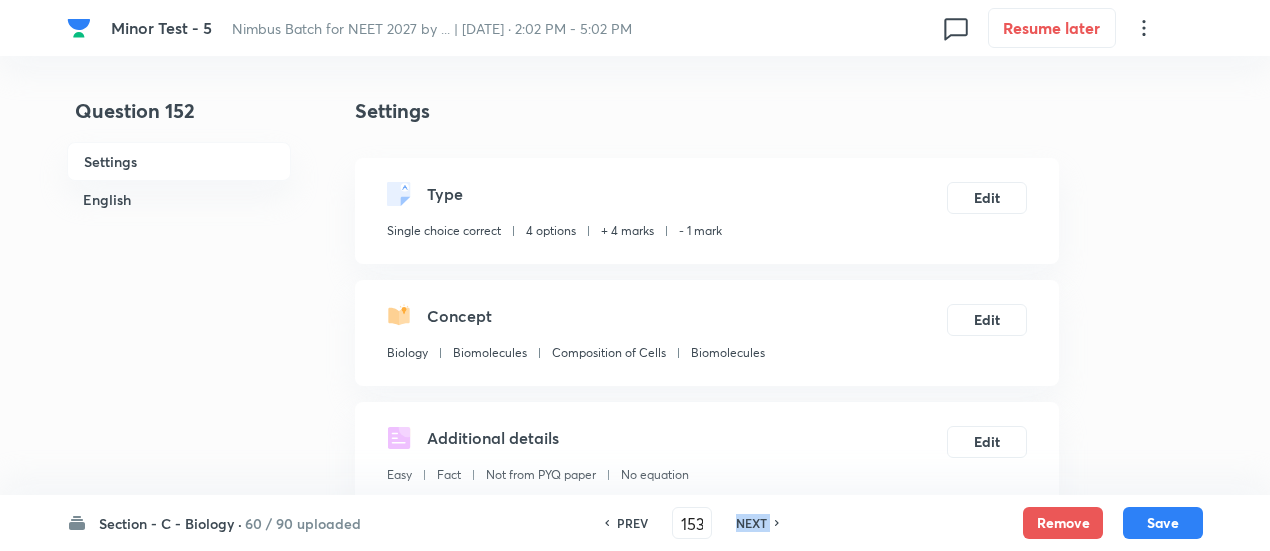 checkbox on "true" 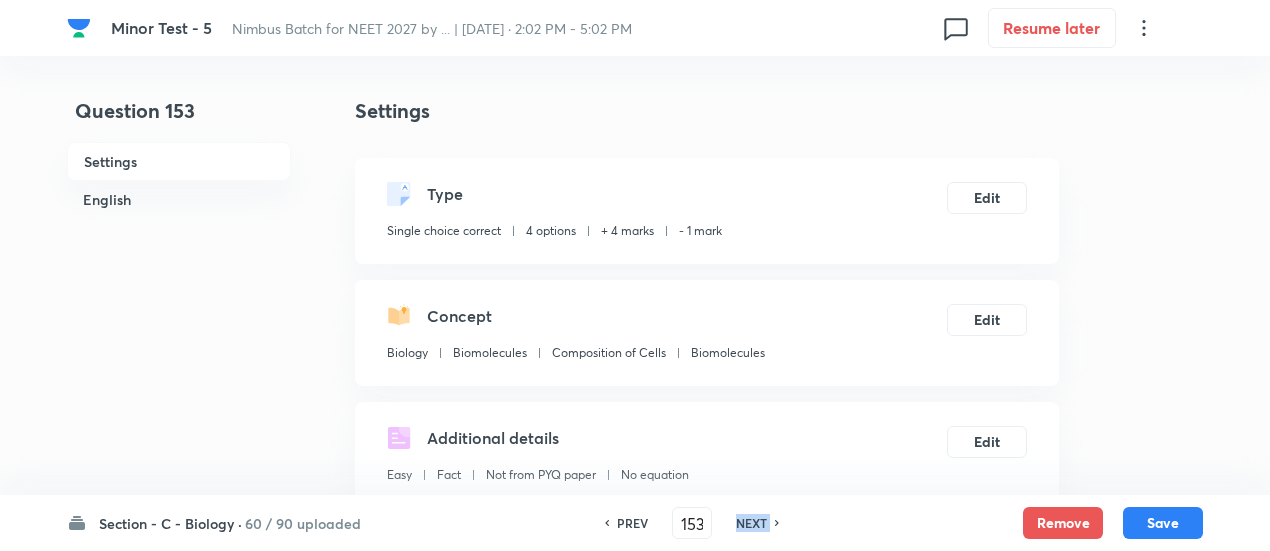 click on "NEXT" at bounding box center (751, 523) 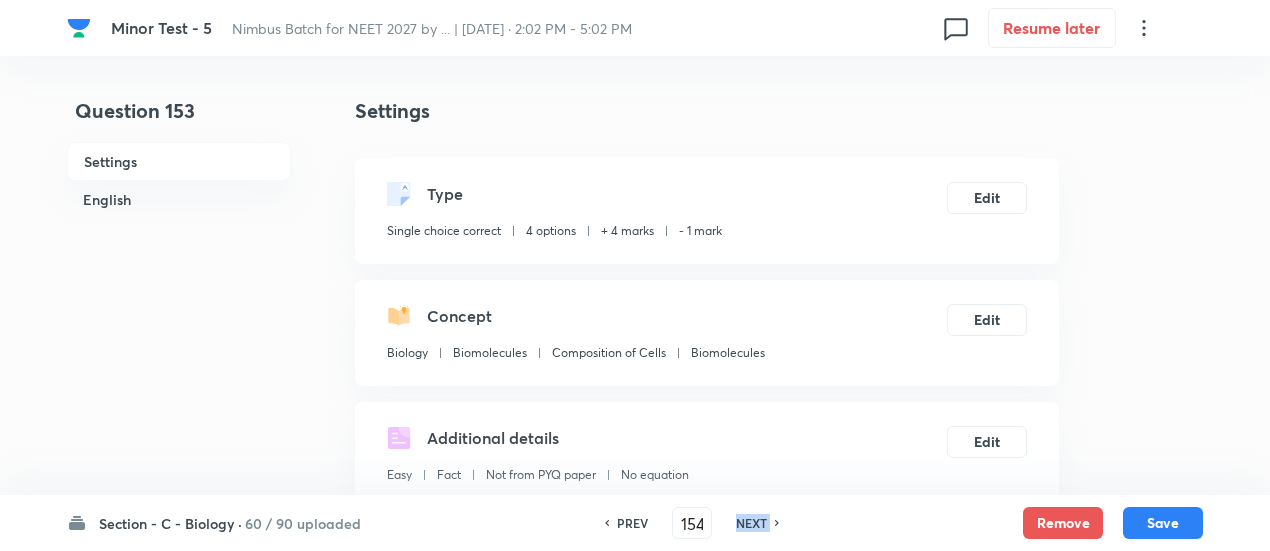 checkbox on "false" 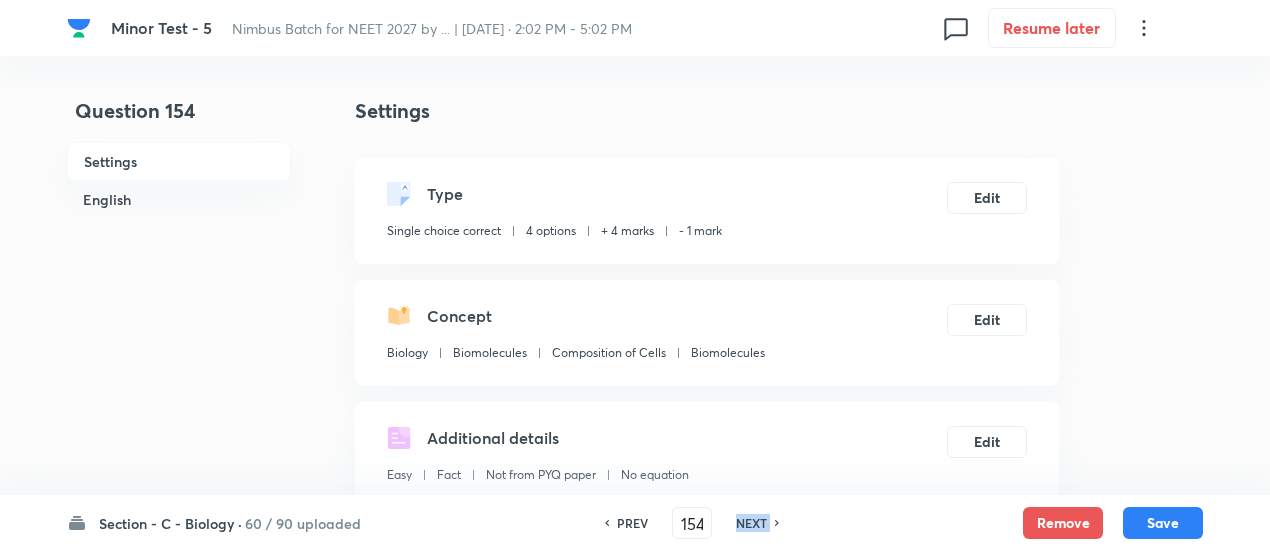click on "NEXT" at bounding box center [751, 523] 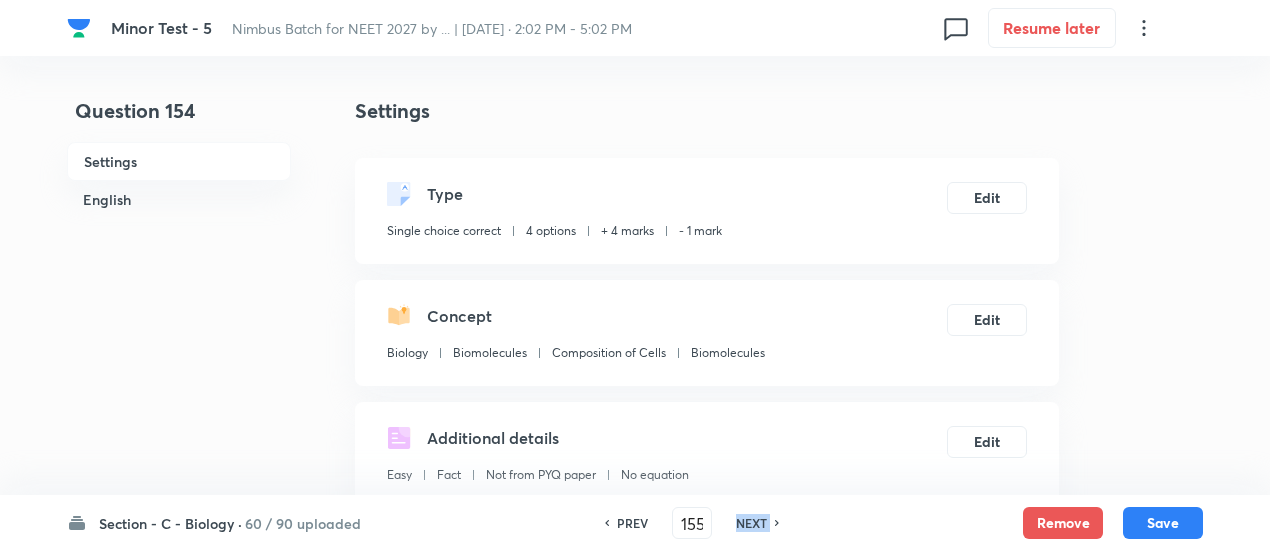 checkbox on "false" 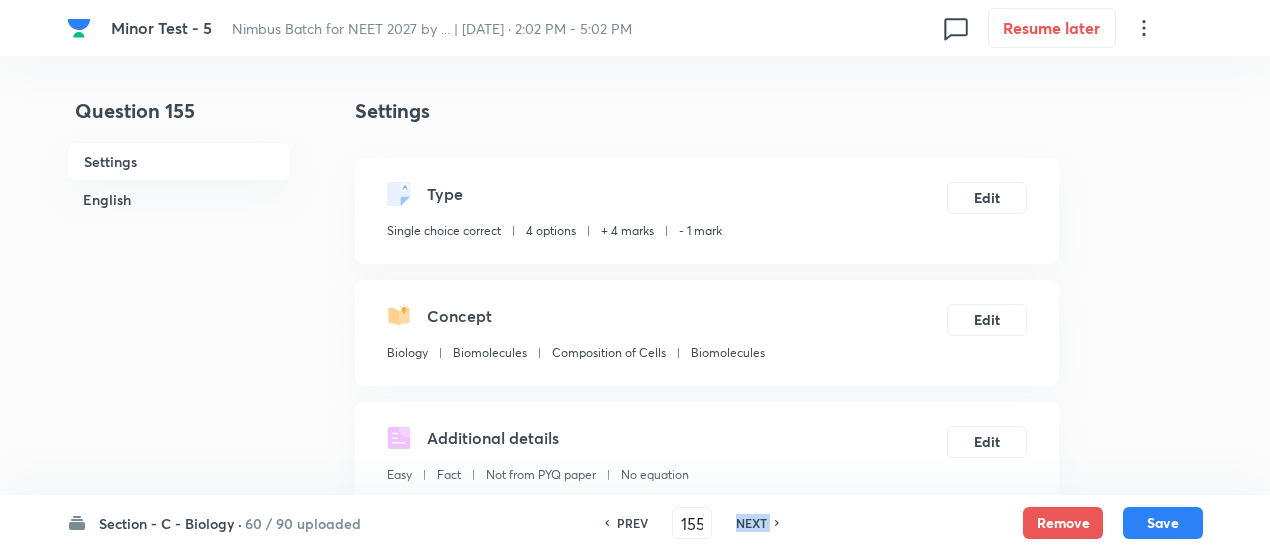 click on "NEXT" at bounding box center (751, 523) 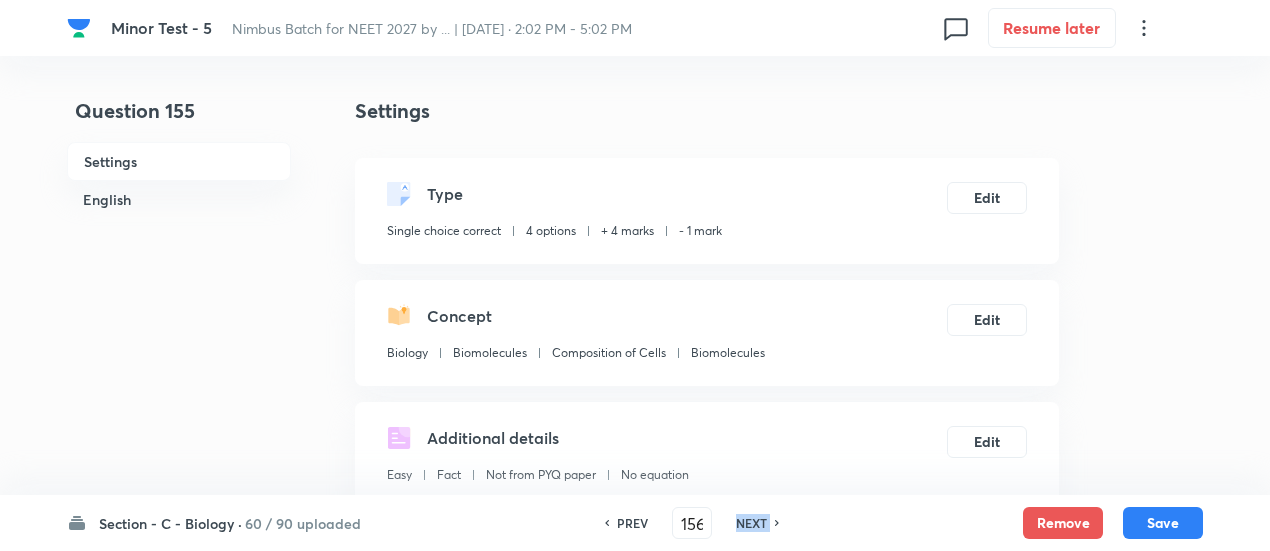 checkbox on "true" 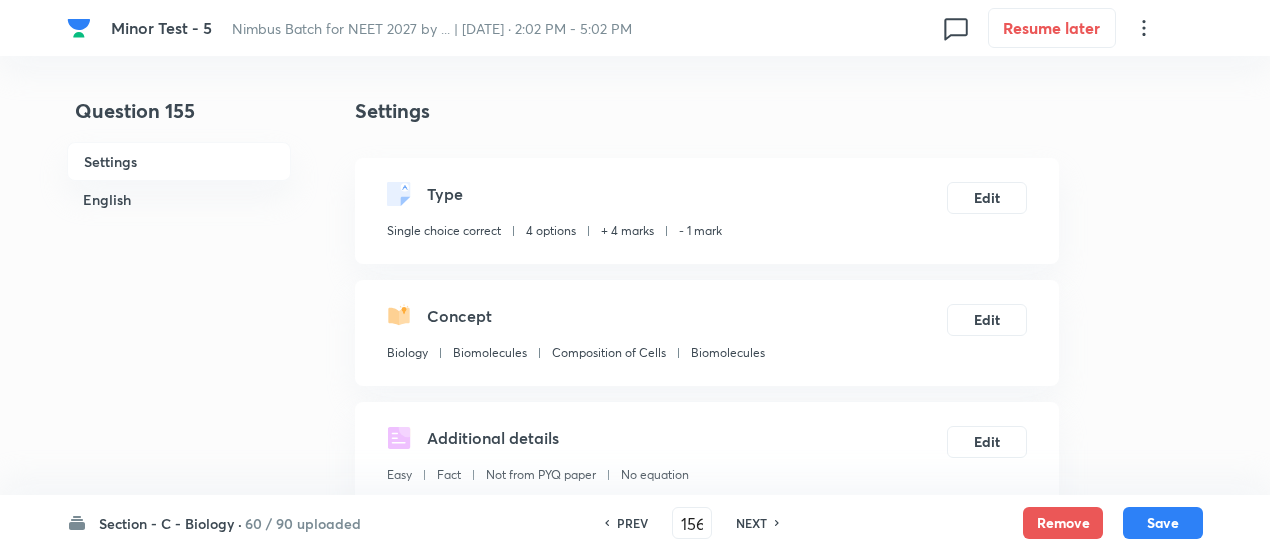 click on "NEXT" at bounding box center (751, 523) 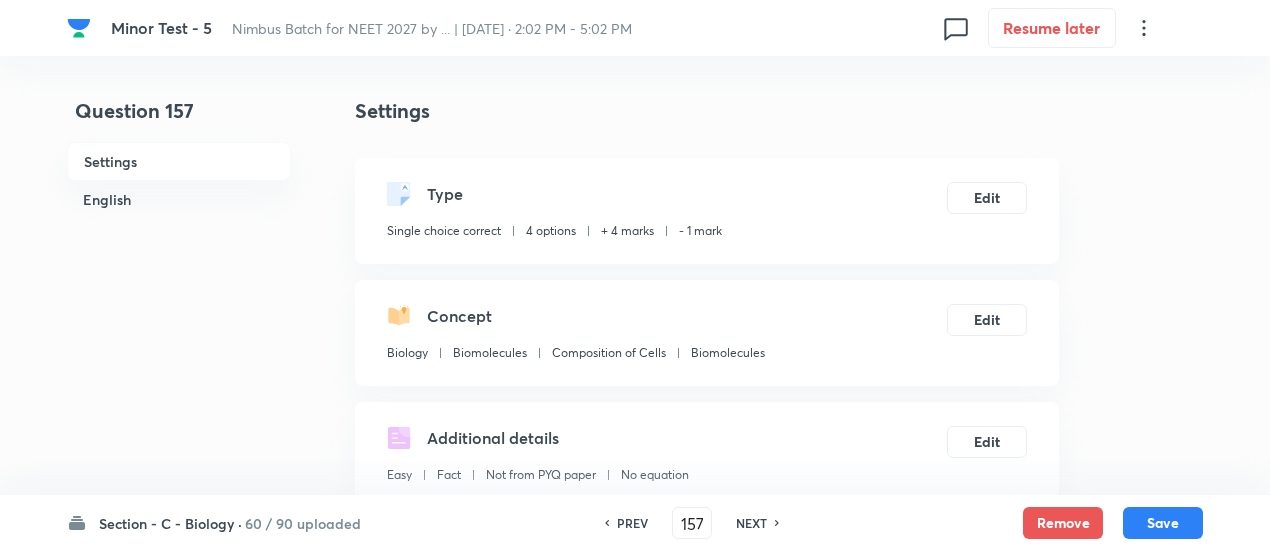 checkbox on "false" 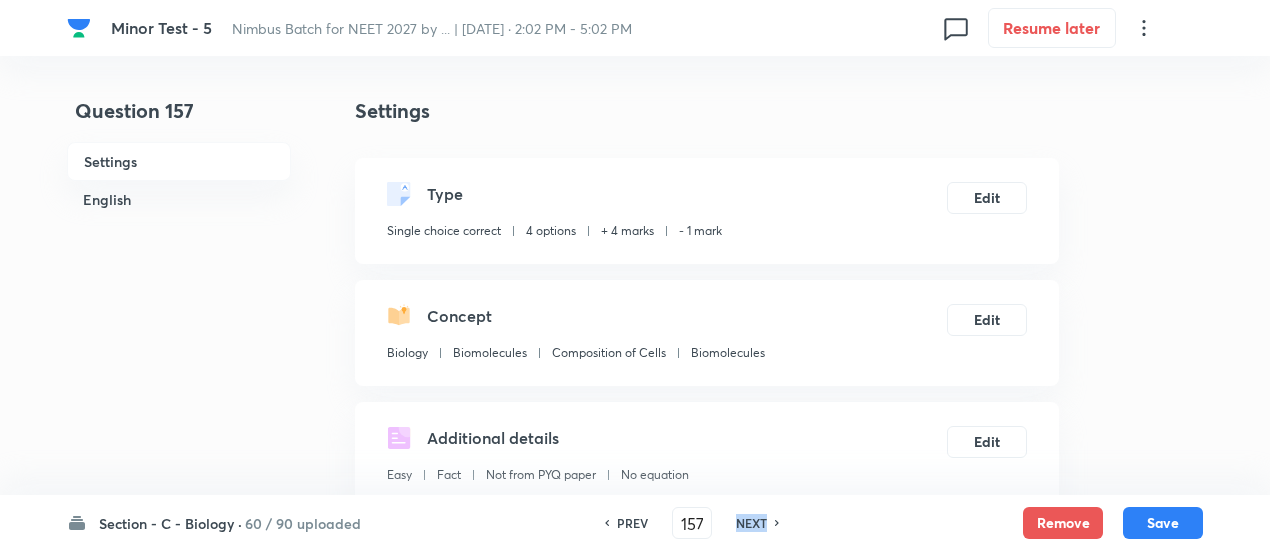 click on "NEXT" at bounding box center [751, 523] 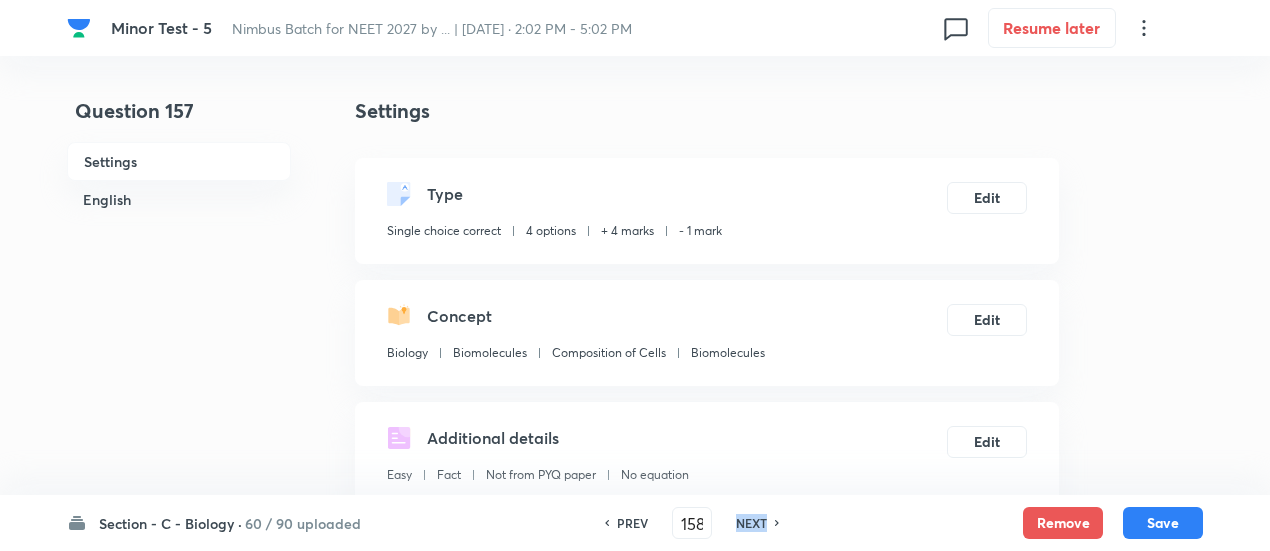 checkbox on "false" 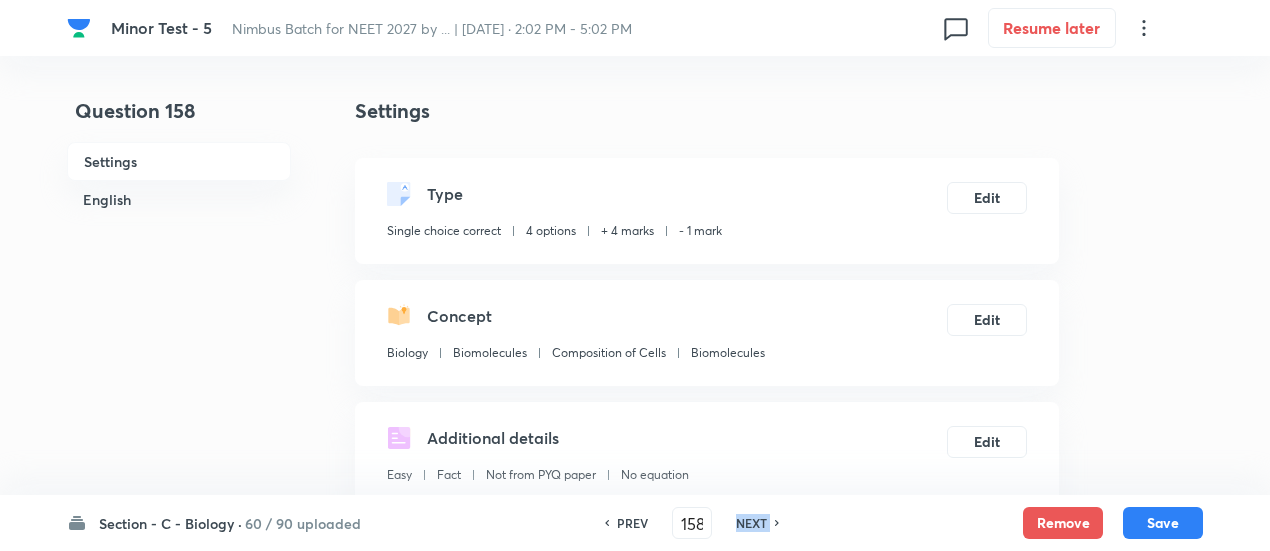 click on "NEXT" at bounding box center [751, 523] 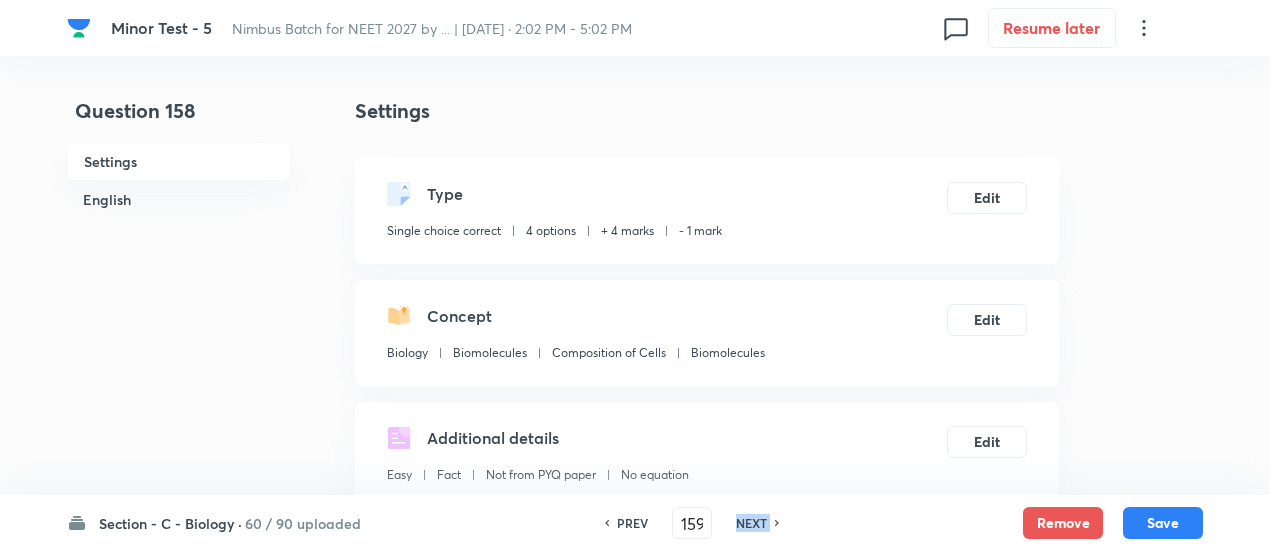 checkbox on "false" 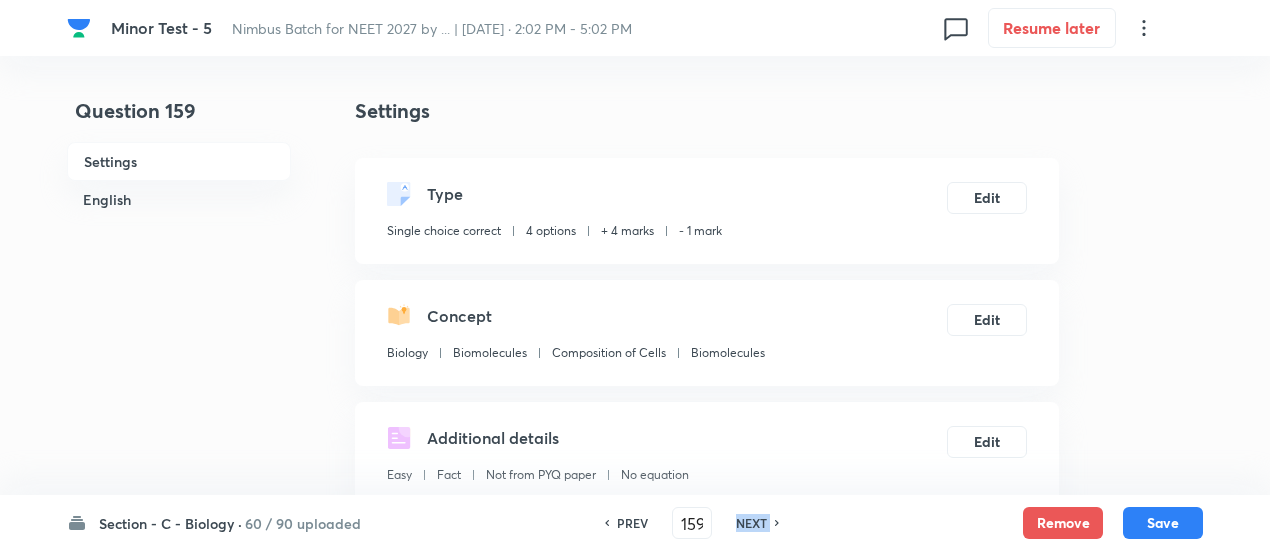 click on "NEXT" at bounding box center (751, 523) 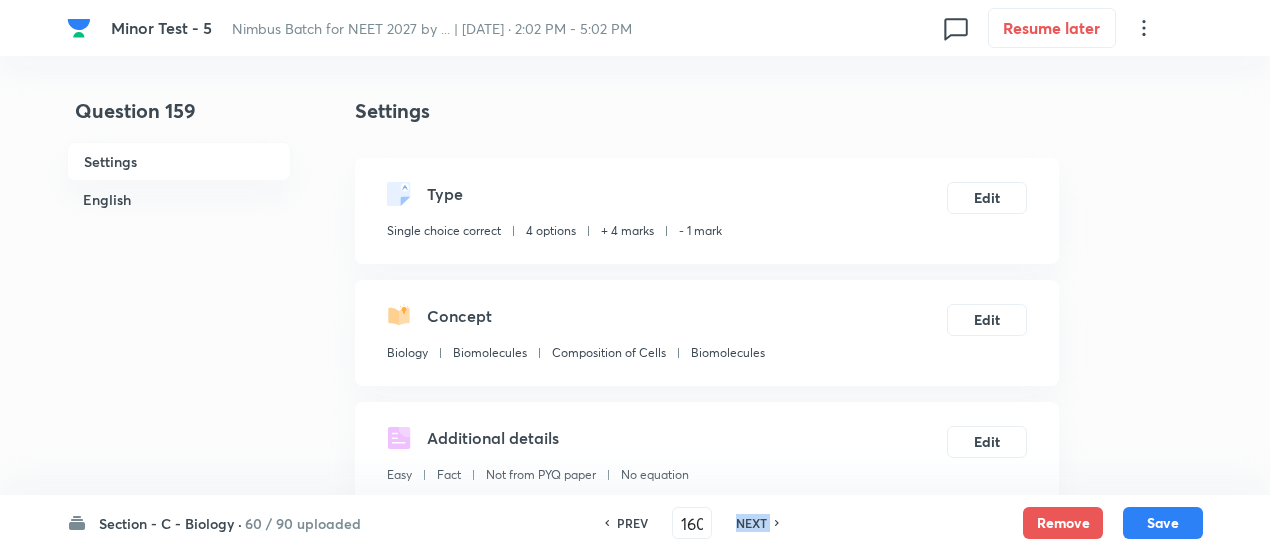 checkbox on "false" 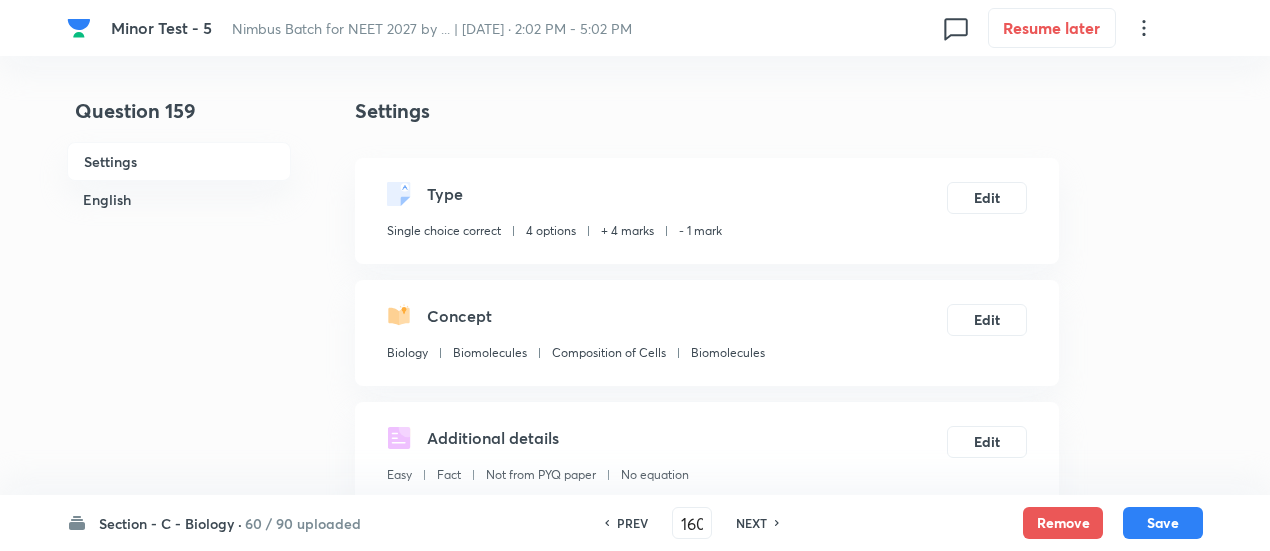 checkbox on "true" 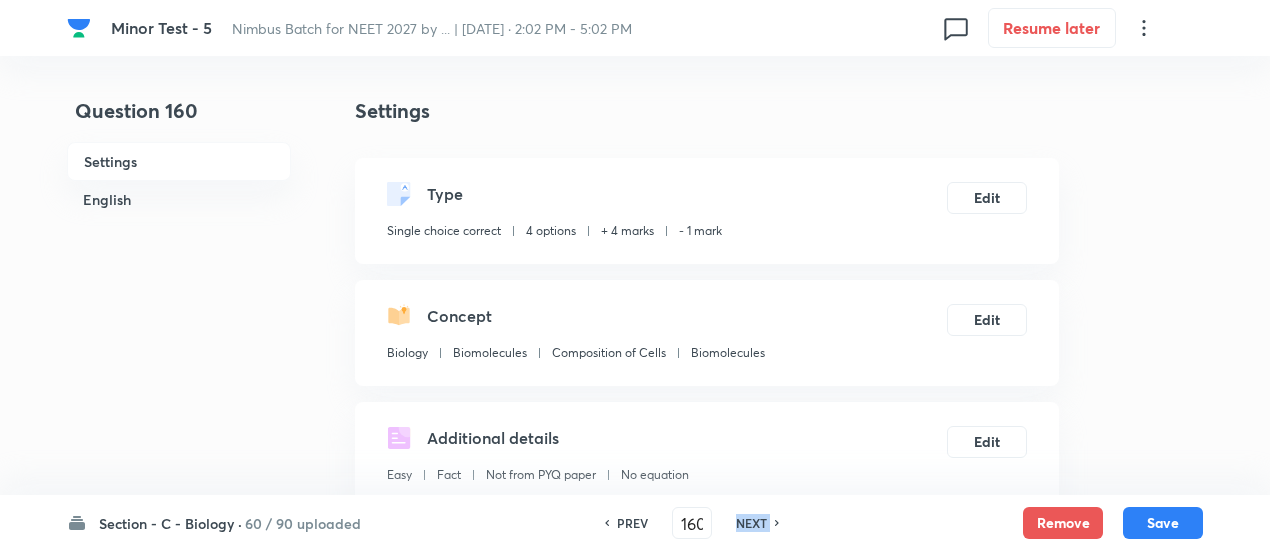 click on "NEXT" at bounding box center (751, 523) 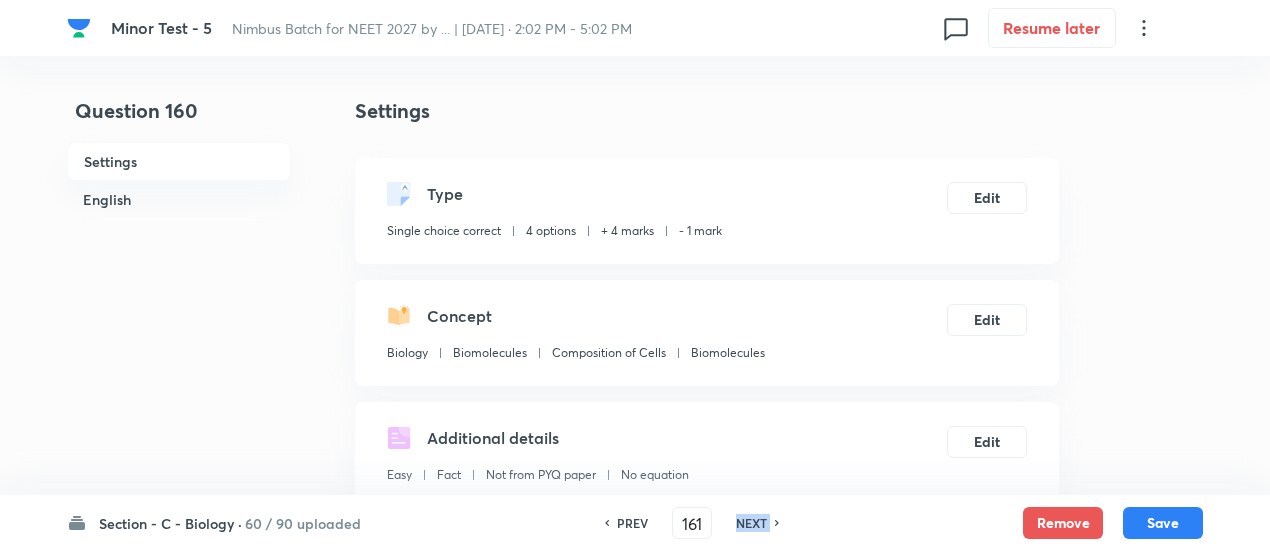 checkbox on "true" 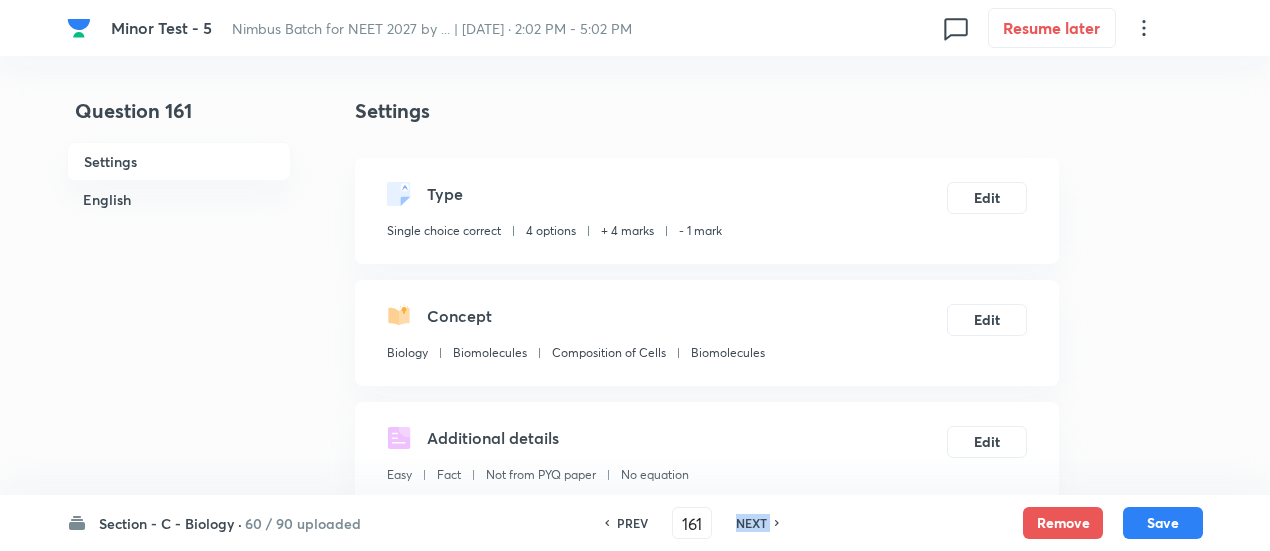 click on "NEXT" at bounding box center [751, 523] 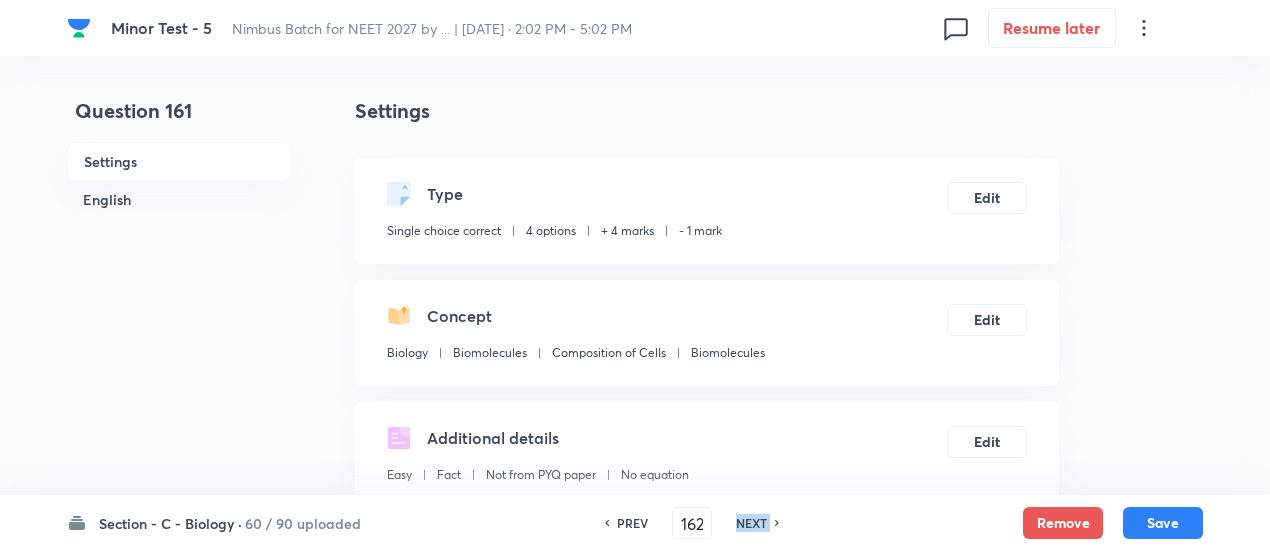 checkbox on "true" 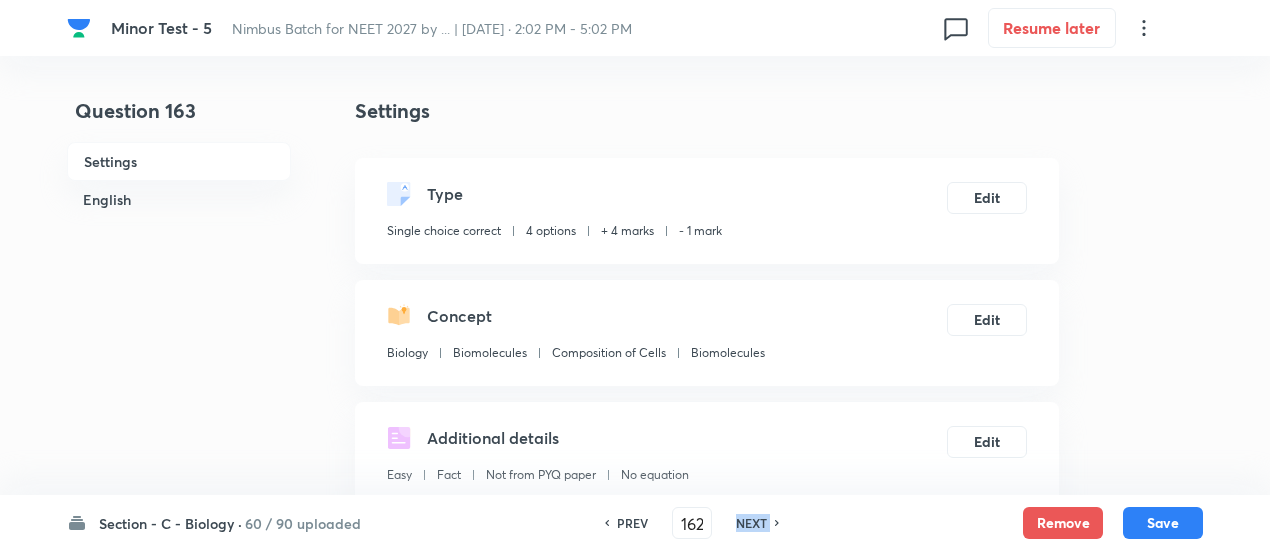 type on "163" 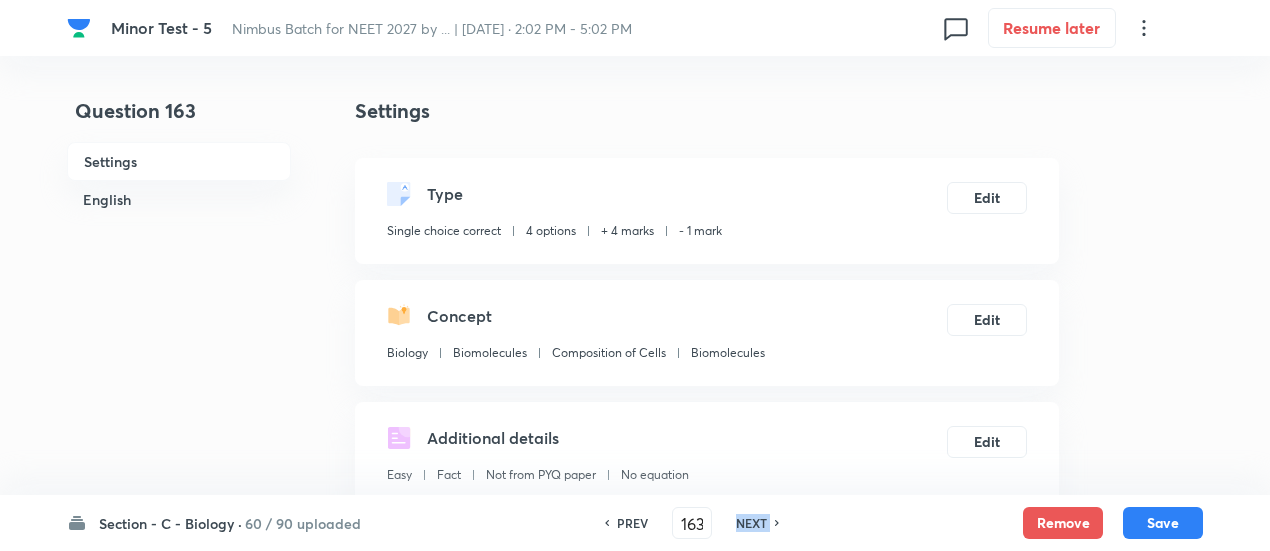 checkbox on "false" 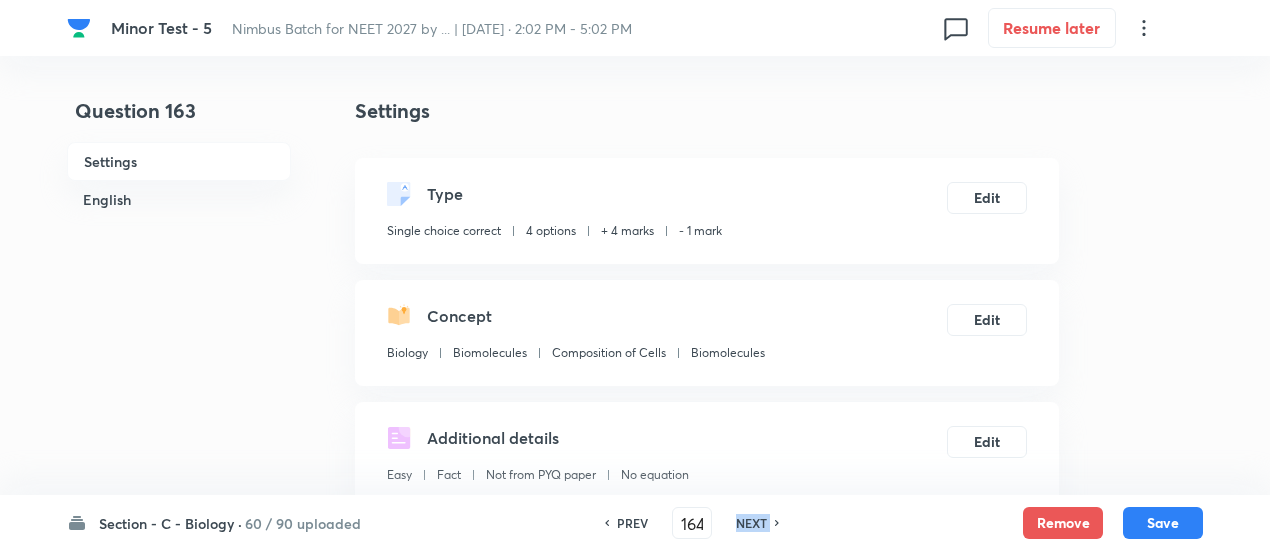 checkbox on "false" 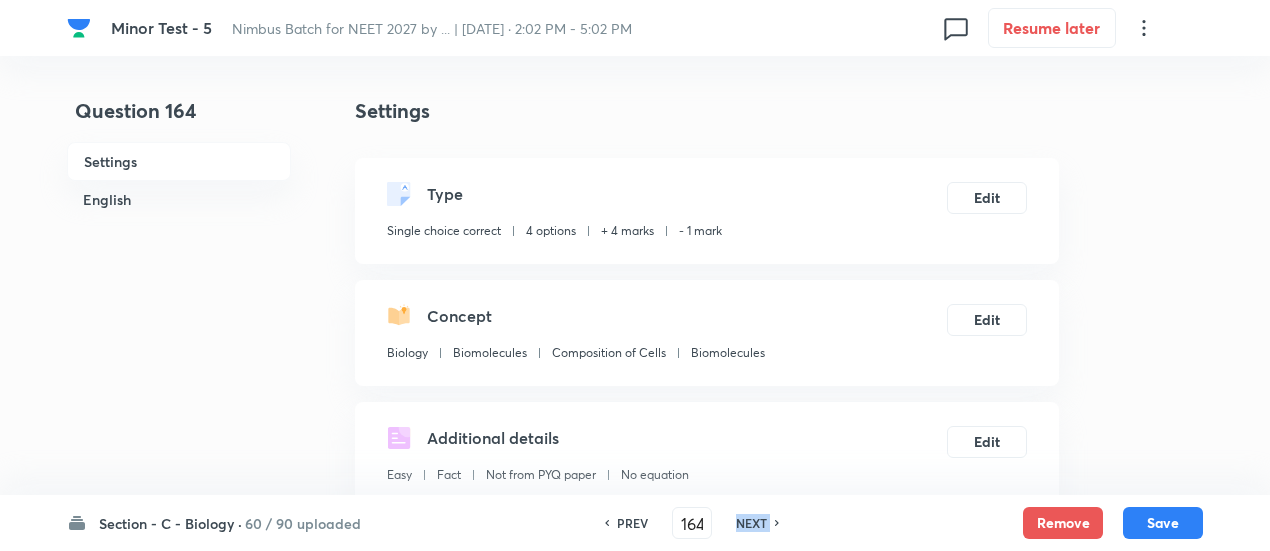 checkbox on "true" 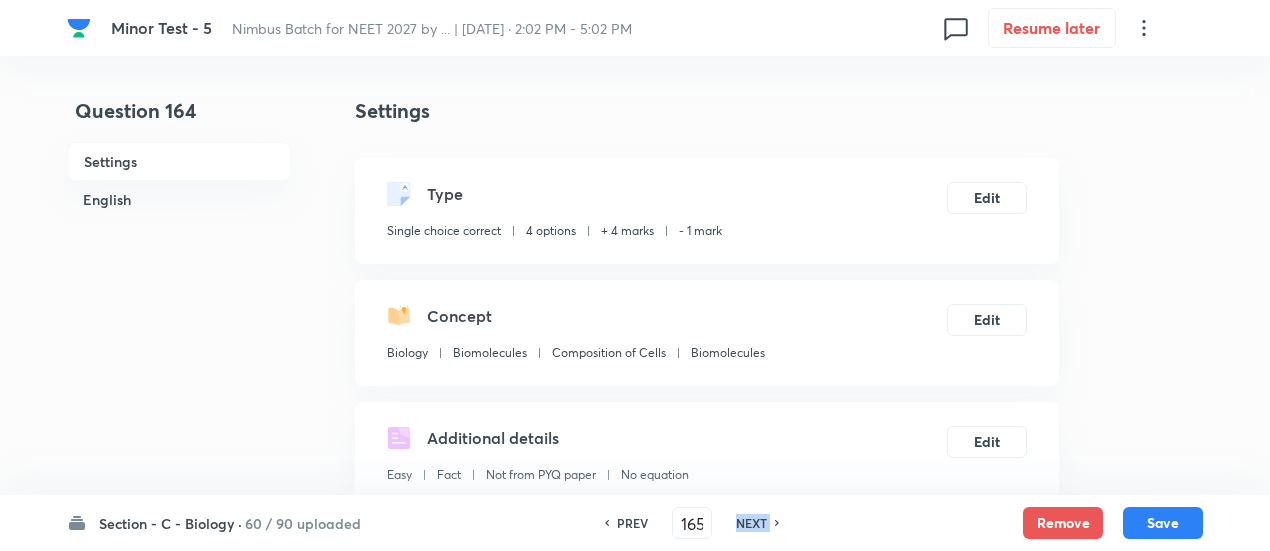 checkbox on "true" 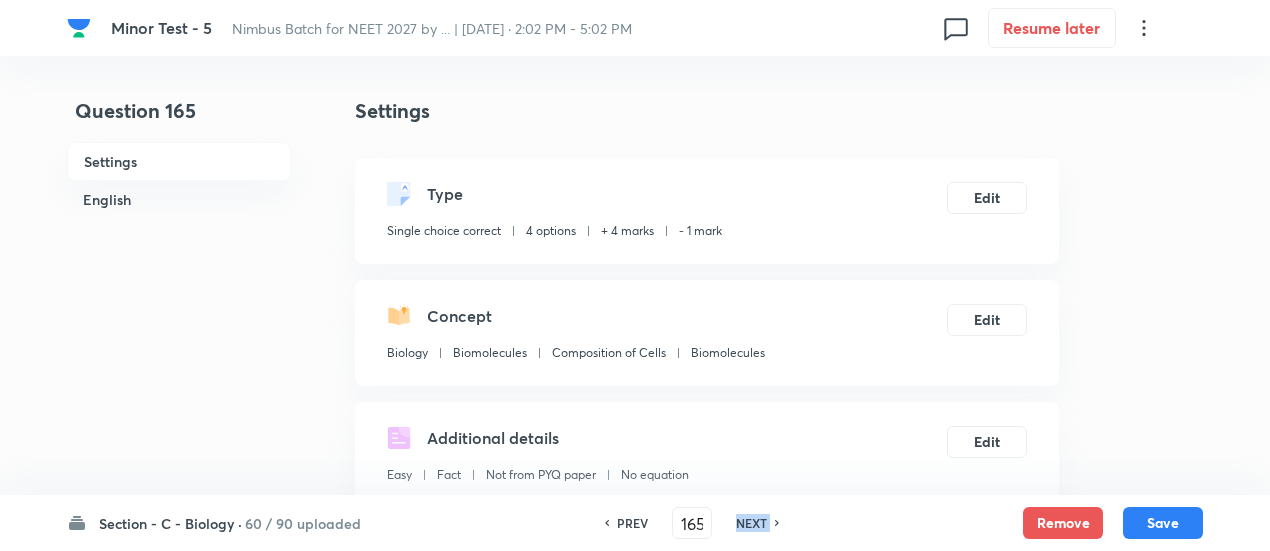 click on "NEXT" at bounding box center (751, 523) 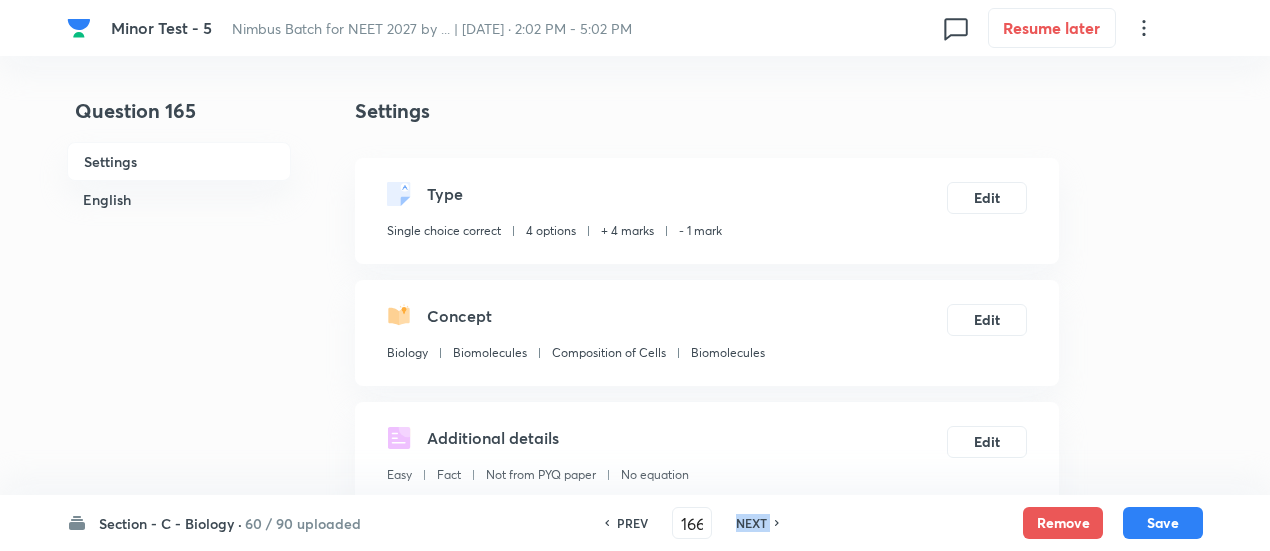 checkbox on "false" 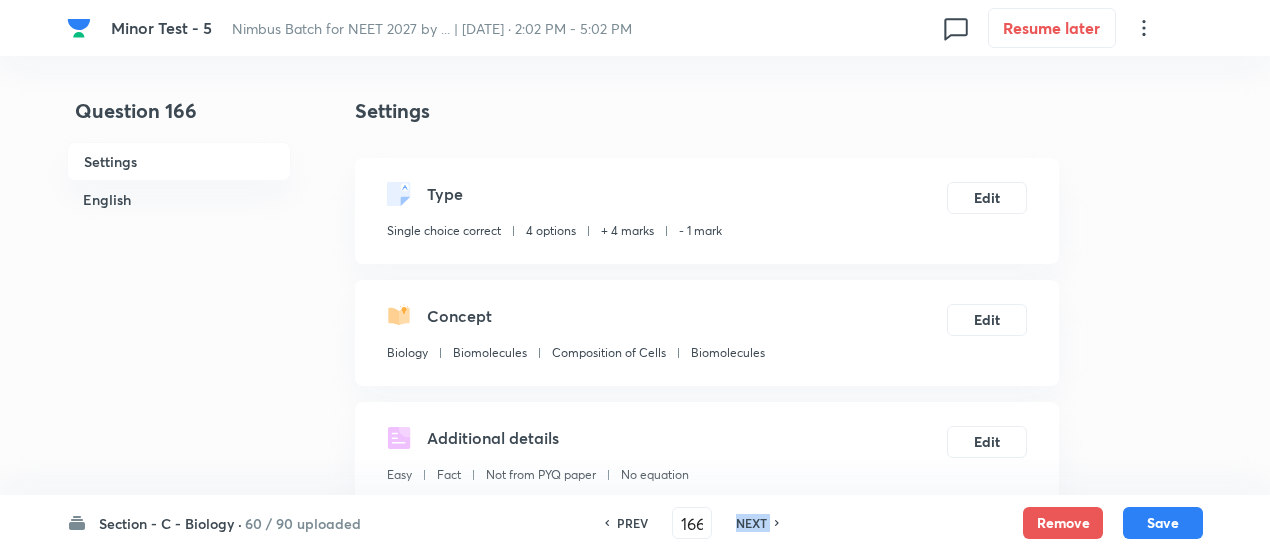 click on "NEXT" at bounding box center [751, 523] 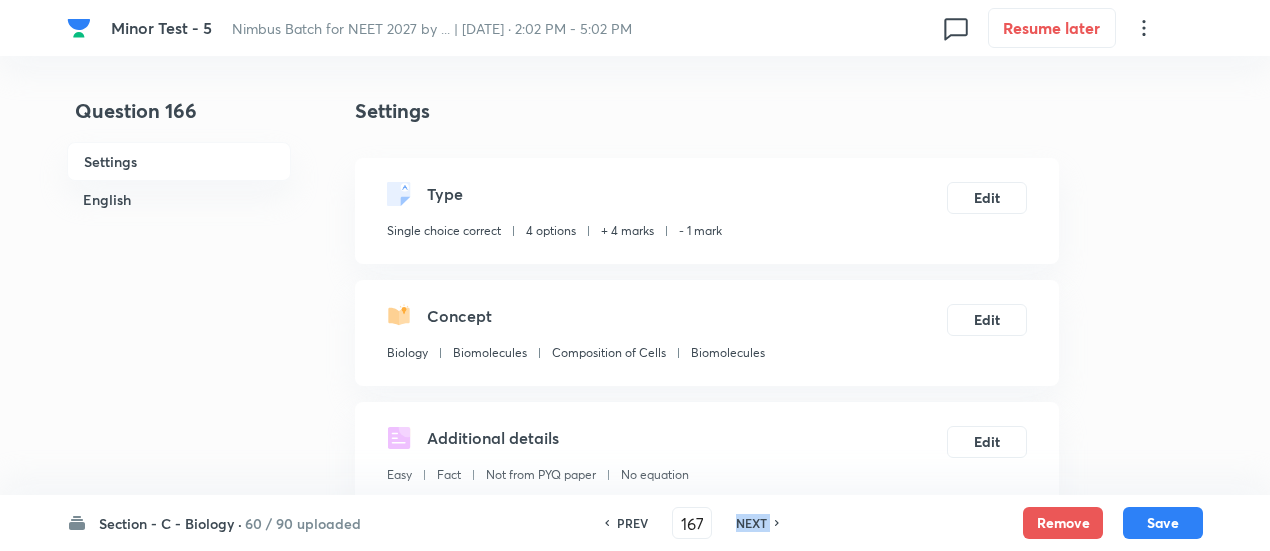 checkbox on "false" 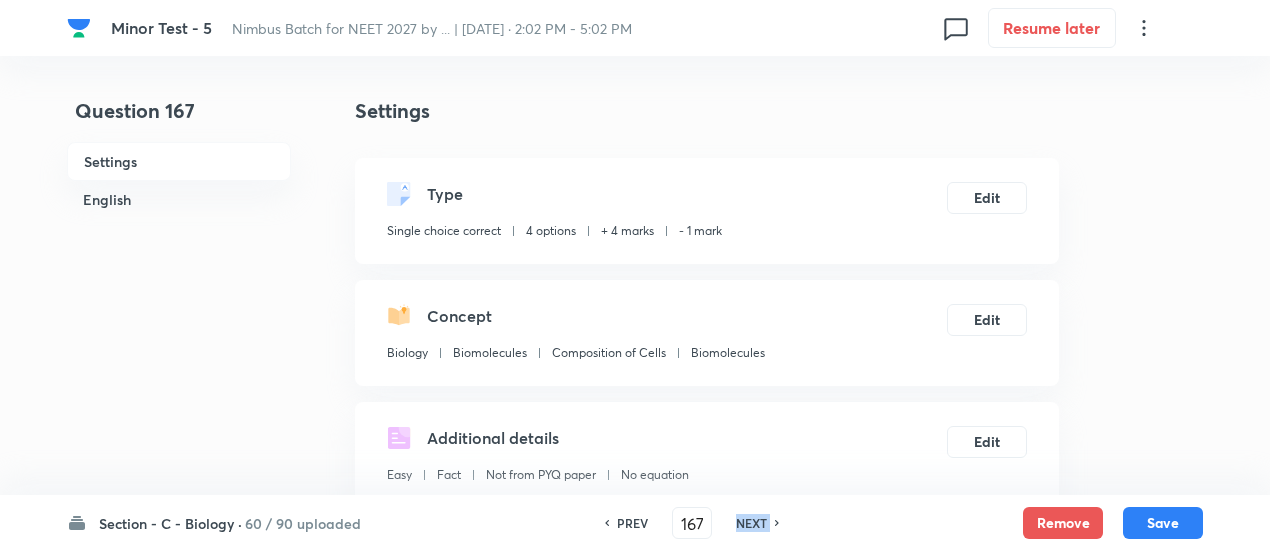 click on "NEXT" at bounding box center (751, 523) 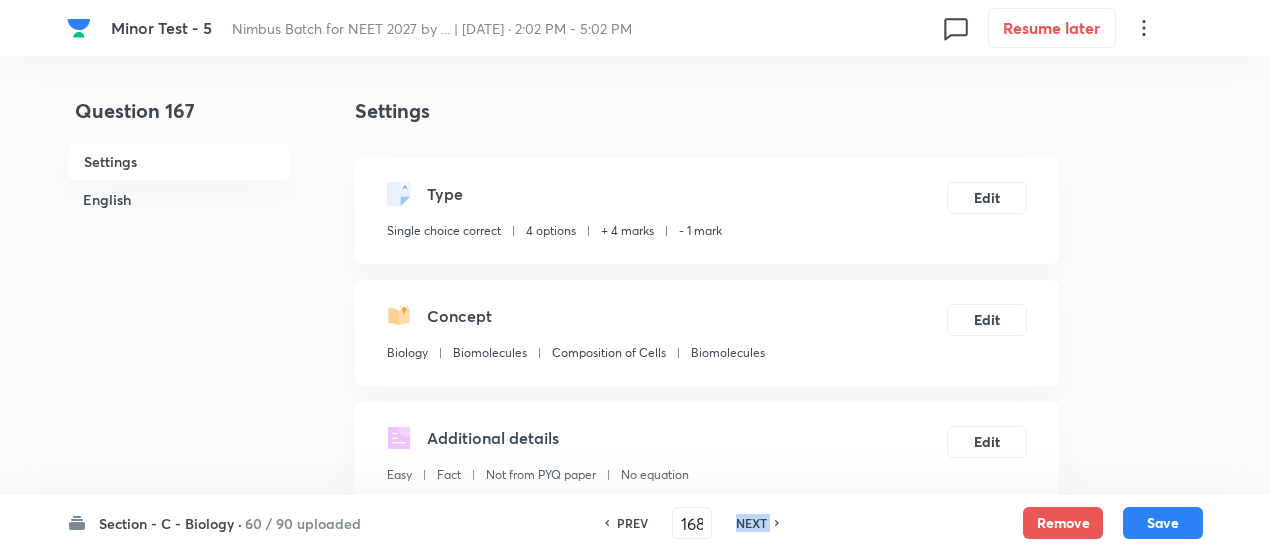 checkbox on "false" 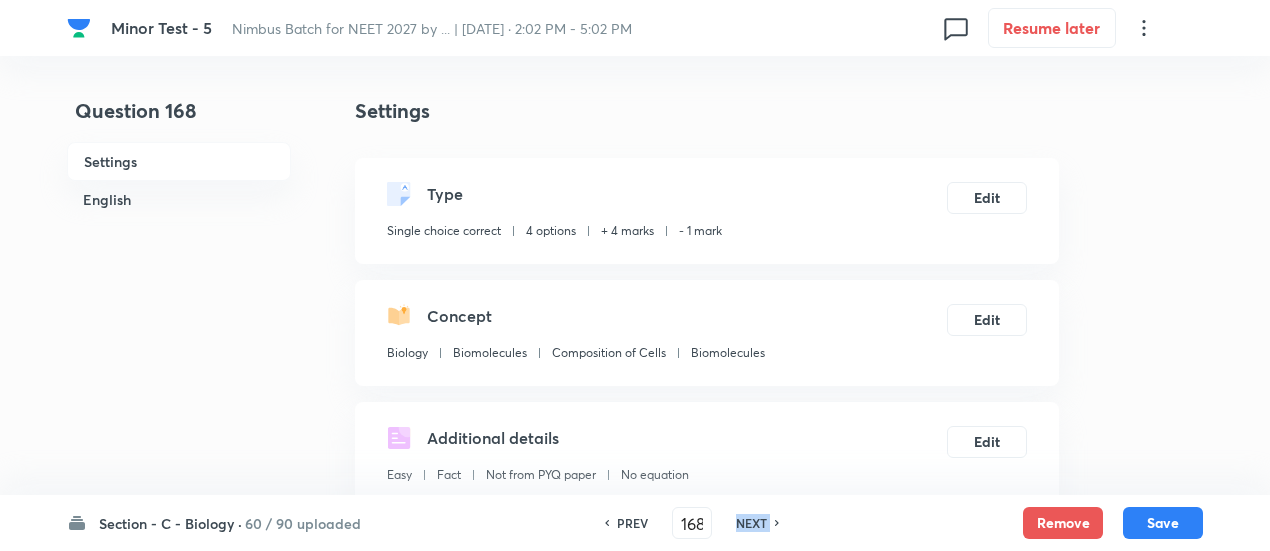 click on "NEXT" at bounding box center (751, 523) 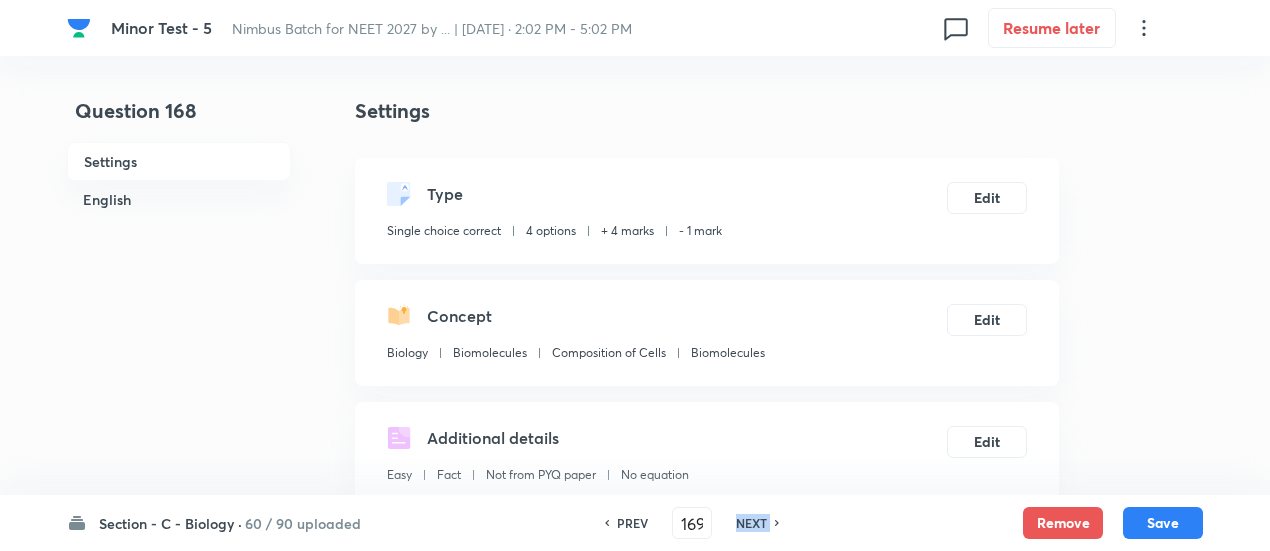 checkbox on "false" 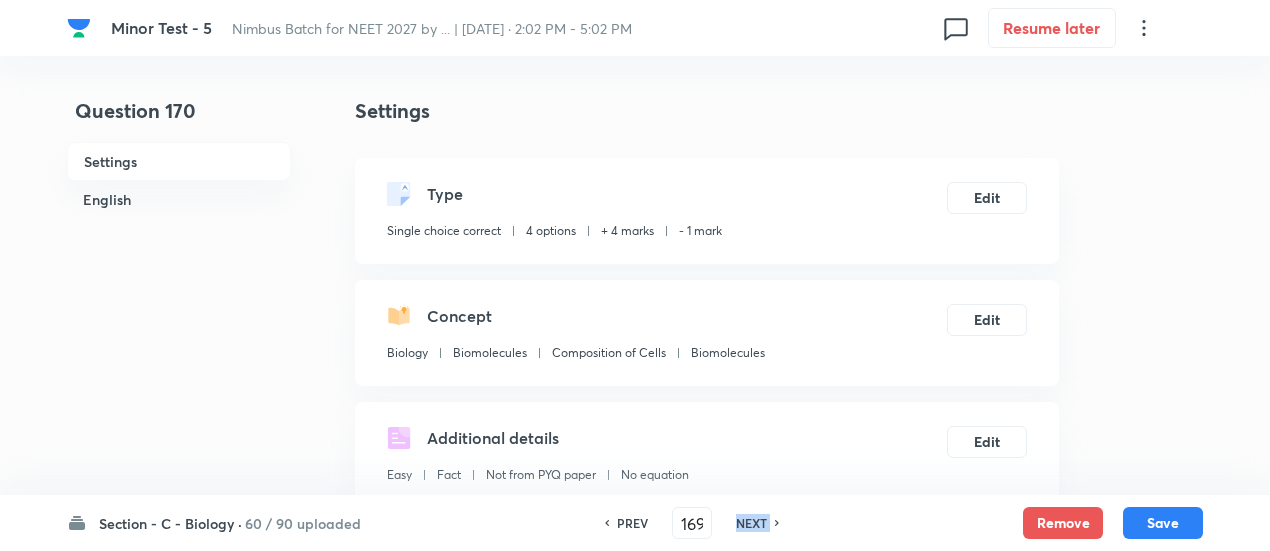 type on "170" 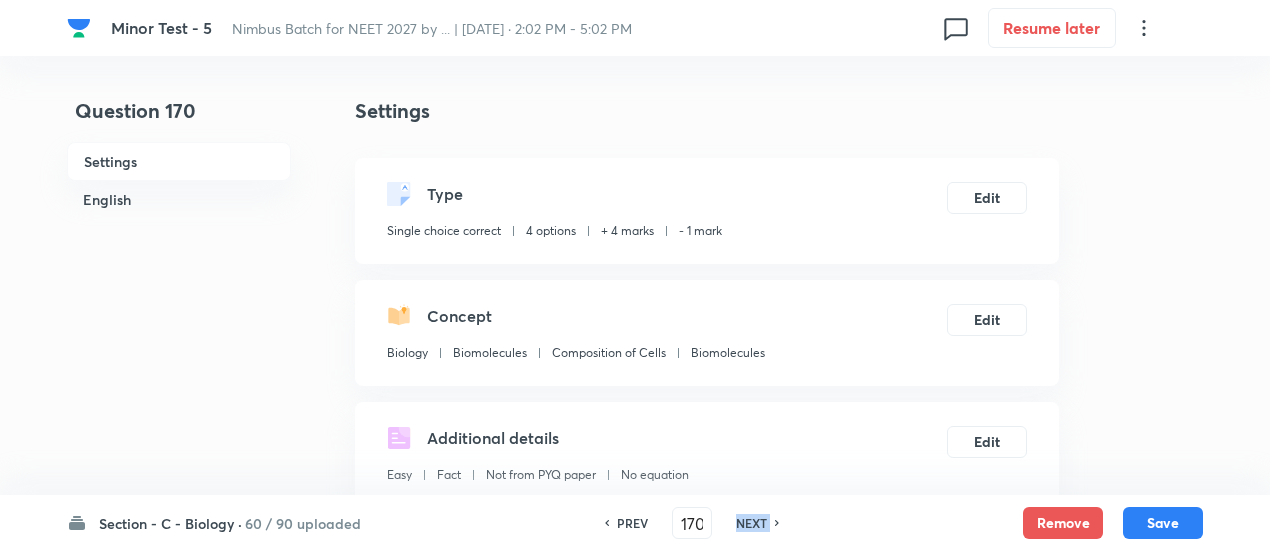 checkbox on "false" 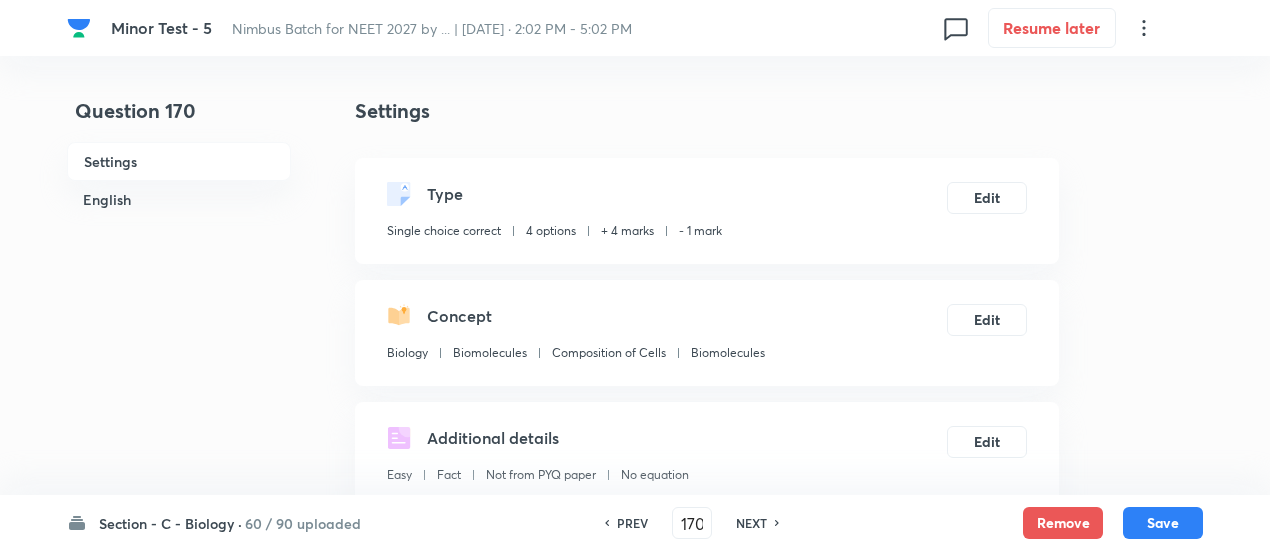 checkbox on "true" 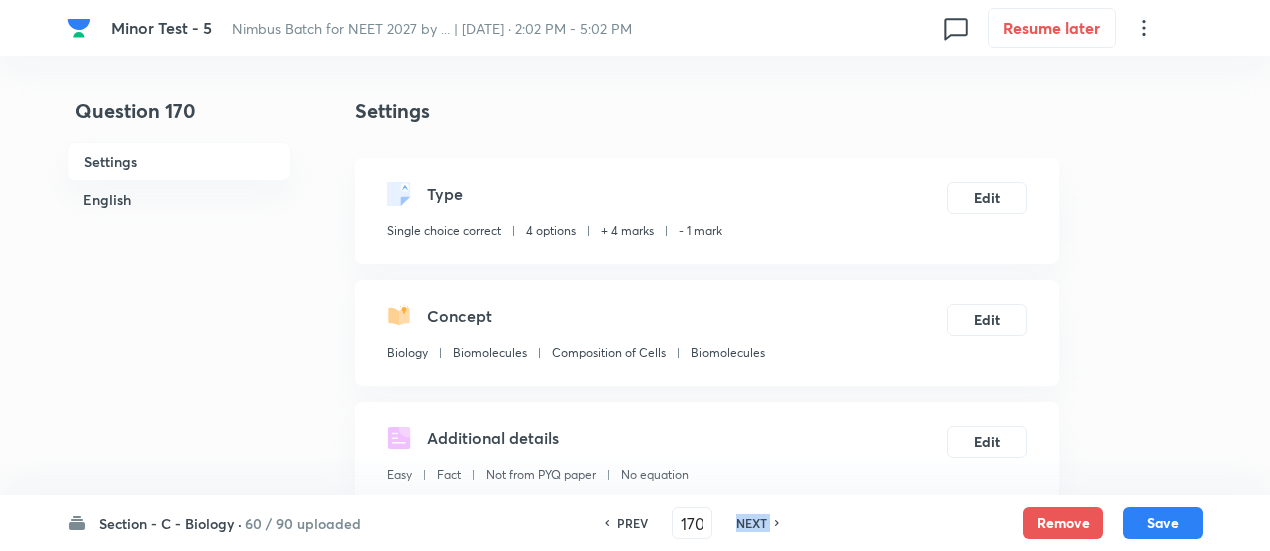click on "NEXT" at bounding box center [751, 523] 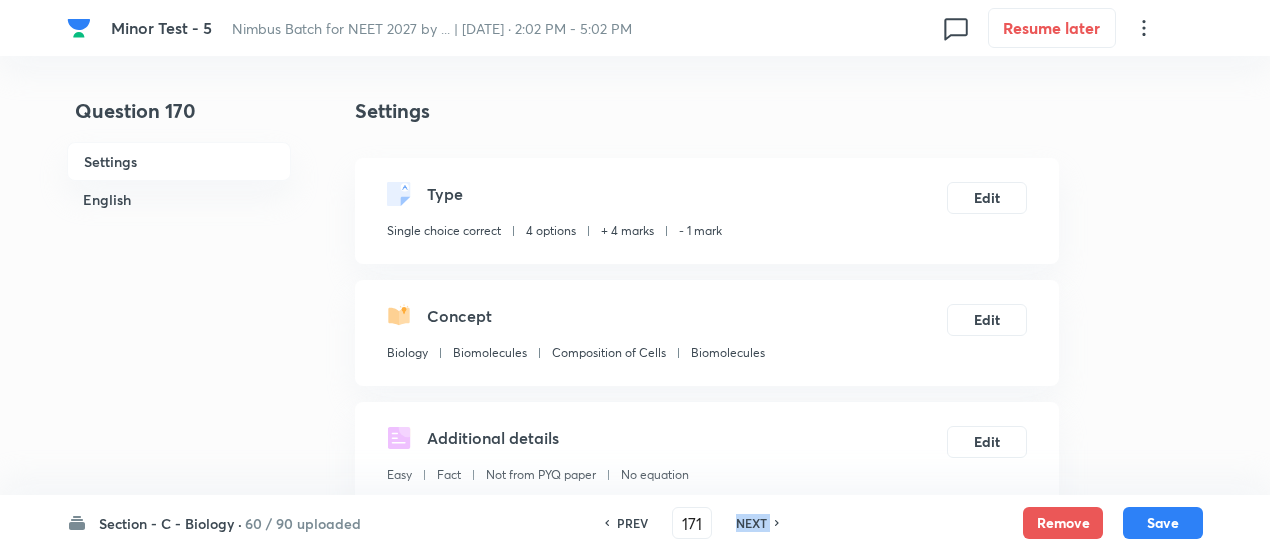 checkbox on "false" 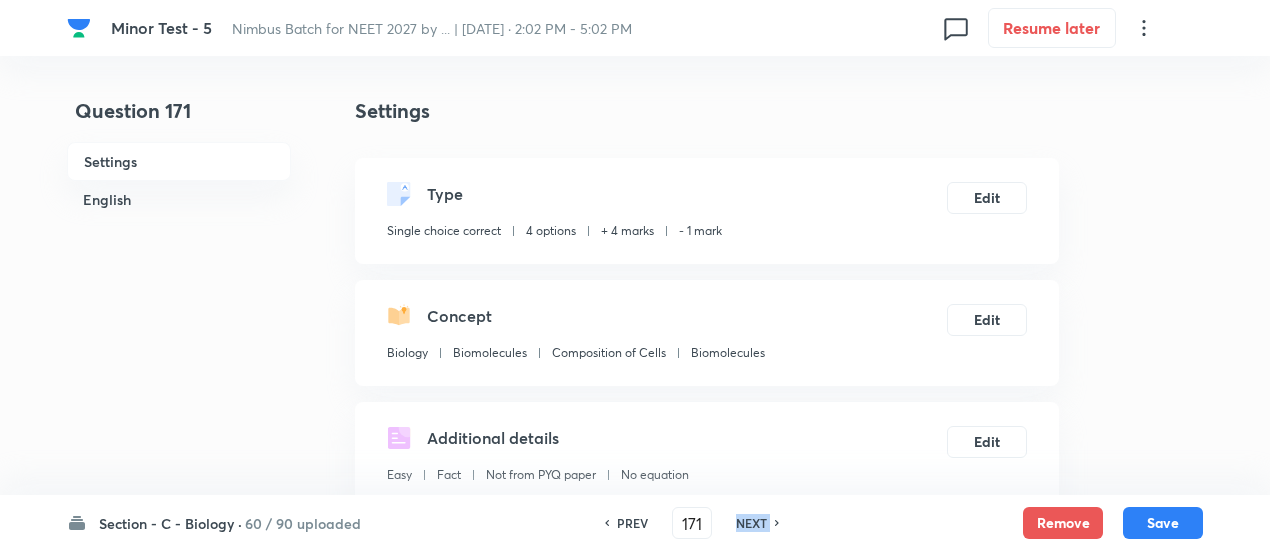 click on "NEXT" at bounding box center (751, 523) 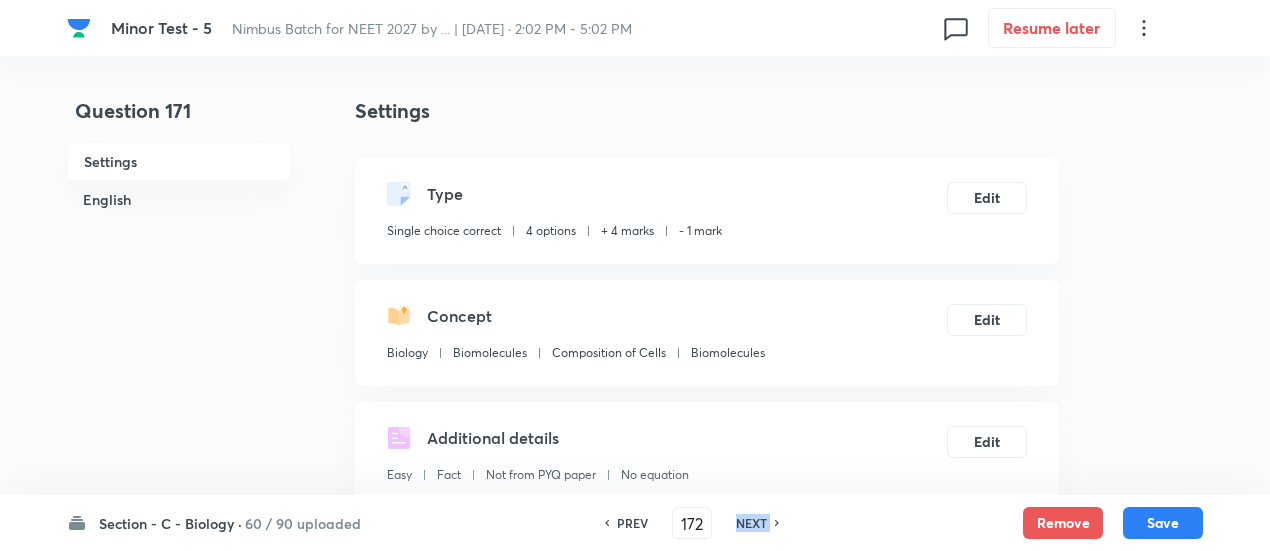 checkbox on "false" 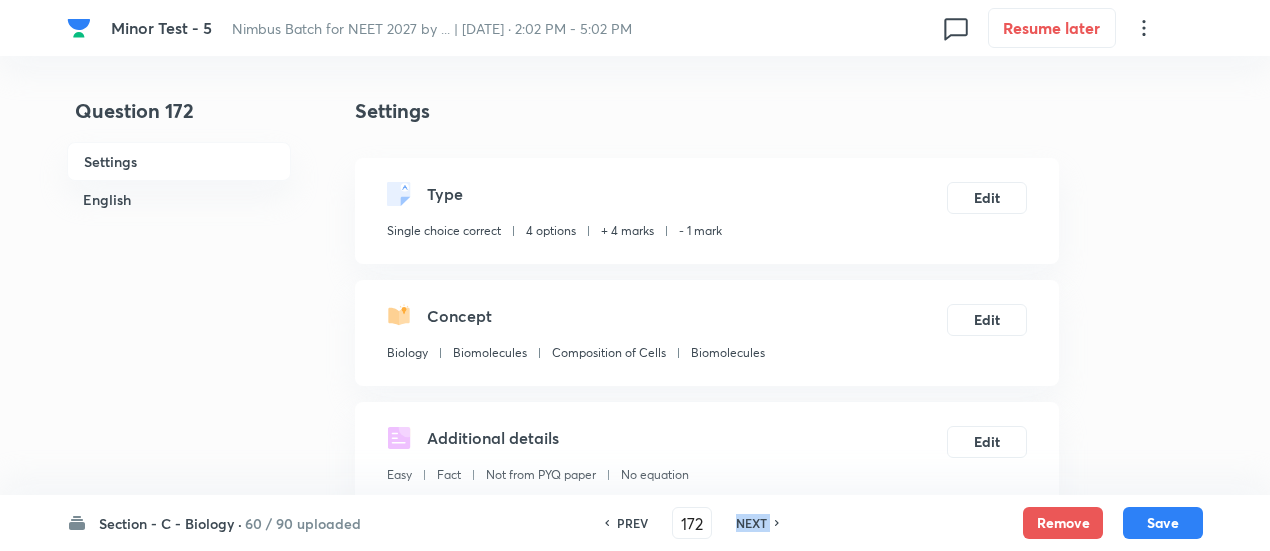 click on "NEXT" at bounding box center (751, 523) 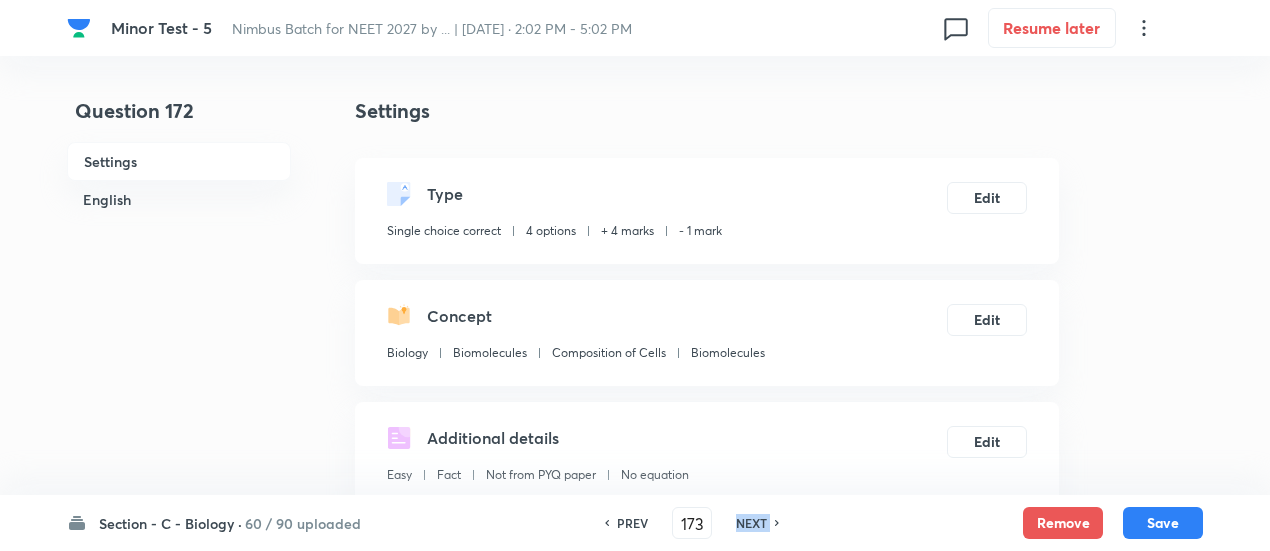 checkbox on "true" 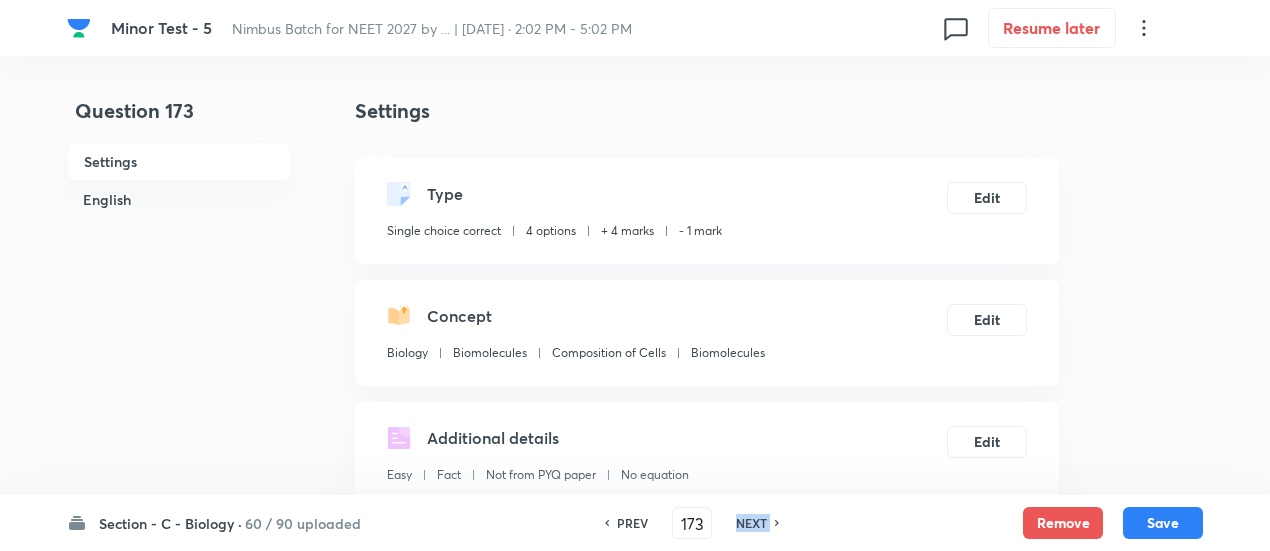 click on "NEXT" at bounding box center [751, 523] 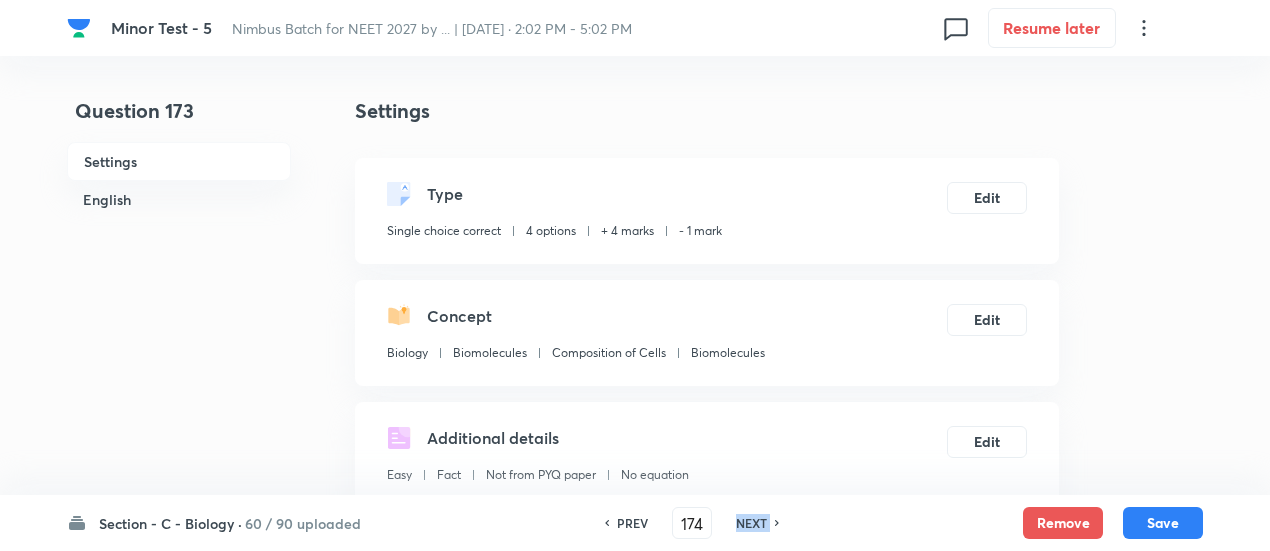 checkbox on "false" 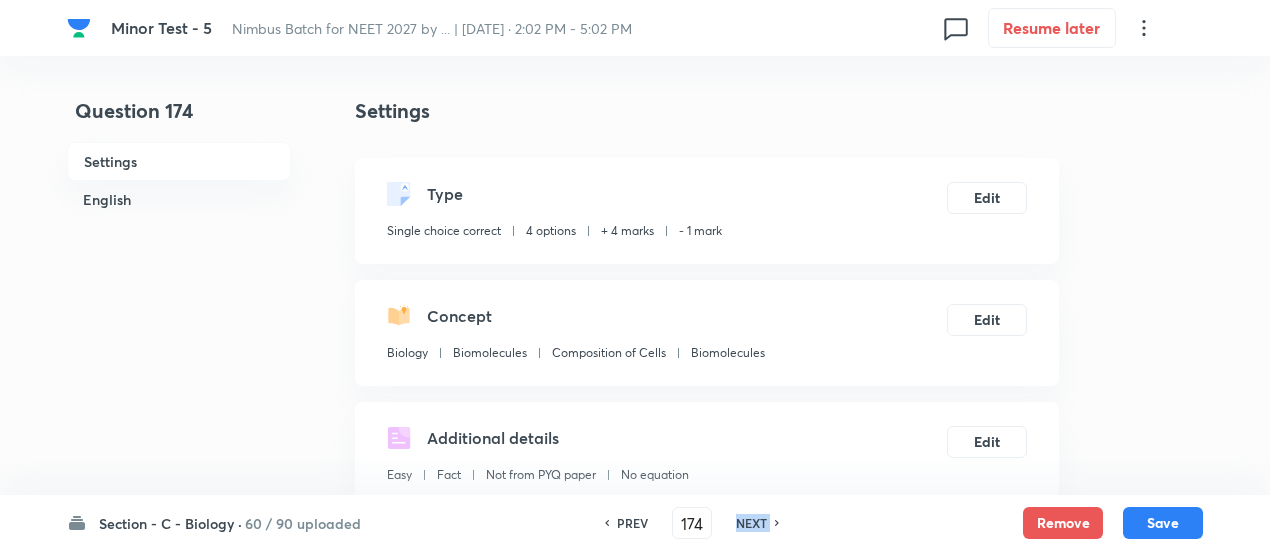 click on "NEXT" at bounding box center [751, 523] 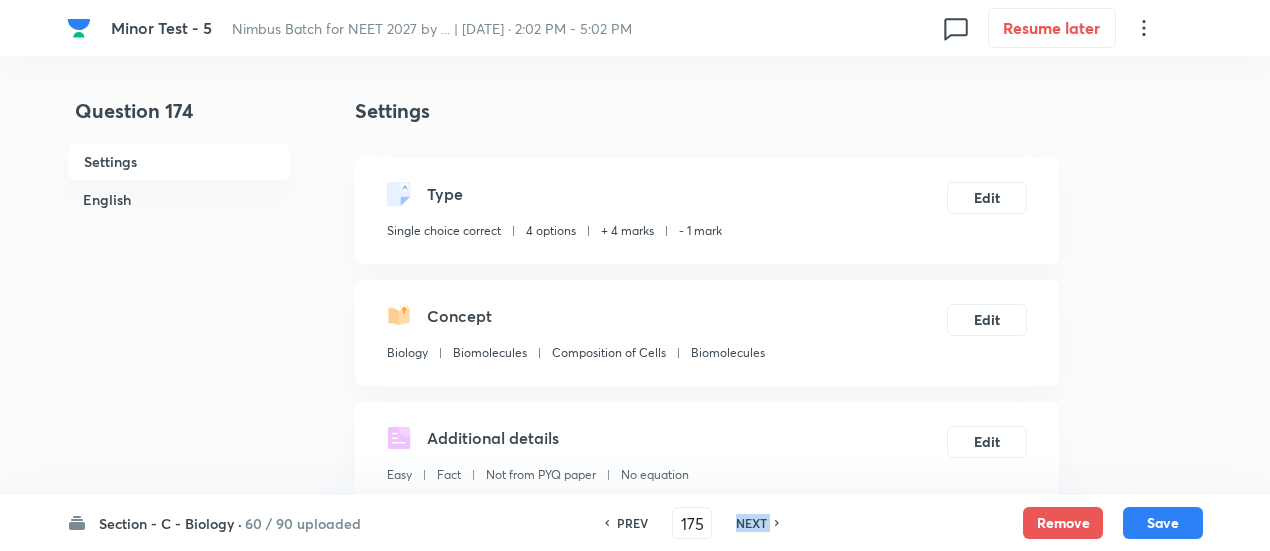 checkbox on "false" 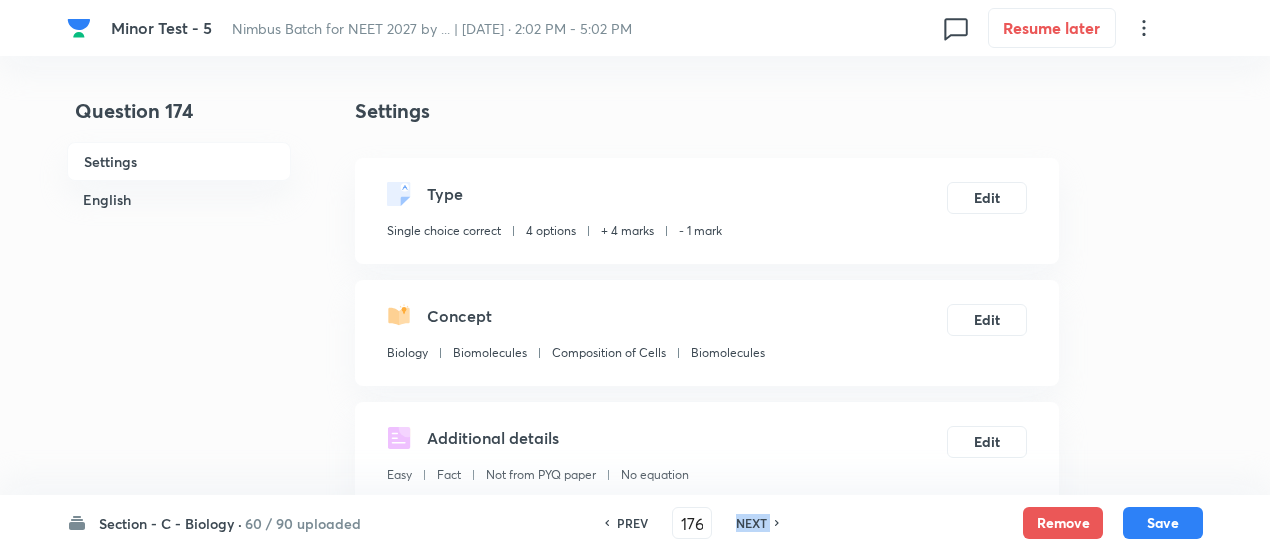 checkbox on "false" 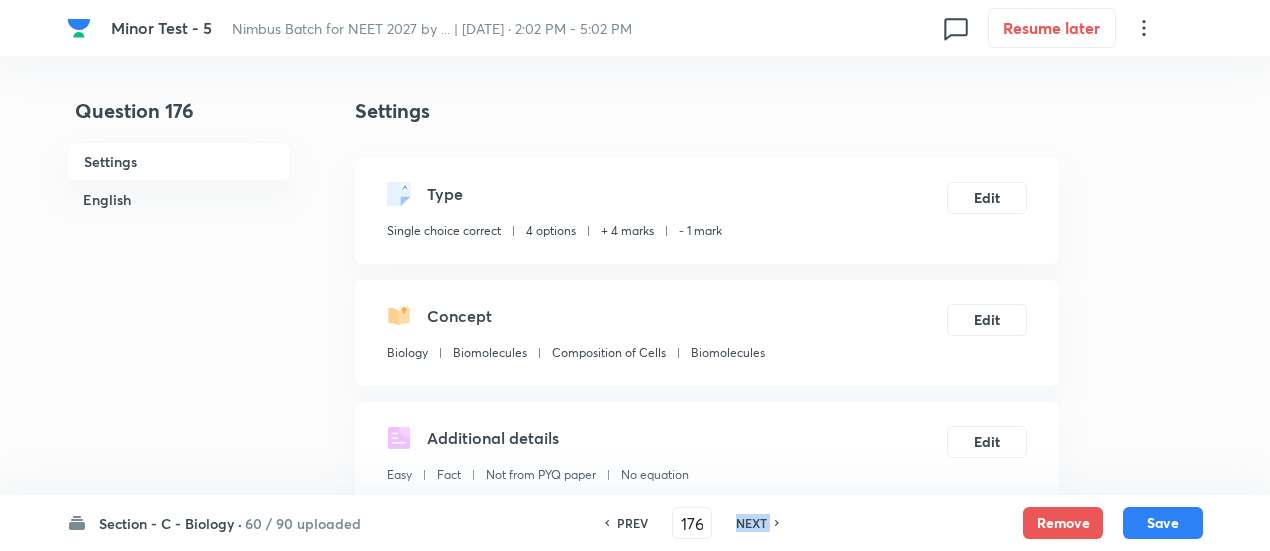checkbox on "true" 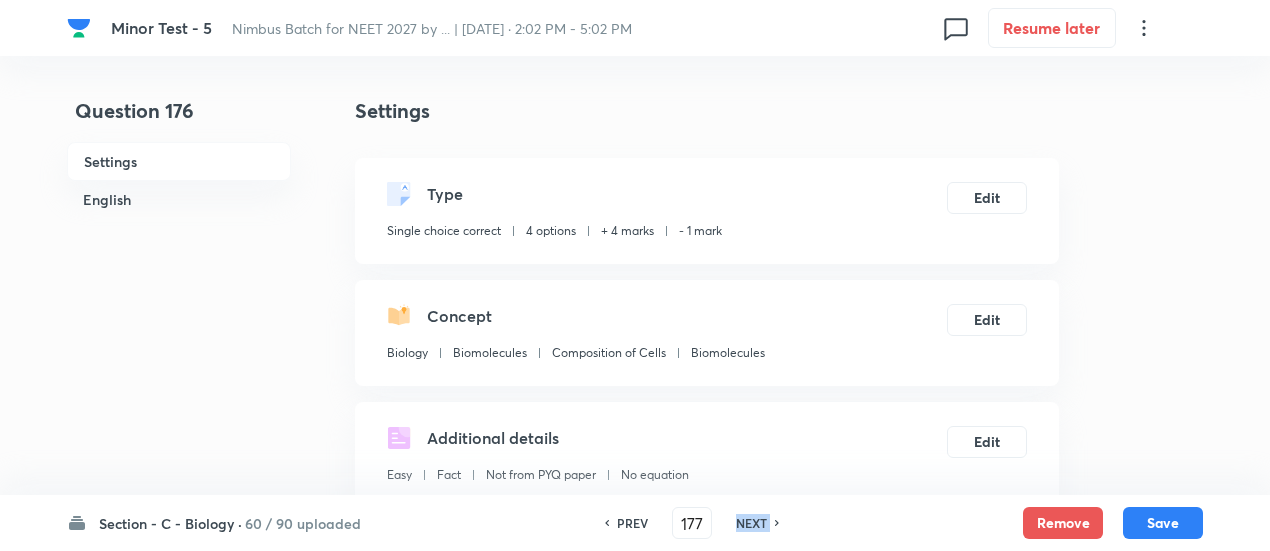 checkbox on "true" 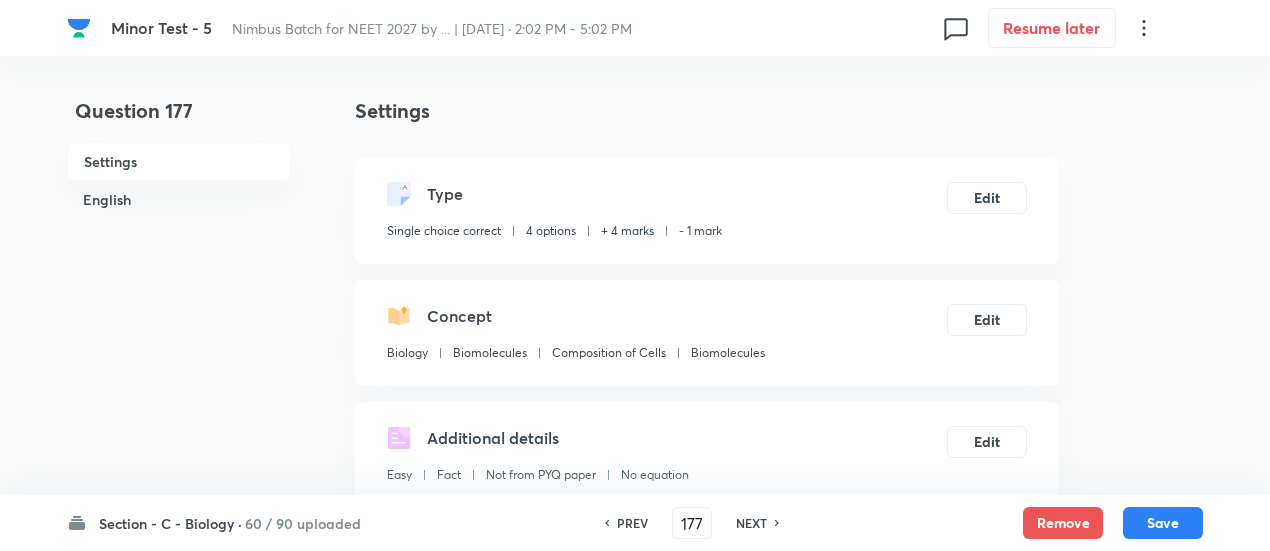 click on "NEXT" at bounding box center (751, 523) 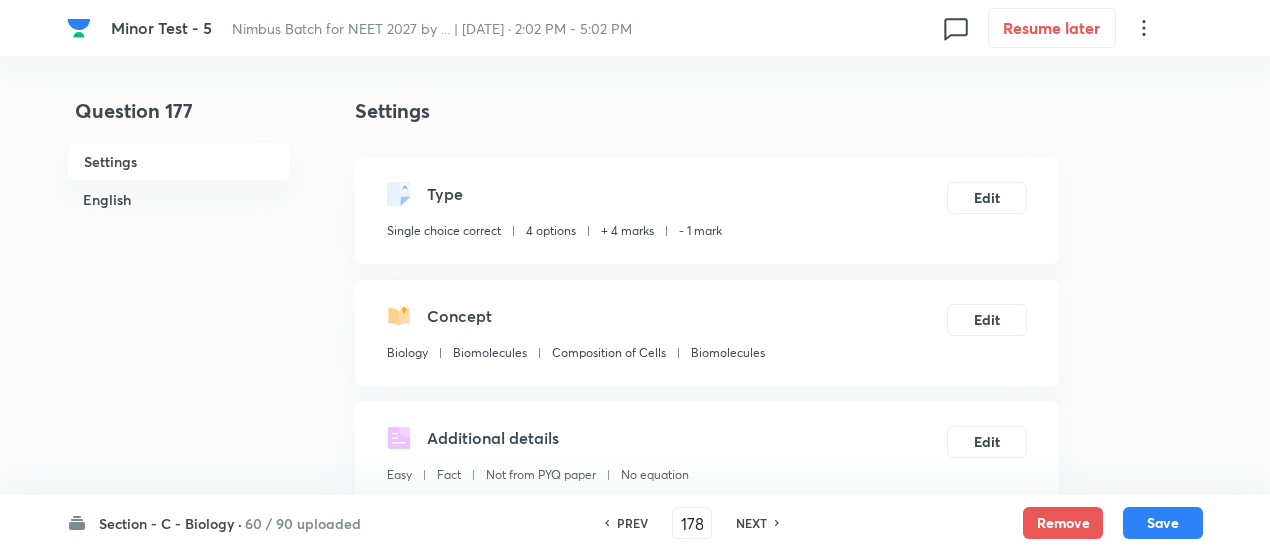 checkbox on "false" 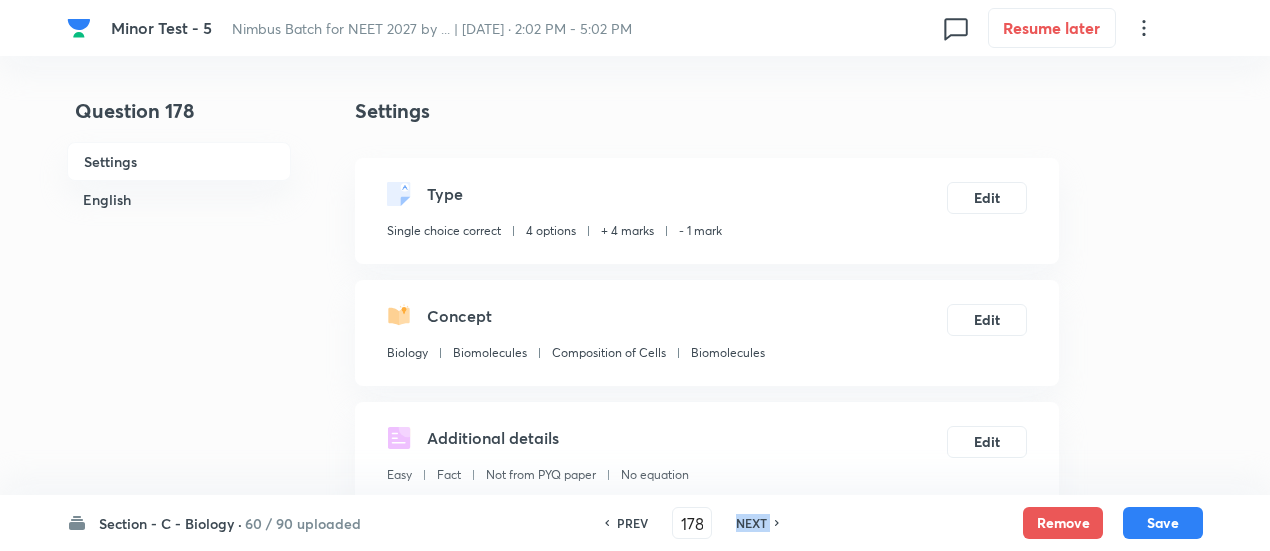 click on "NEXT" at bounding box center [751, 523] 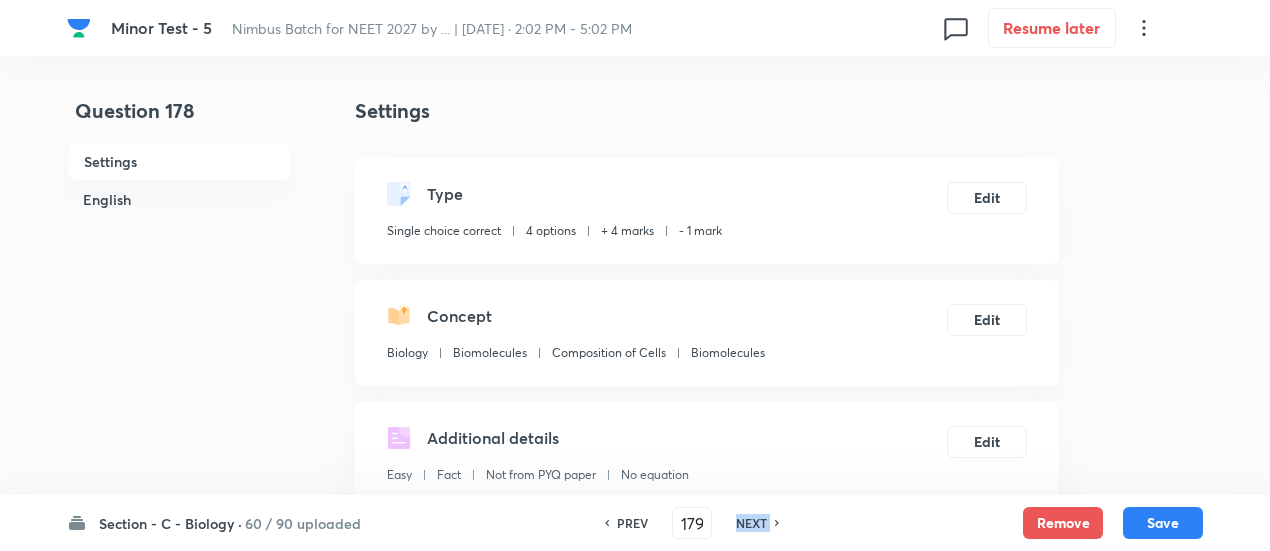 checkbox on "false" 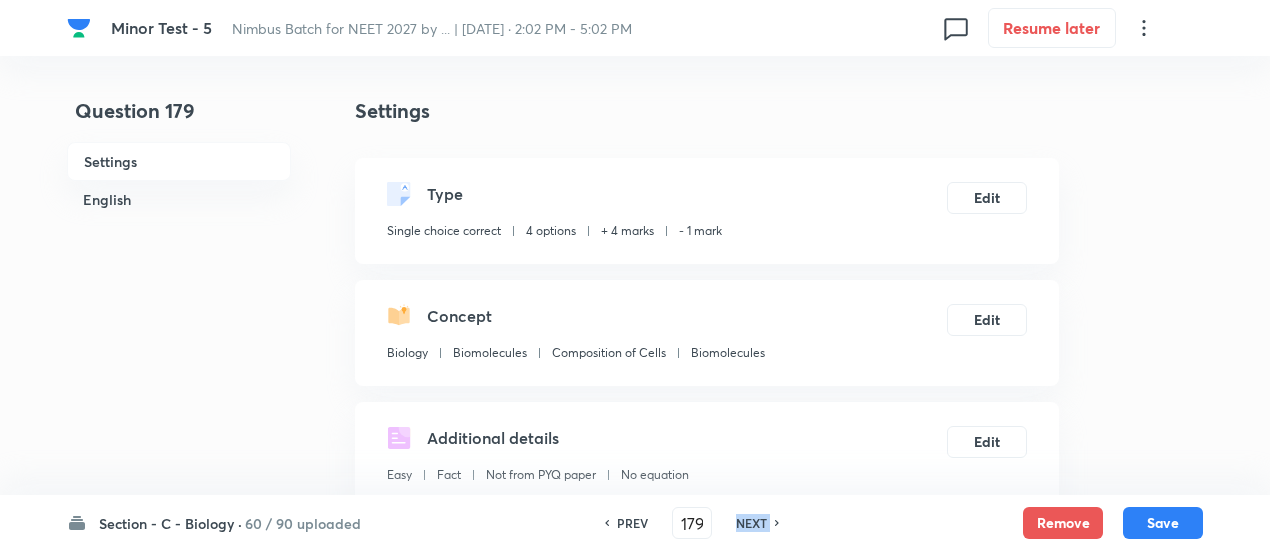 click on "NEXT" at bounding box center [751, 523] 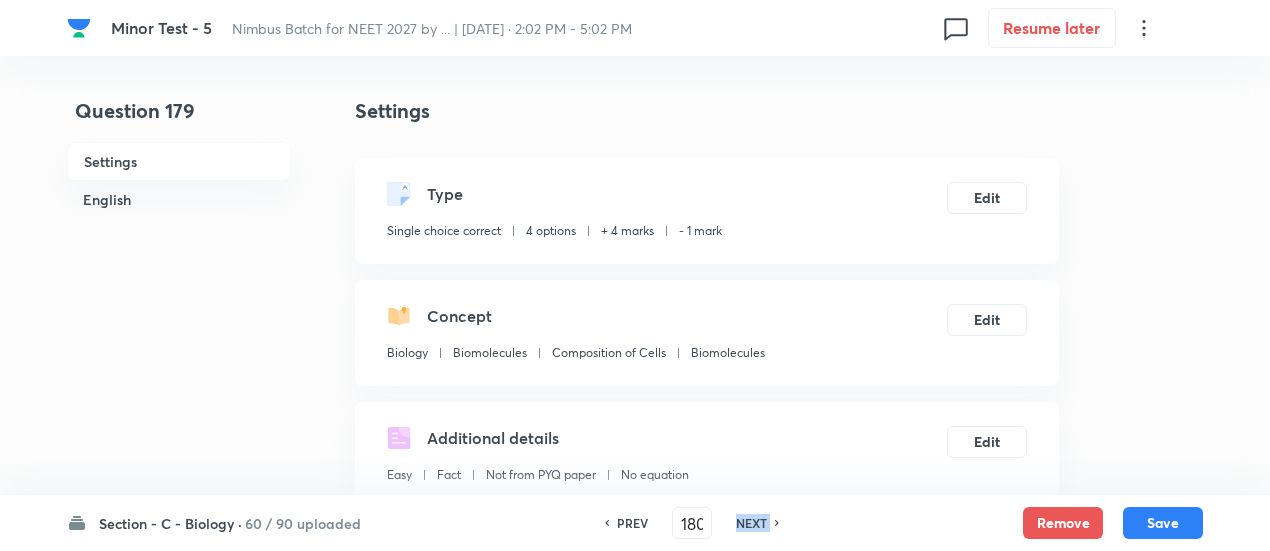 checkbox on "false" 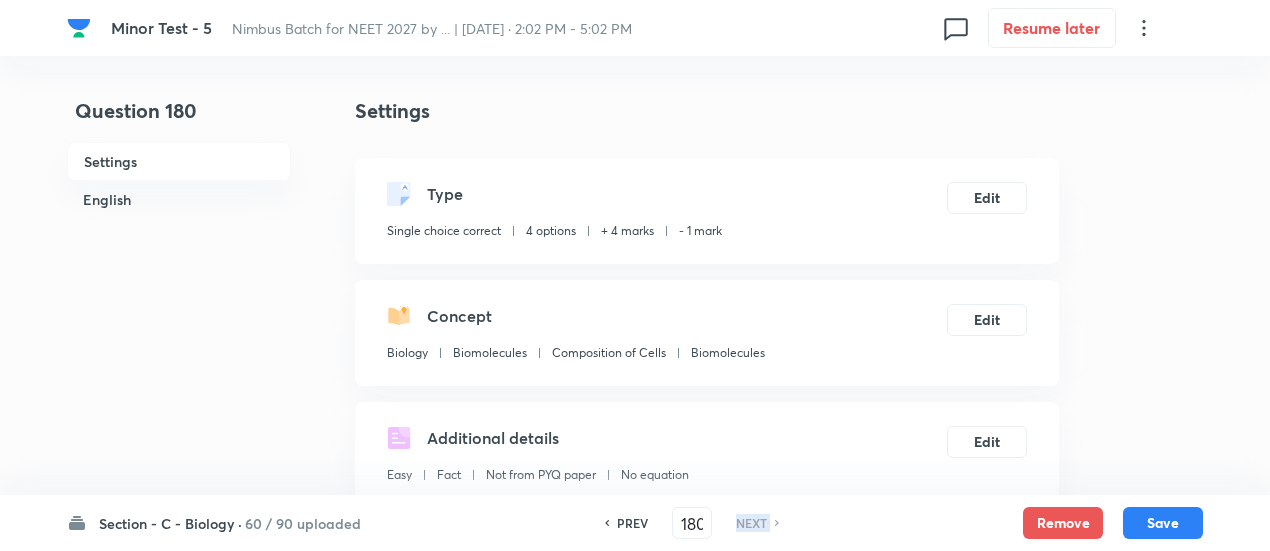 click on "NEXT" at bounding box center (751, 523) 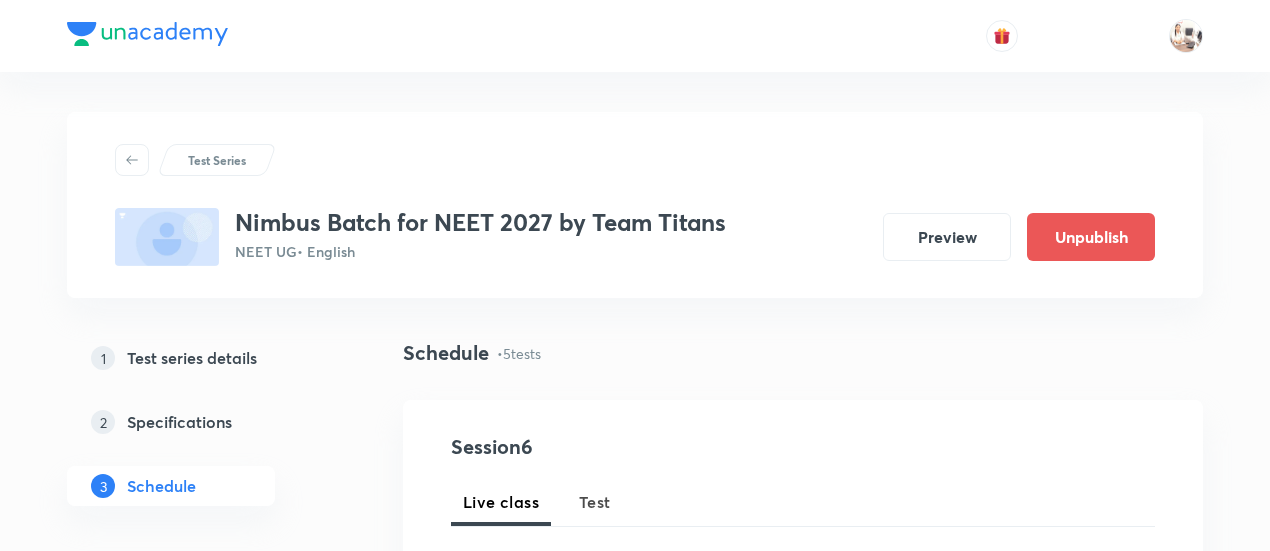 scroll, scrollTop: 0, scrollLeft: 0, axis: both 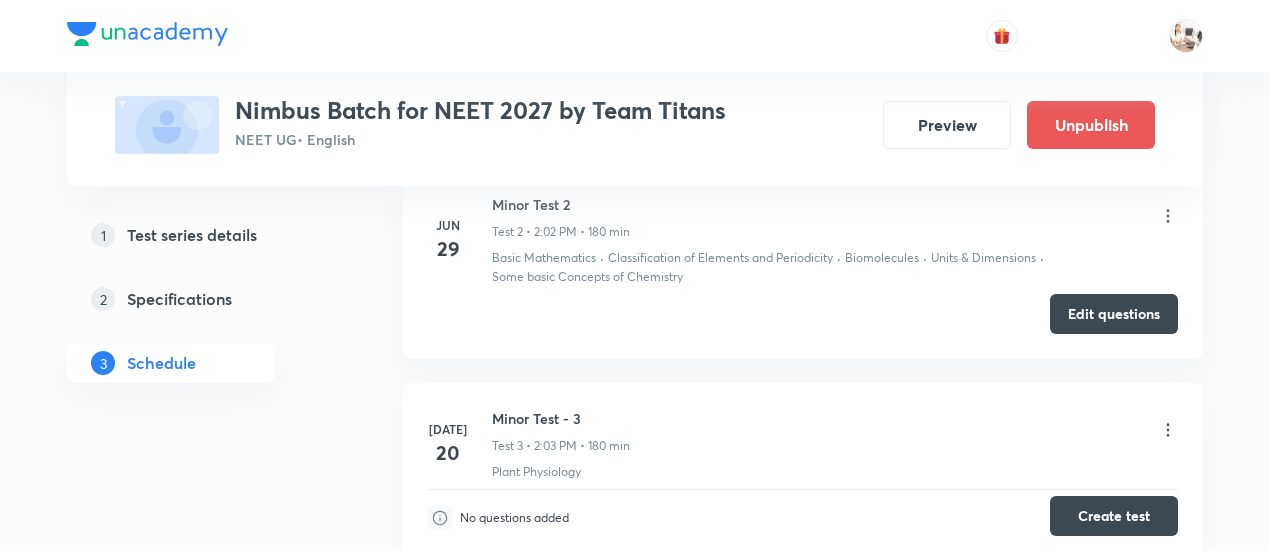 click on "Create test" at bounding box center (1114, 516) 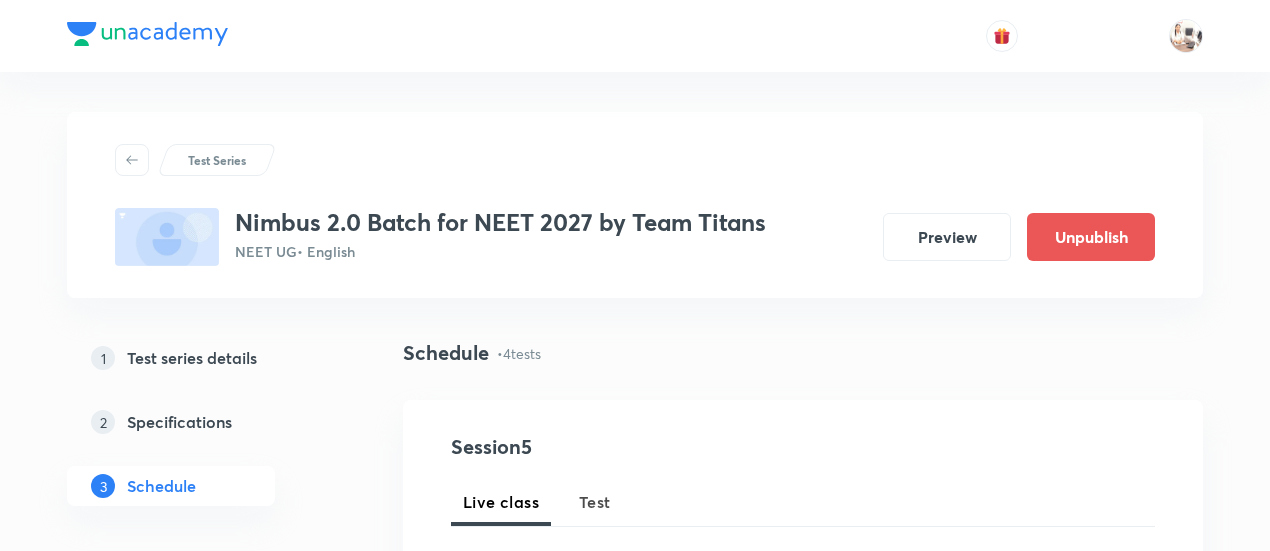 scroll, scrollTop: 0, scrollLeft: 0, axis: both 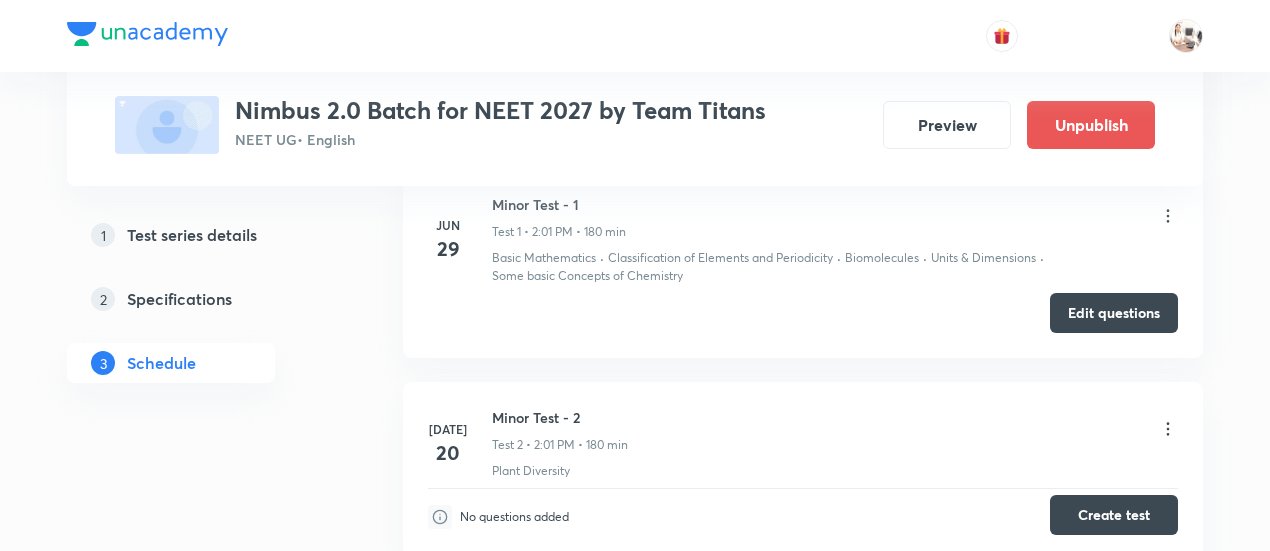 click on "Create test" at bounding box center (1114, 515) 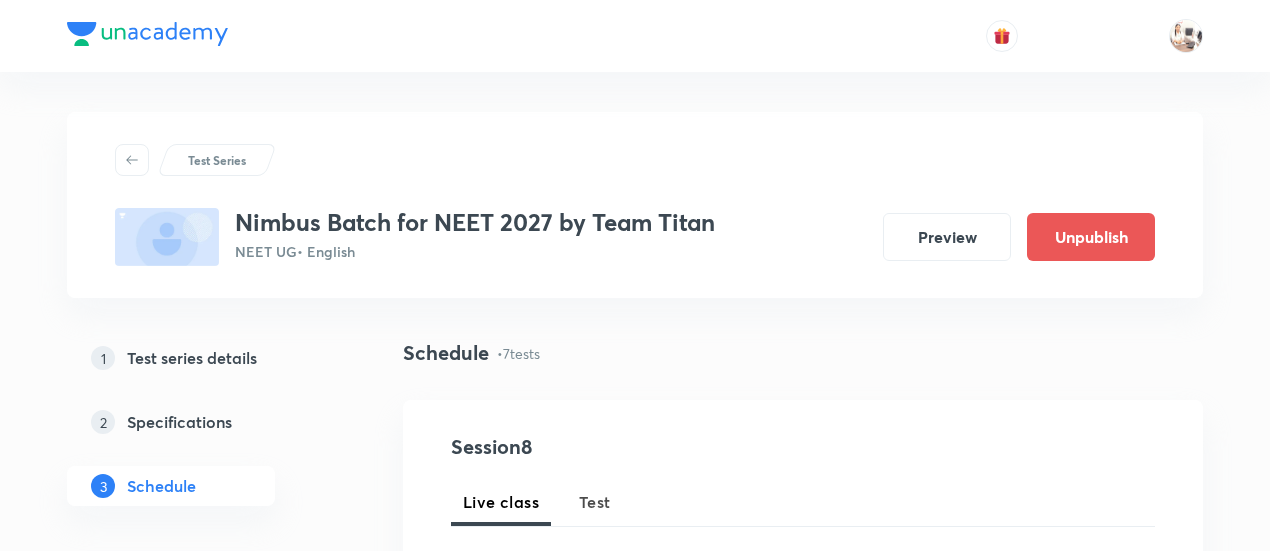 scroll, scrollTop: 0, scrollLeft: 0, axis: both 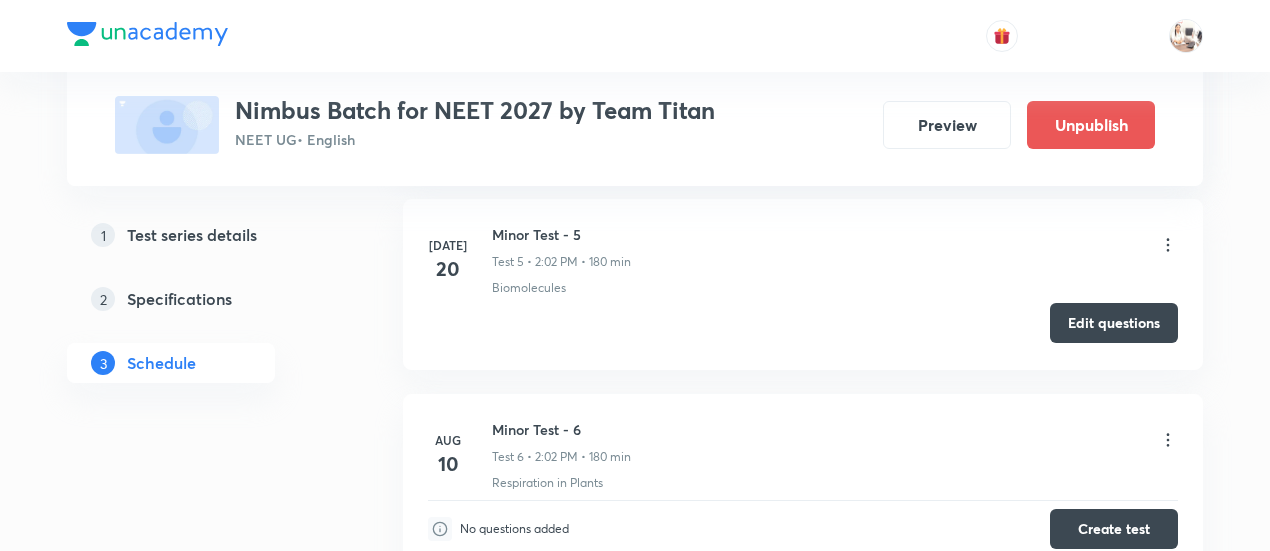 click on "Edit questions" at bounding box center [1114, 323] 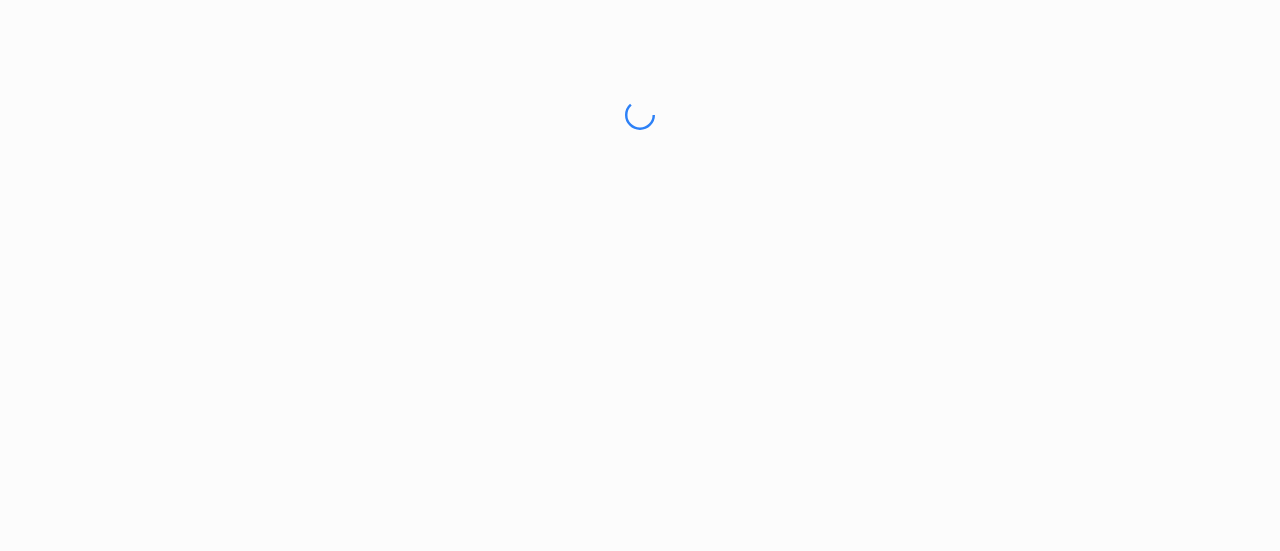 scroll, scrollTop: 0, scrollLeft: 0, axis: both 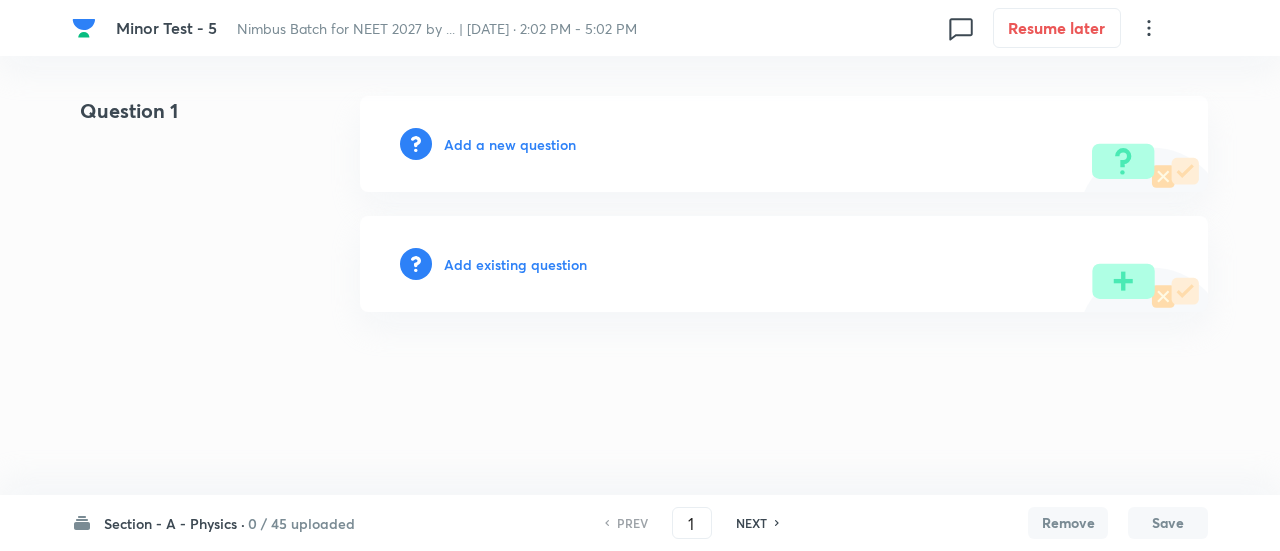 click on "Section - A - Physics ·" at bounding box center [174, 523] 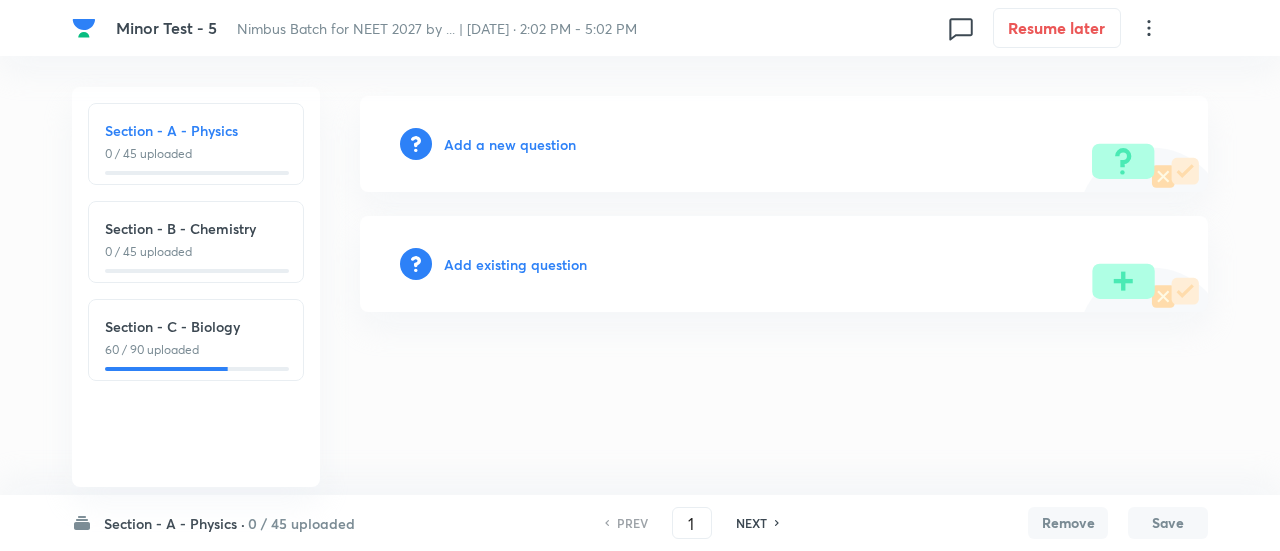 click on "Section - C - Biology 60 / 90 uploaded" at bounding box center [196, 340] 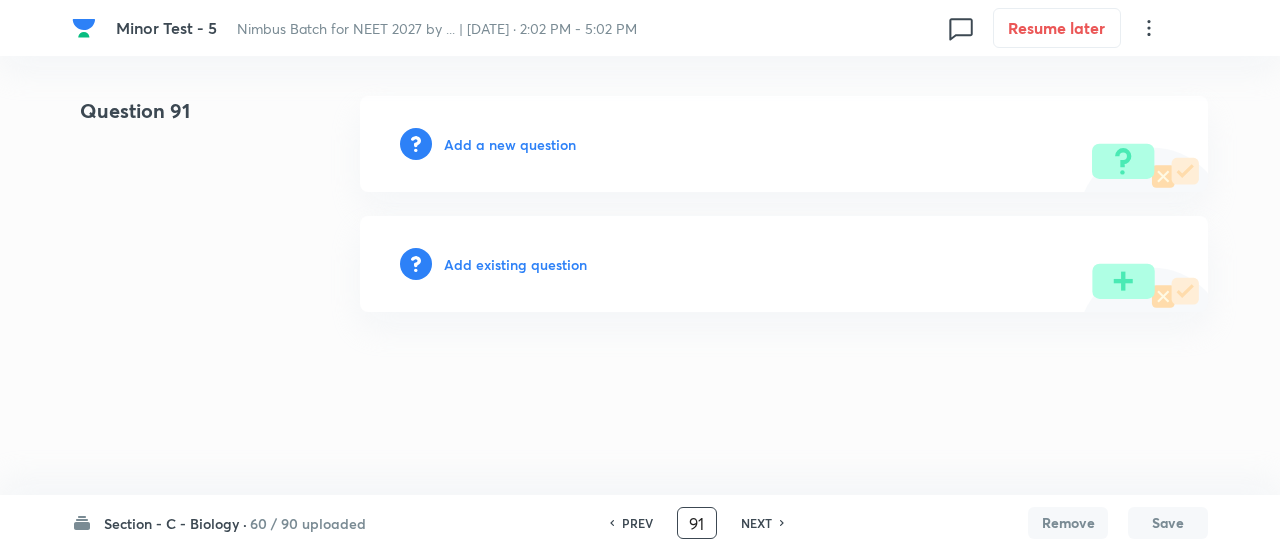 drag, startPoint x: 711, startPoint y: 529, endPoint x: 687, endPoint y: 526, distance: 24.186773 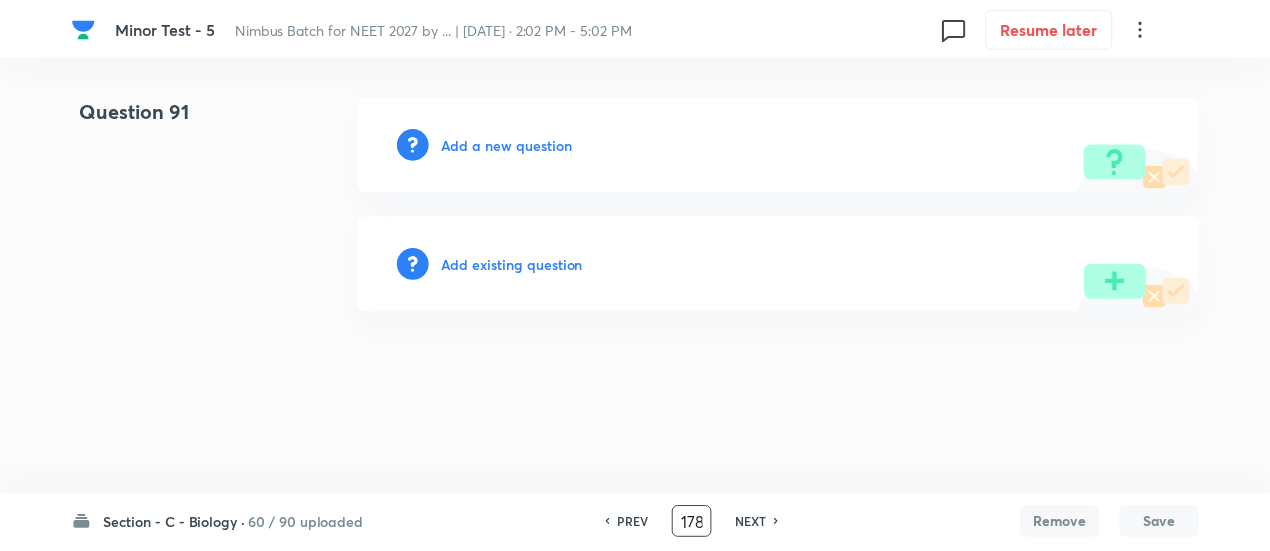 scroll, scrollTop: 0, scrollLeft: 0, axis: both 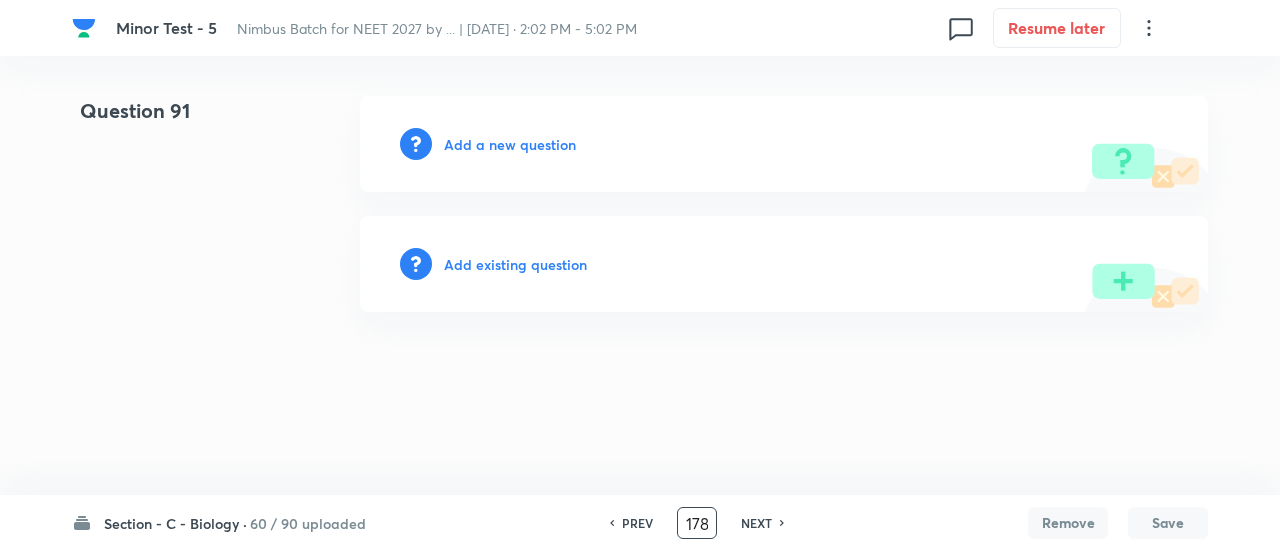 type on "178" 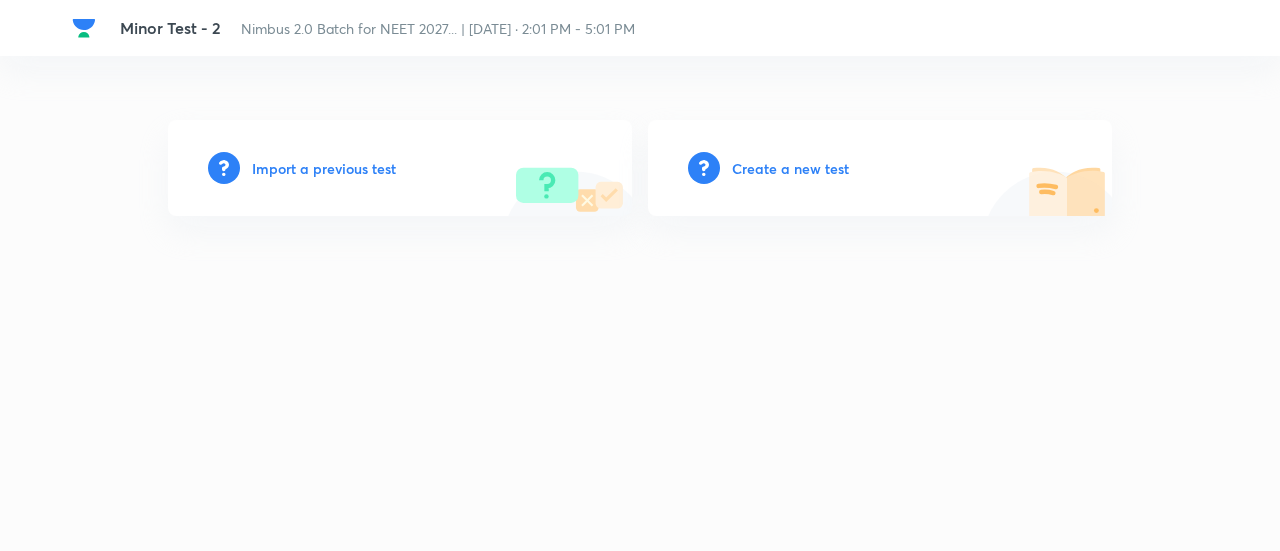 scroll, scrollTop: 0, scrollLeft: 0, axis: both 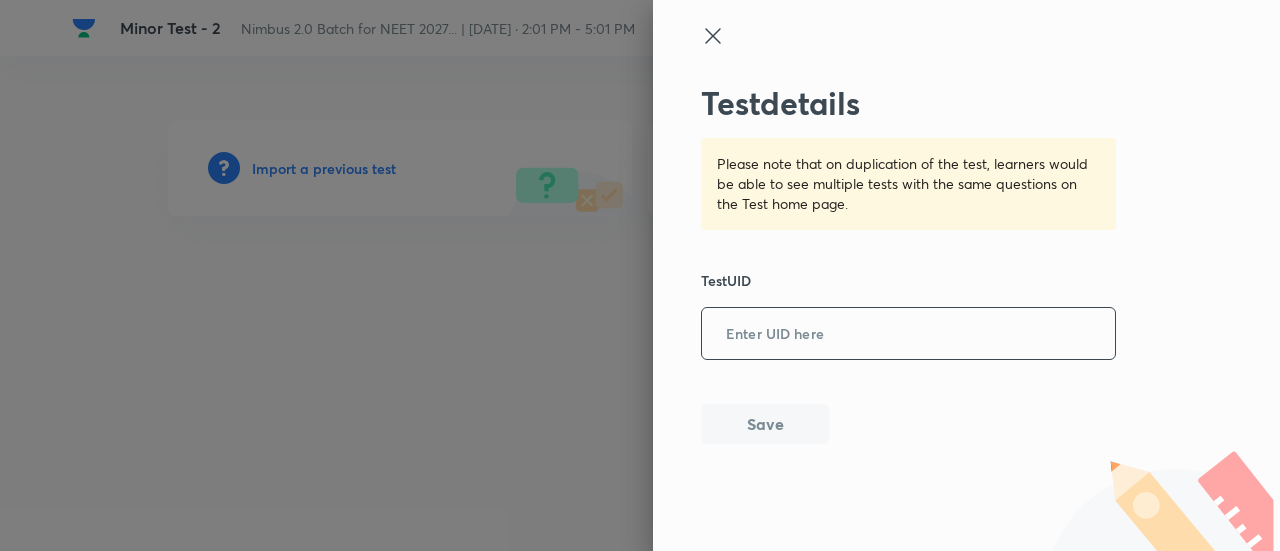 click at bounding box center (908, 334) 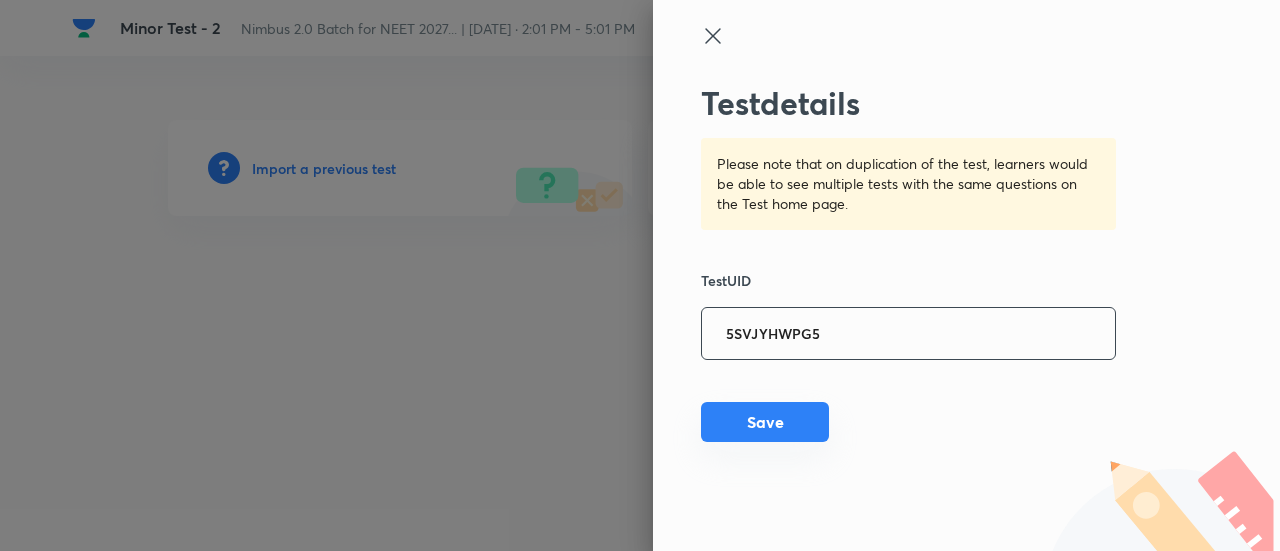 type on "5SVJYHWPG5" 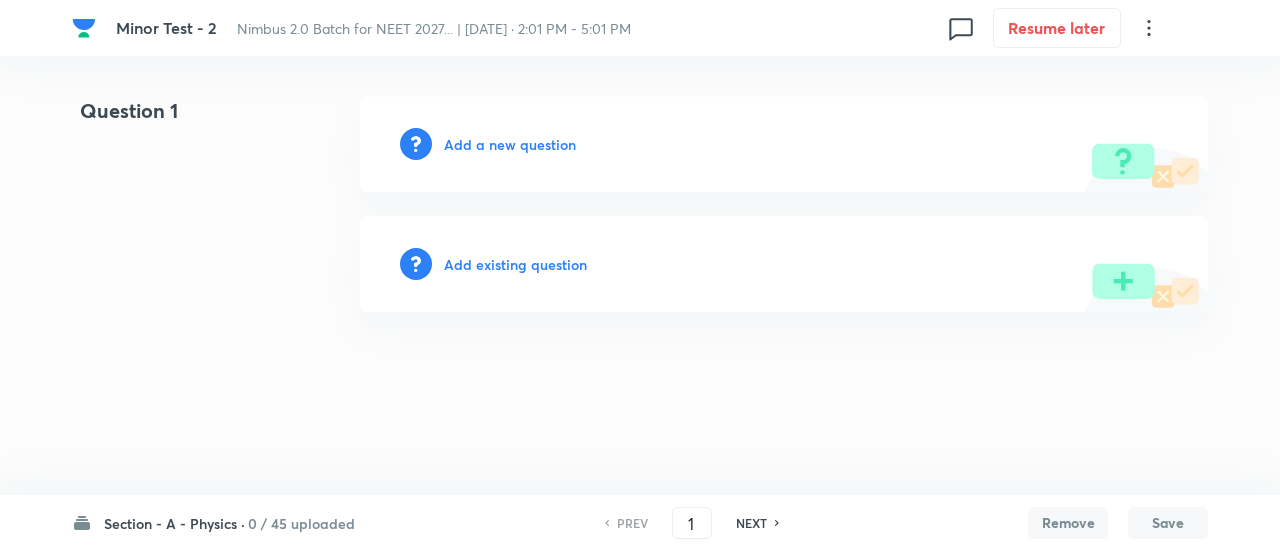 click on "0 / 45 uploaded" at bounding box center [301, 523] 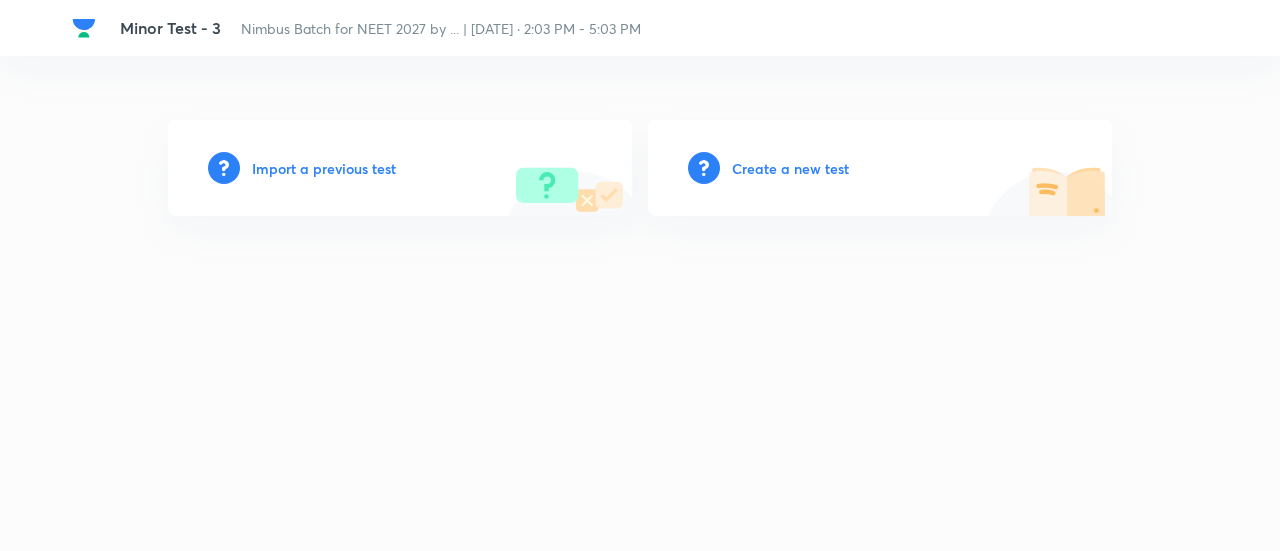 scroll, scrollTop: 0, scrollLeft: 0, axis: both 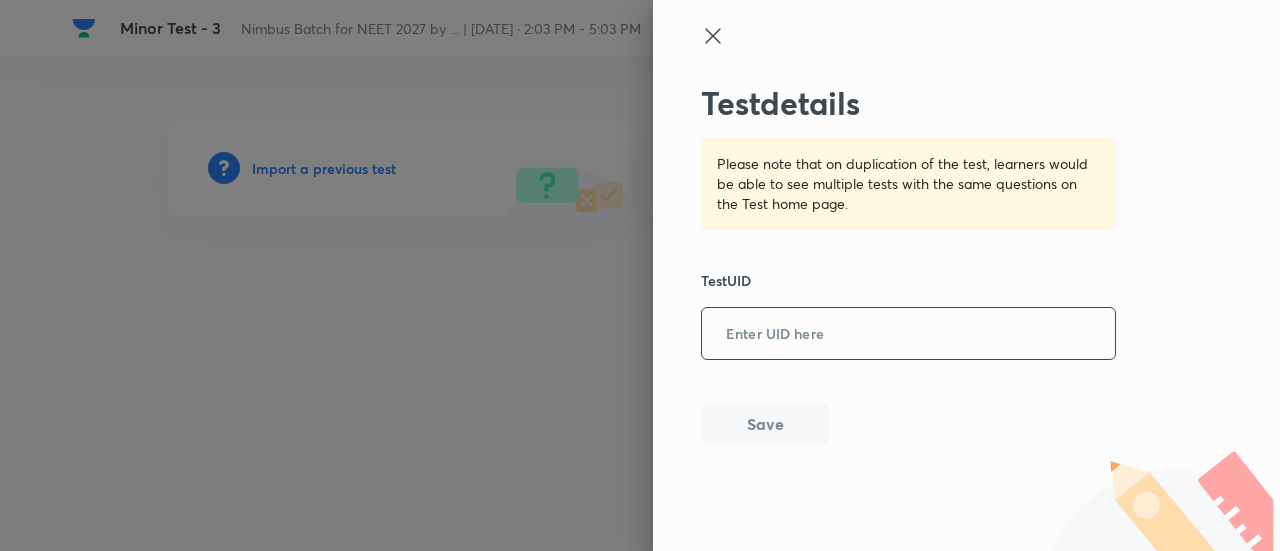 click at bounding box center (908, 334) 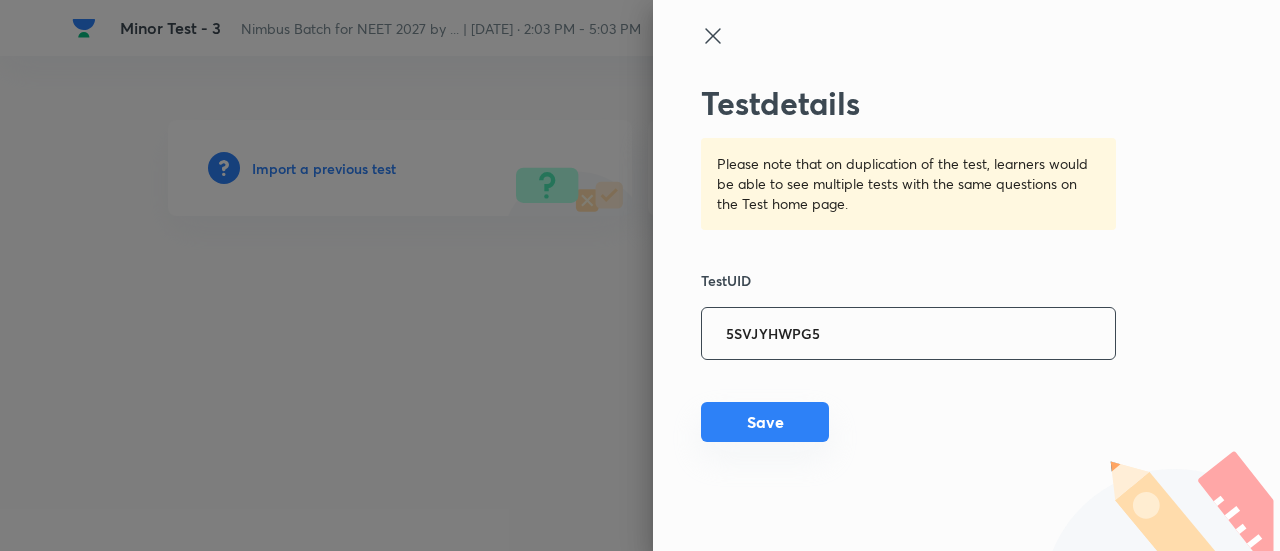 type on "5SVJYHWPG5" 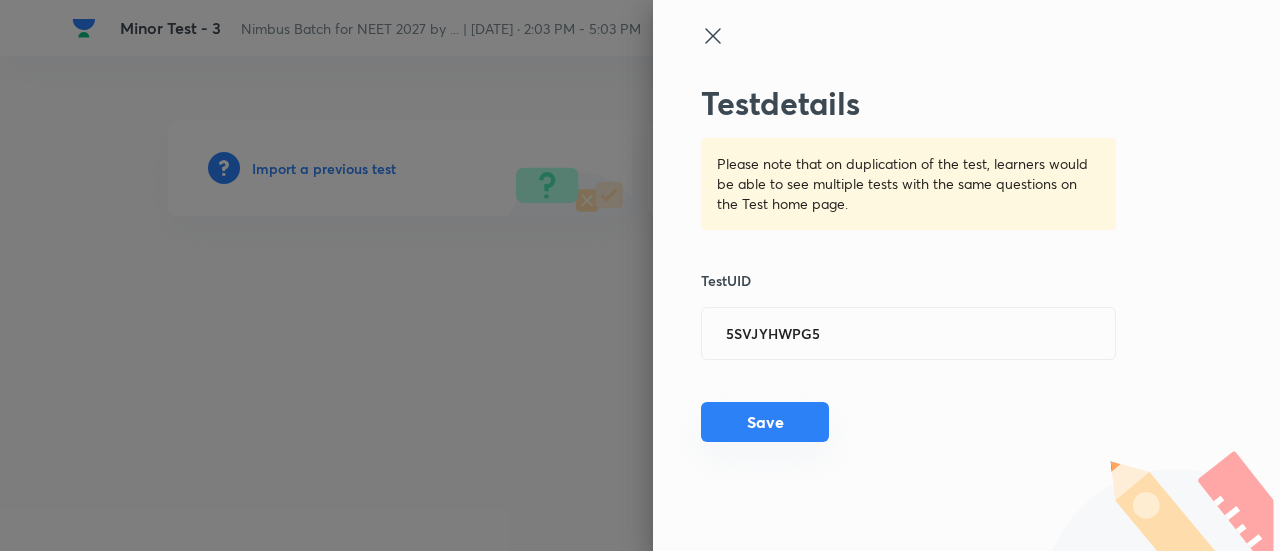 click on "Save" at bounding box center [765, 422] 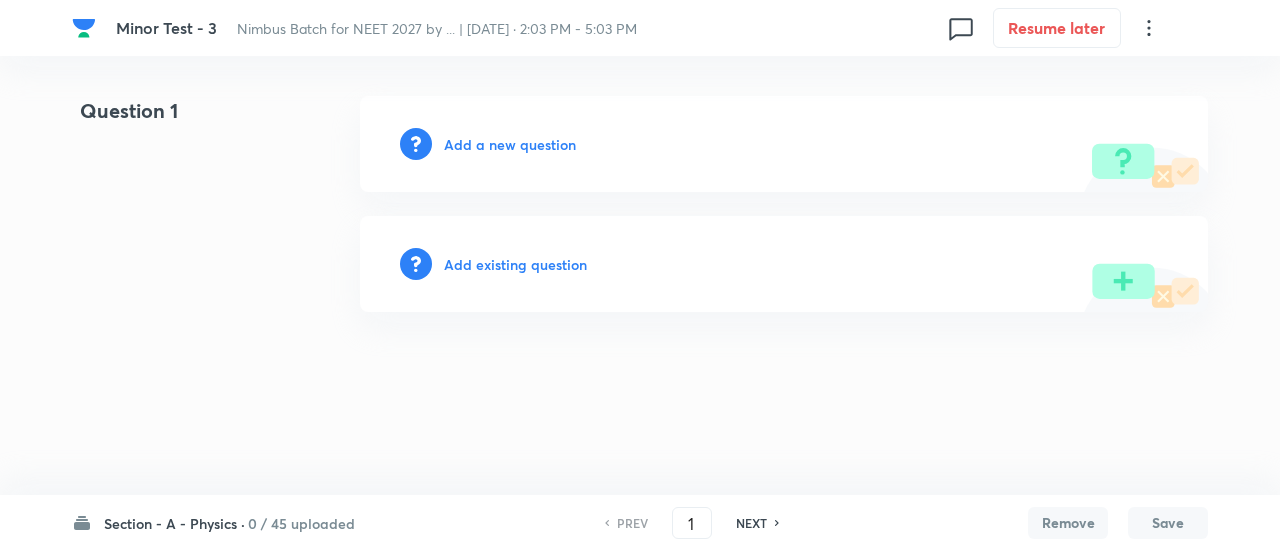 click on "0 / 45 uploaded" at bounding box center (301, 523) 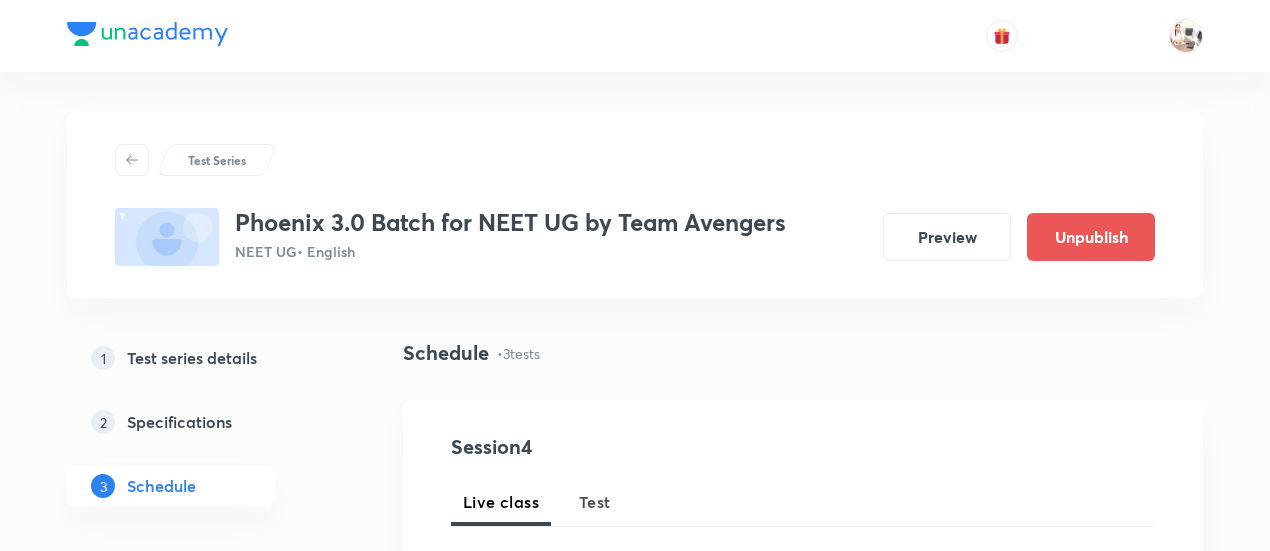 scroll, scrollTop: 0, scrollLeft: 0, axis: both 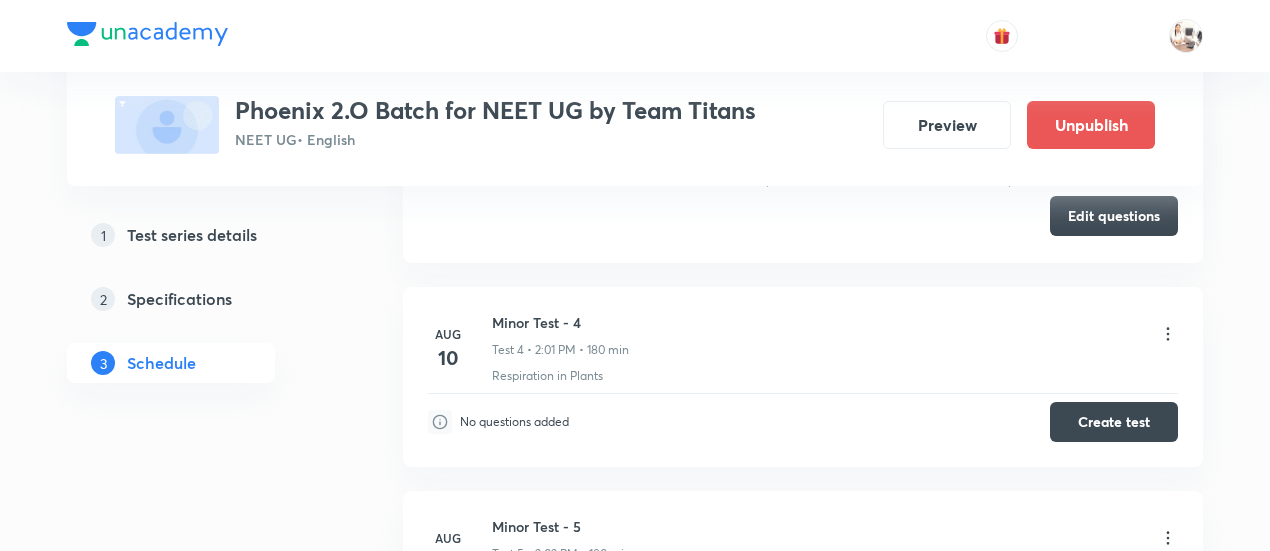 click on "Edit questions" at bounding box center (1114, 216) 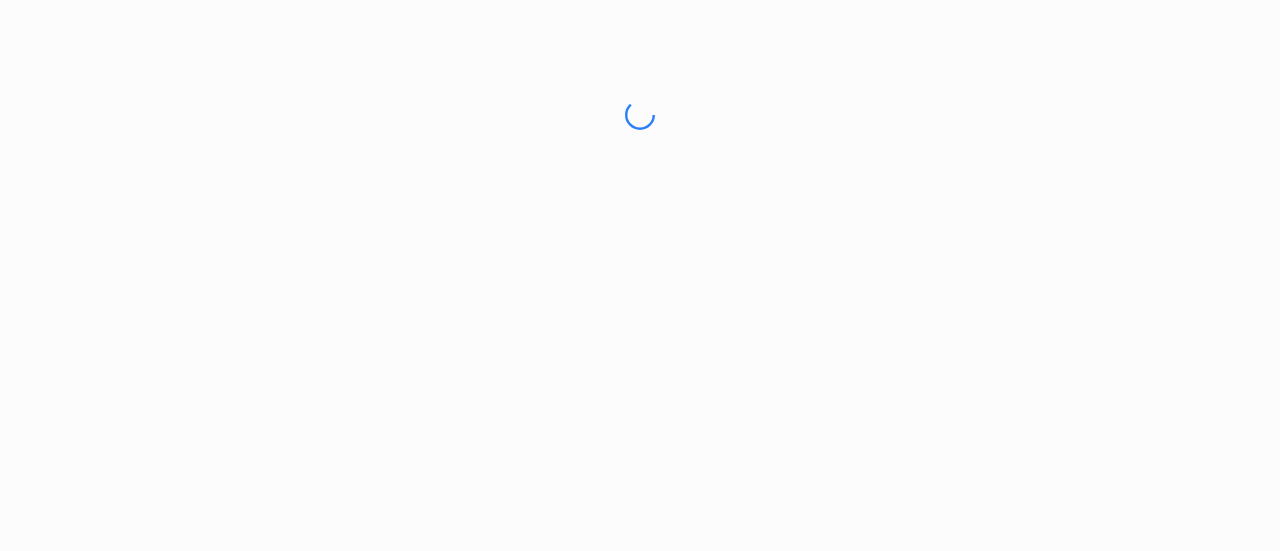 scroll, scrollTop: 0, scrollLeft: 0, axis: both 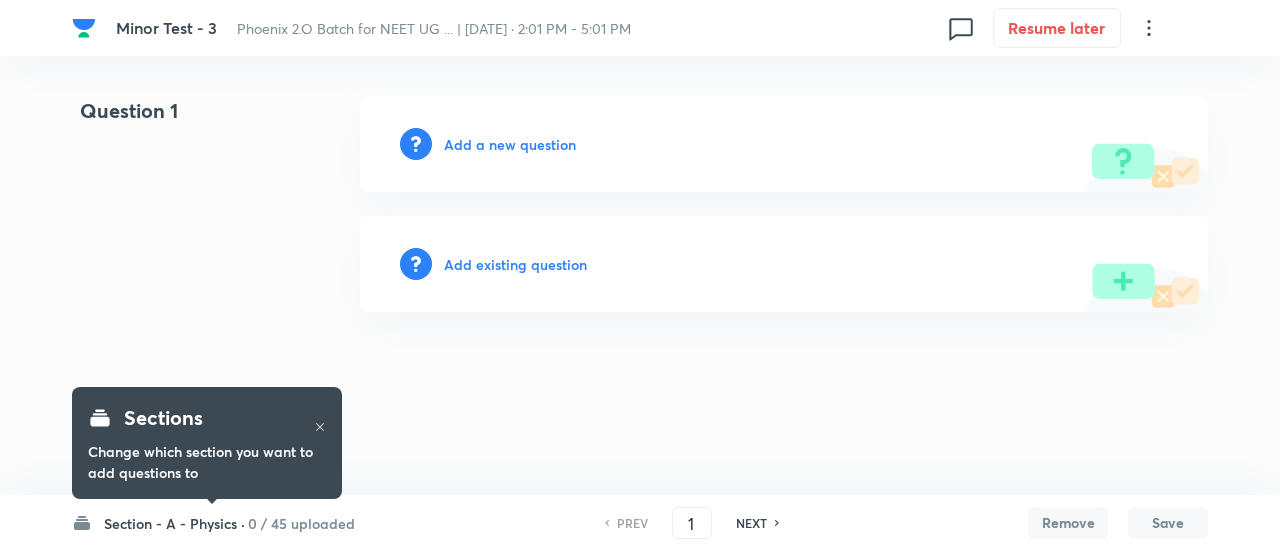 click on "0 / 45 uploaded" at bounding box center (301, 523) 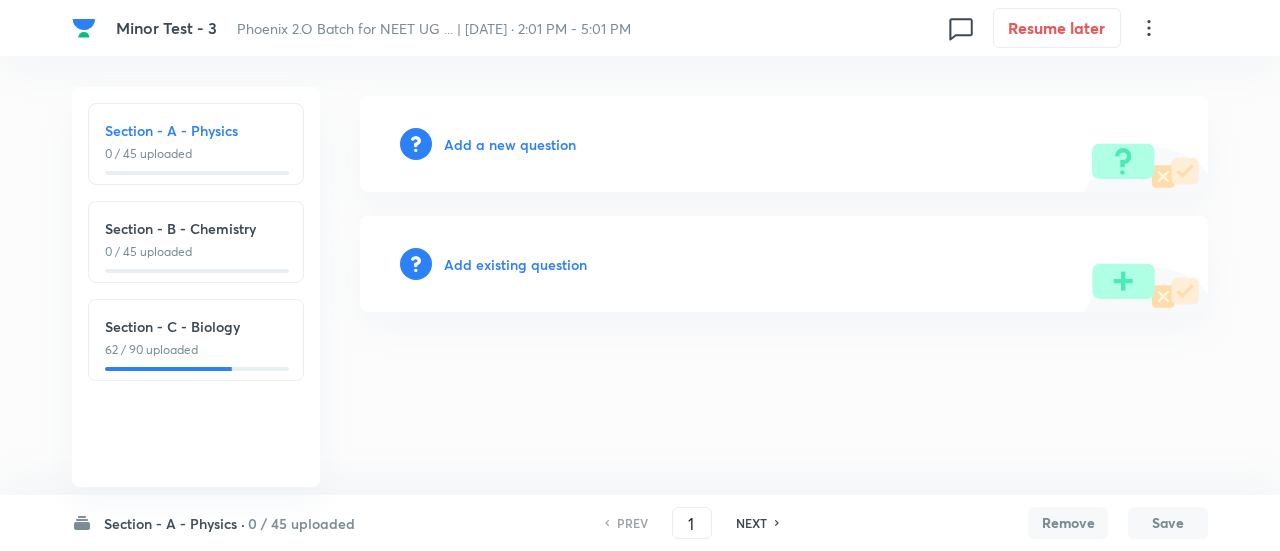 click on "62 / 90 uploaded" at bounding box center (196, 350) 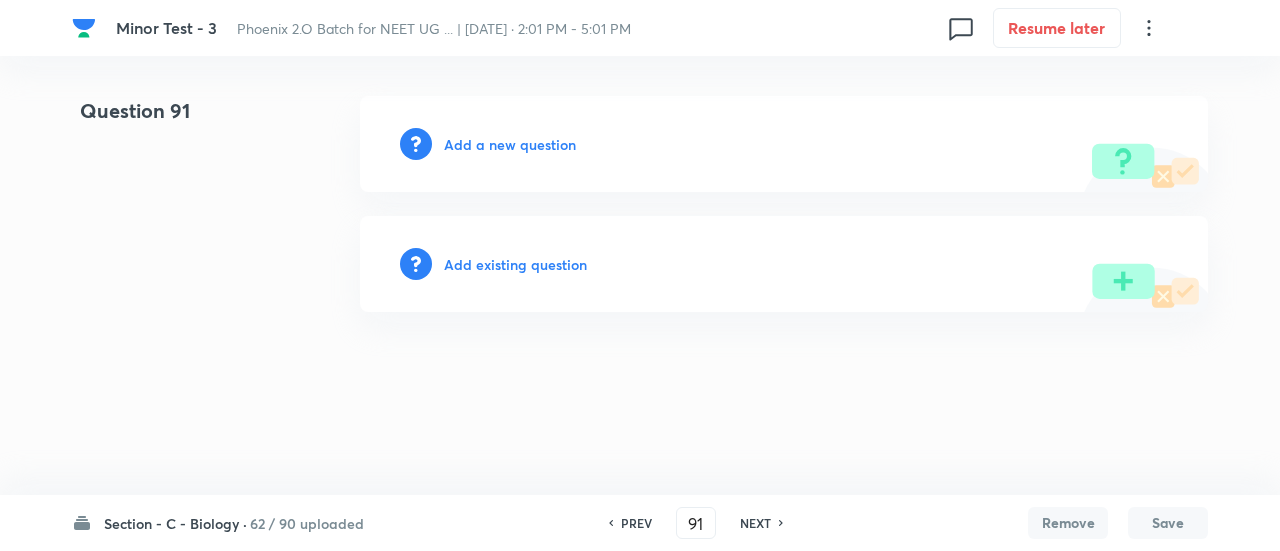 click on "NEXT" at bounding box center (755, 523) 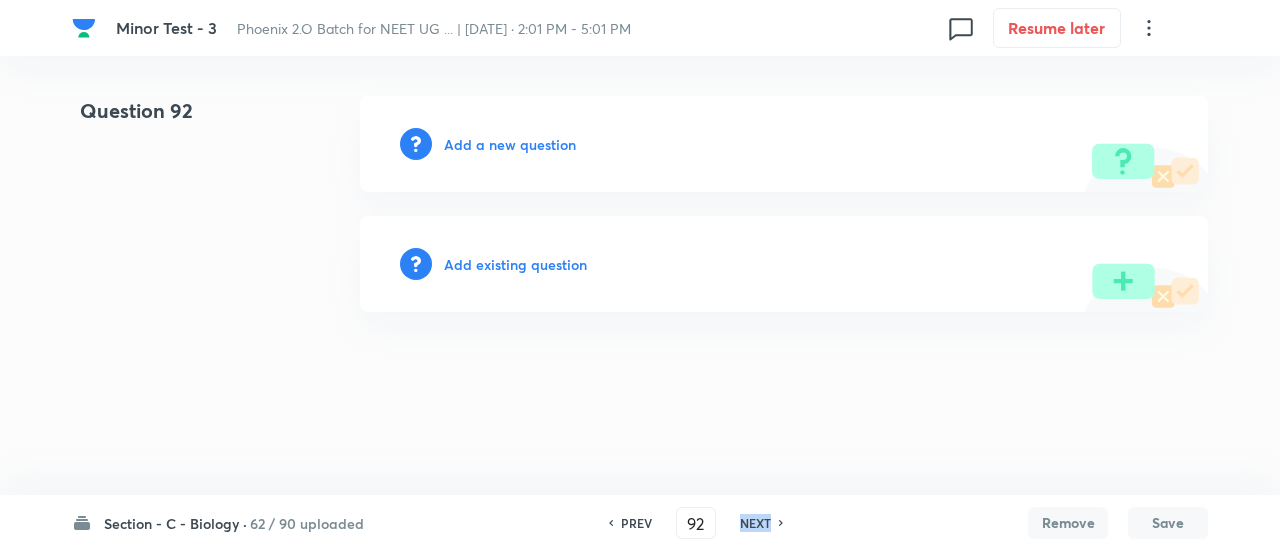 click on "NEXT" at bounding box center [755, 523] 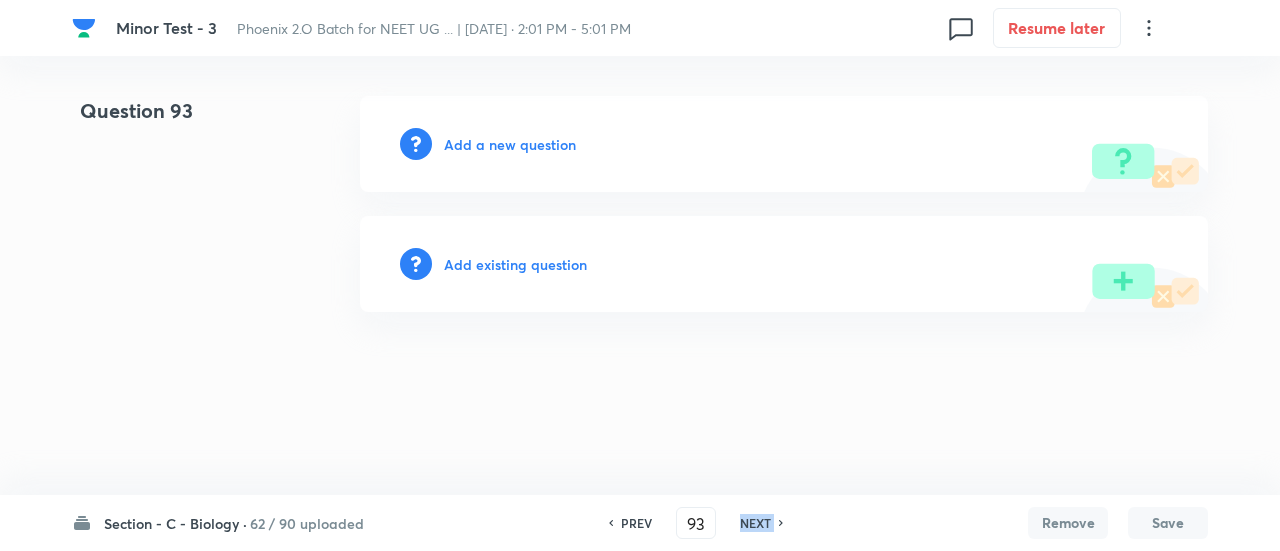 click on "NEXT" at bounding box center [755, 523] 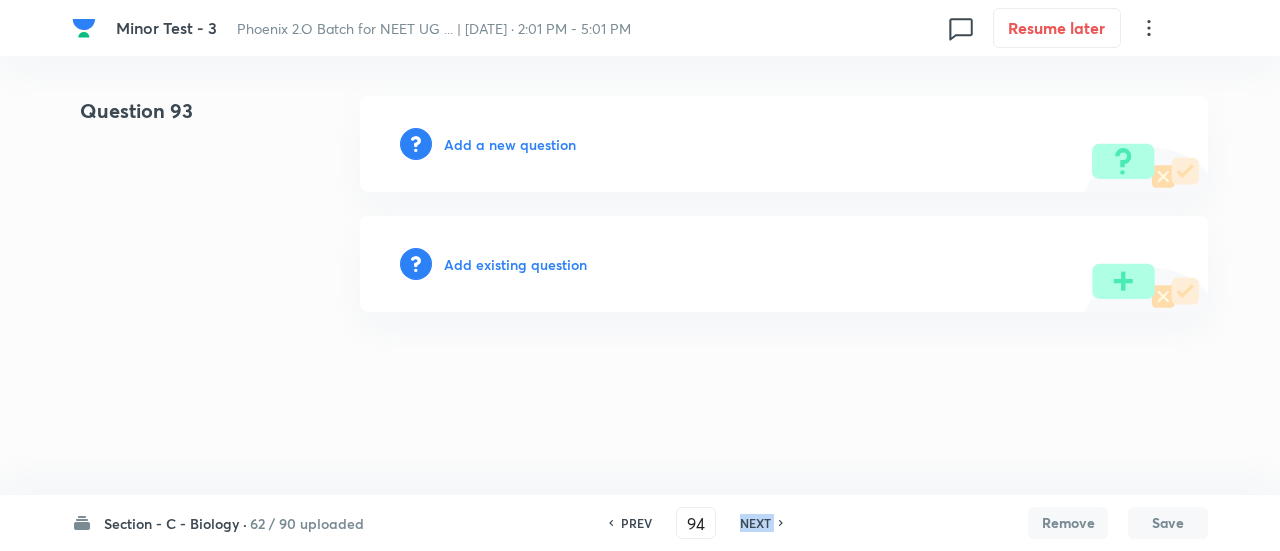 click on "NEXT" at bounding box center [755, 523] 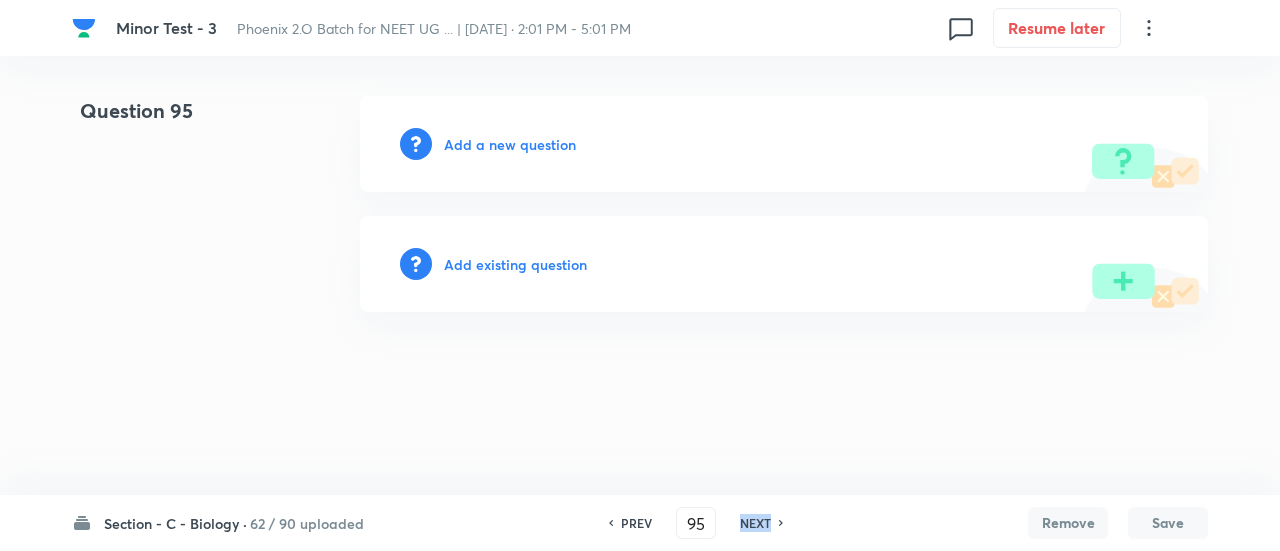 click on "NEXT" at bounding box center (755, 523) 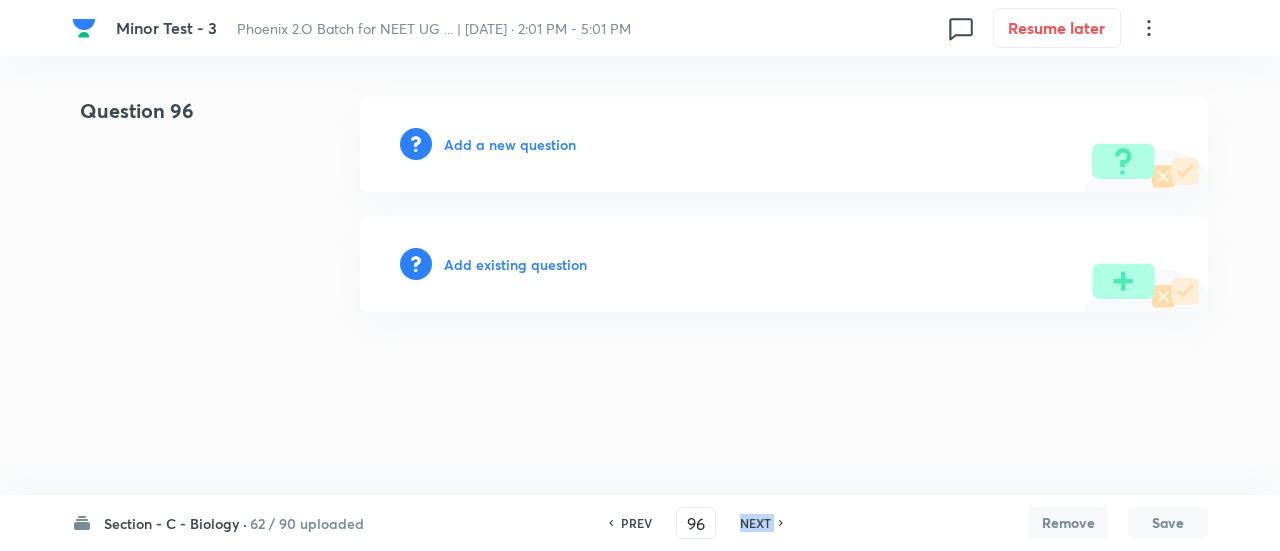 click on "NEXT" at bounding box center (755, 523) 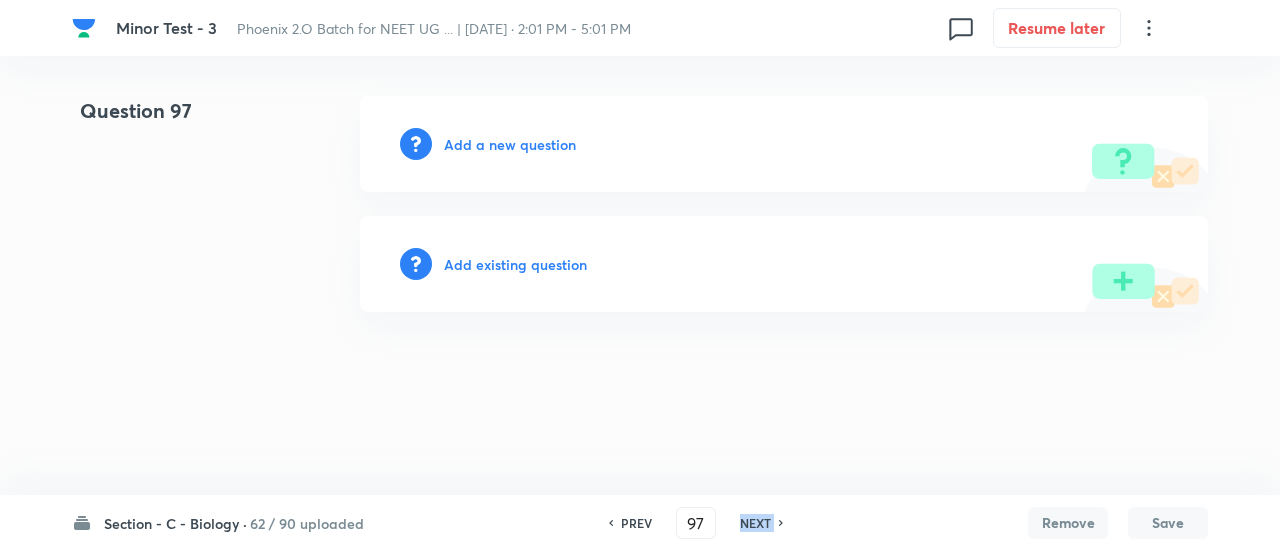 click on "NEXT" at bounding box center (755, 523) 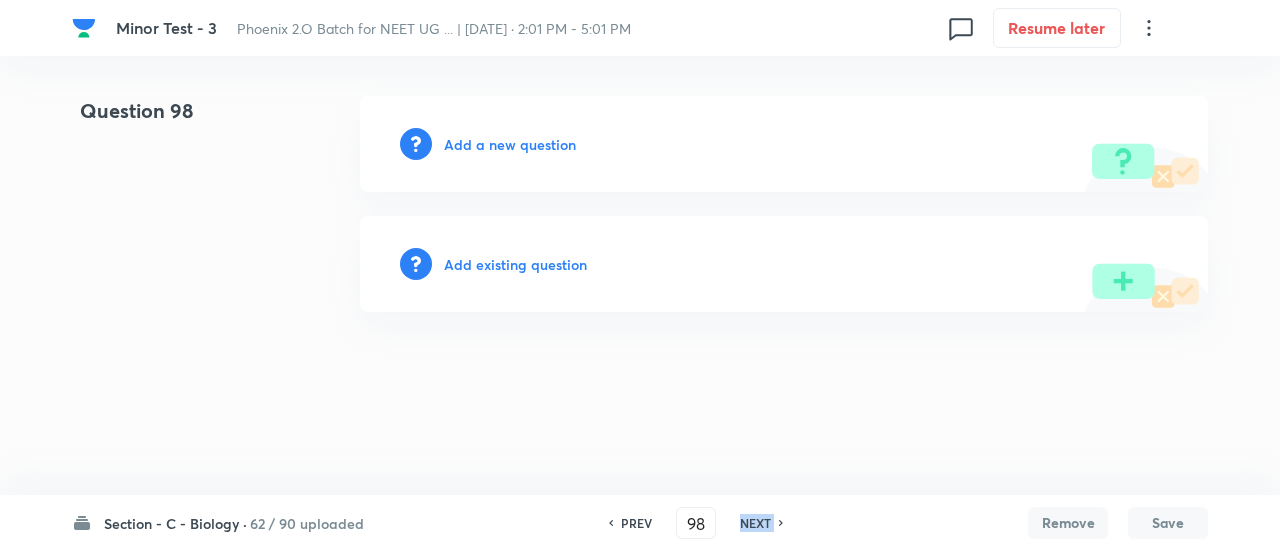 click on "NEXT" at bounding box center [755, 523] 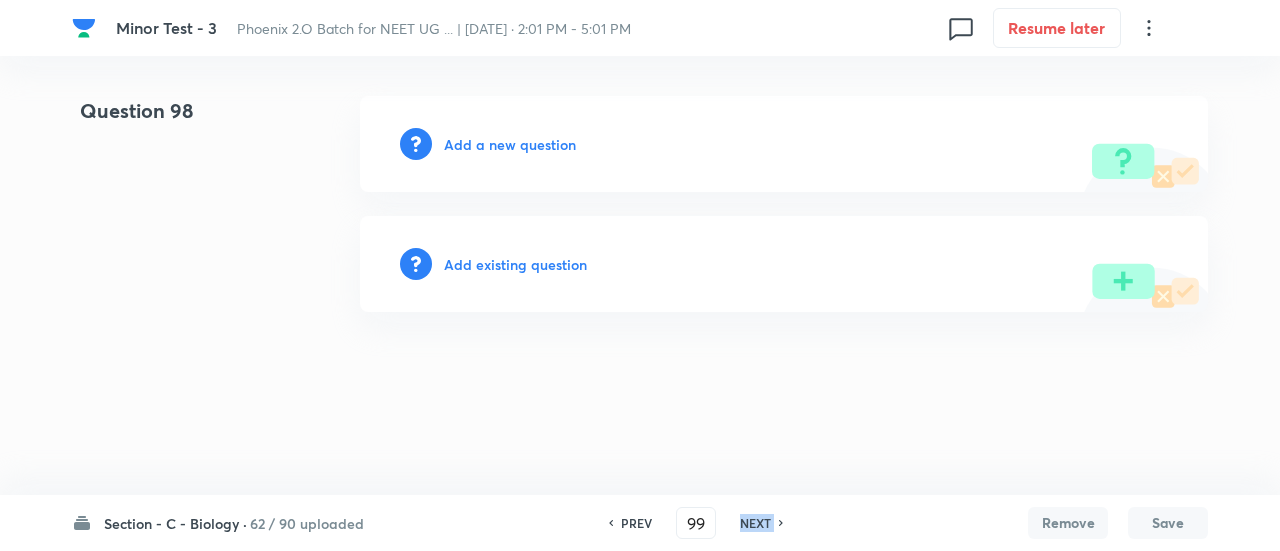click on "NEXT" at bounding box center (755, 523) 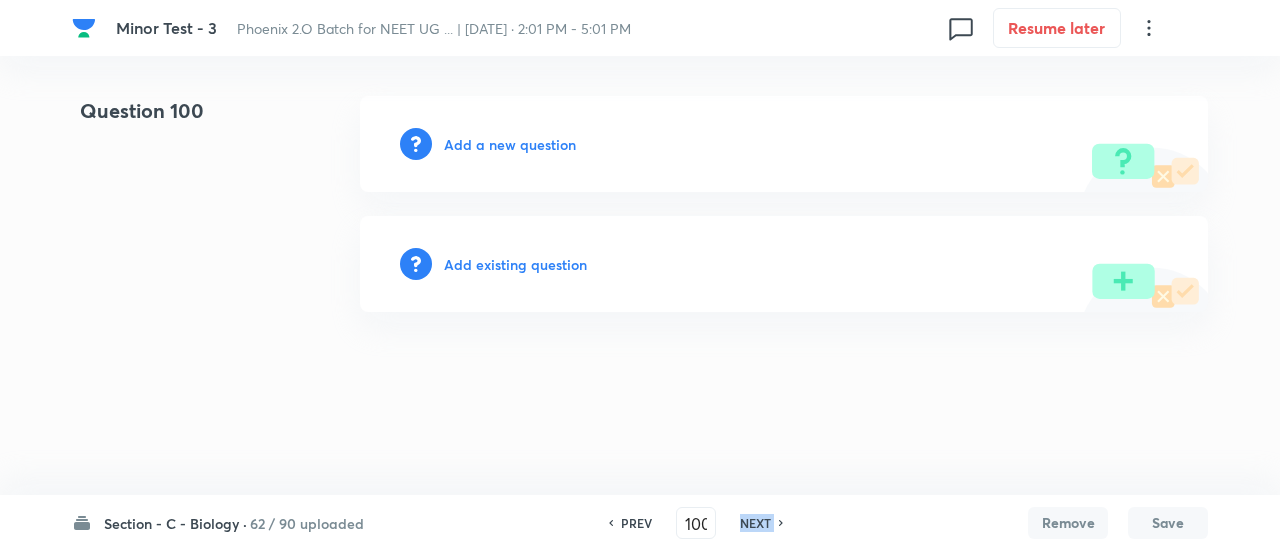 click on "NEXT" at bounding box center (755, 523) 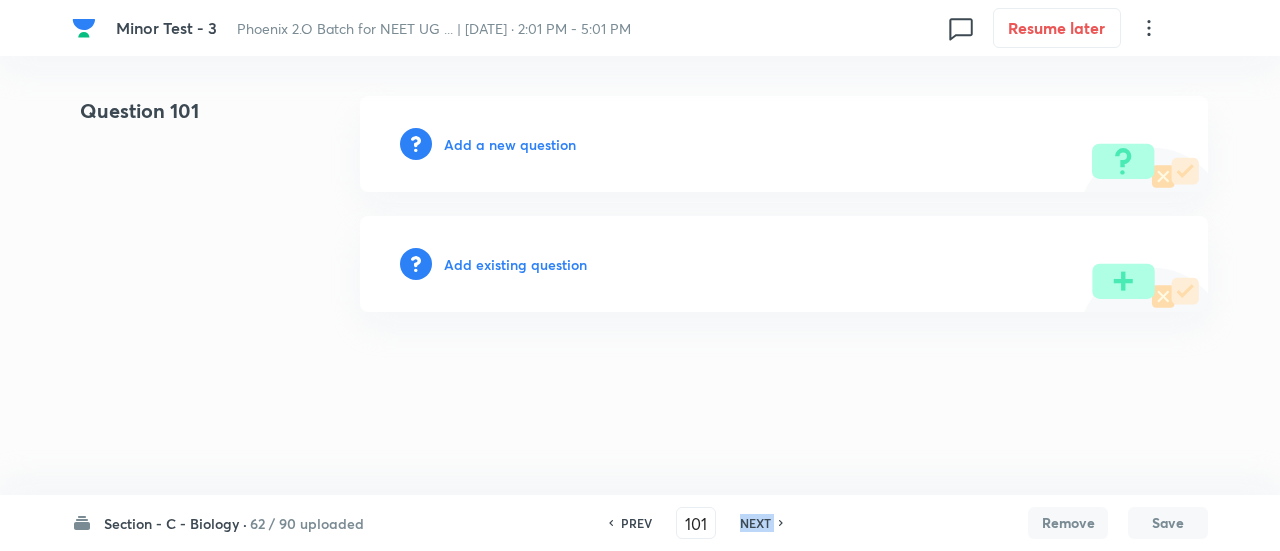 click on "NEXT" at bounding box center [755, 523] 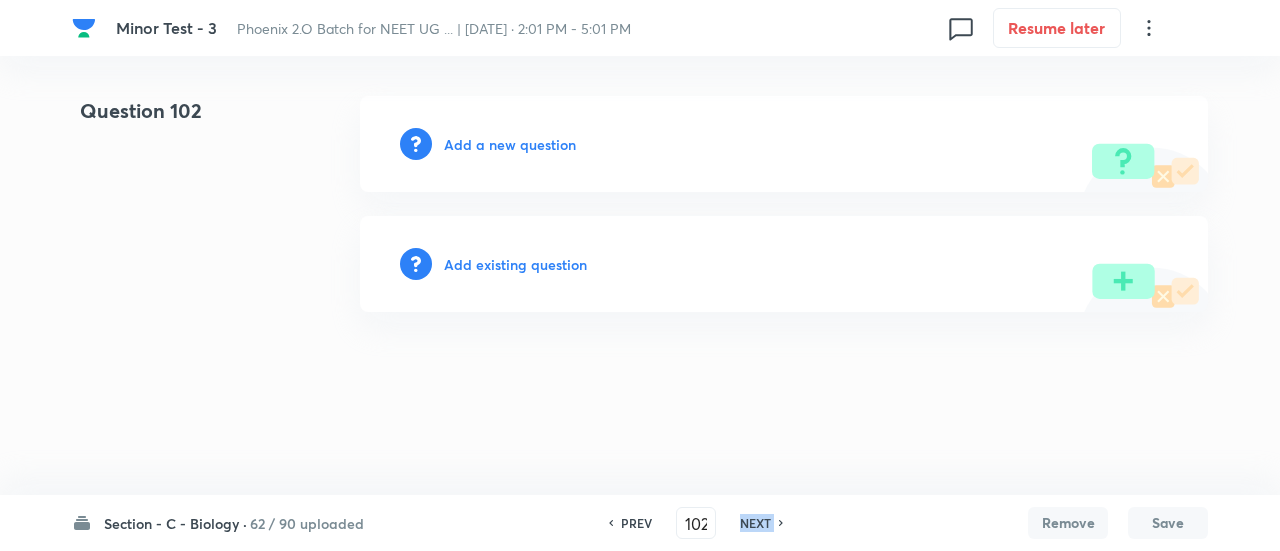 click on "NEXT" at bounding box center [755, 523] 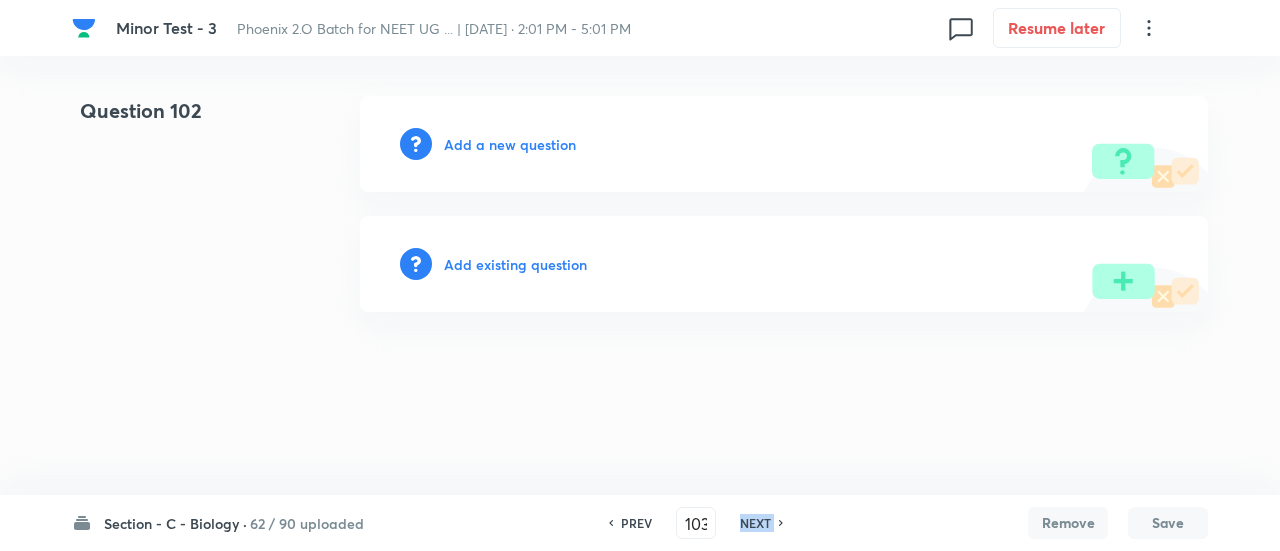 click on "NEXT" at bounding box center (755, 523) 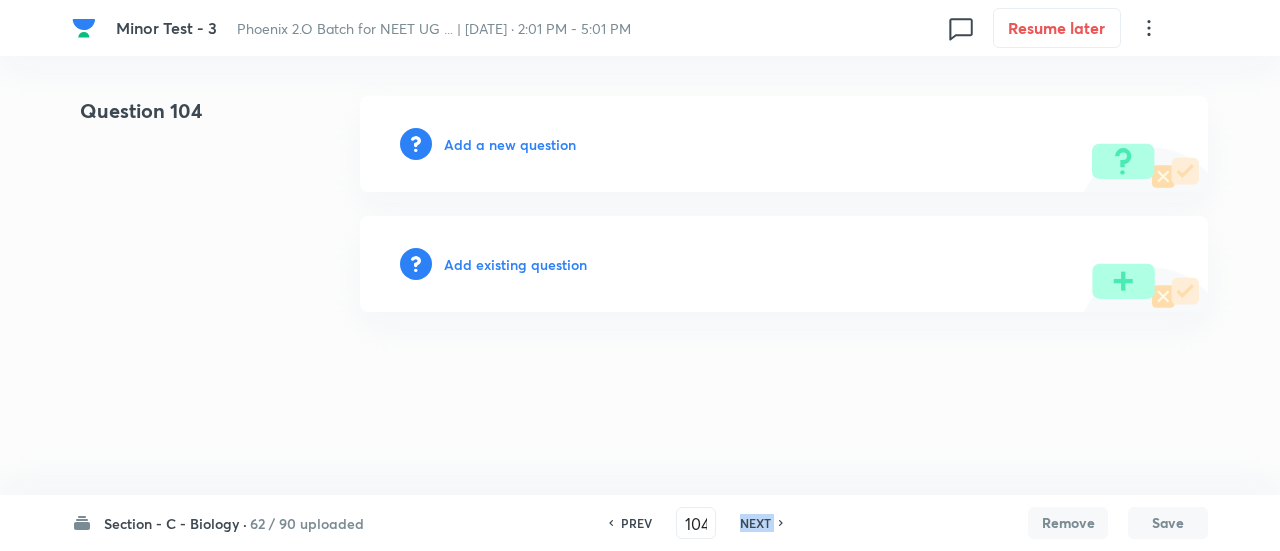 click on "NEXT" at bounding box center (755, 523) 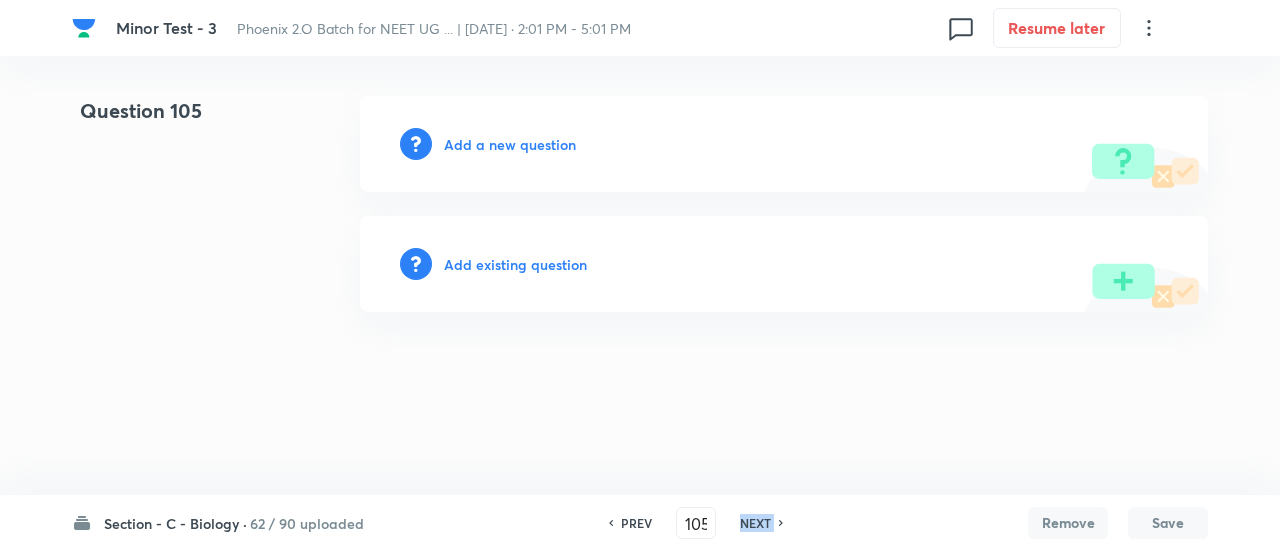 click on "NEXT" at bounding box center [755, 523] 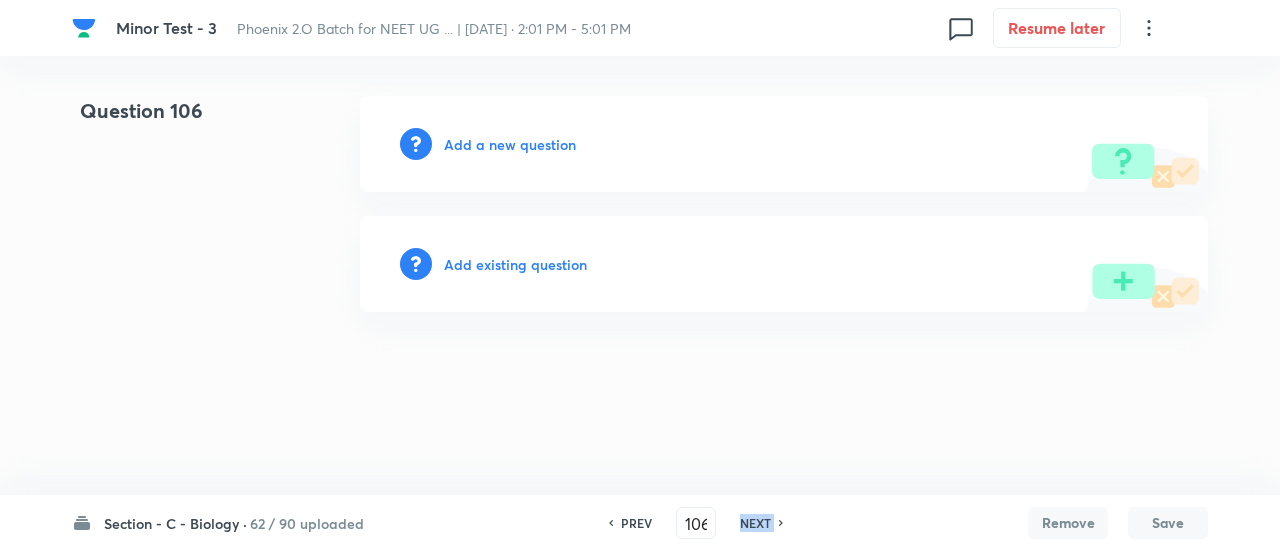 click on "NEXT" at bounding box center [755, 523] 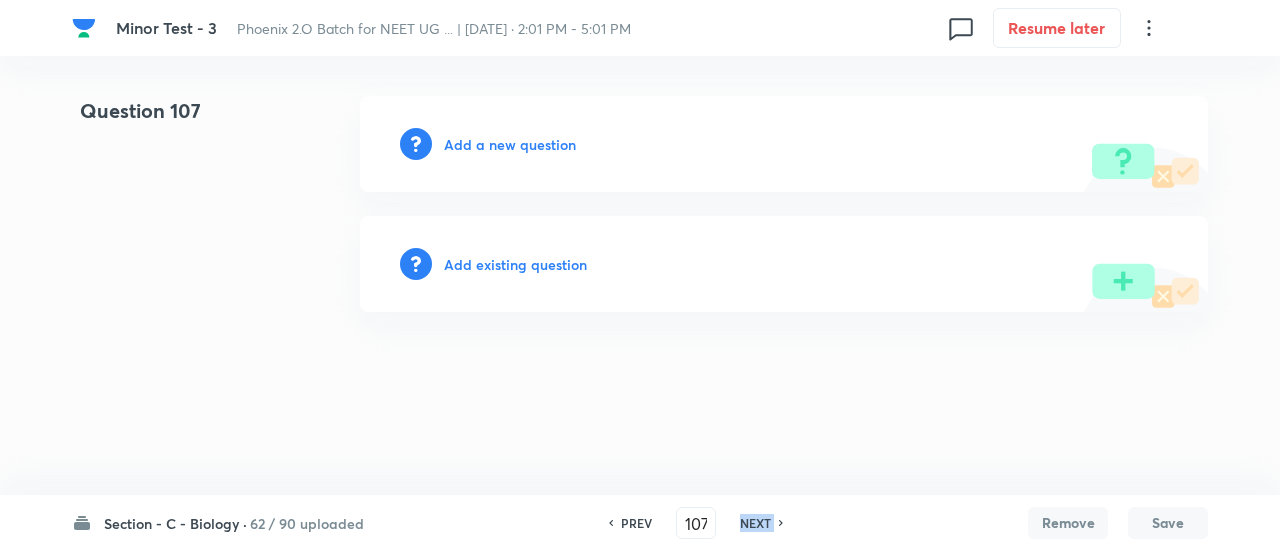 click on "NEXT" at bounding box center (755, 523) 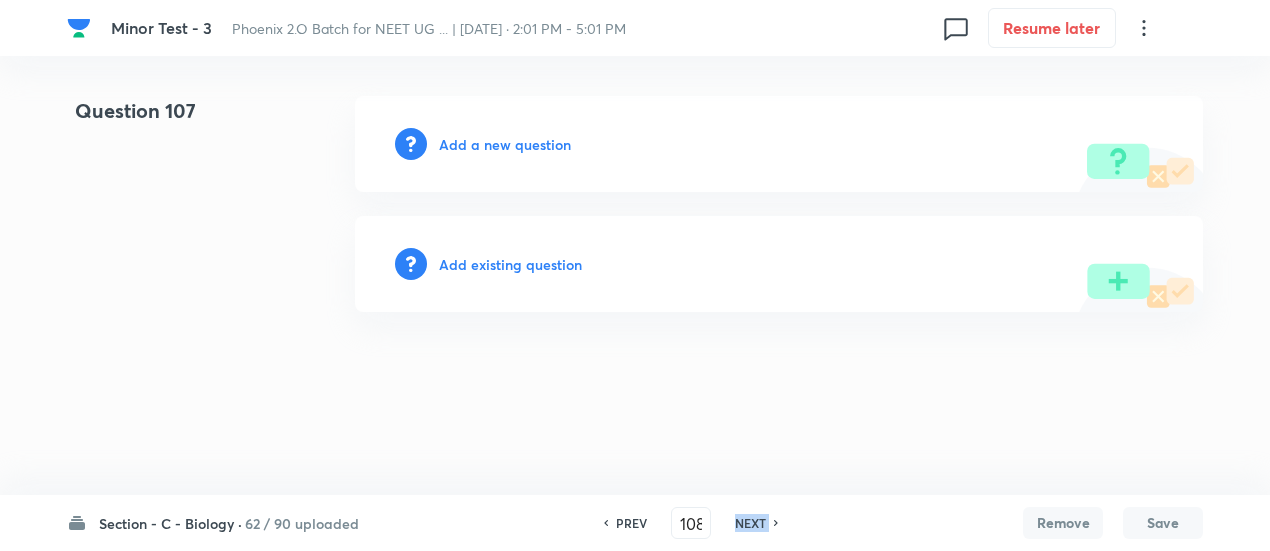 click on "NEXT" at bounding box center (750, 523) 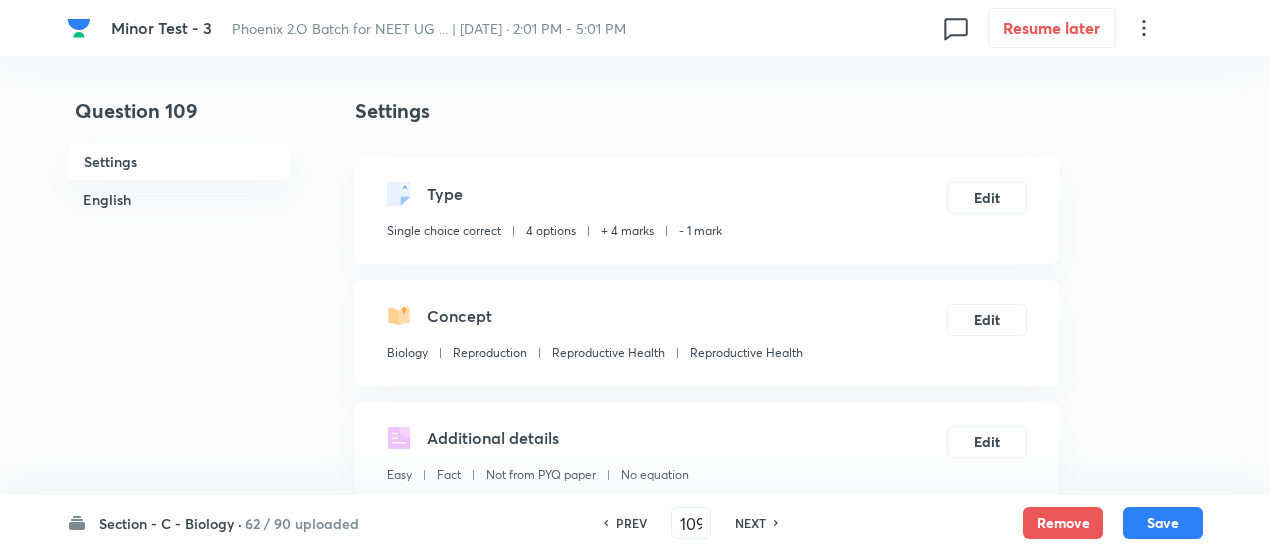 checkbox on "true" 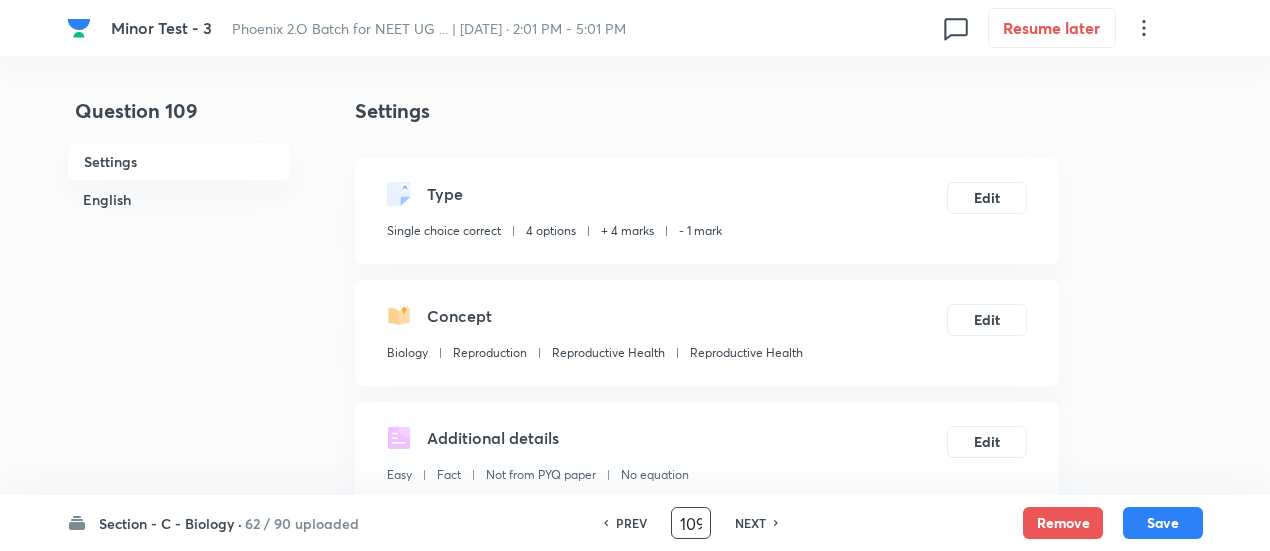 drag, startPoint x: 699, startPoint y: 515, endPoint x: 667, endPoint y: 515, distance: 32 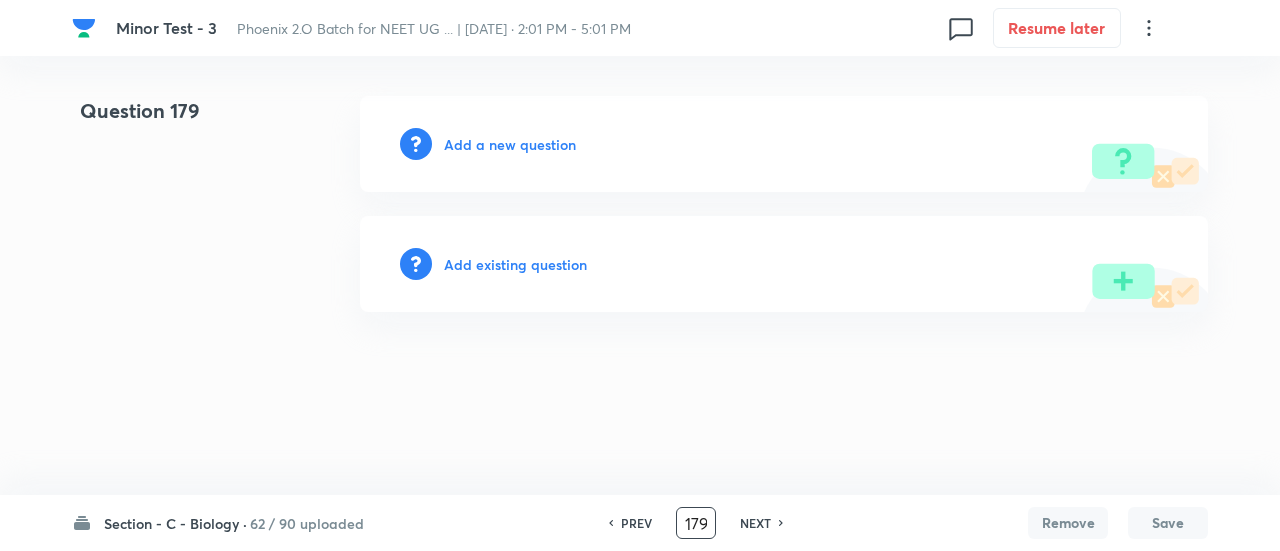 click on "PREV" at bounding box center (636, 523) 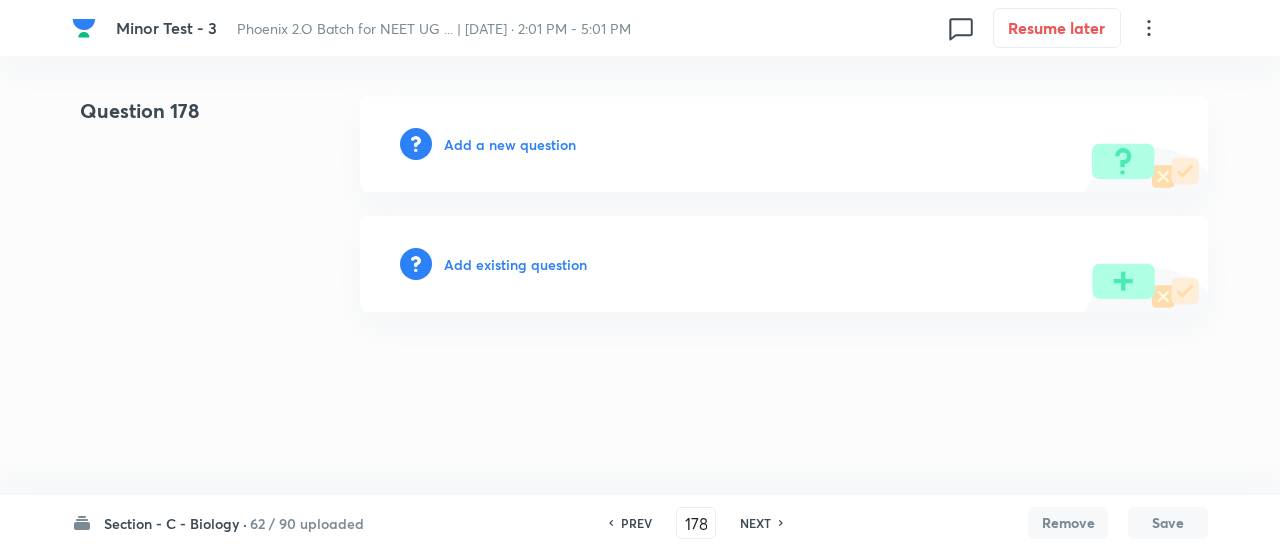 click on "PREV" at bounding box center [636, 523] 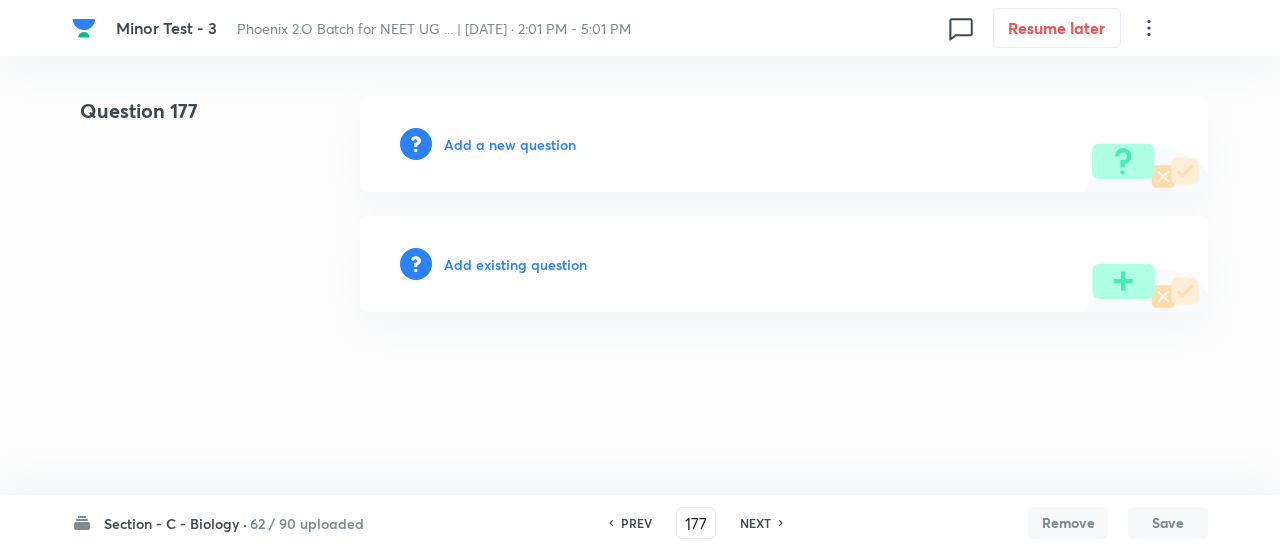 click on "PREV" at bounding box center (636, 523) 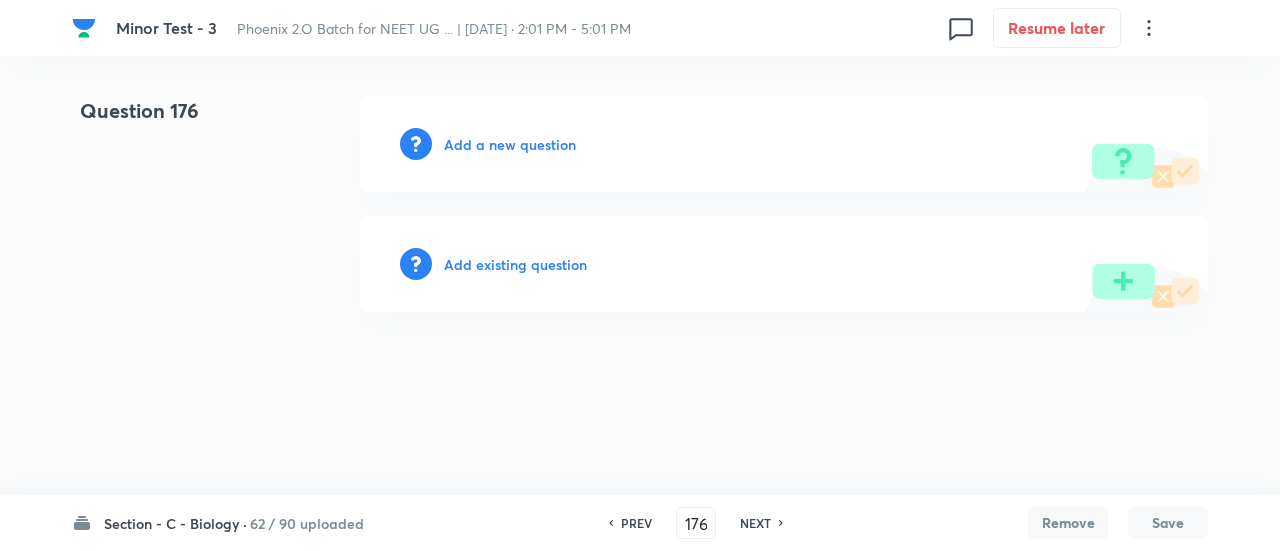 click on "PREV" at bounding box center (636, 523) 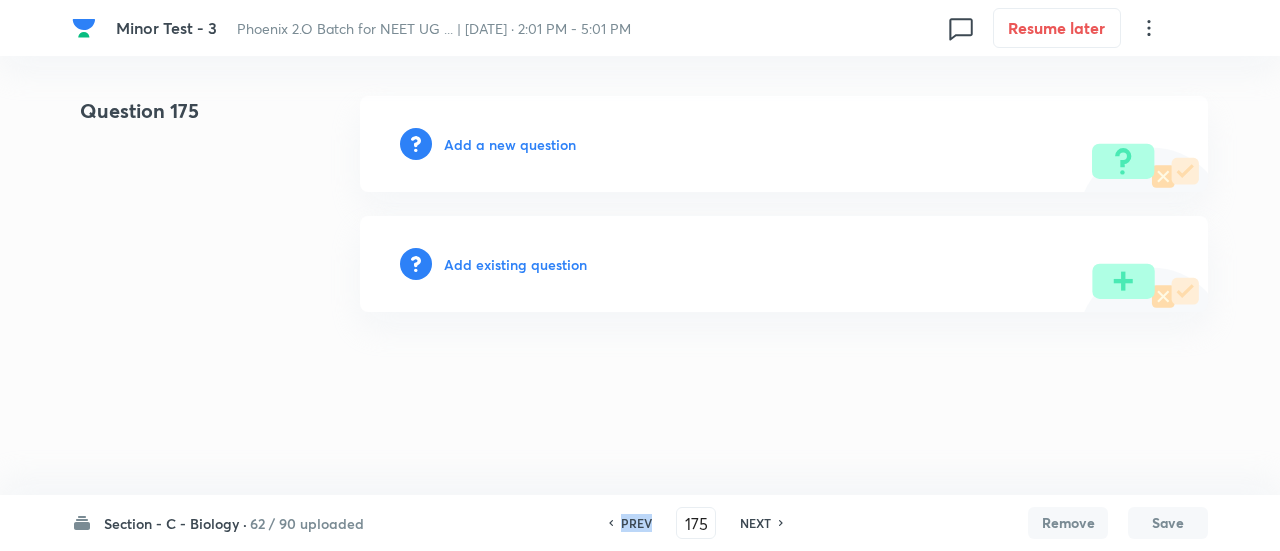 click on "PREV" at bounding box center (636, 523) 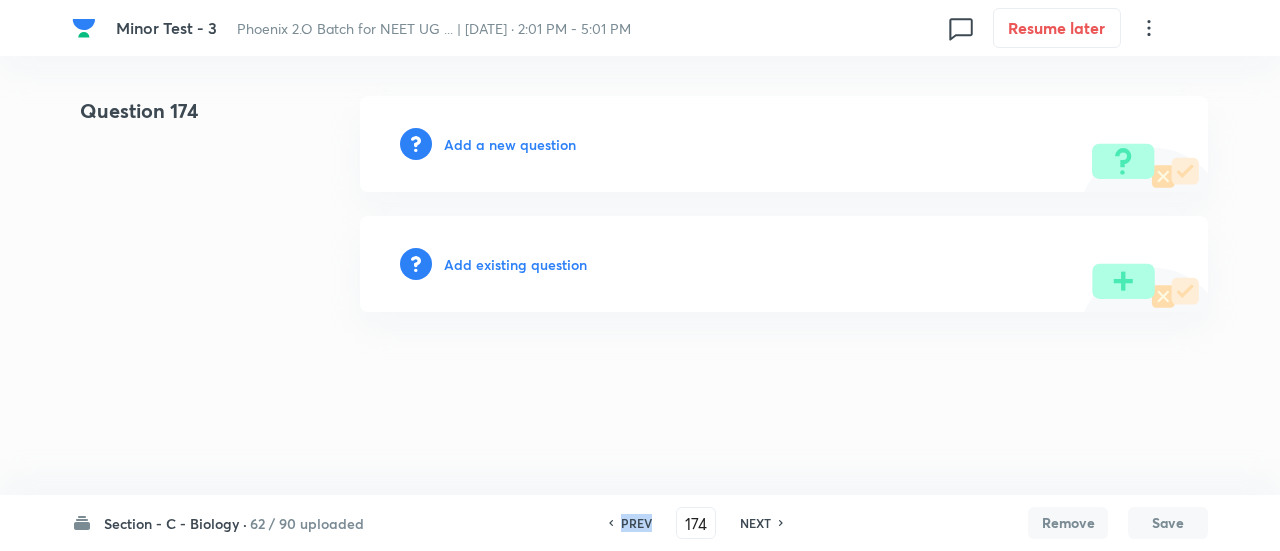 click on "PREV" at bounding box center [636, 523] 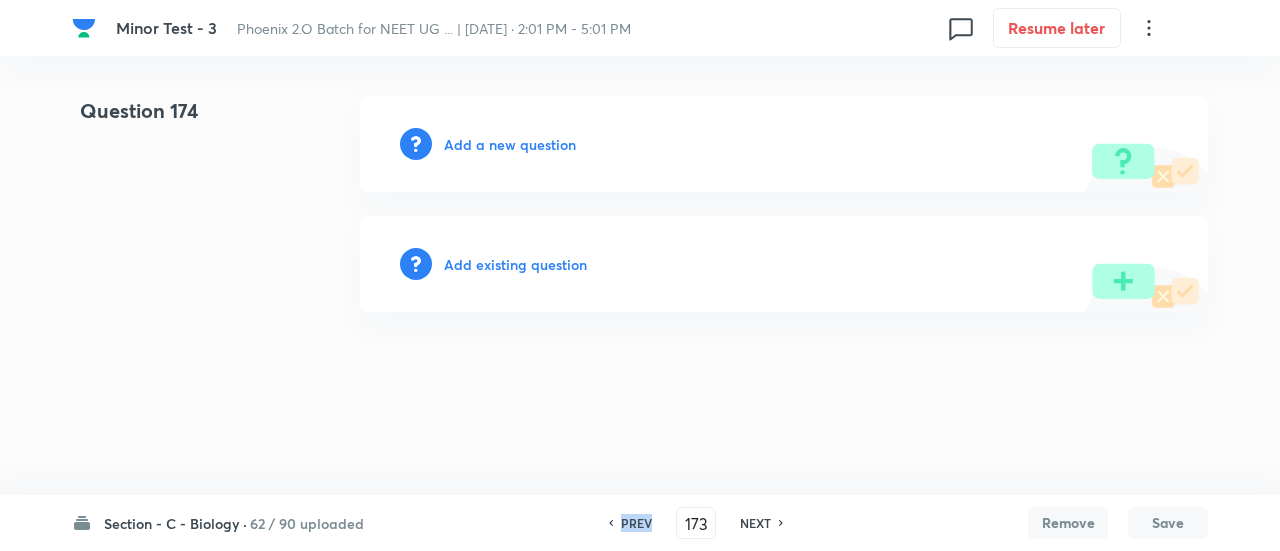 click on "PREV" at bounding box center (636, 523) 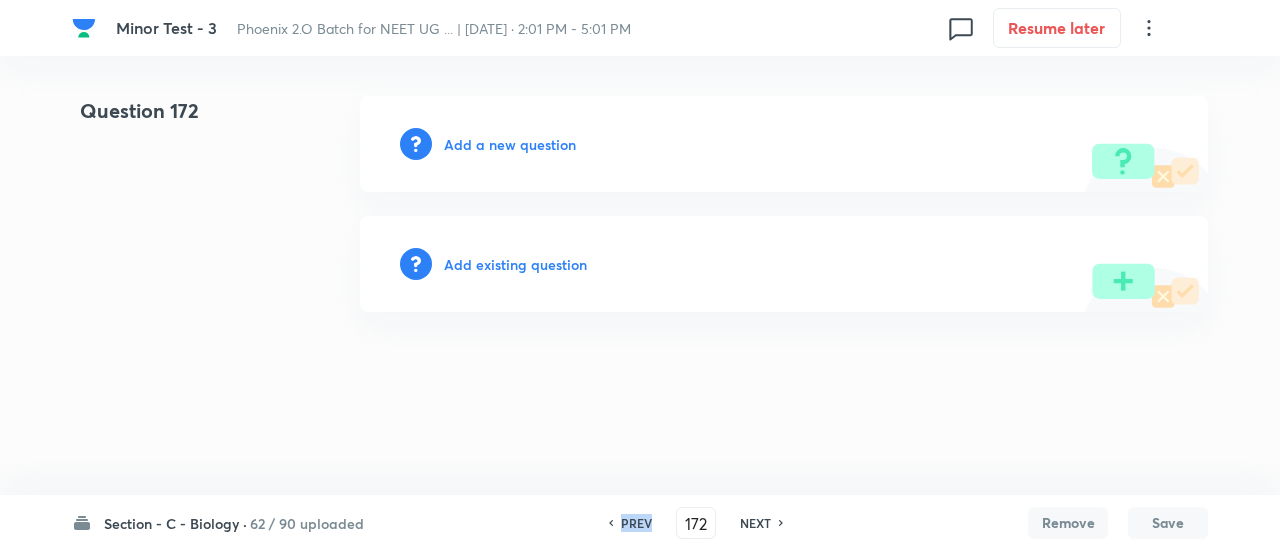 click on "PREV" at bounding box center [636, 523] 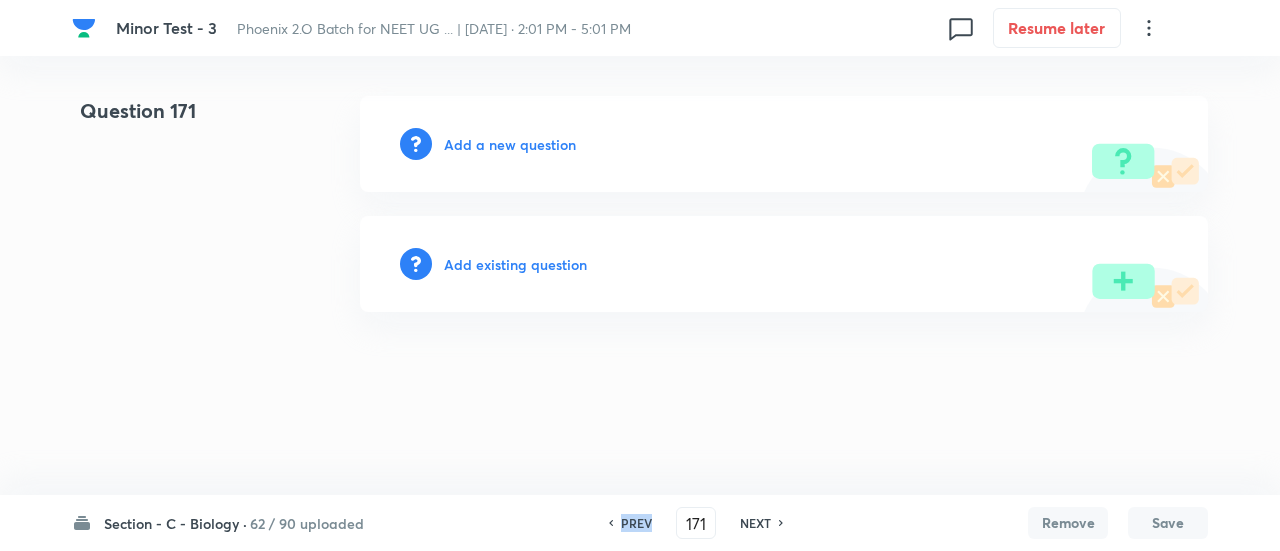 click on "PREV" at bounding box center [636, 523] 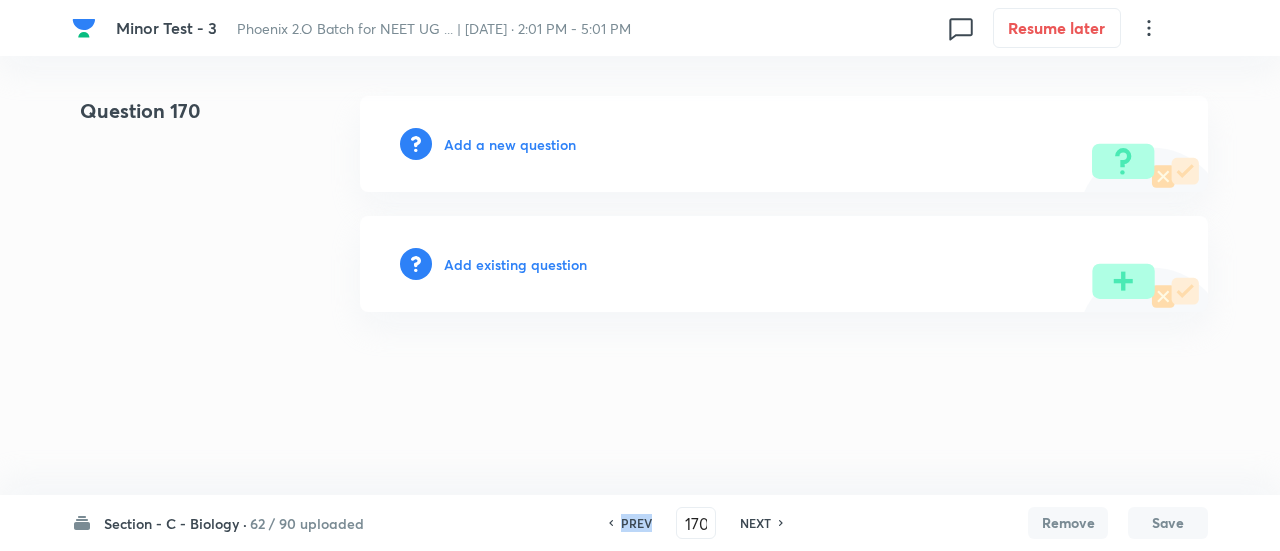 click on "PREV" at bounding box center (636, 523) 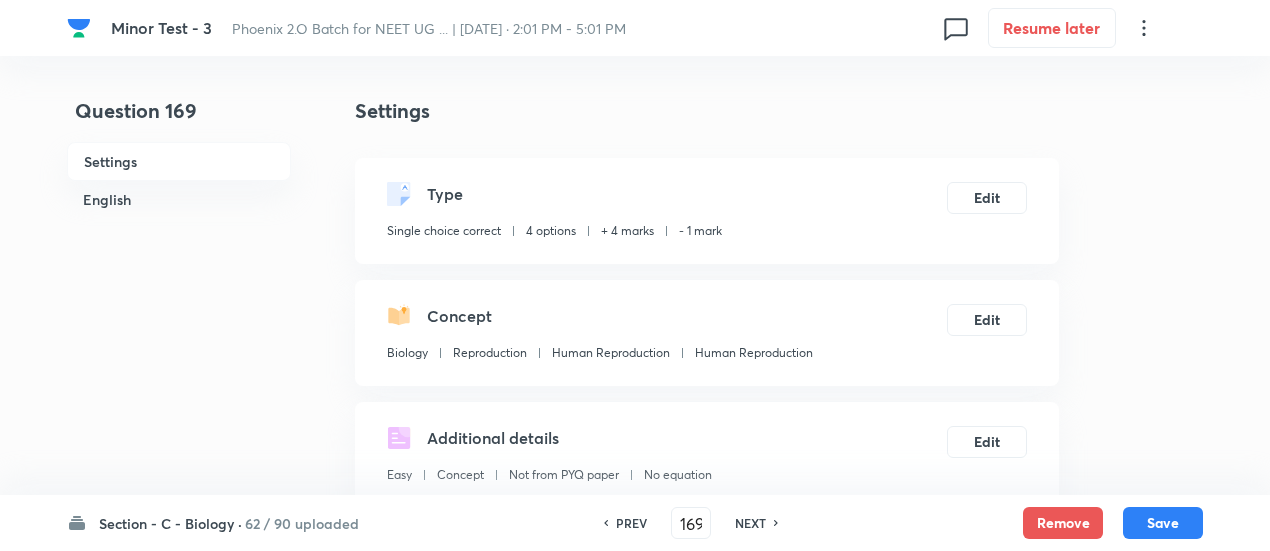 click on "62 / 90 uploaded" at bounding box center [302, 523] 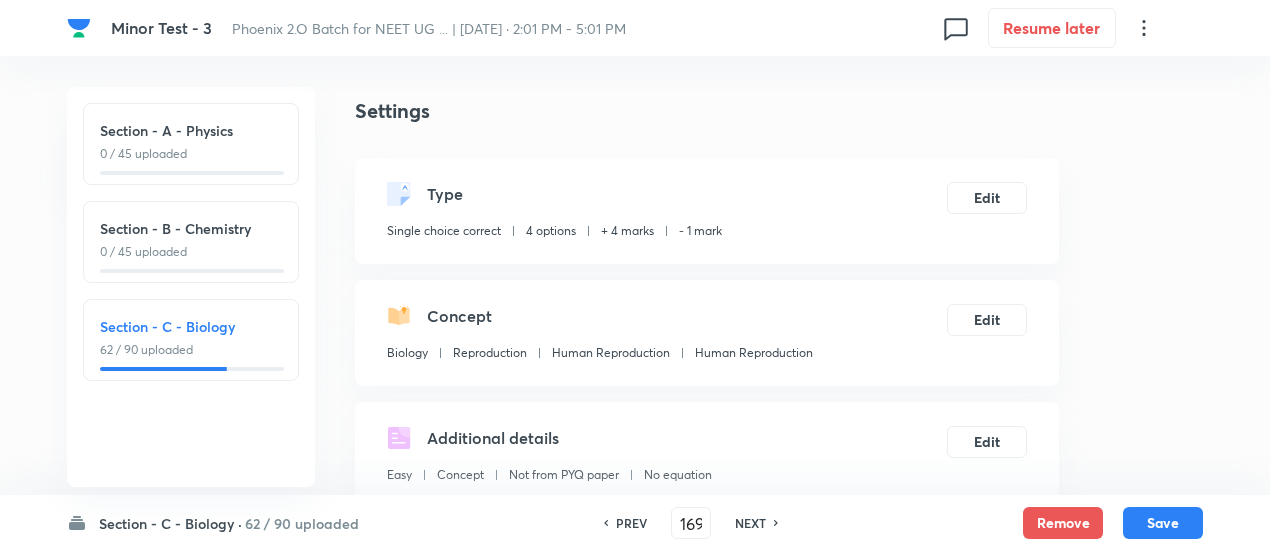 click on "62 / 90 uploaded" at bounding box center [191, 350] 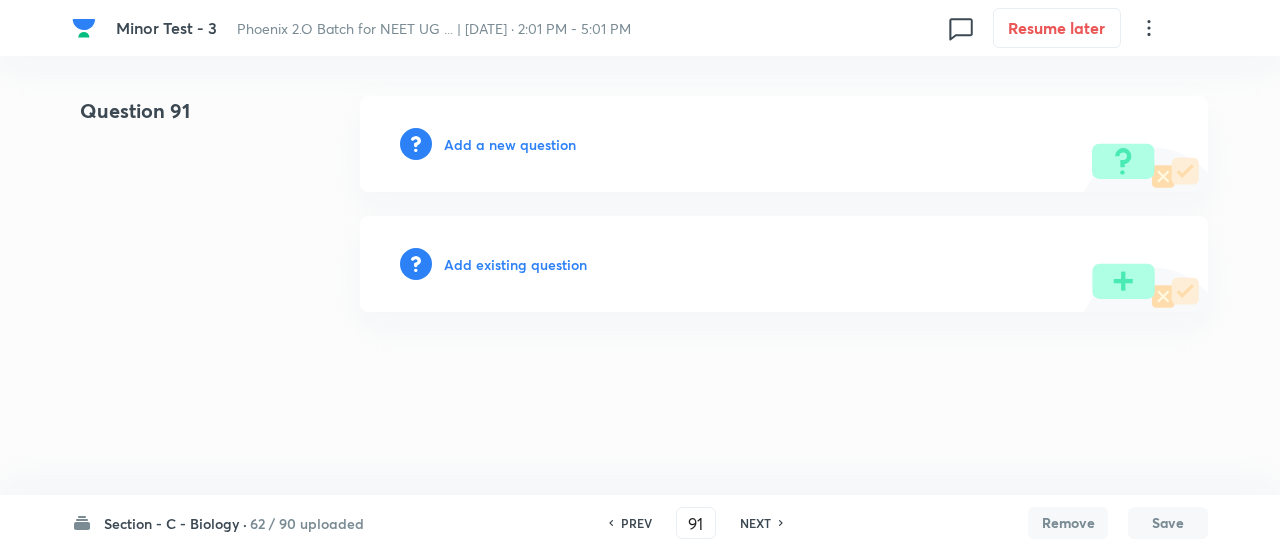 click on "NEXT" at bounding box center [755, 523] 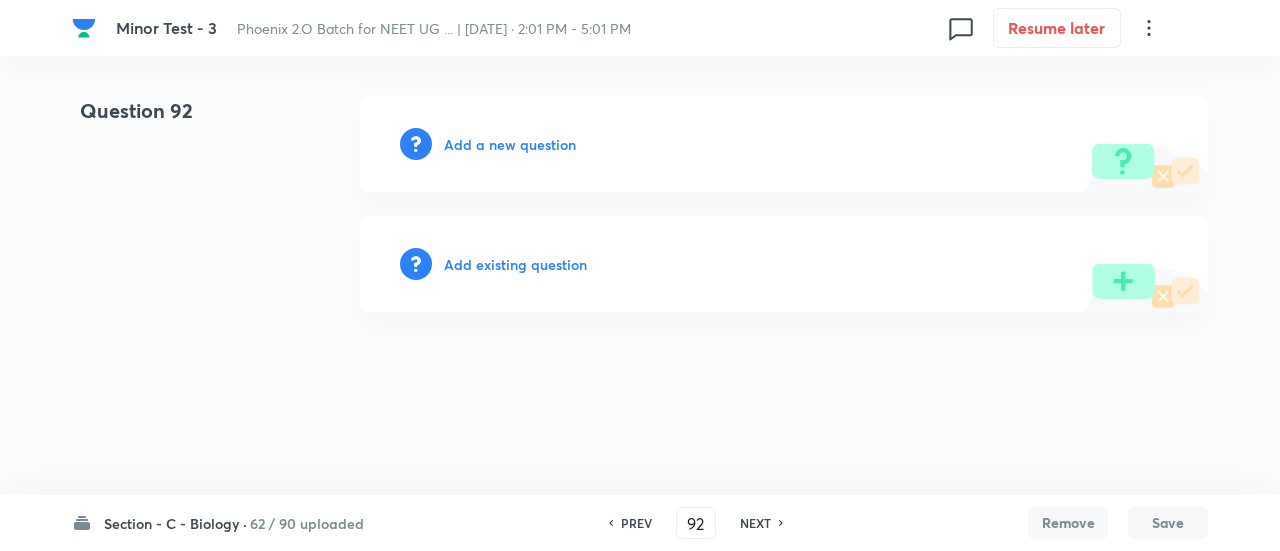 click on "NEXT" at bounding box center (755, 523) 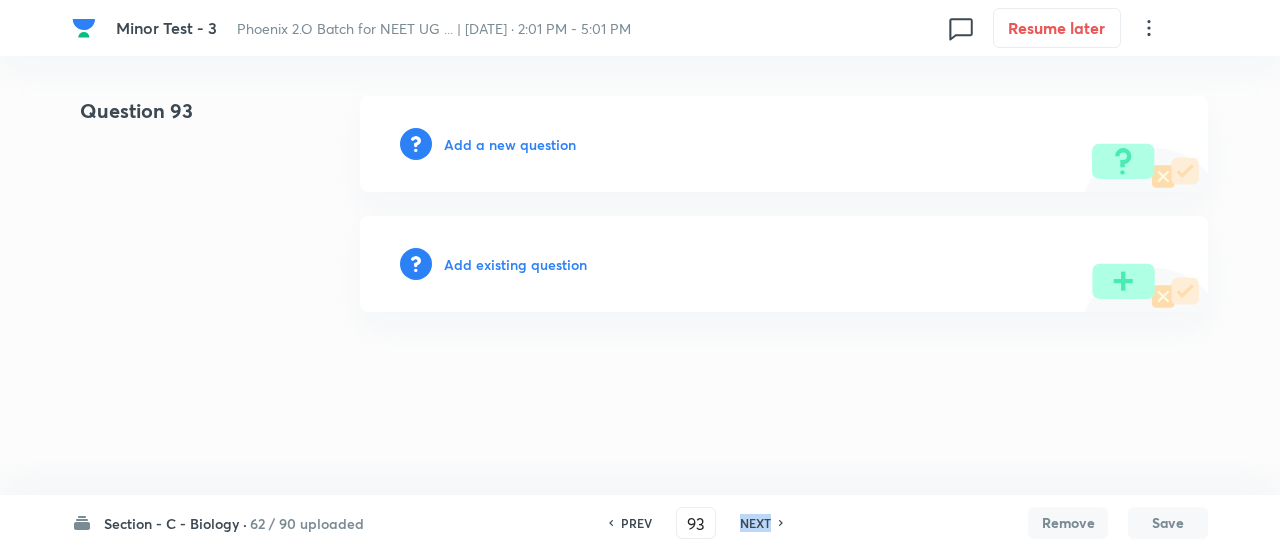 click on "NEXT" at bounding box center (755, 523) 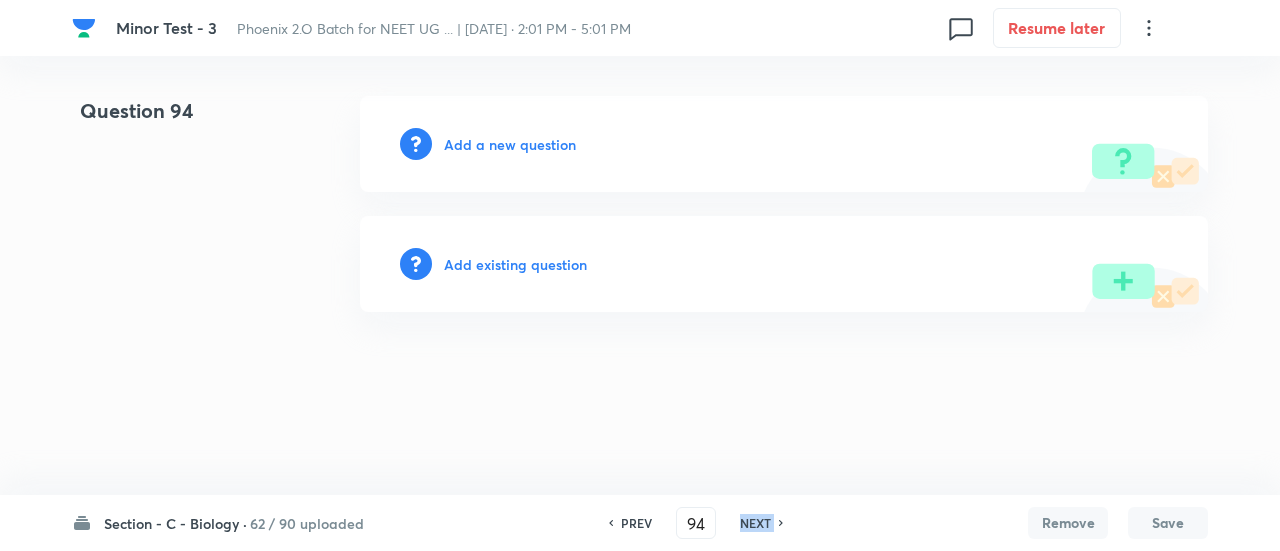 click on "NEXT" at bounding box center (755, 523) 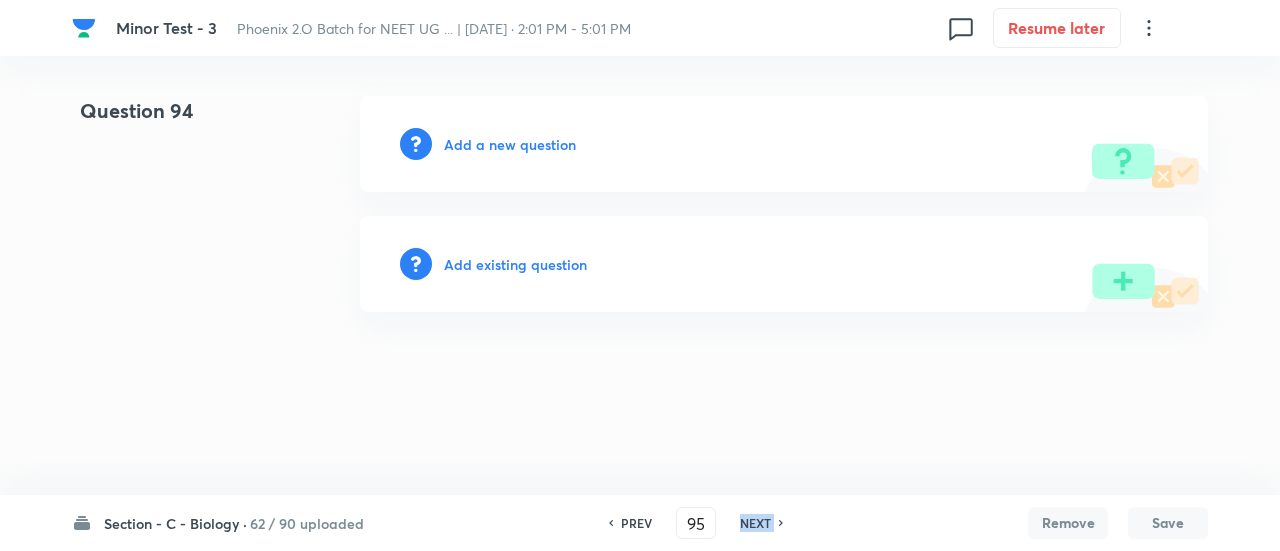 click on "NEXT" at bounding box center (755, 523) 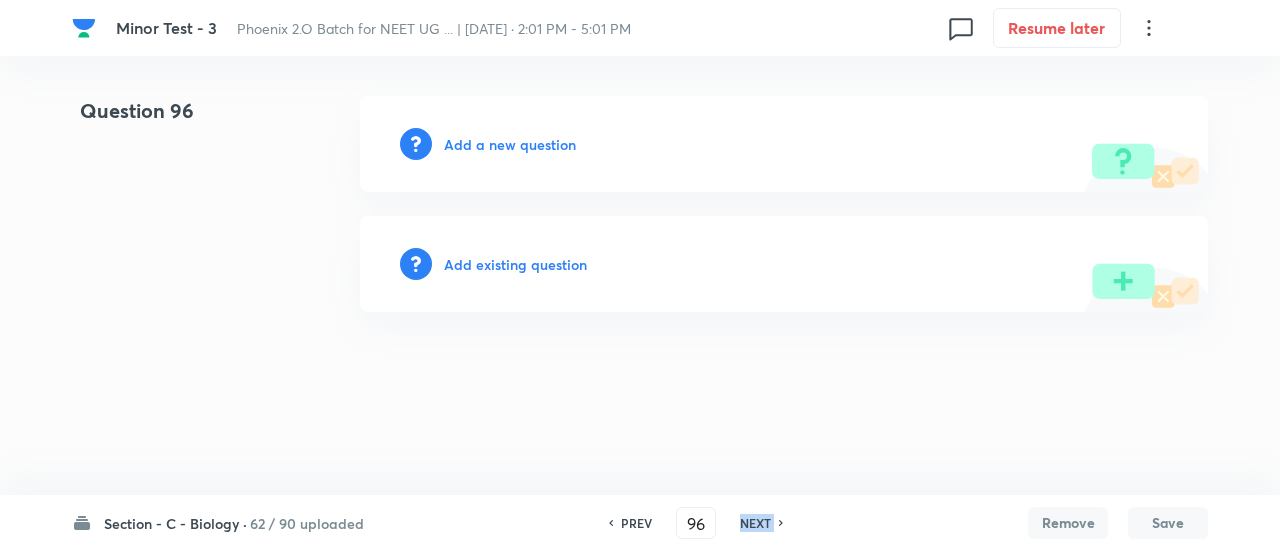 click on "NEXT" at bounding box center (755, 523) 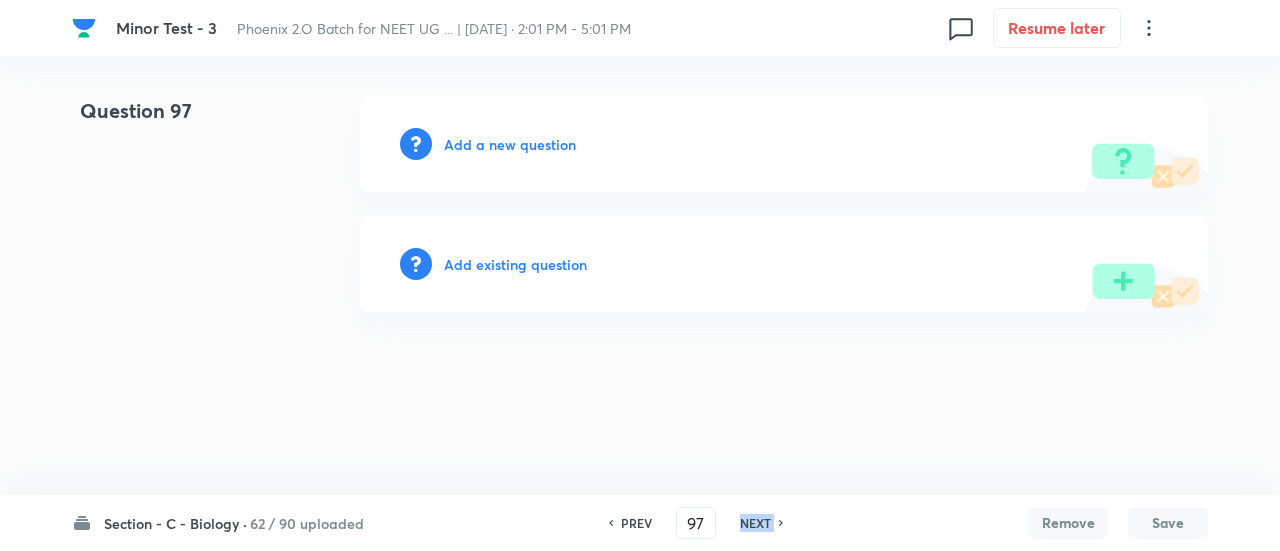 click on "NEXT" at bounding box center (755, 523) 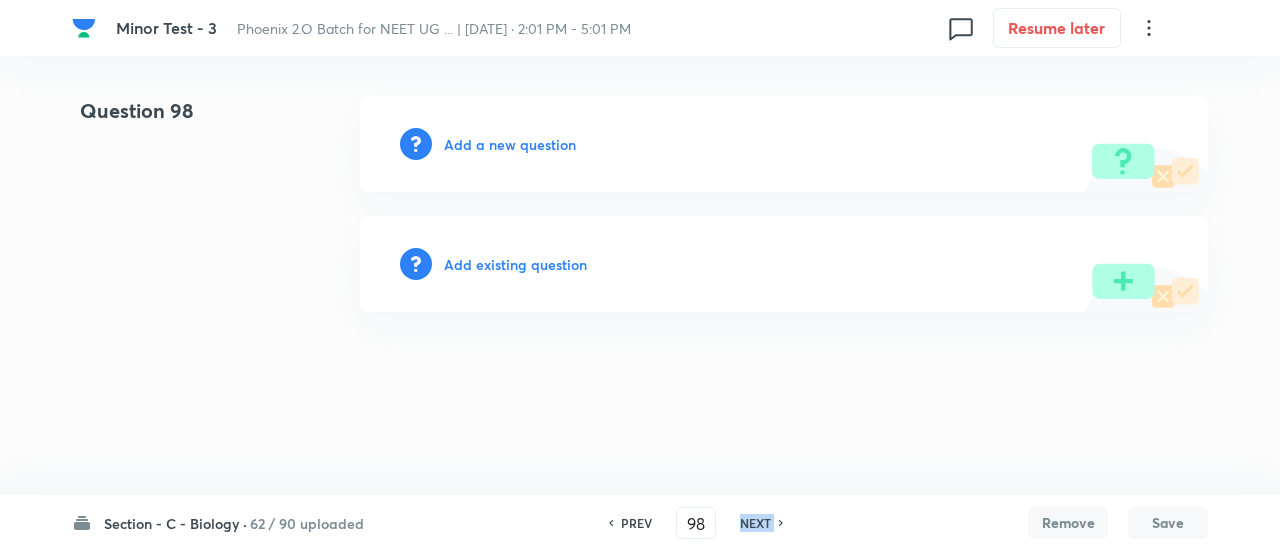 click on "NEXT" at bounding box center (755, 523) 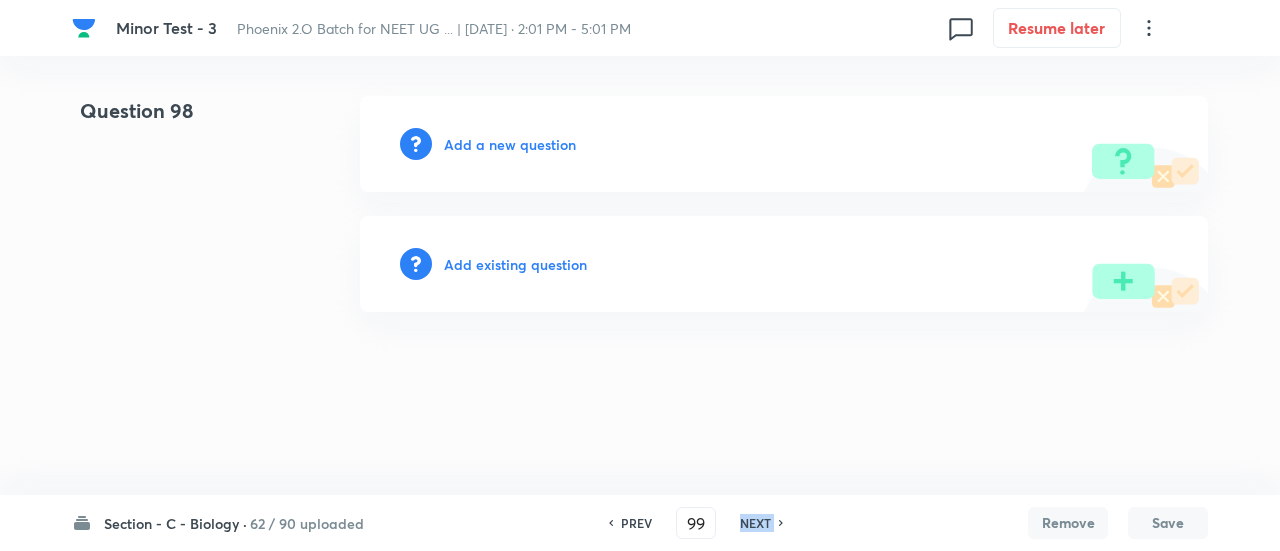 click on "NEXT" at bounding box center [755, 523] 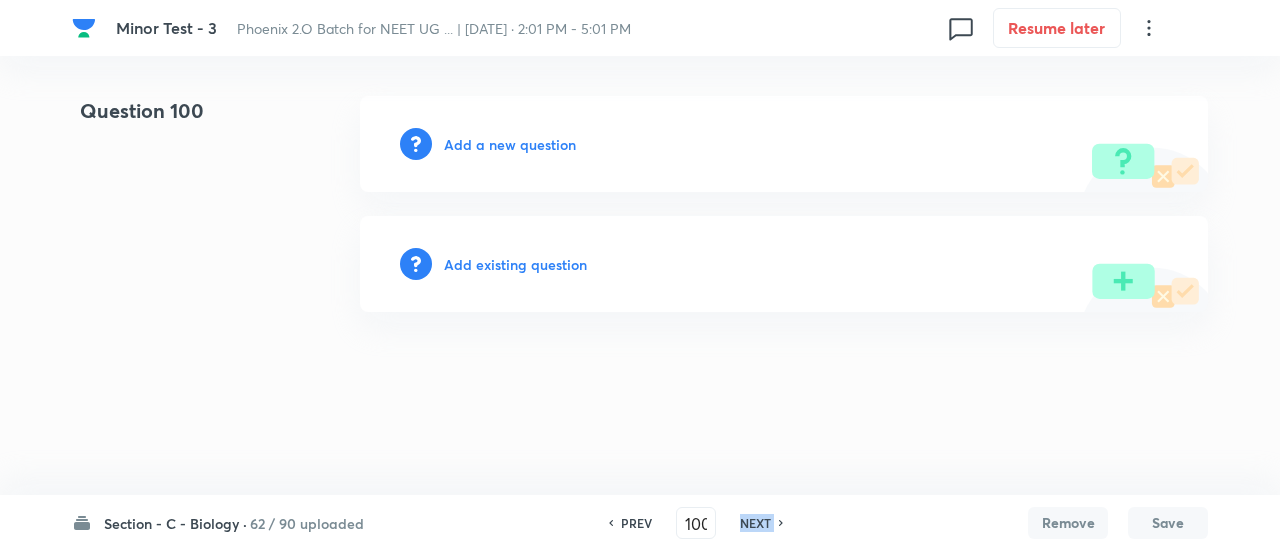 click on "NEXT" at bounding box center [755, 523] 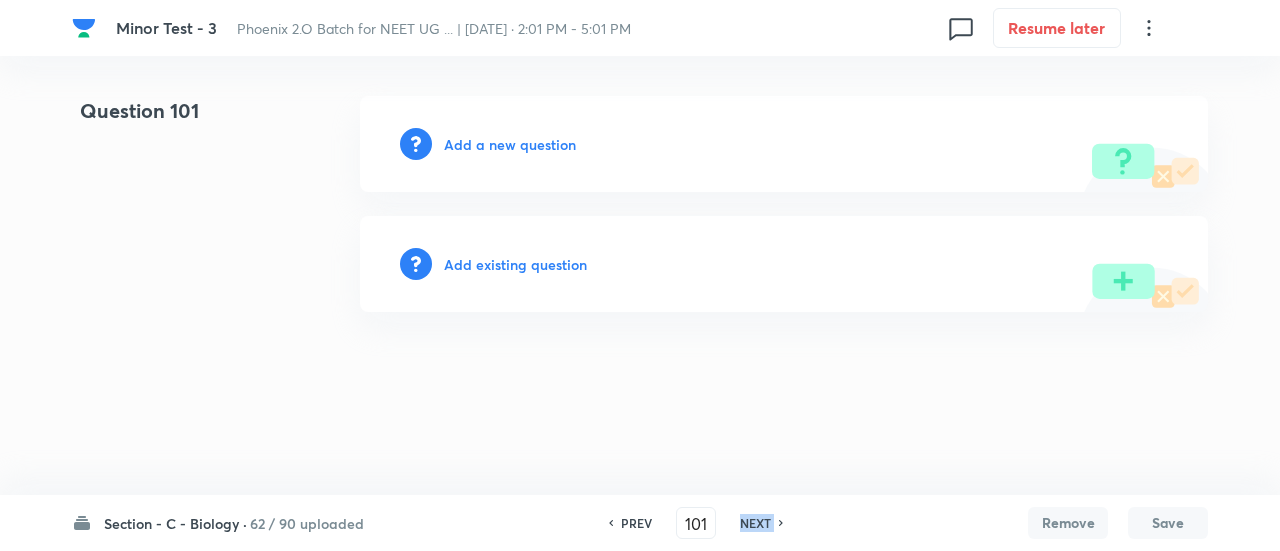 click on "NEXT" at bounding box center [755, 523] 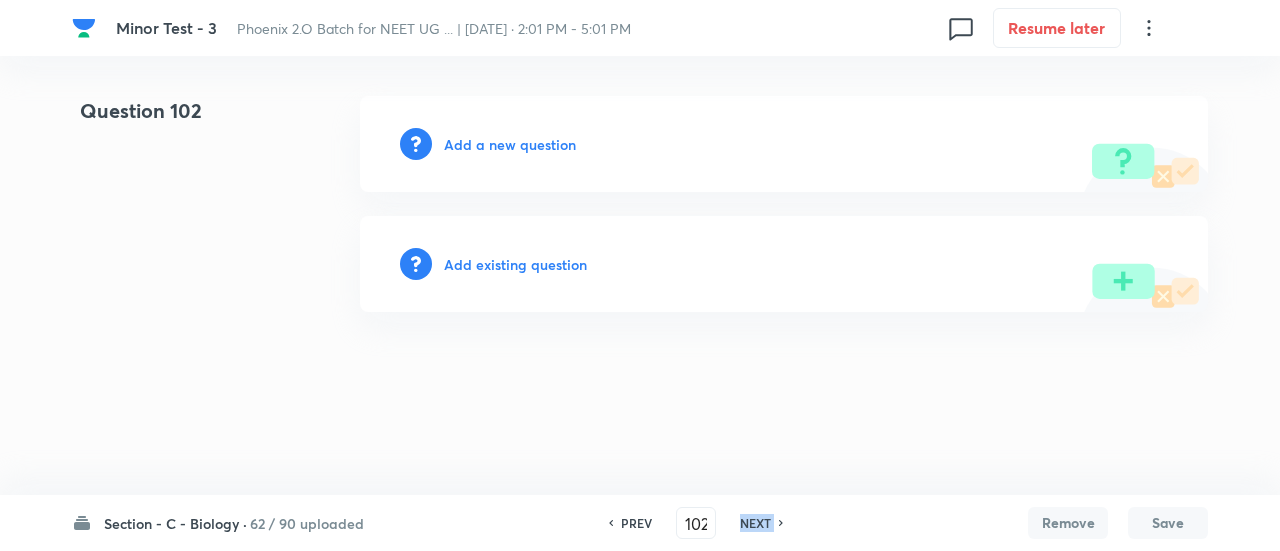 click on "NEXT" at bounding box center (755, 523) 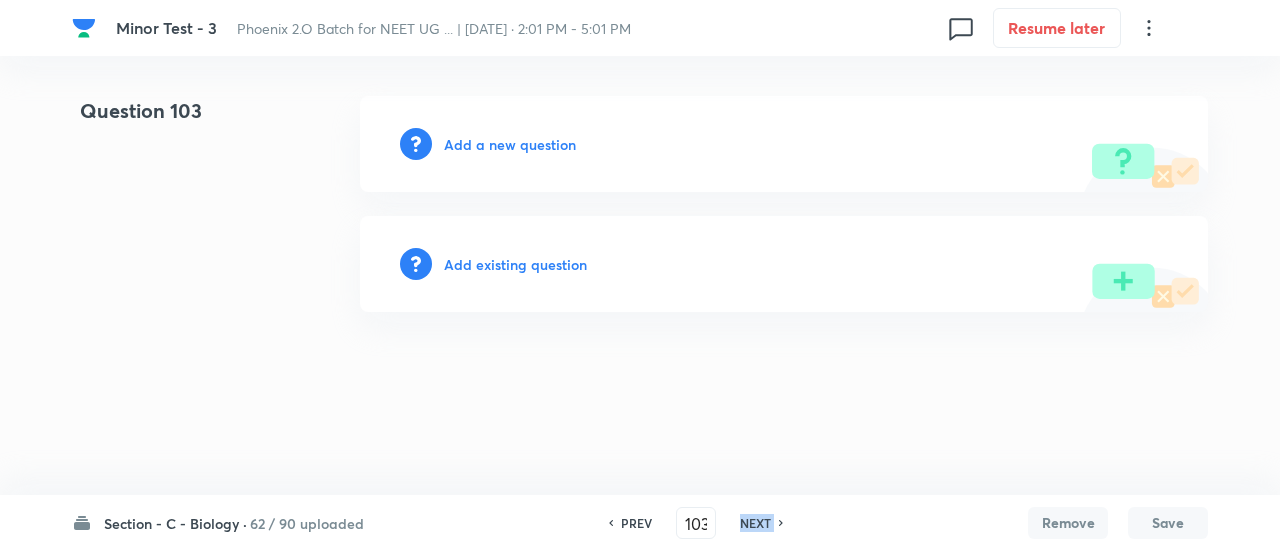 click on "NEXT" at bounding box center (755, 523) 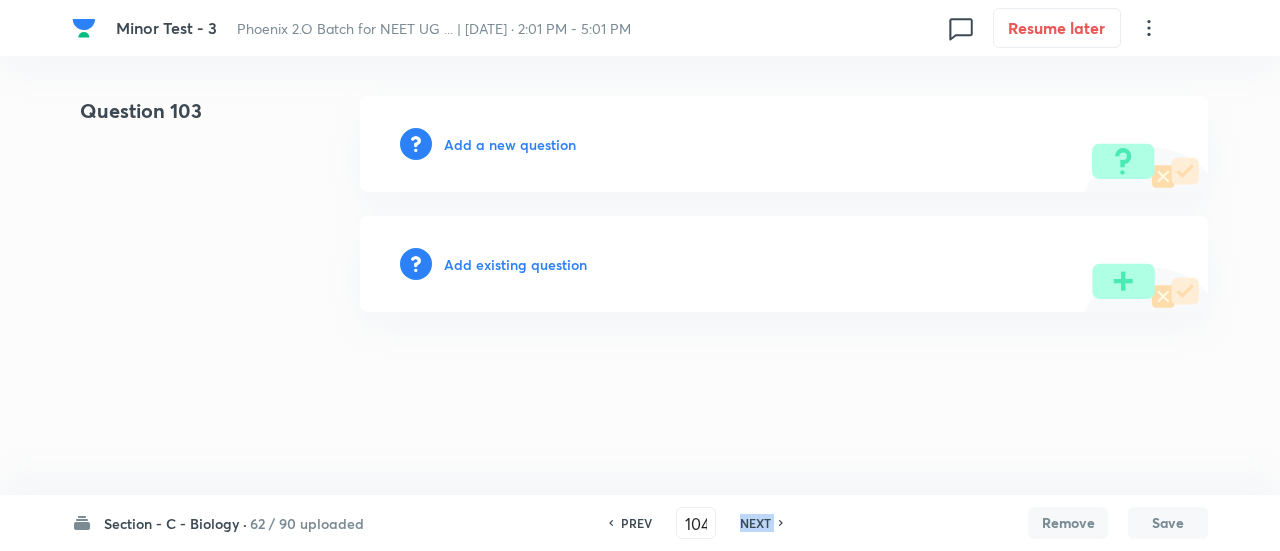 click on "NEXT" at bounding box center [755, 523] 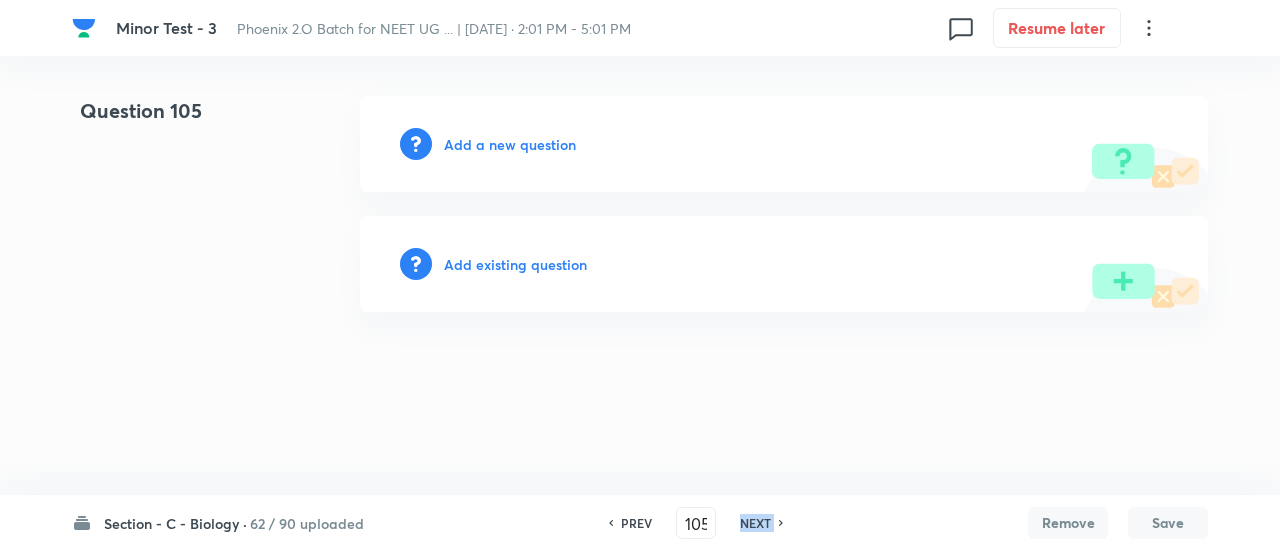 click on "NEXT" at bounding box center [755, 523] 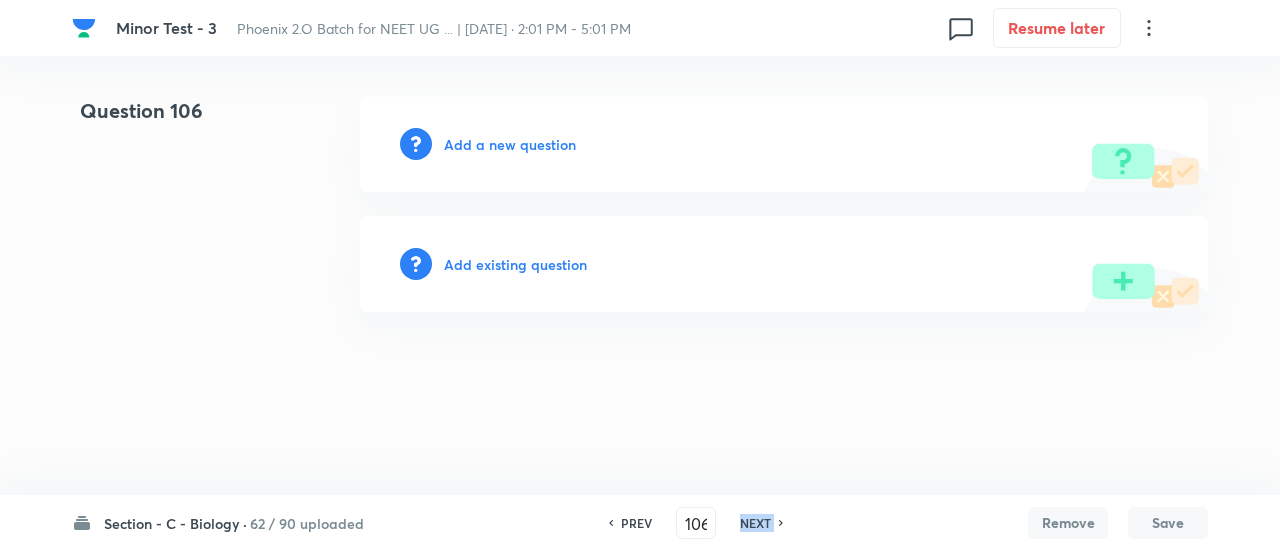 click on "NEXT" at bounding box center (755, 523) 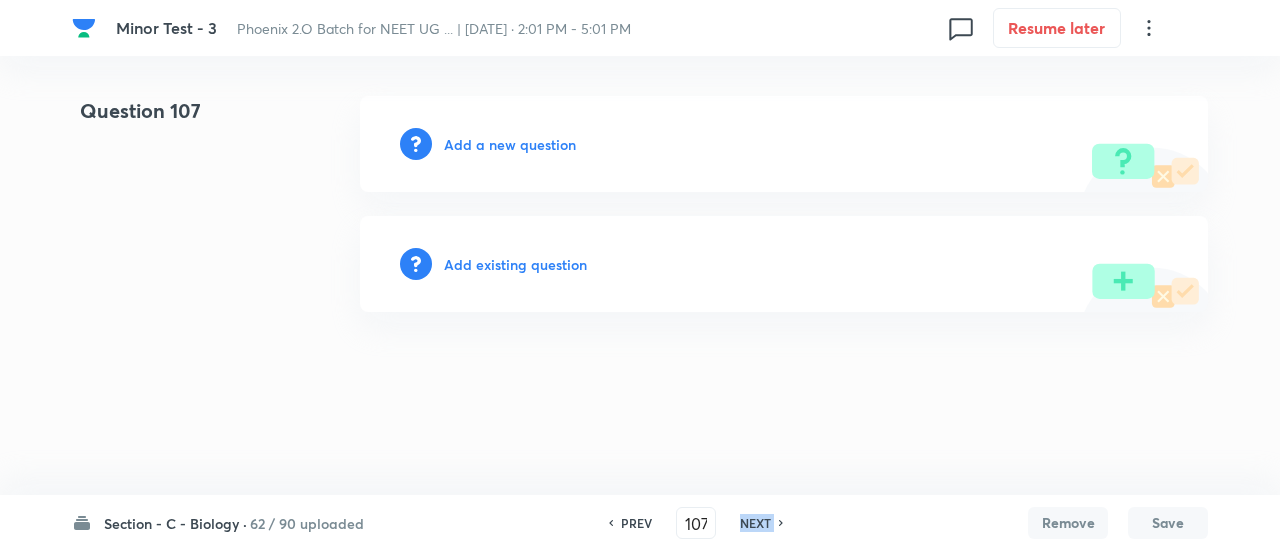 click on "NEXT" at bounding box center [755, 523] 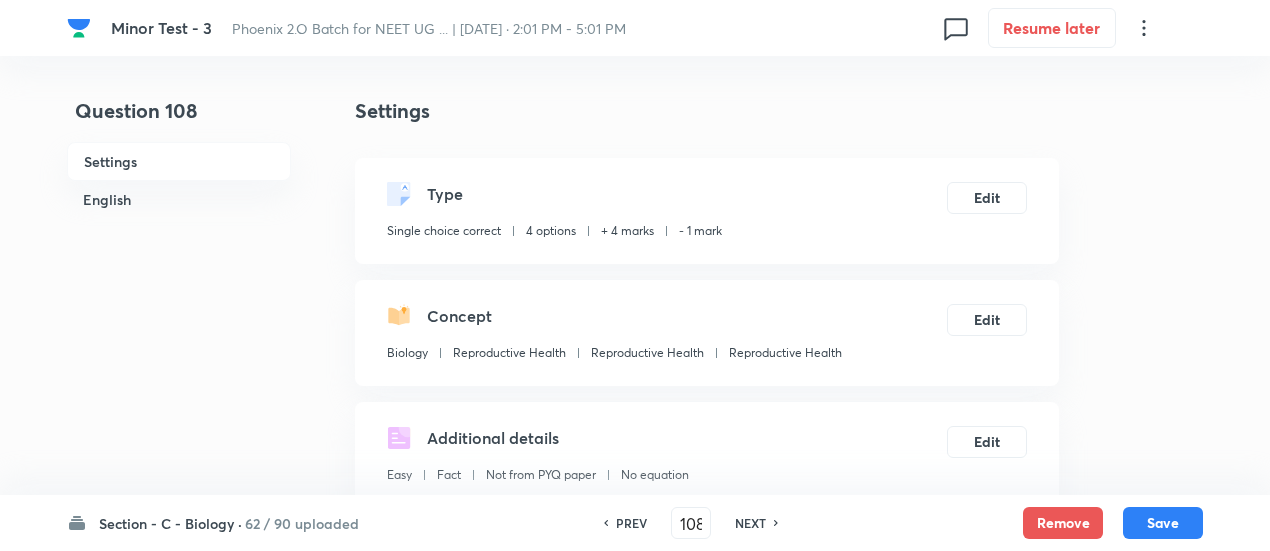 checkbox on "true" 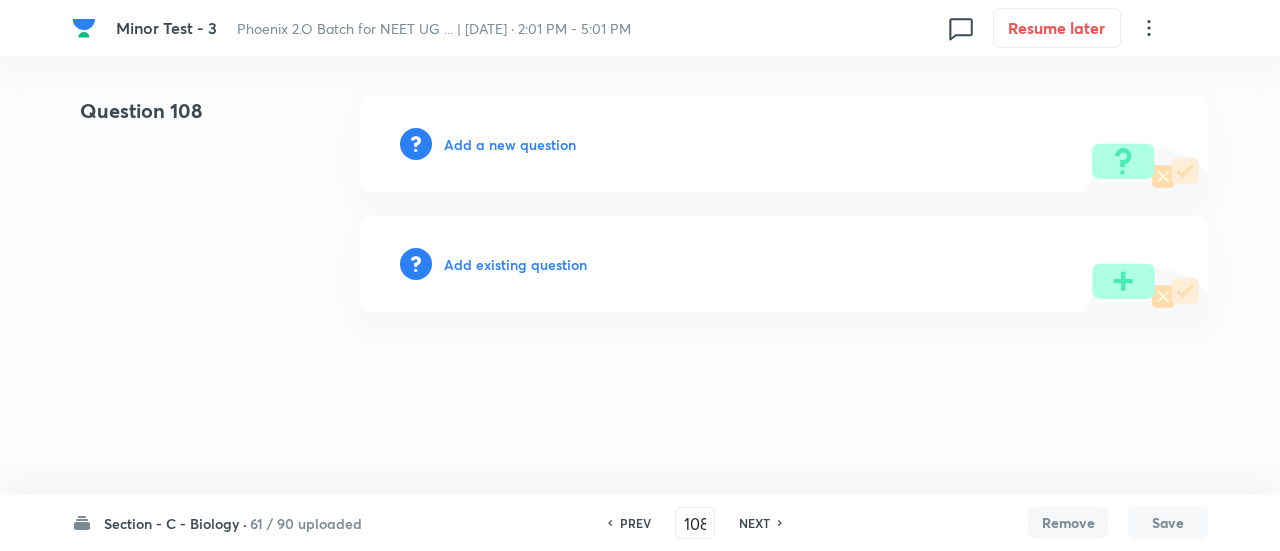 click on "NEXT" at bounding box center [754, 523] 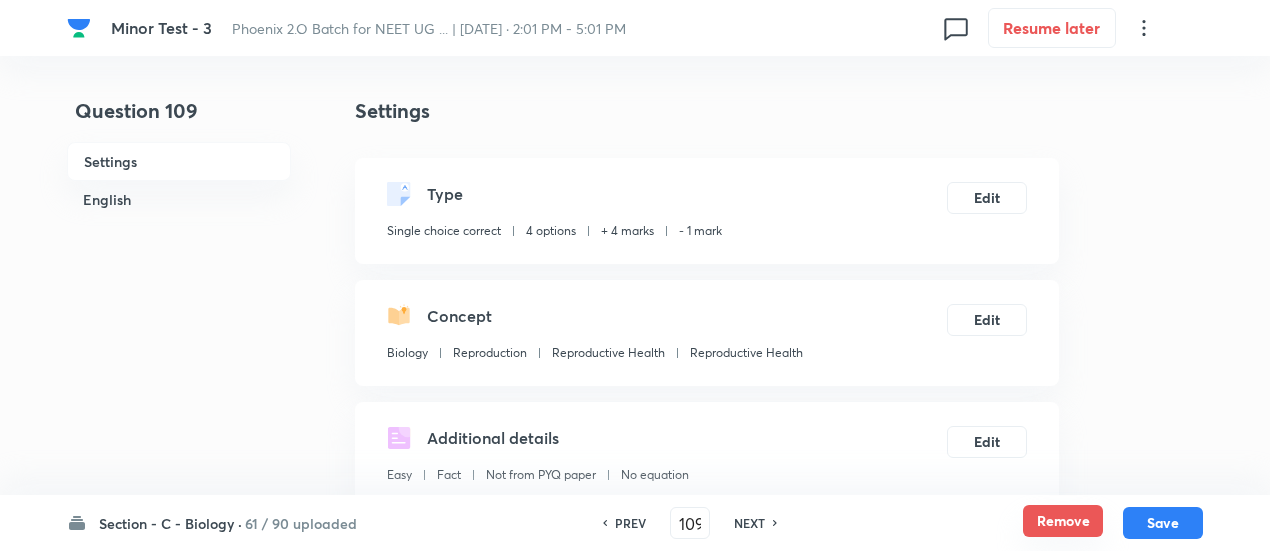 click on "Remove" at bounding box center [1063, 521] 